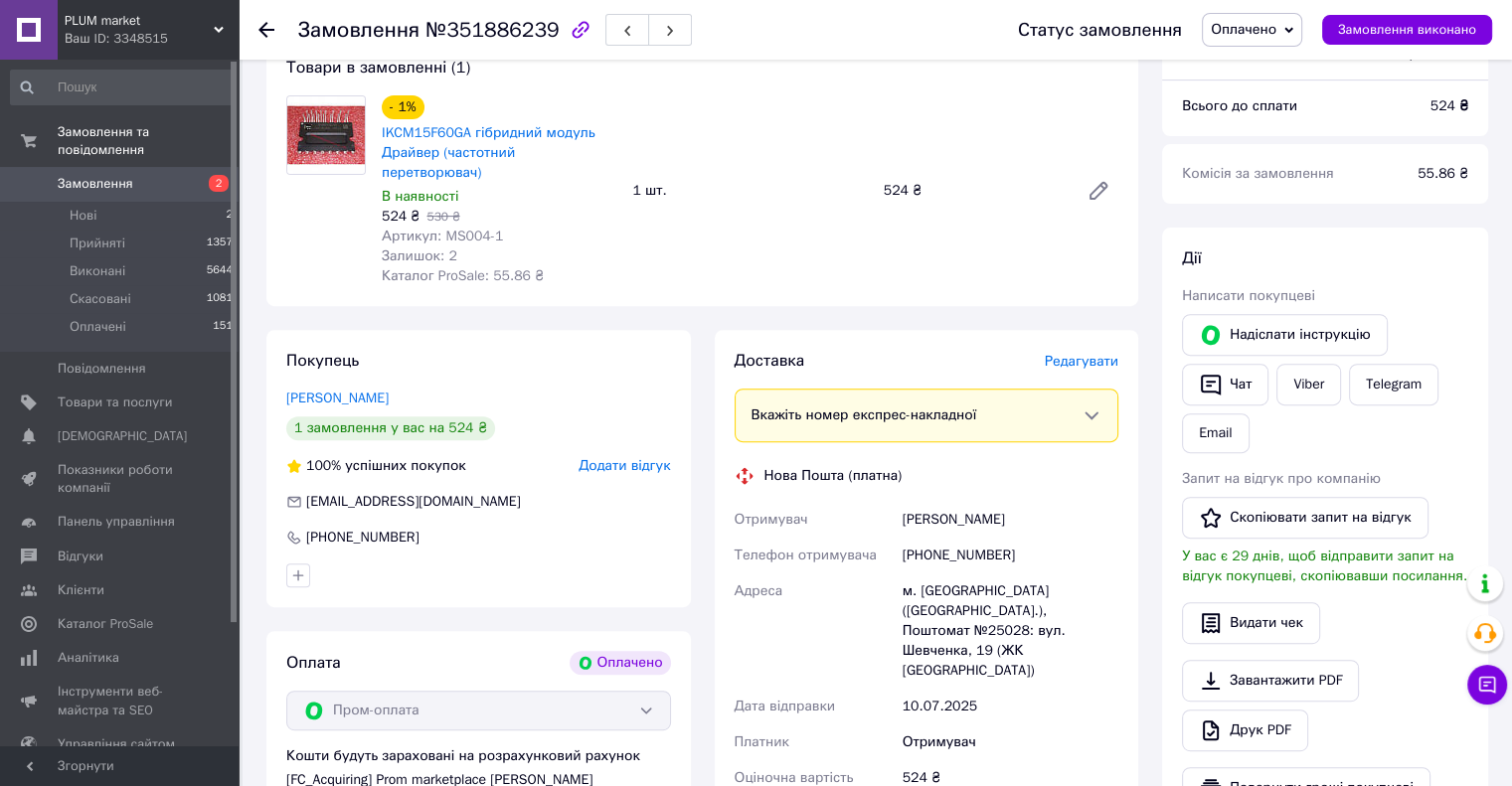 scroll, scrollTop: 690, scrollLeft: 0, axis: vertical 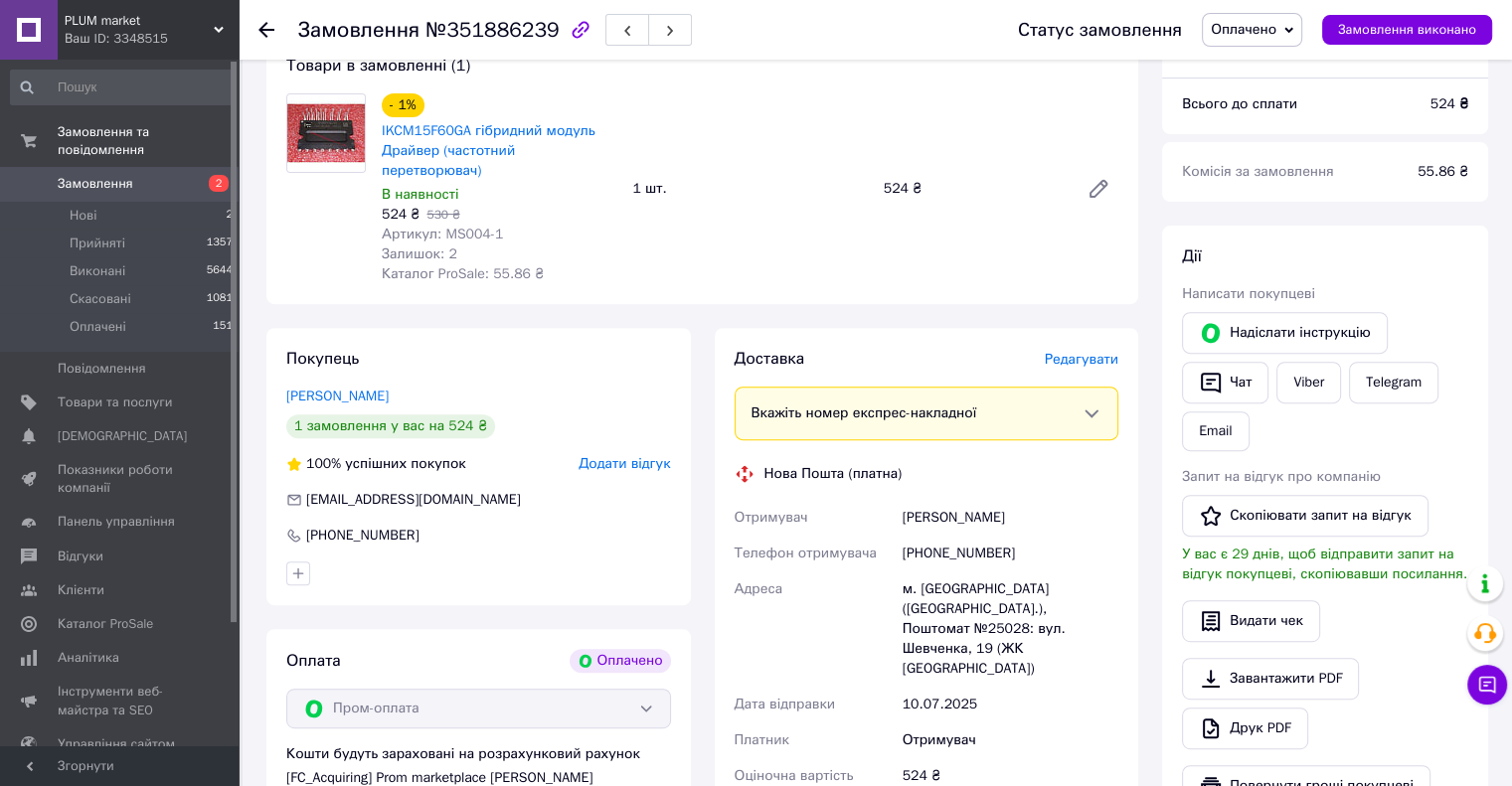 click on "[PHONE_NUMBER]" at bounding box center (1010, 553) 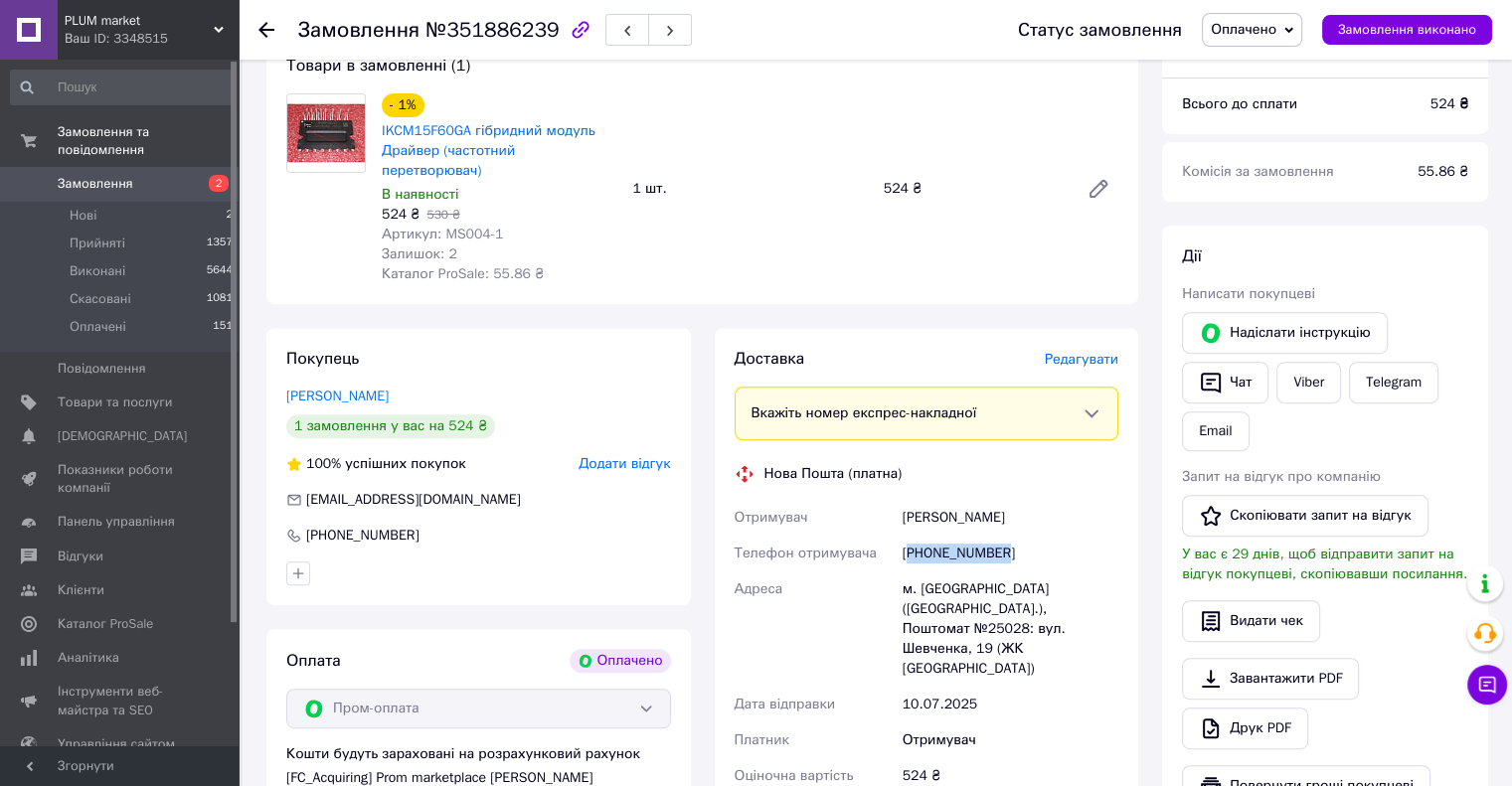 click on "[PHONE_NUMBER]" at bounding box center [1010, 553] 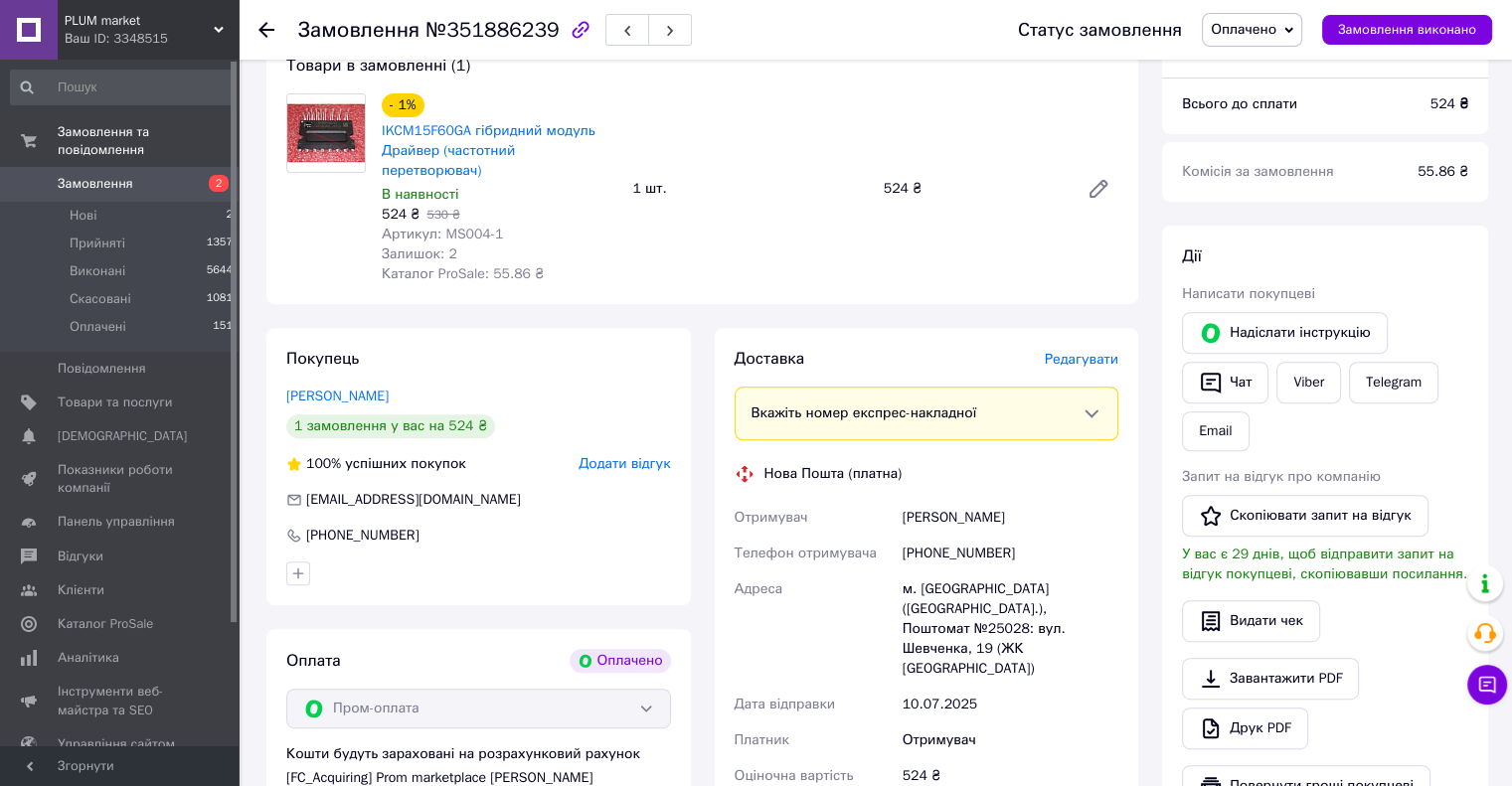 click on "[PERSON_NAME]" at bounding box center [1010, 518] 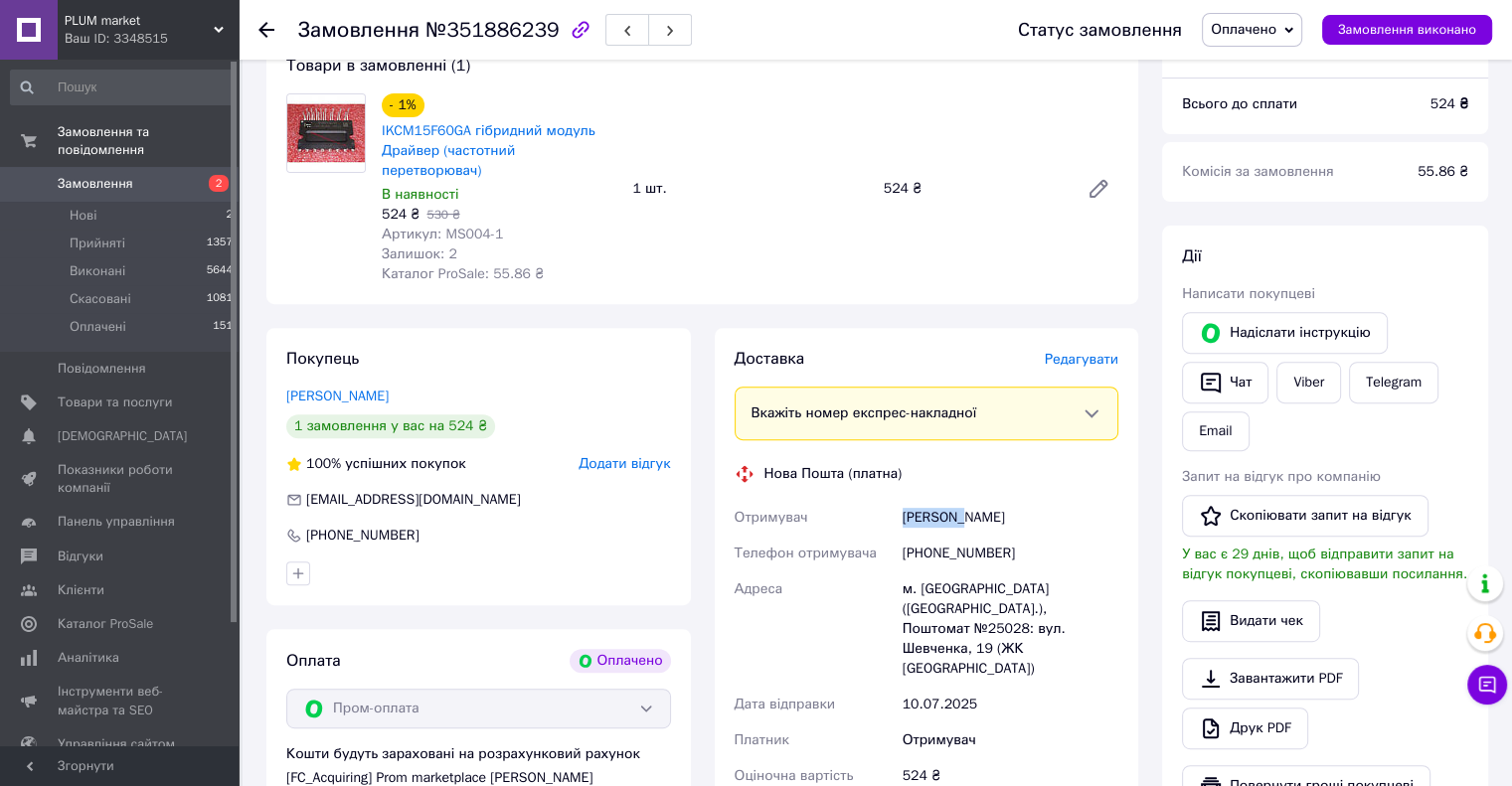 click on "[PERSON_NAME]" at bounding box center [1010, 518] 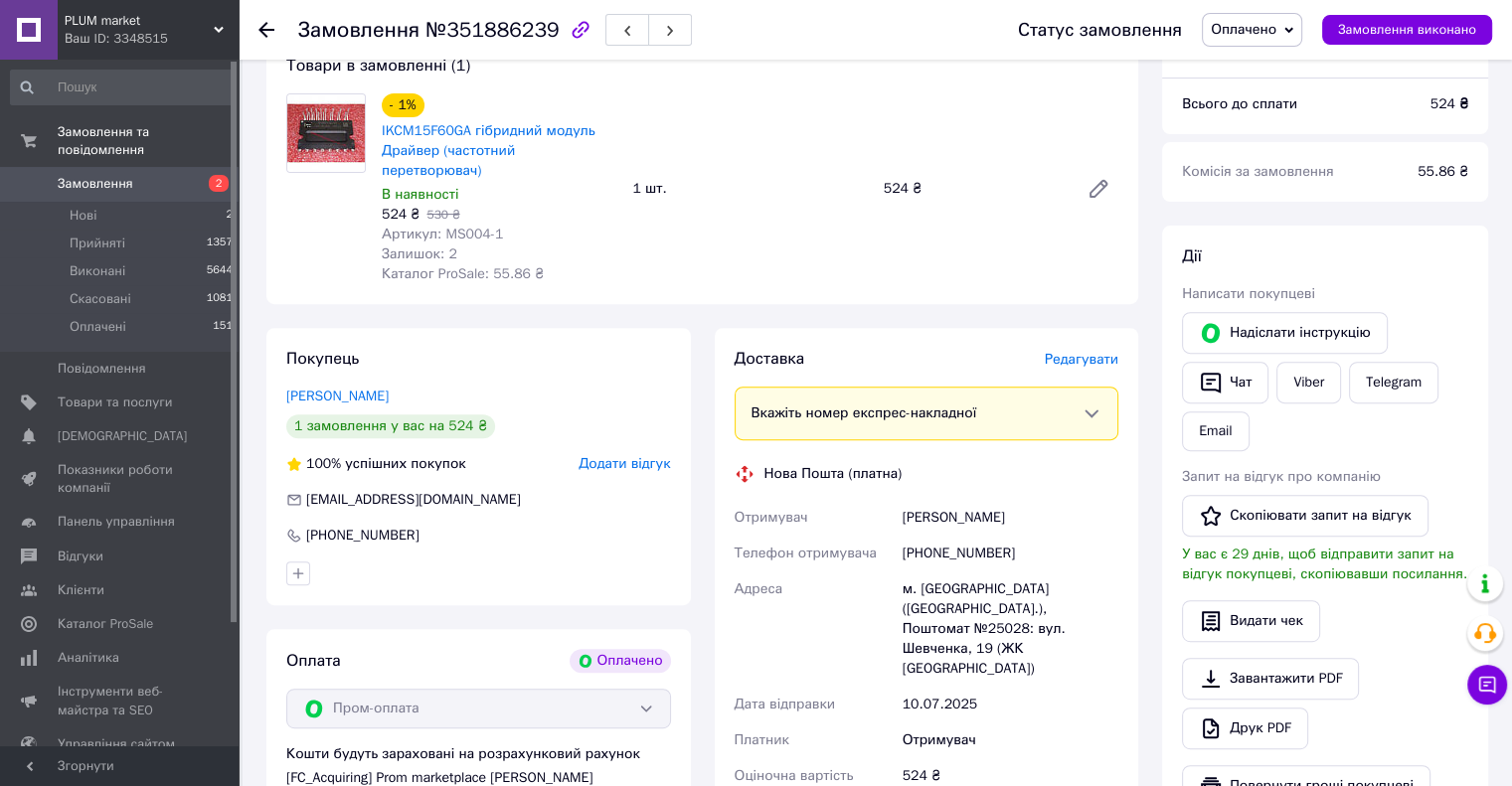click on "[PERSON_NAME]" at bounding box center [1010, 518] 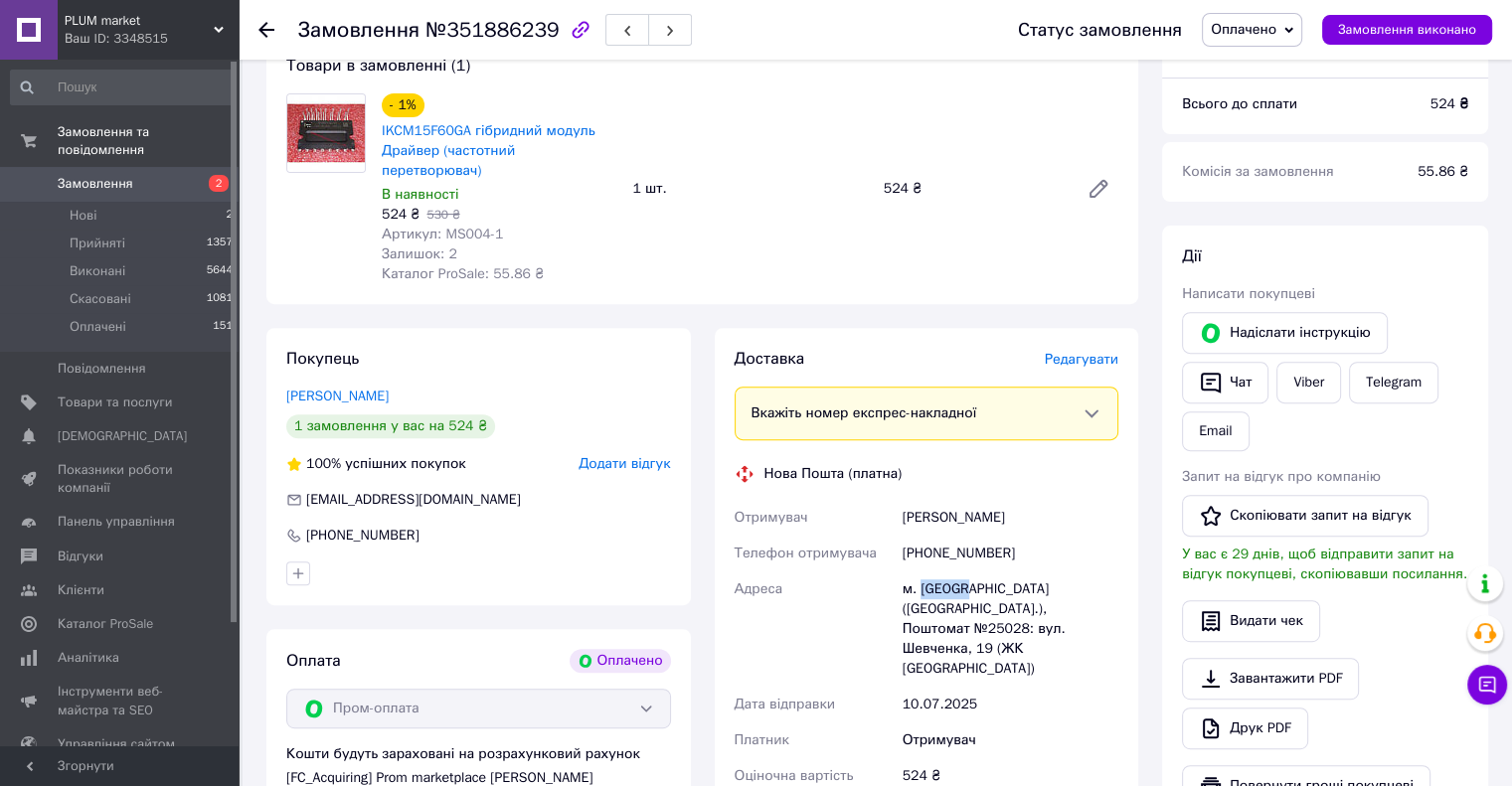 click on "м. [GEOGRAPHIC_DATA] ([GEOGRAPHIC_DATA].), Поштомат №25028: вул. Шевченка, 19 (ЖК [GEOGRAPHIC_DATA])" at bounding box center (1010, 629) 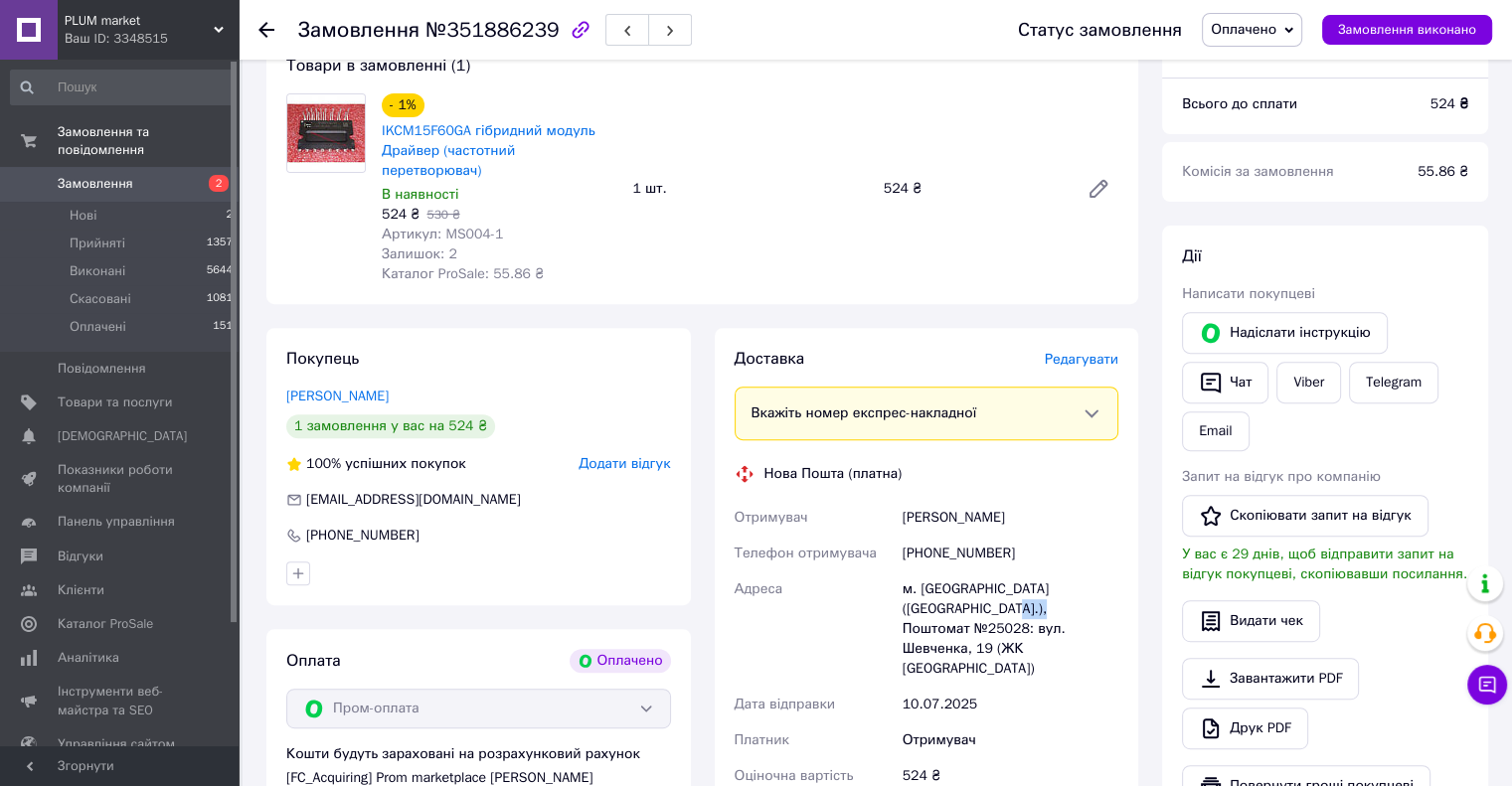 drag, startPoint x: 986, startPoint y: 597, endPoint x: 1020, endPoint y: 585, distance: 36.05551 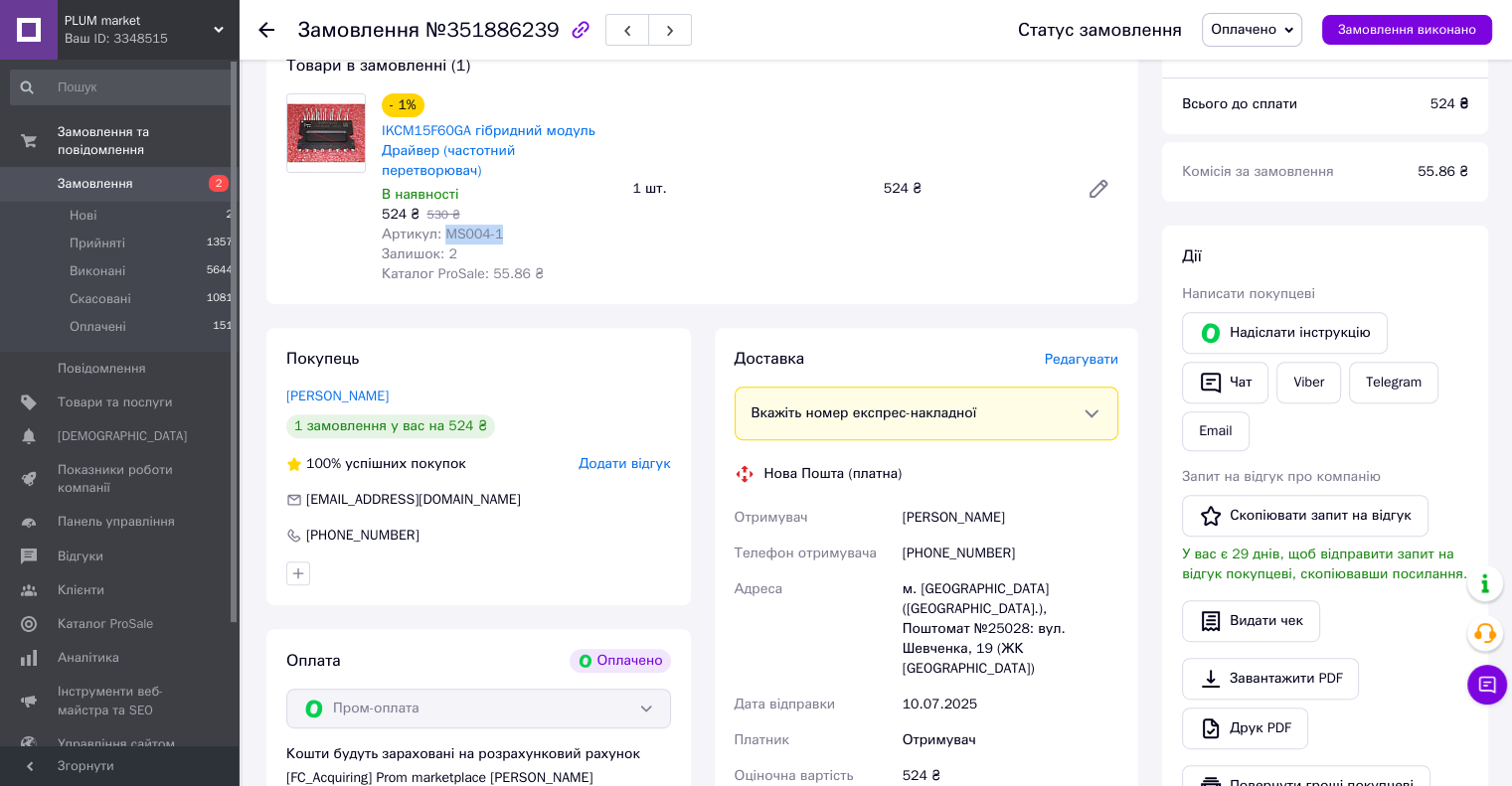 drag, startPoint x: 505, startPoint y: 220, endPoint x: 444, endPoint y: 218, distance: 61.03278 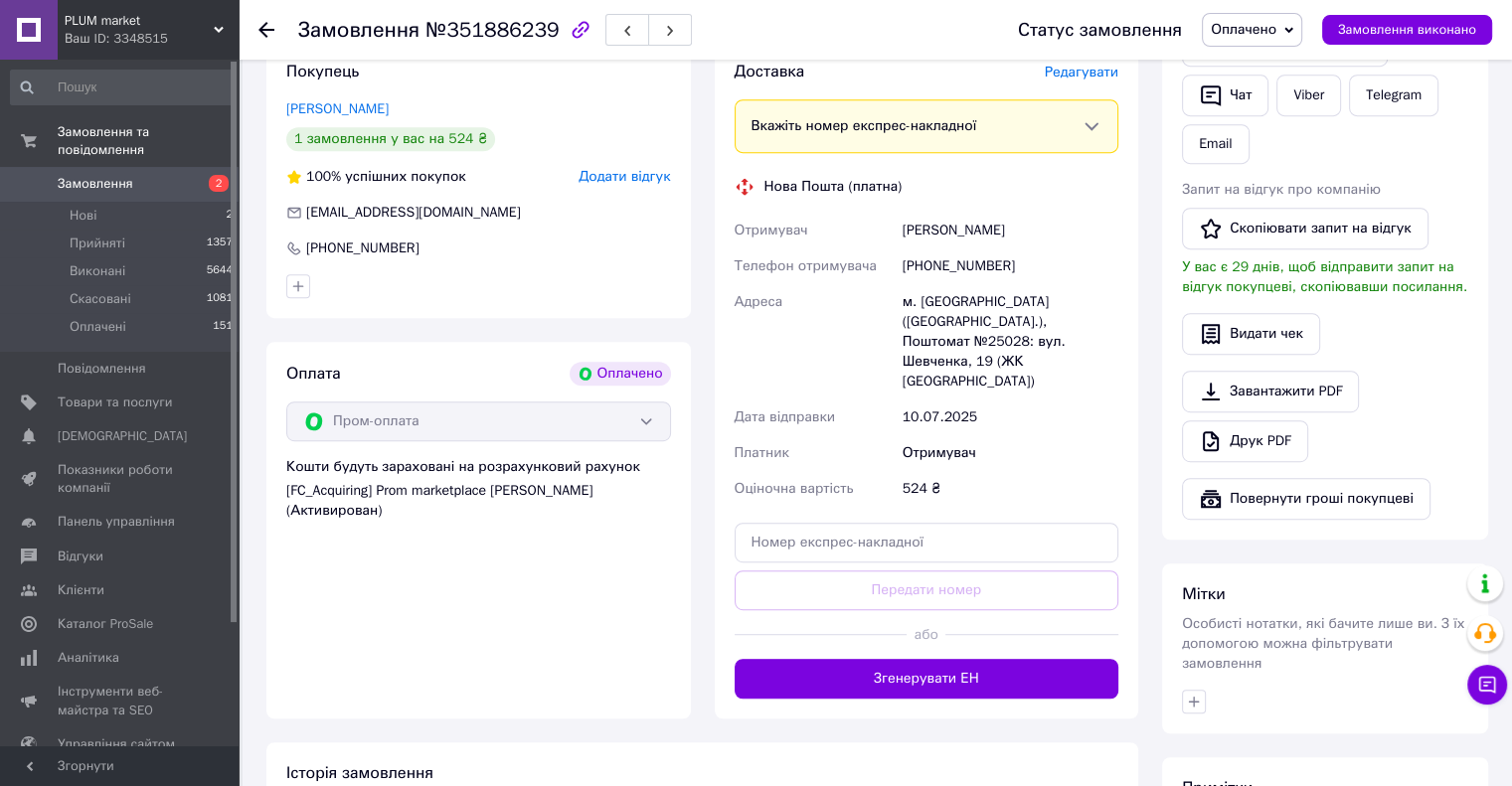 scroll, scrollTop: 980, scrollLeft: 0, axis: vertical 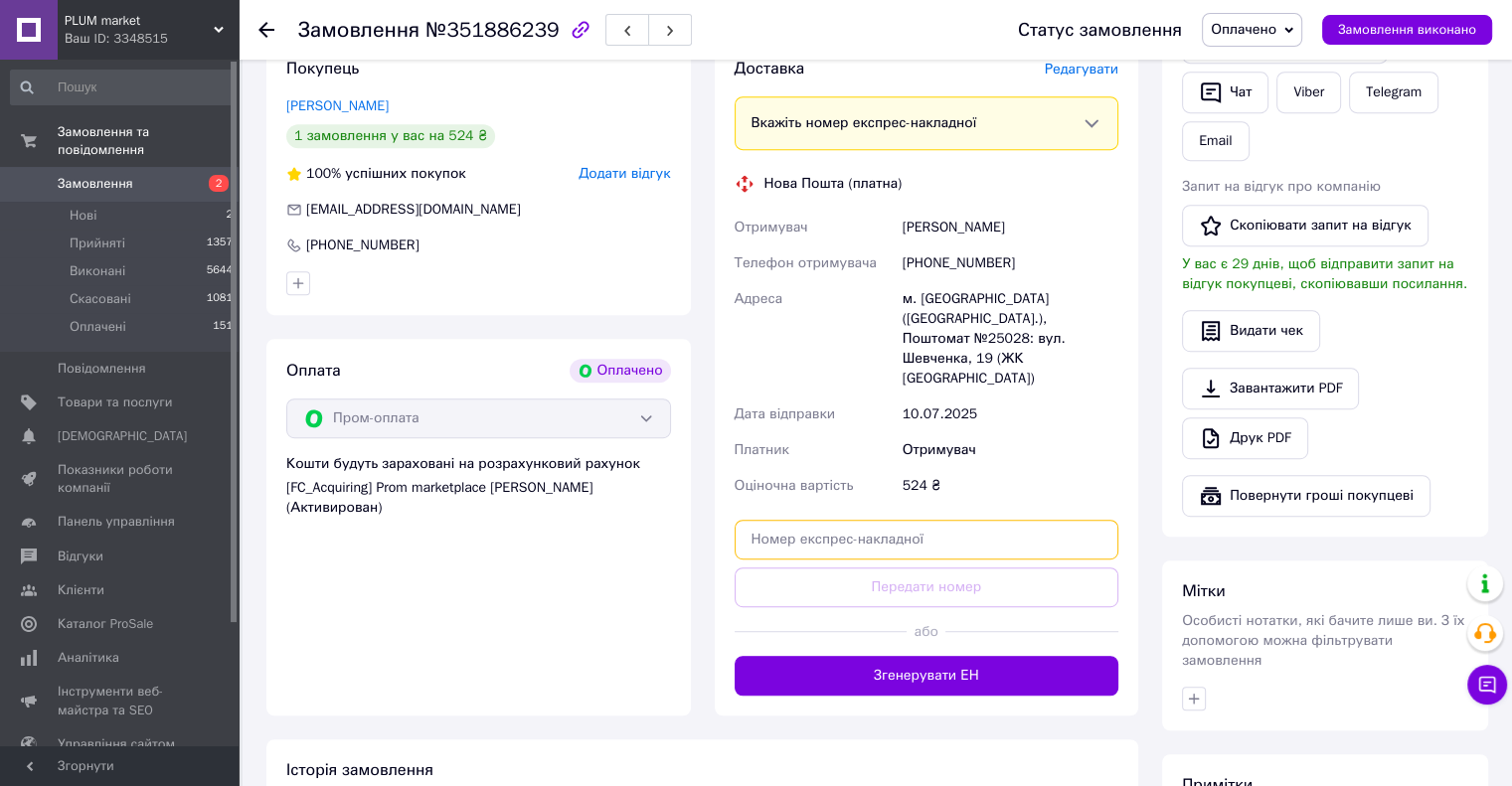 click at bounding box center [926, 540] 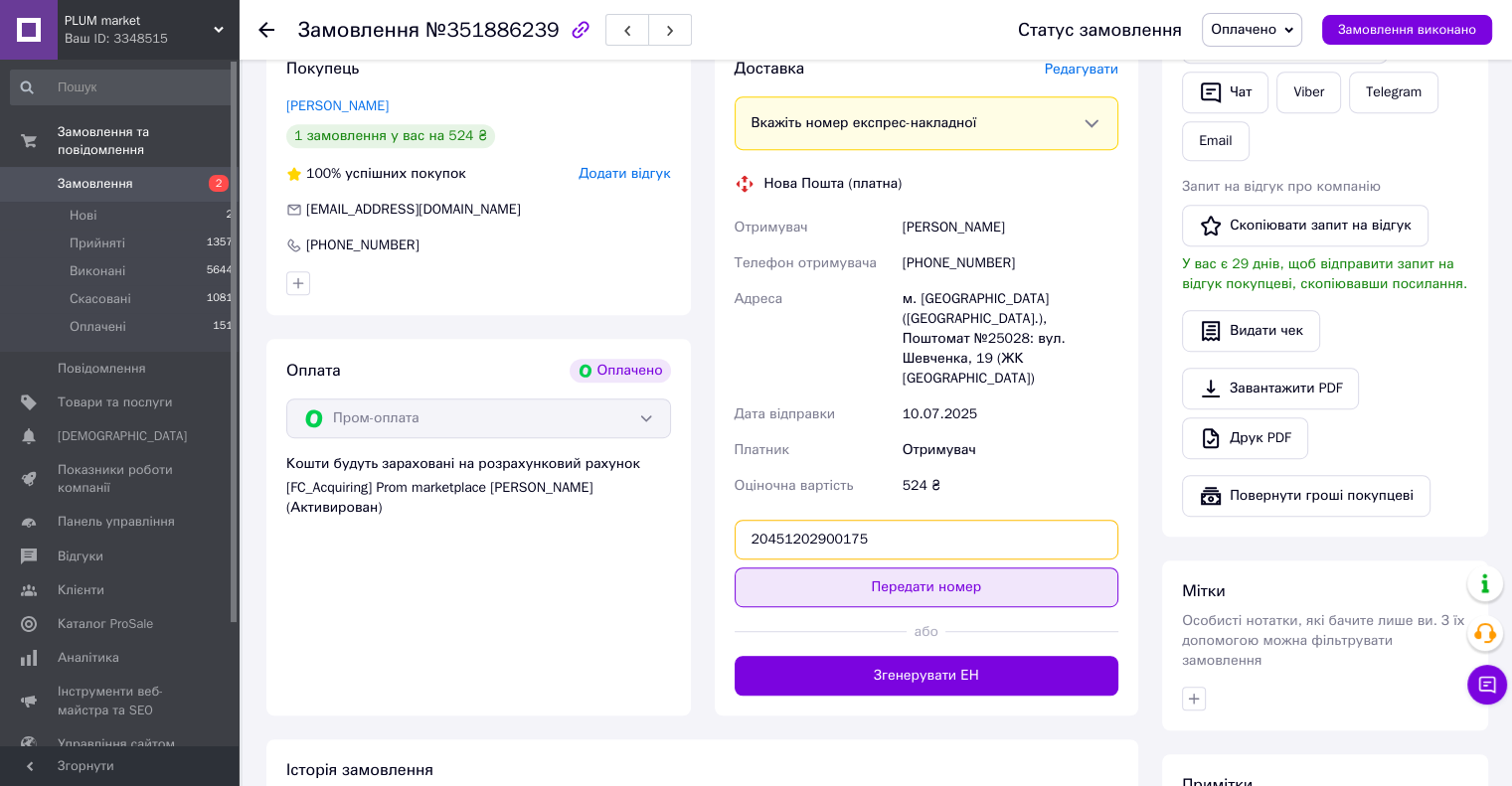 type on "20451202900175" 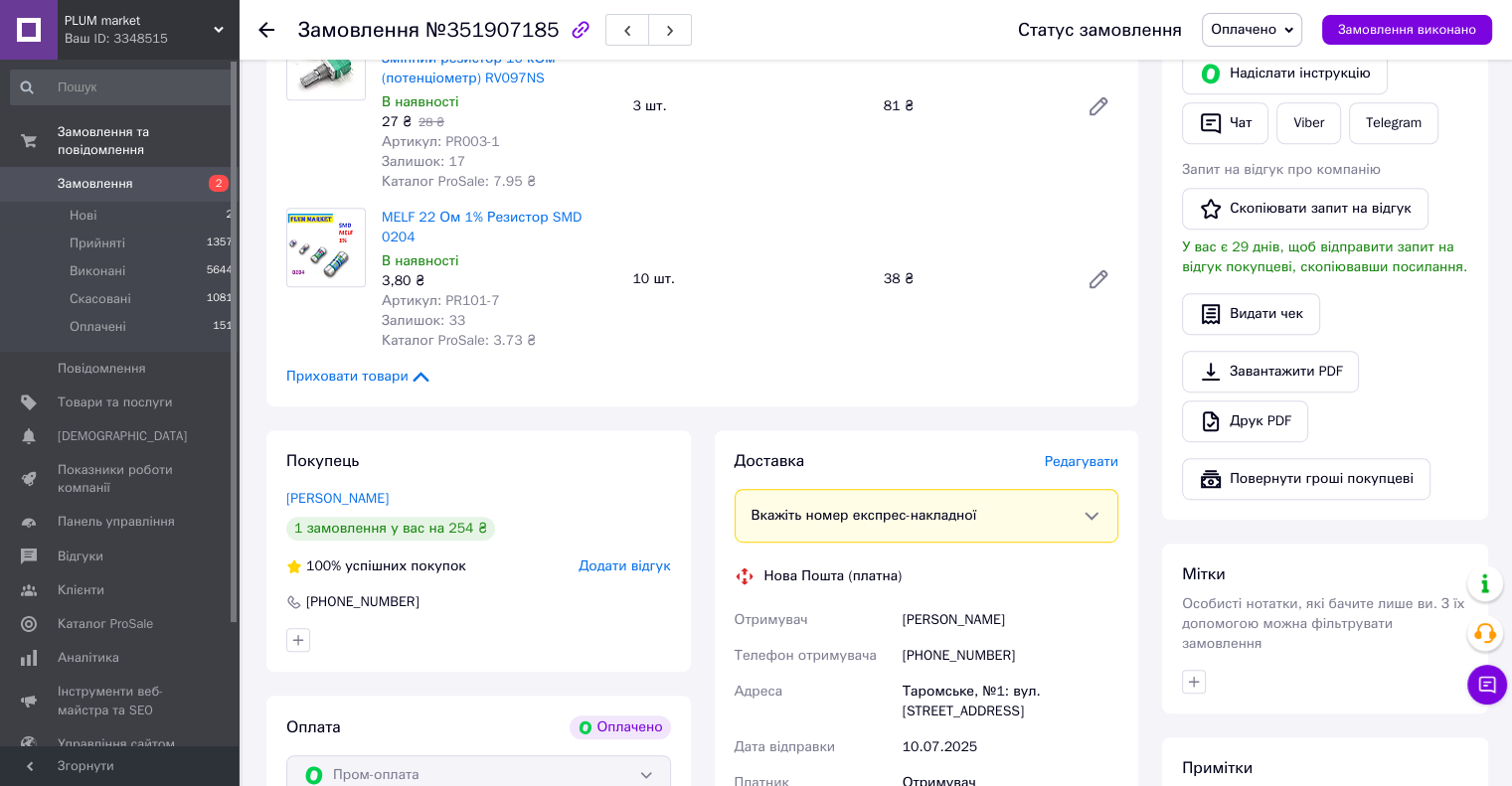 scroll, scrollTop: 950, scrollLeft: 0, axis: vertical 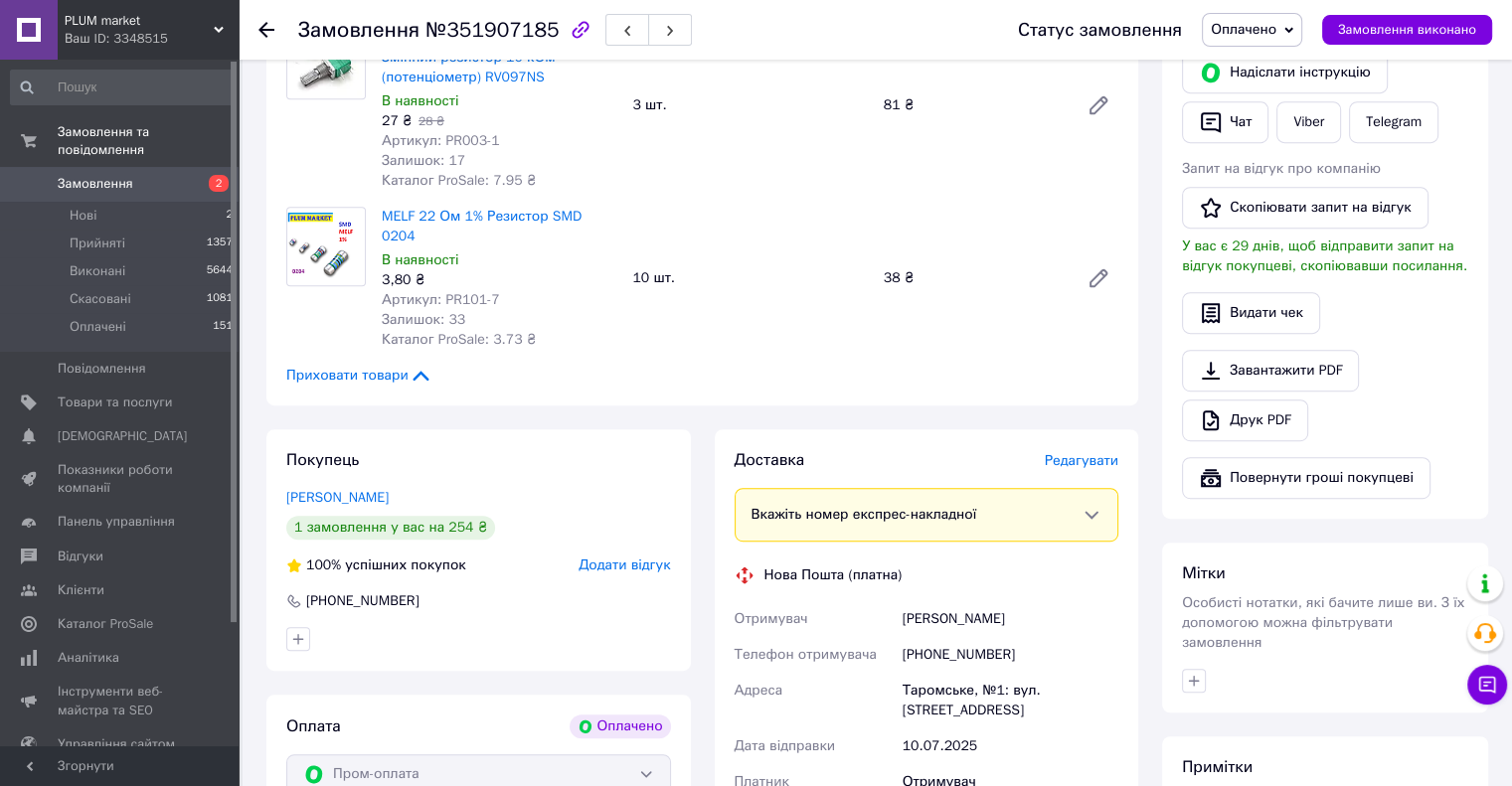 click on "+380978426740" at bounding box center [1010, 655] 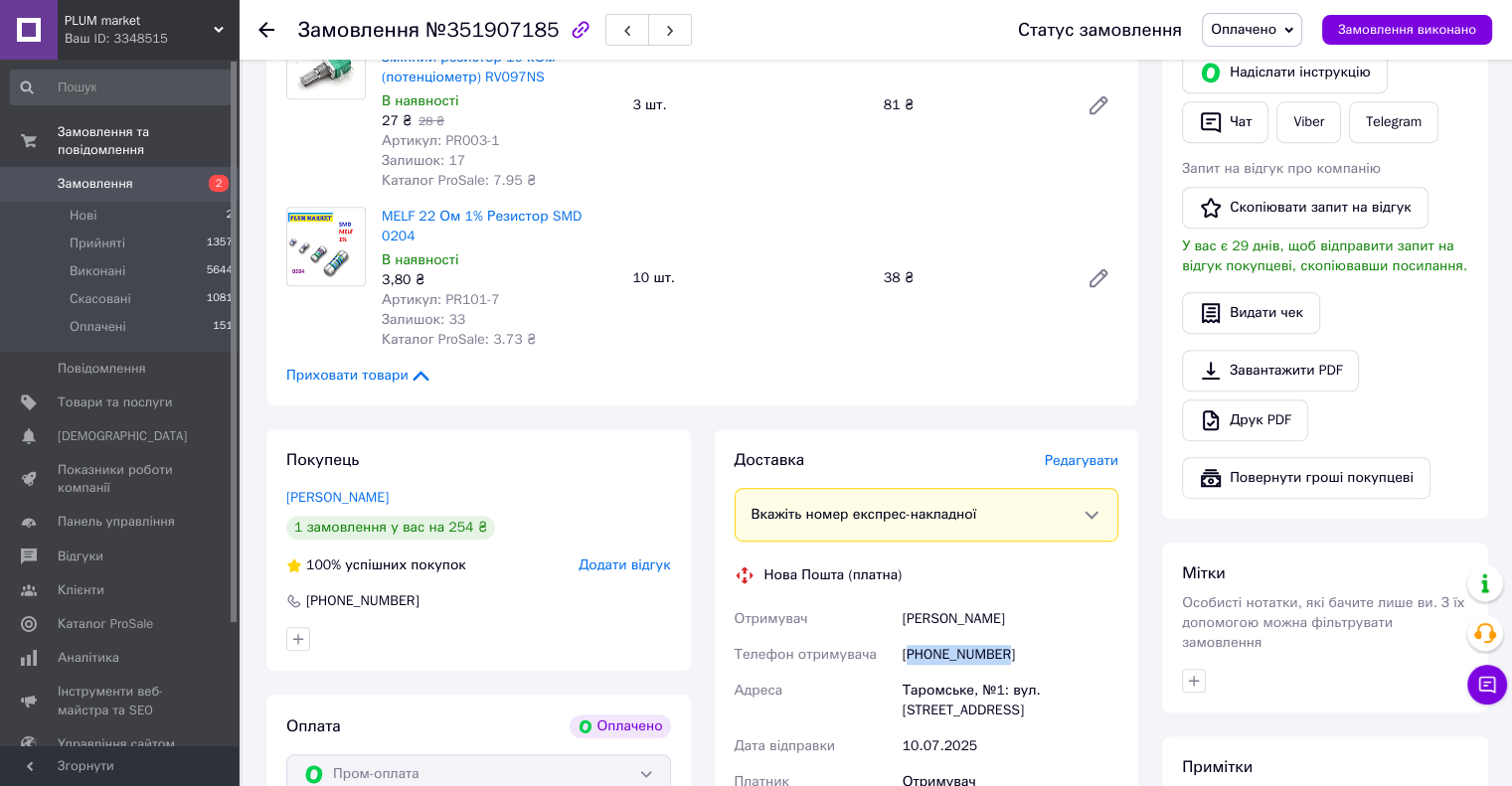click on "+380978426740" at bounding box center [1010, 655] 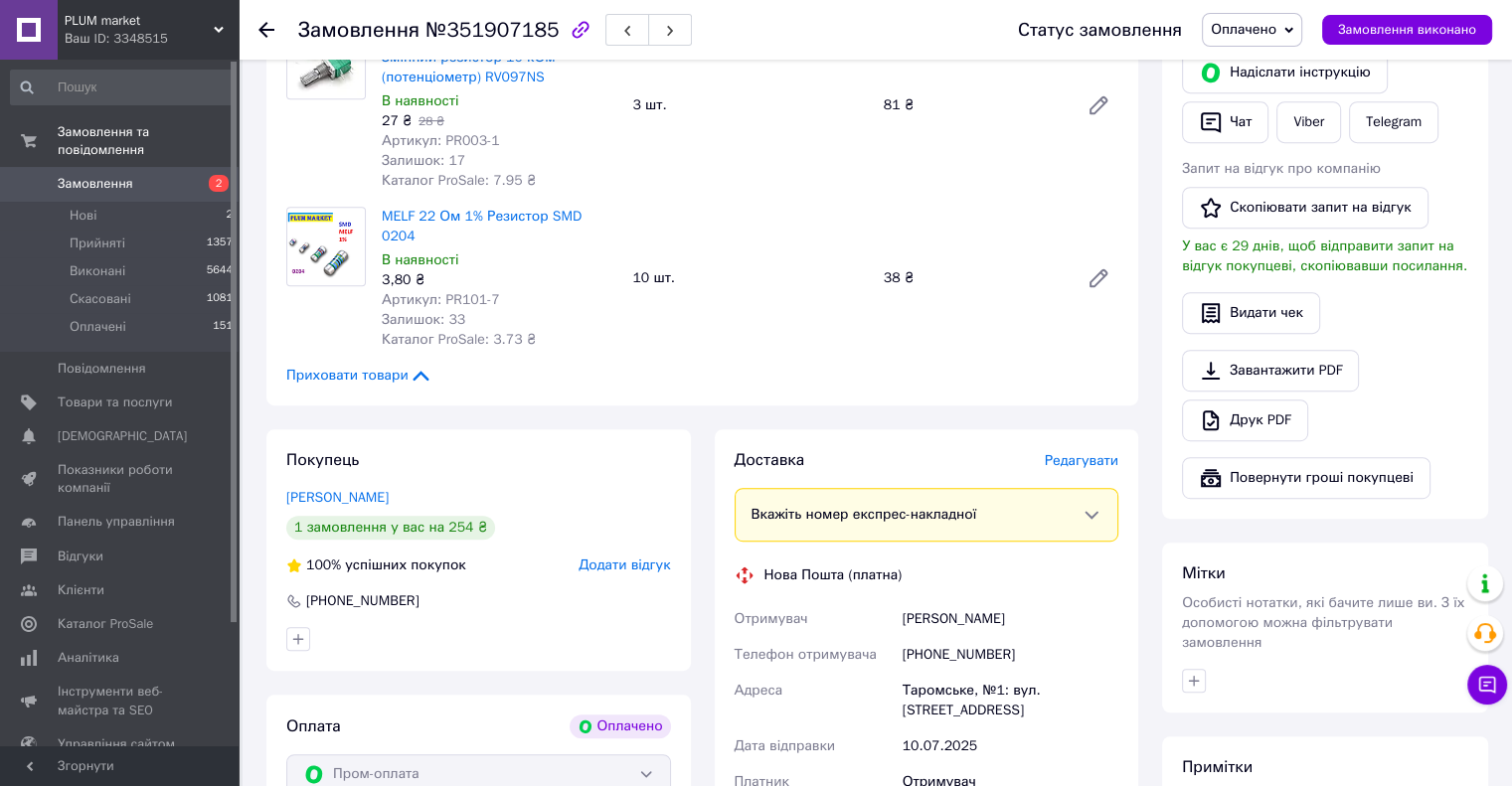 click on "Попков Максим" at bounding box center (1010, 619) 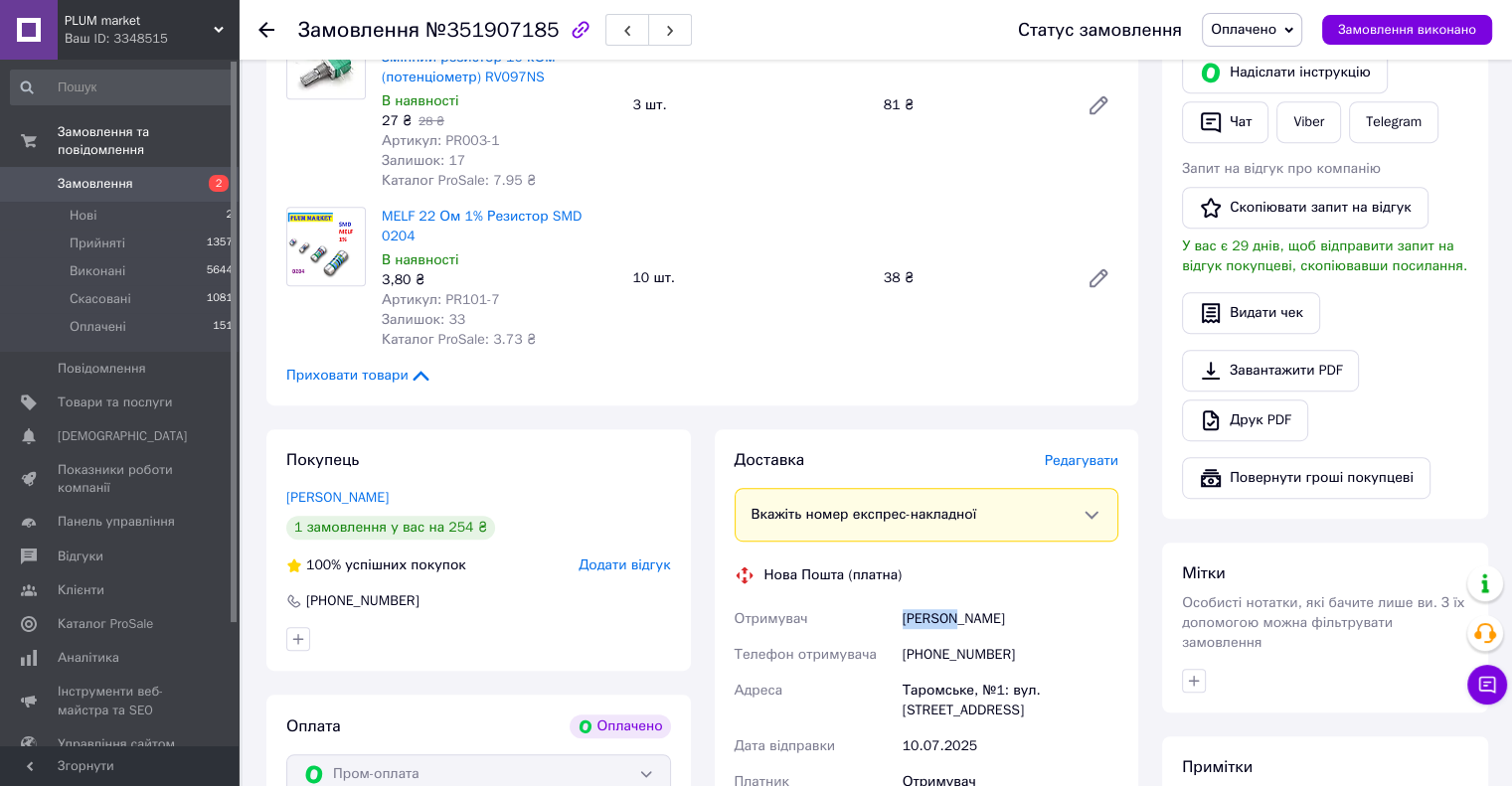 click on "Попков Максим" at bounding box center [1010, 619] 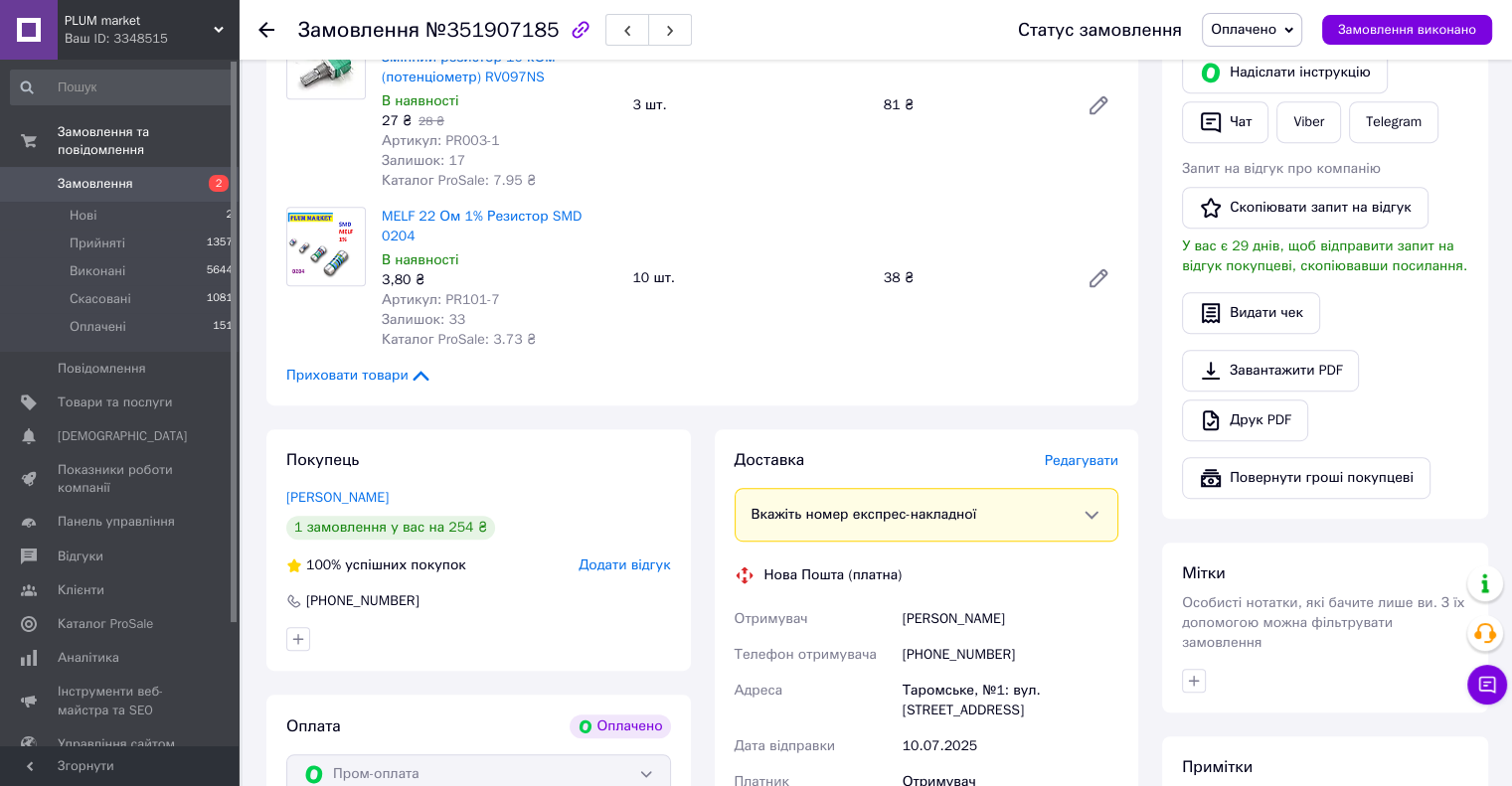 click on "Попков Максим" at bounding box center [1010, 619] 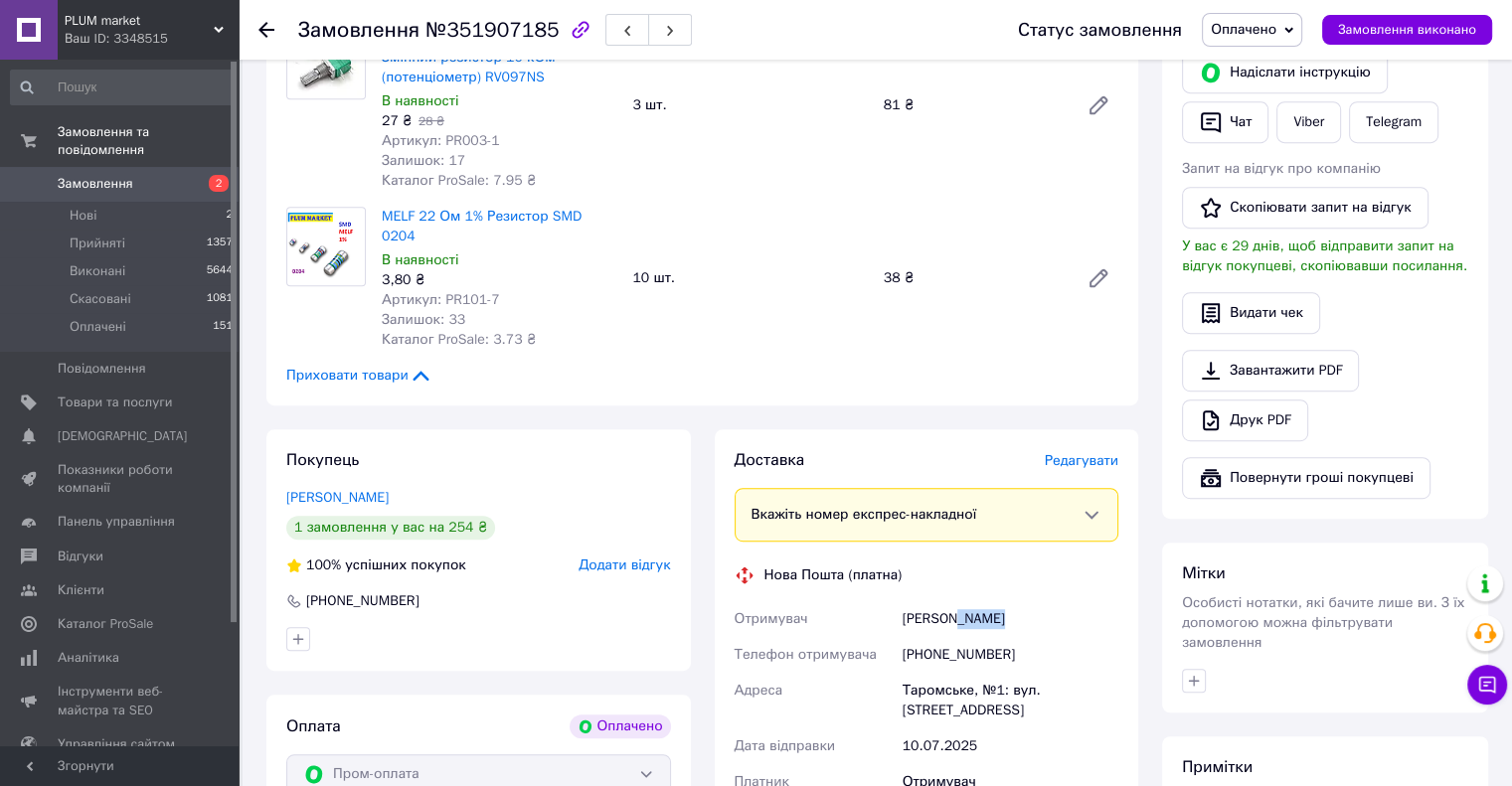 click on "Попков Максим" at bounding box center [1010, 619] 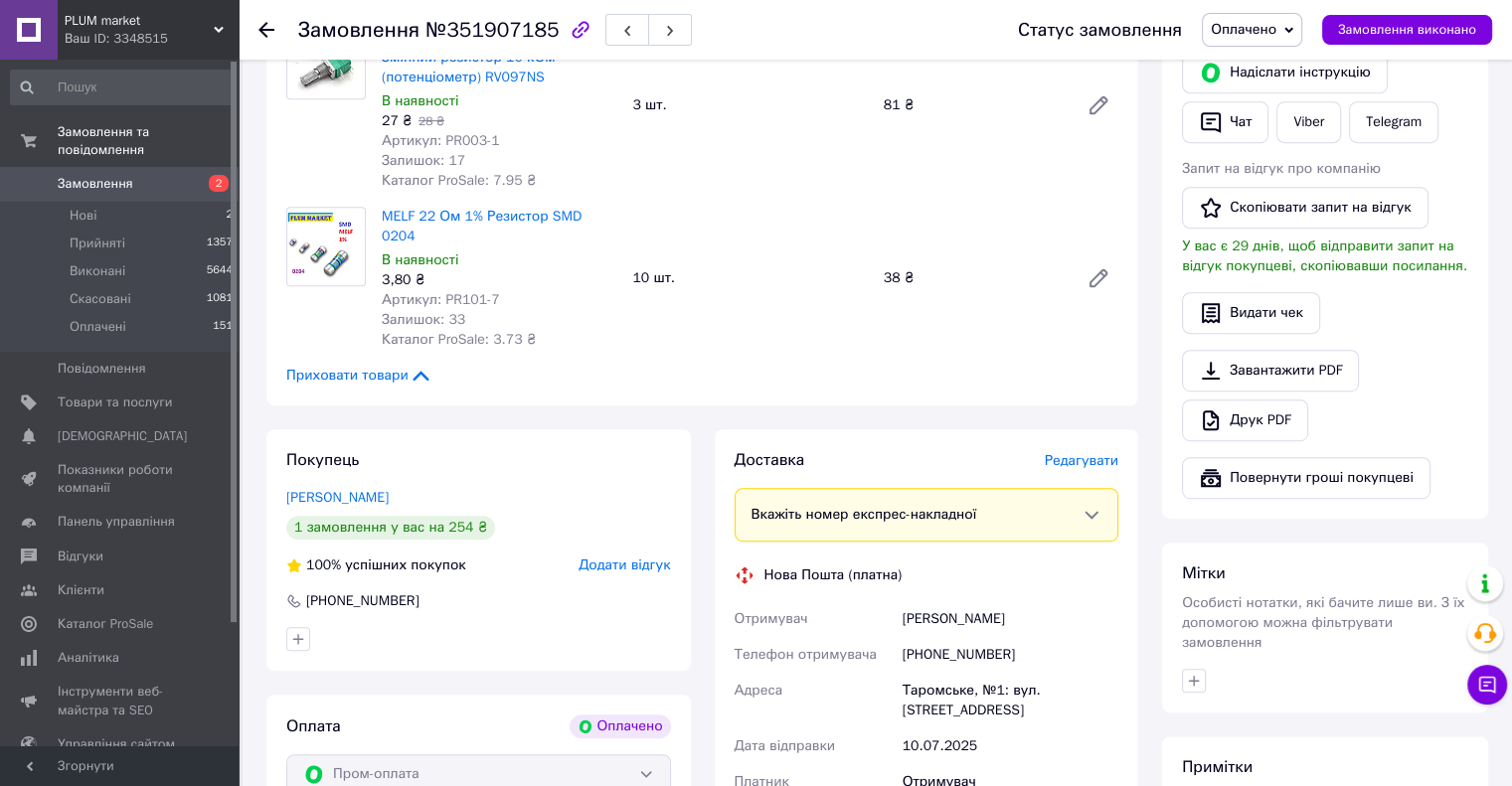 drag, startPoint x: 985, startPoint y: 603, endPoint x: 1046, endPoint y: 395, distance: 216.76 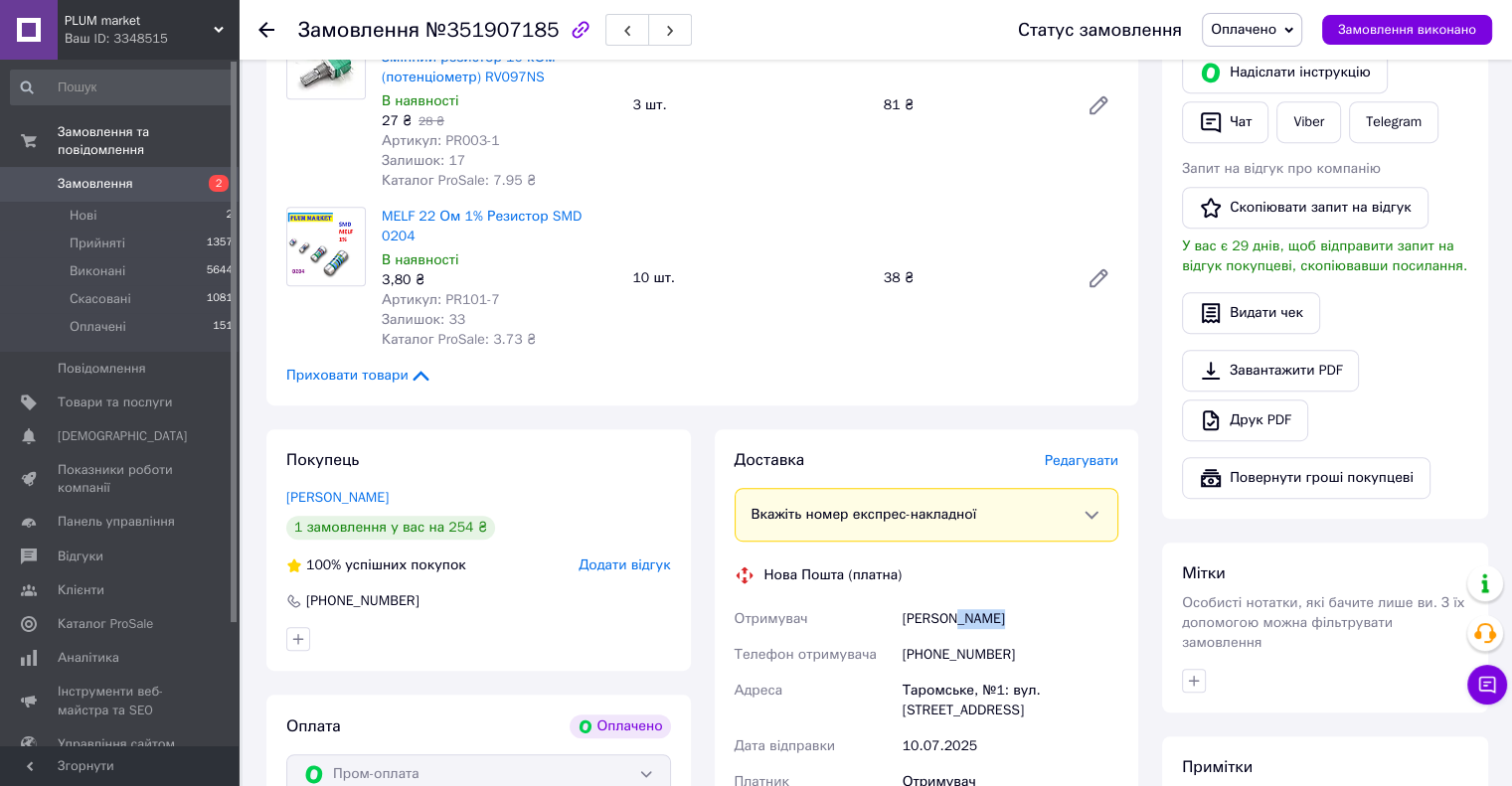 click on "Попков Максим" at bounding box center (1010, 619) 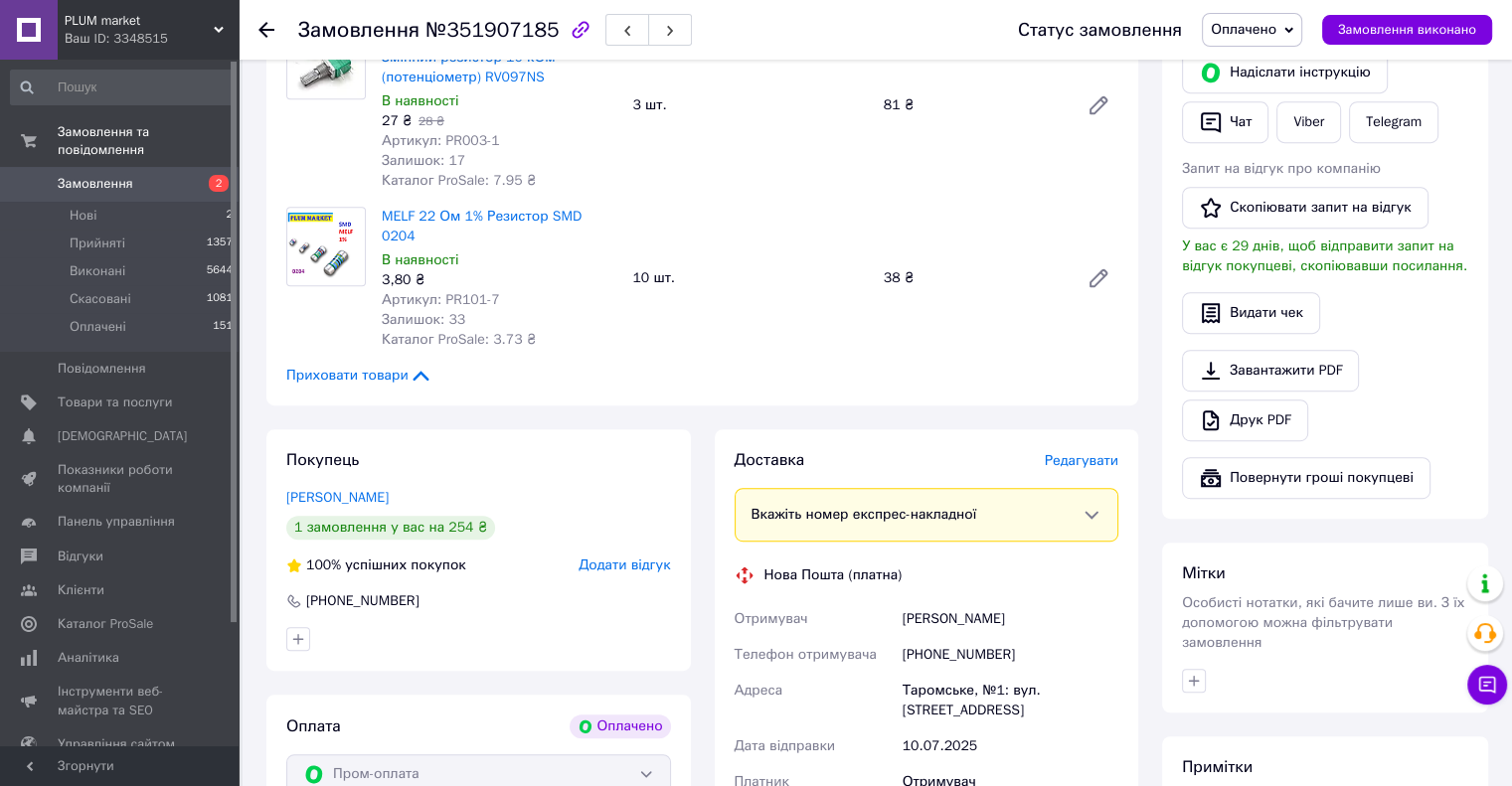 click on "Таромське, №1: вул. Старий шлях, 1" at bounding box center (1010, 701) 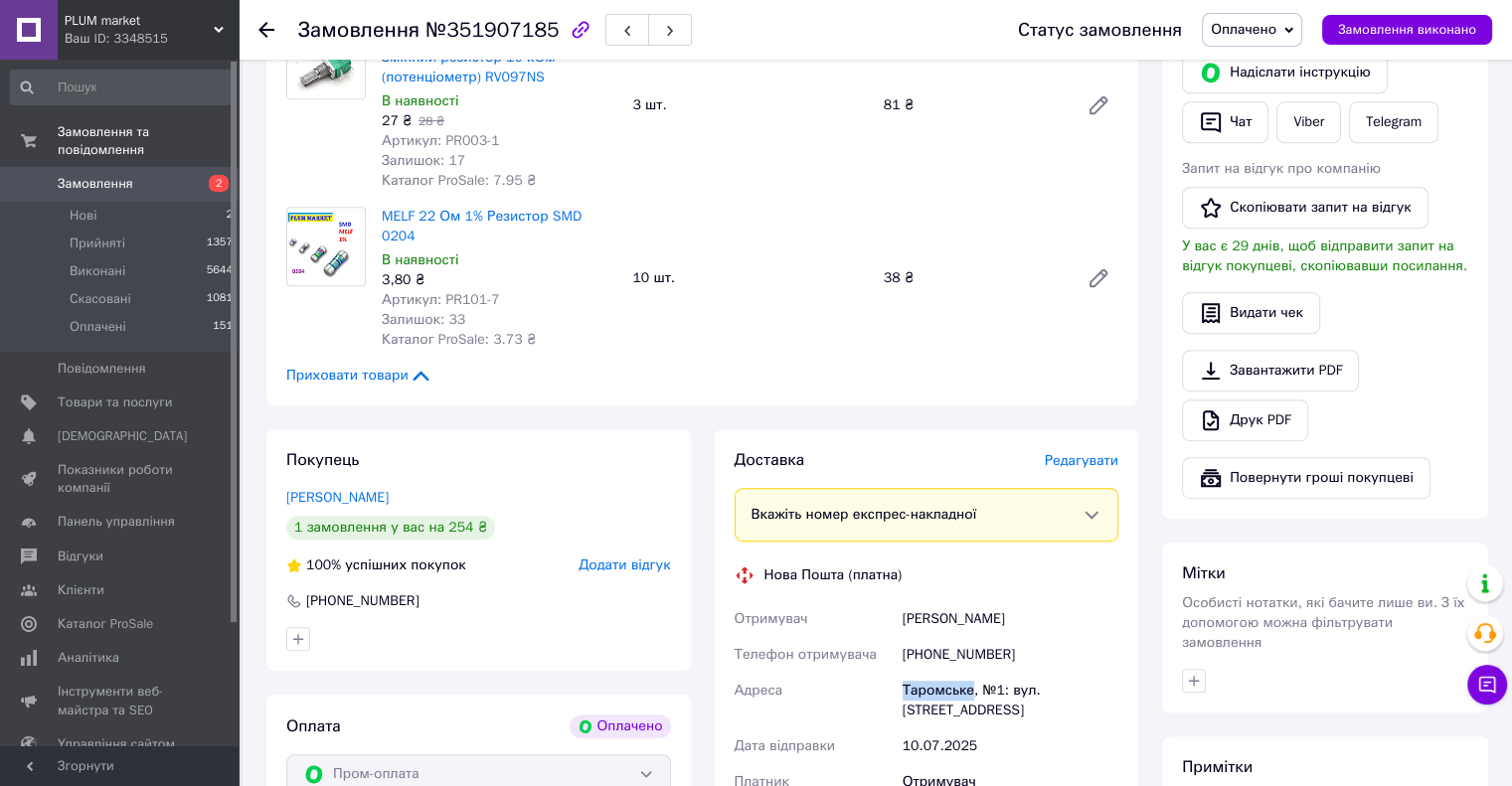 click on "Таромське, №1: вул. Старий шлях, 1" at bounding box center (1010, 701) 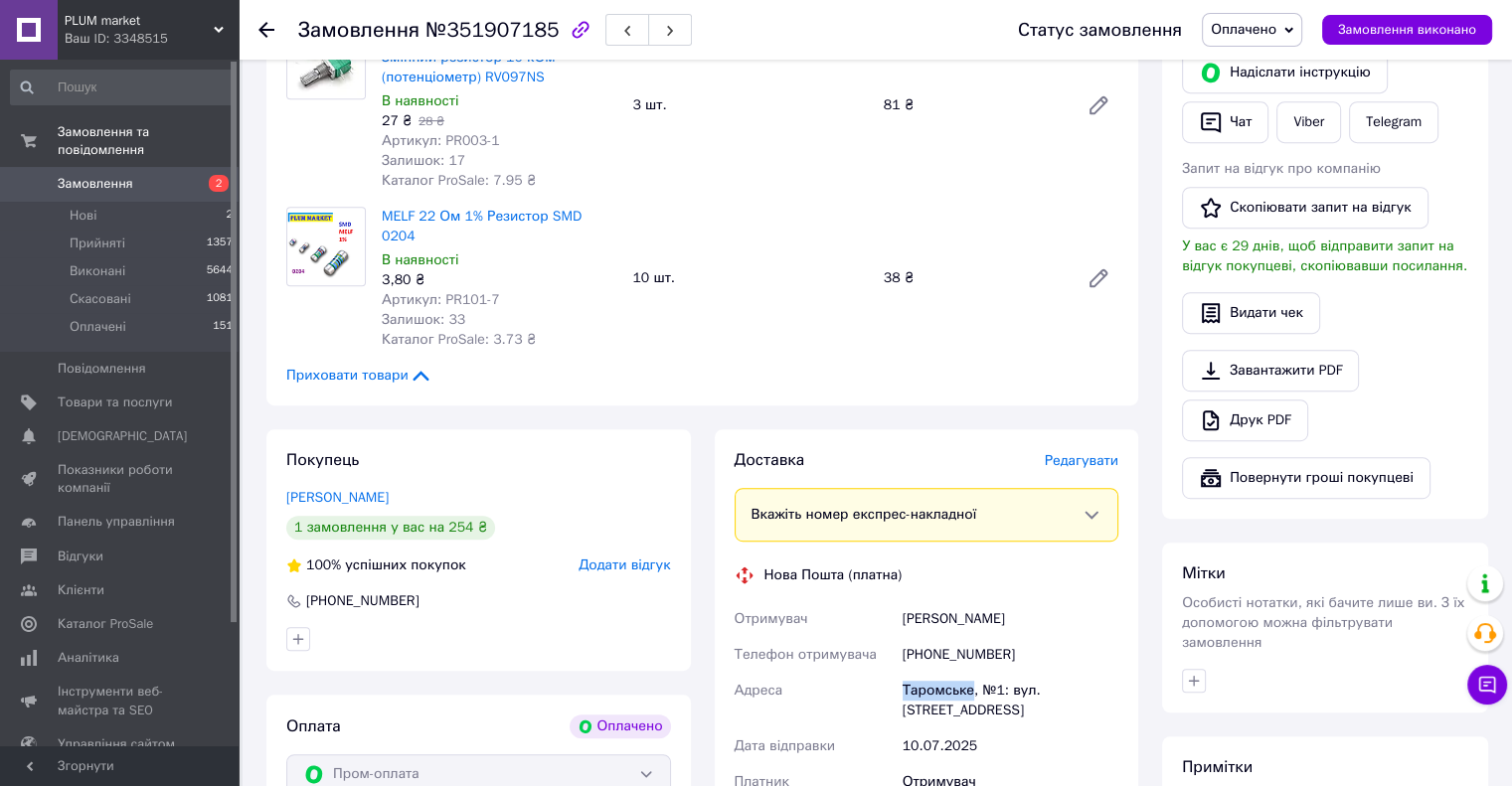 copy on "Таромське" 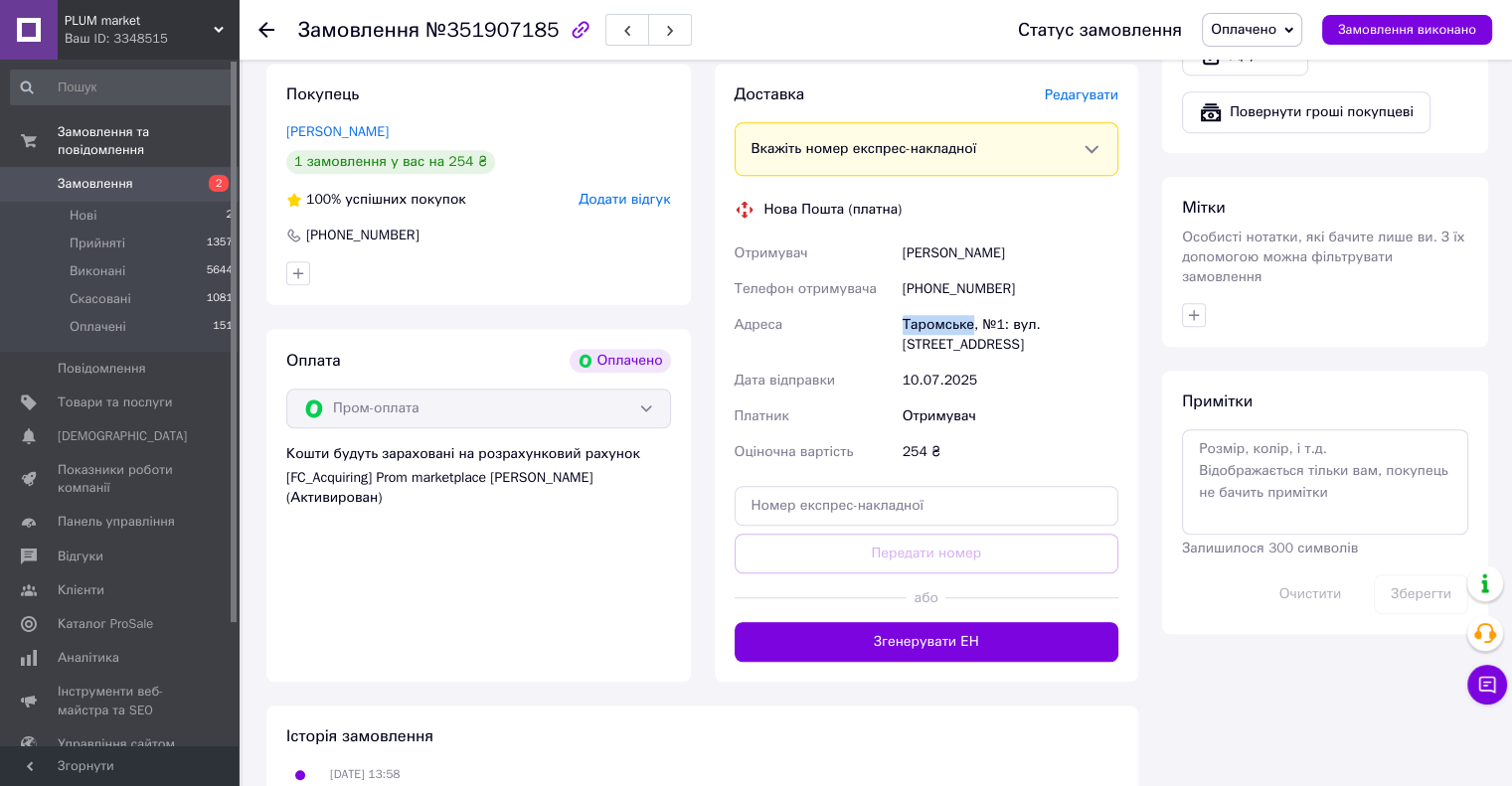scroll, scrollTop: 1316, scrollLeft: 0, axis: vertical 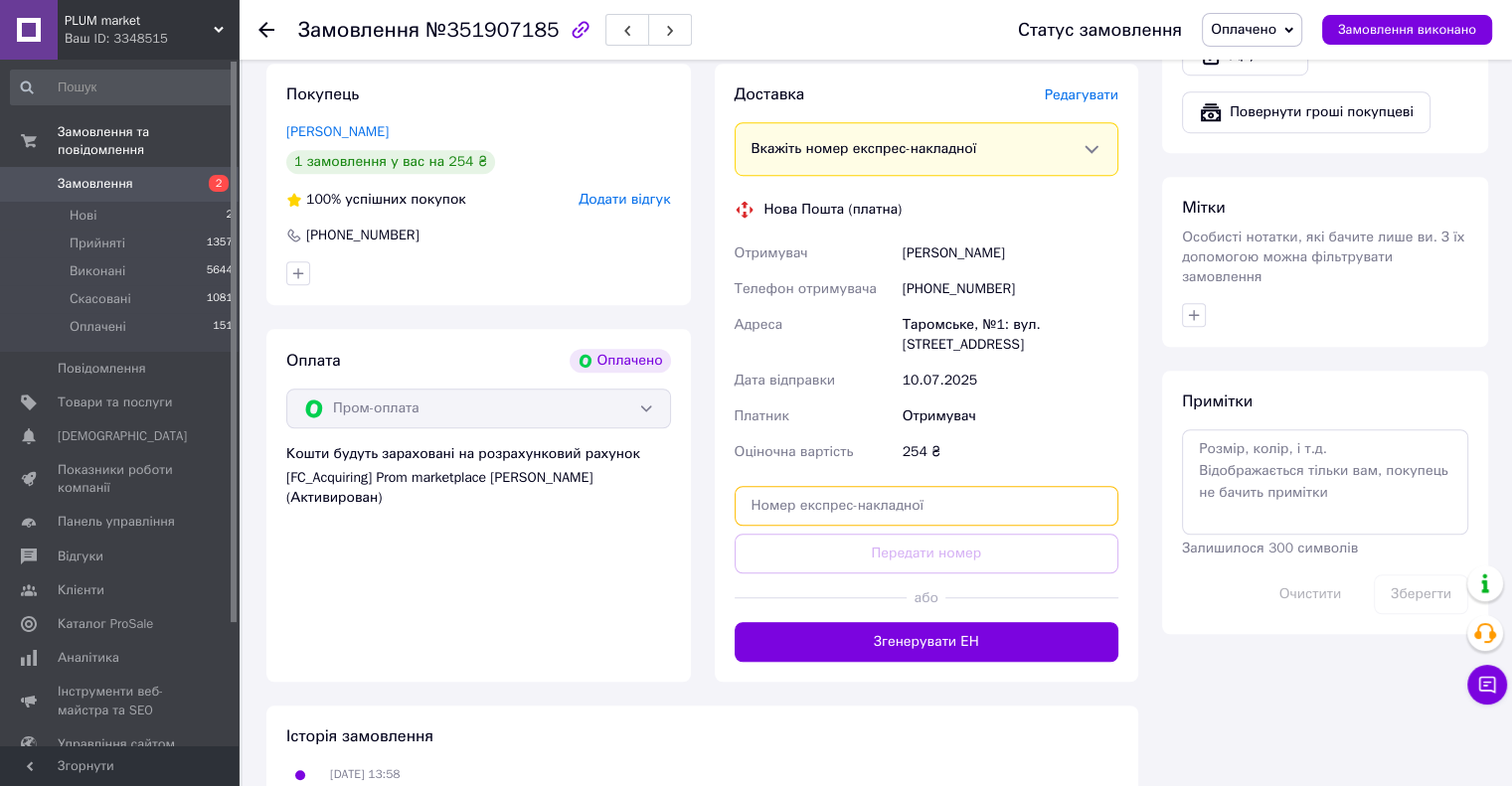 click at bounding box center [926, 506] 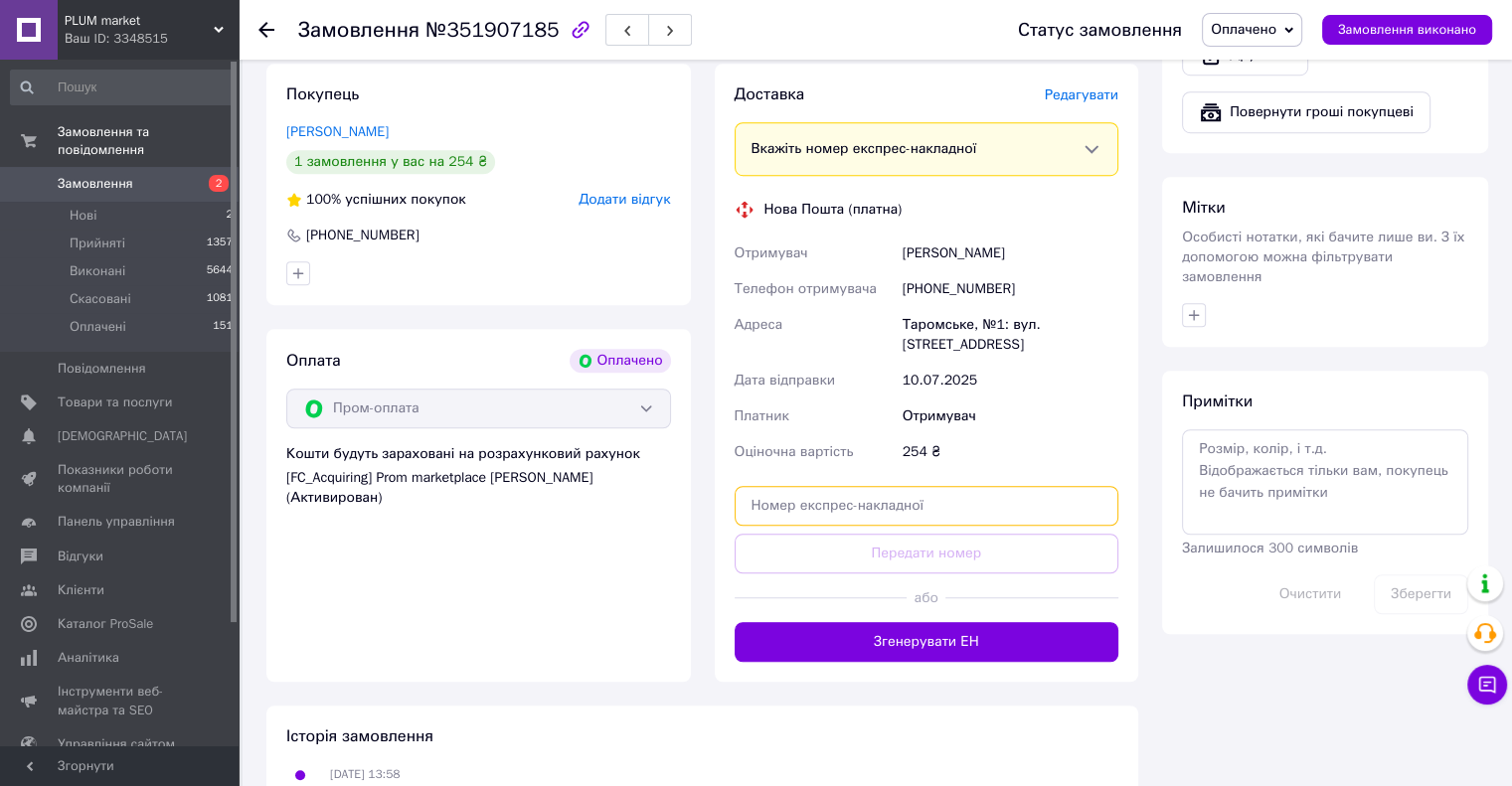 paste on "20451202905417" 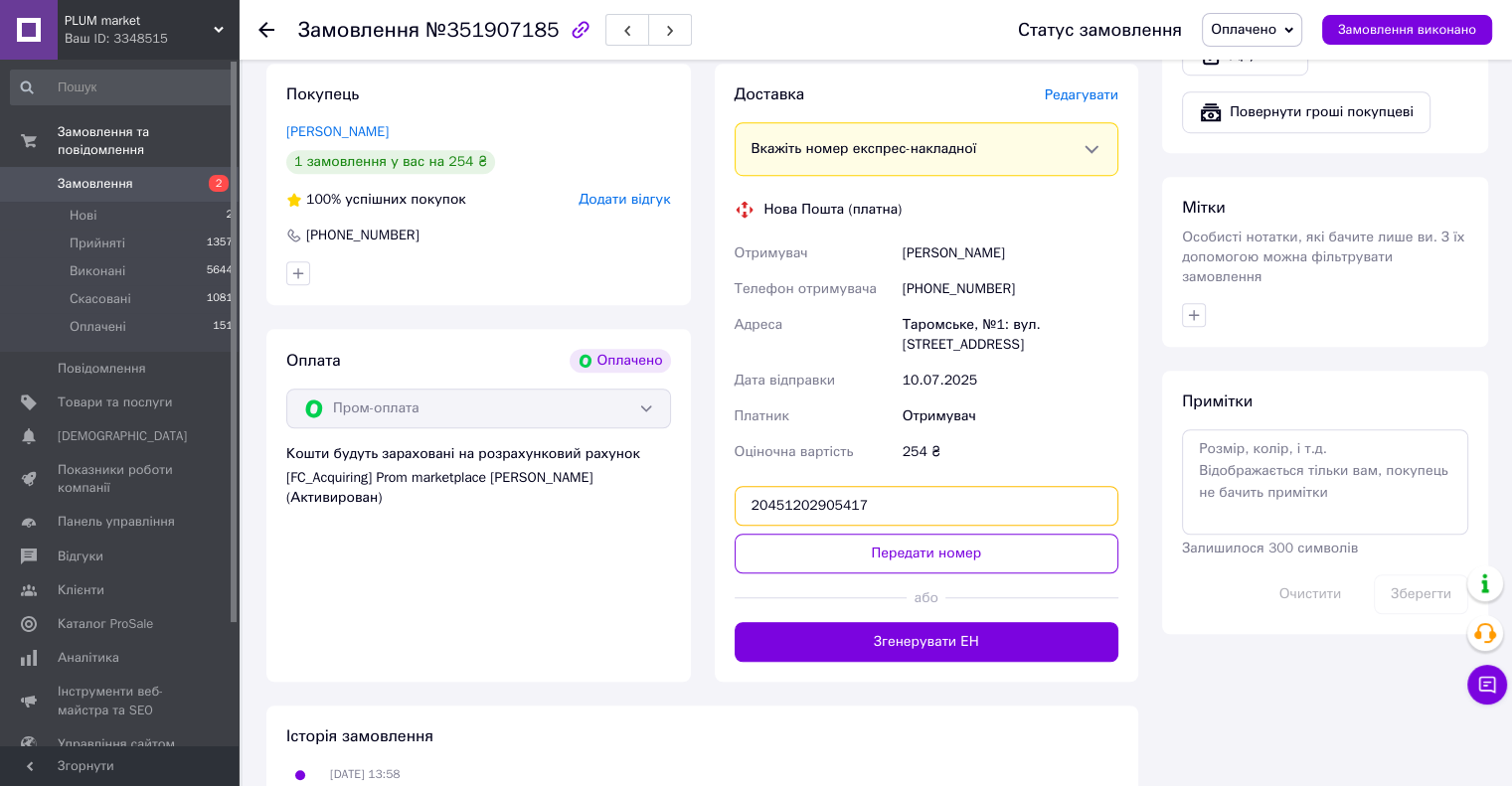 type on "20451202905417" 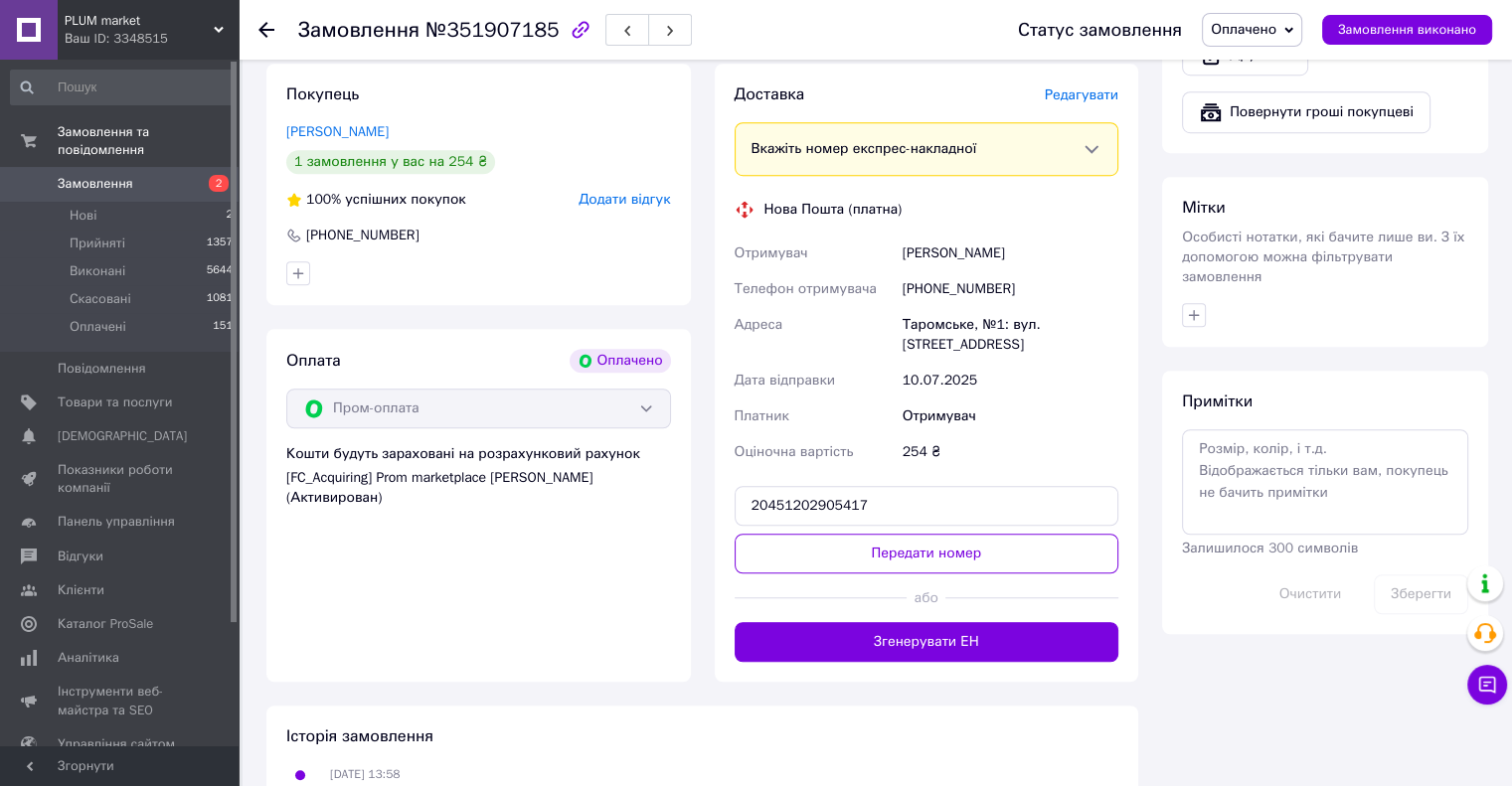 click on "Передати номер" at bounding box center (926, 553) 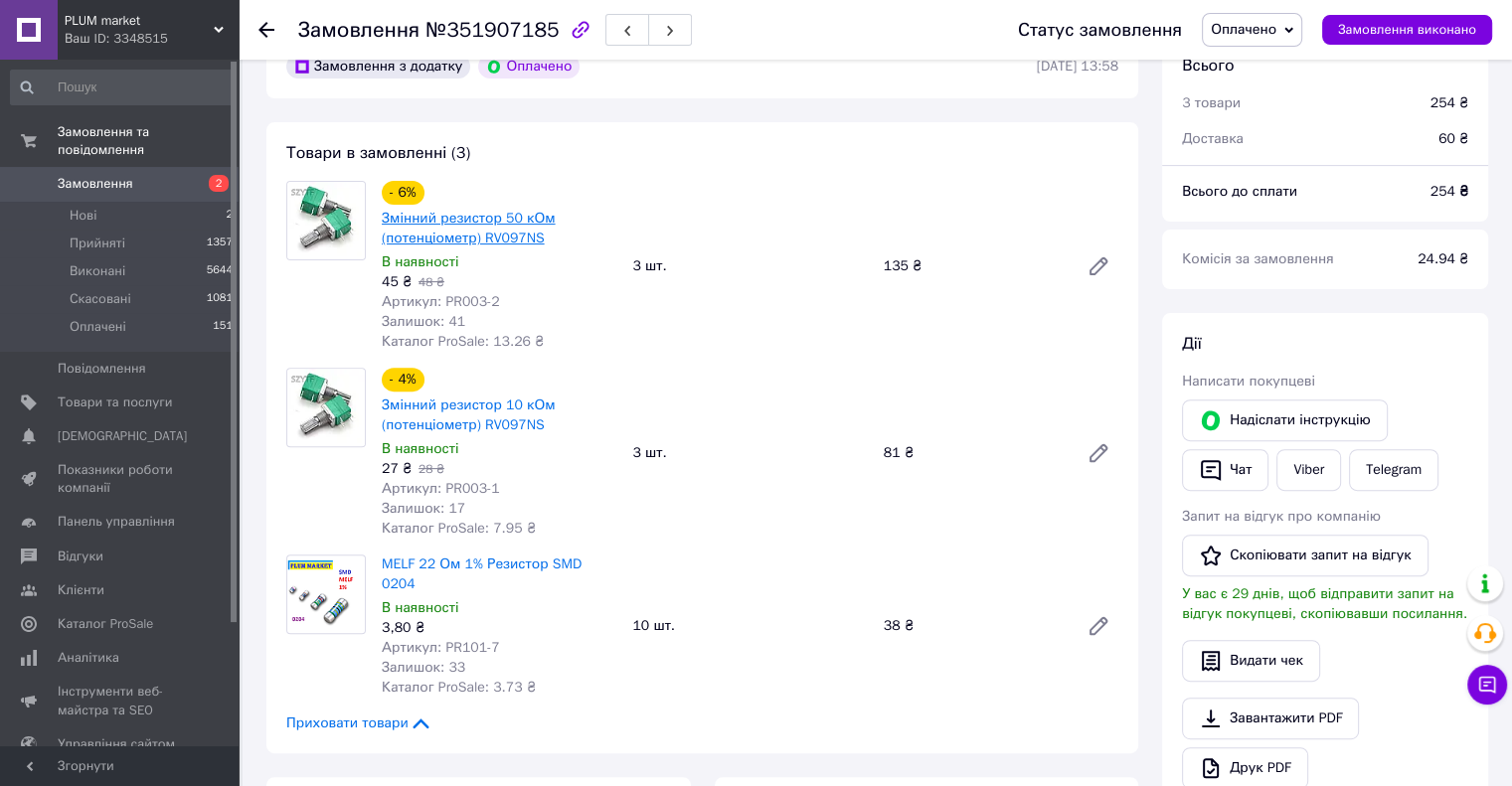 scroll, scrollTop: 570, scrollLeft: 0, axis: vertical 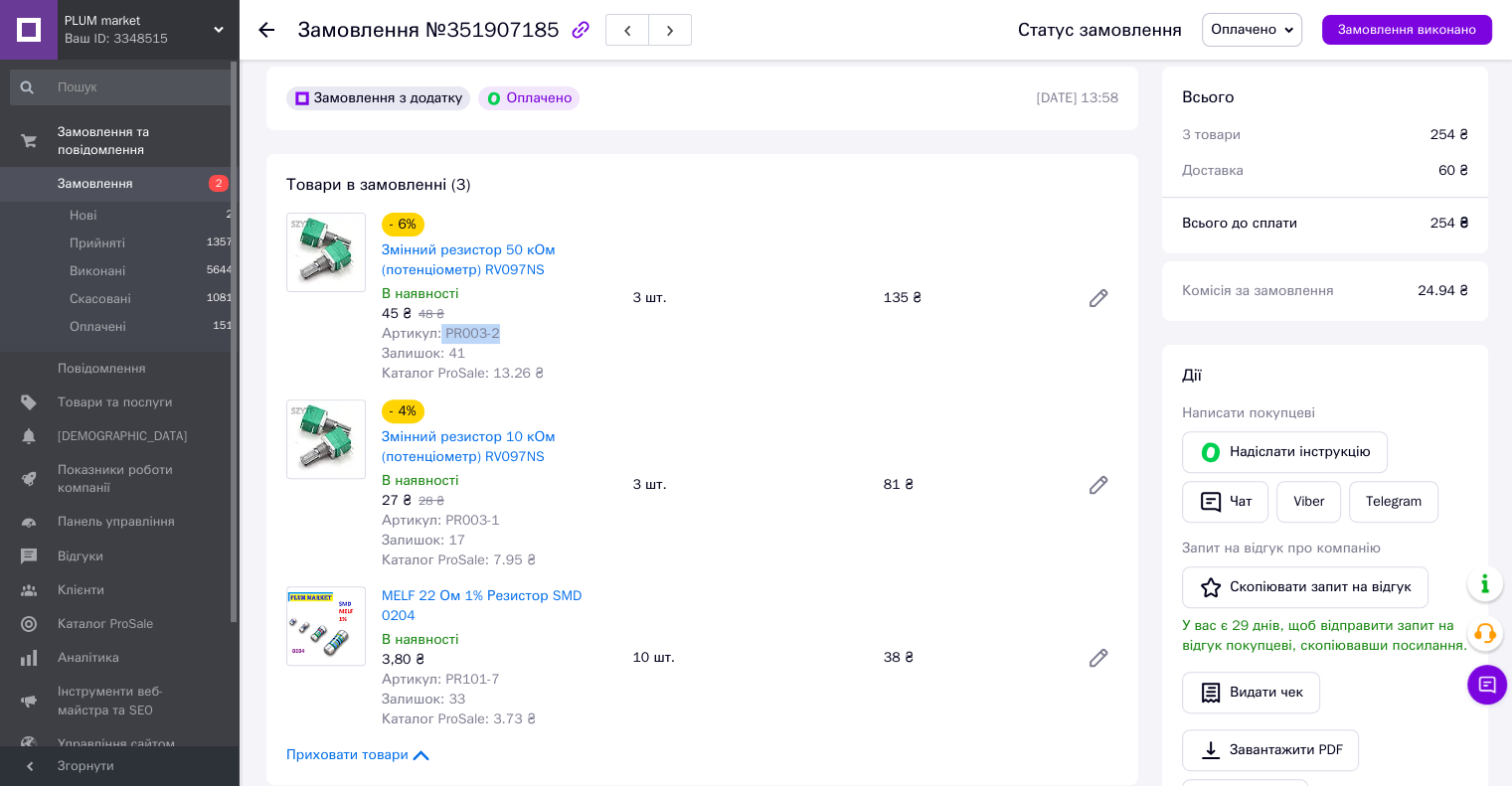drag, startPoint x: 506, startPoint y: 329, endPoint x: 437, endPoint y: 335, distance: 69.260378 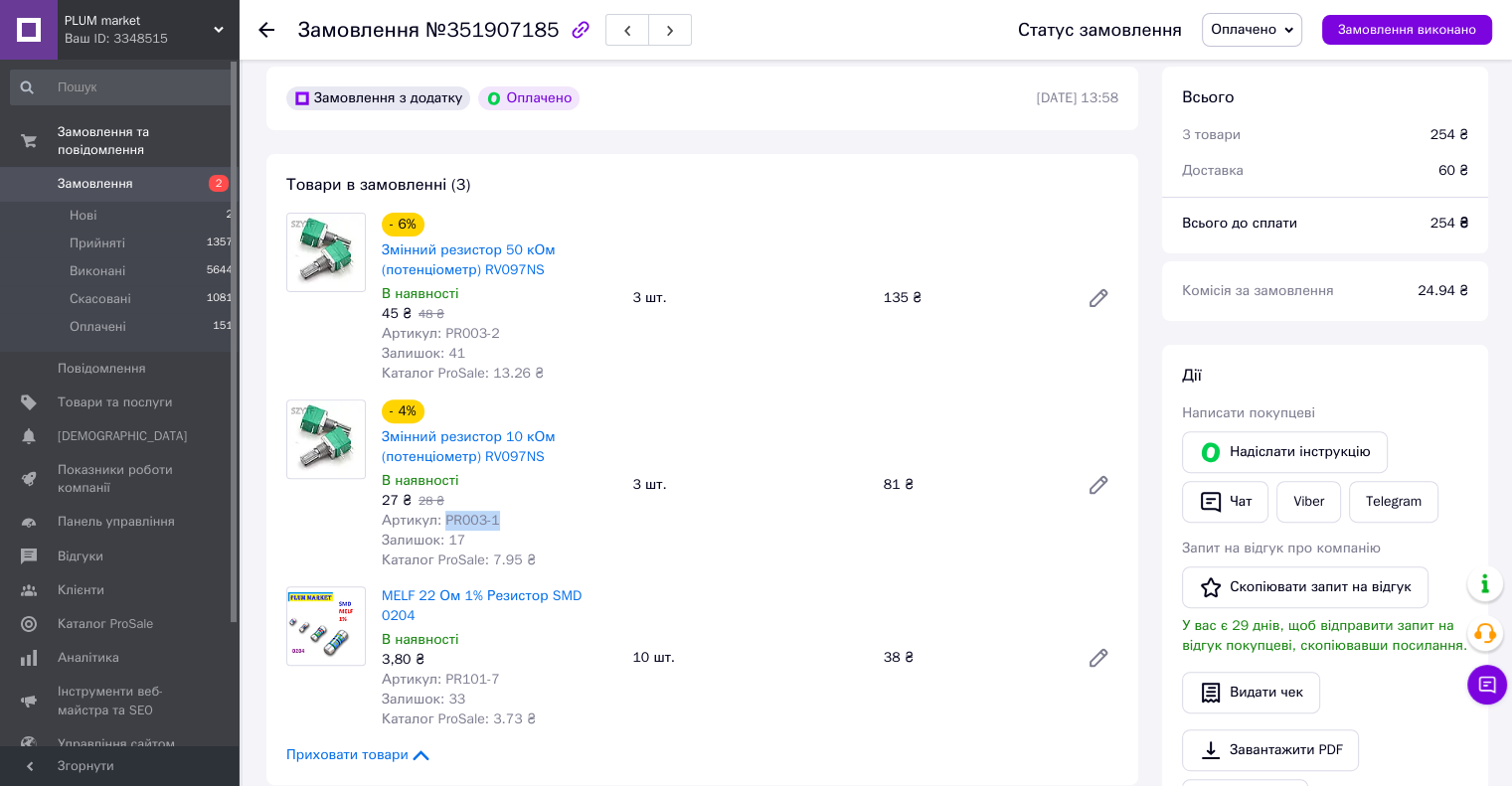 drag, startPoint x: 499, startPoint y: 520, endPoint x: 451, endPoint y: 519, distance: 48.010416 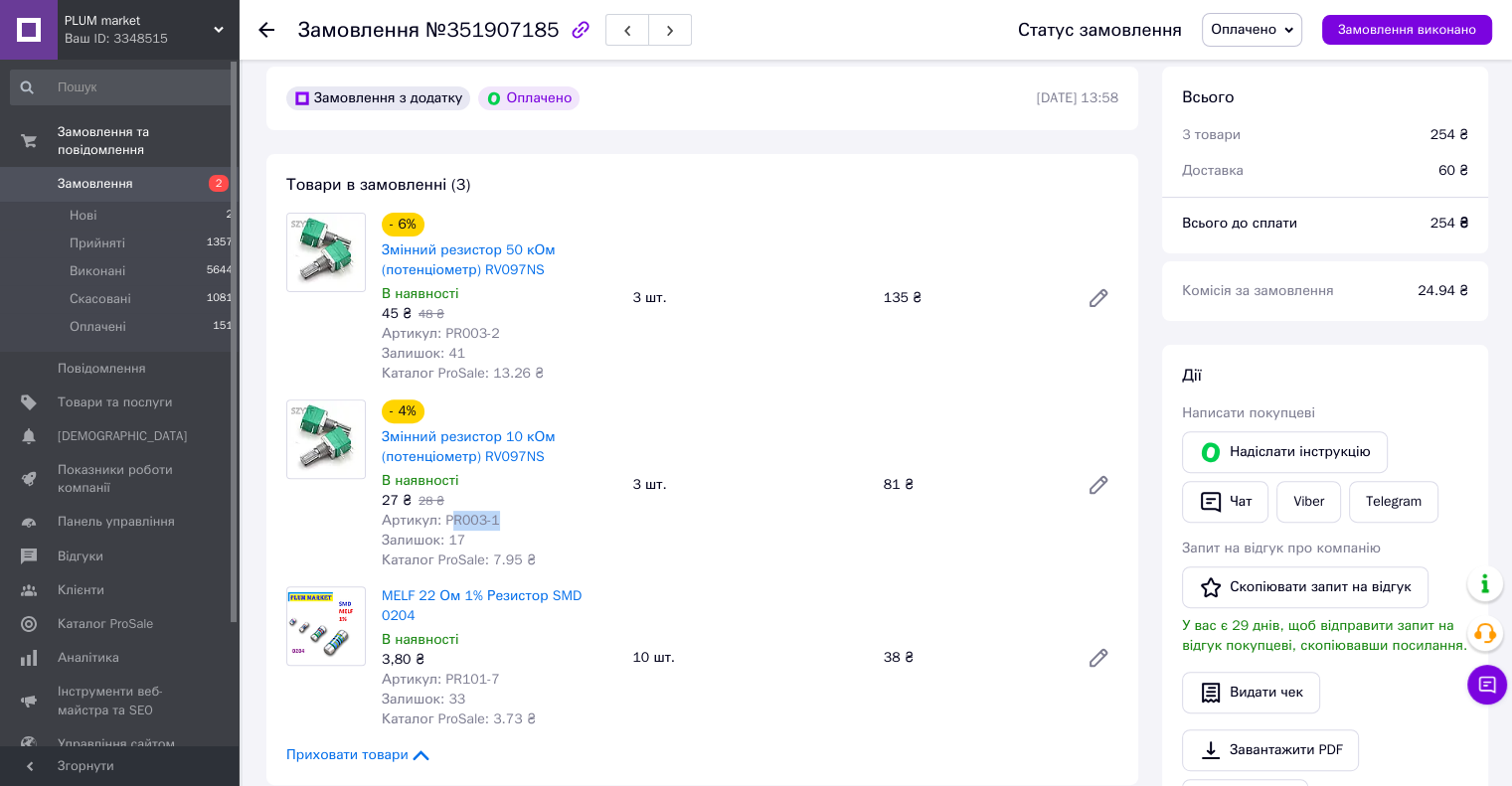 click on "Артикул: PR003-1" at bounding box center (499, 521) 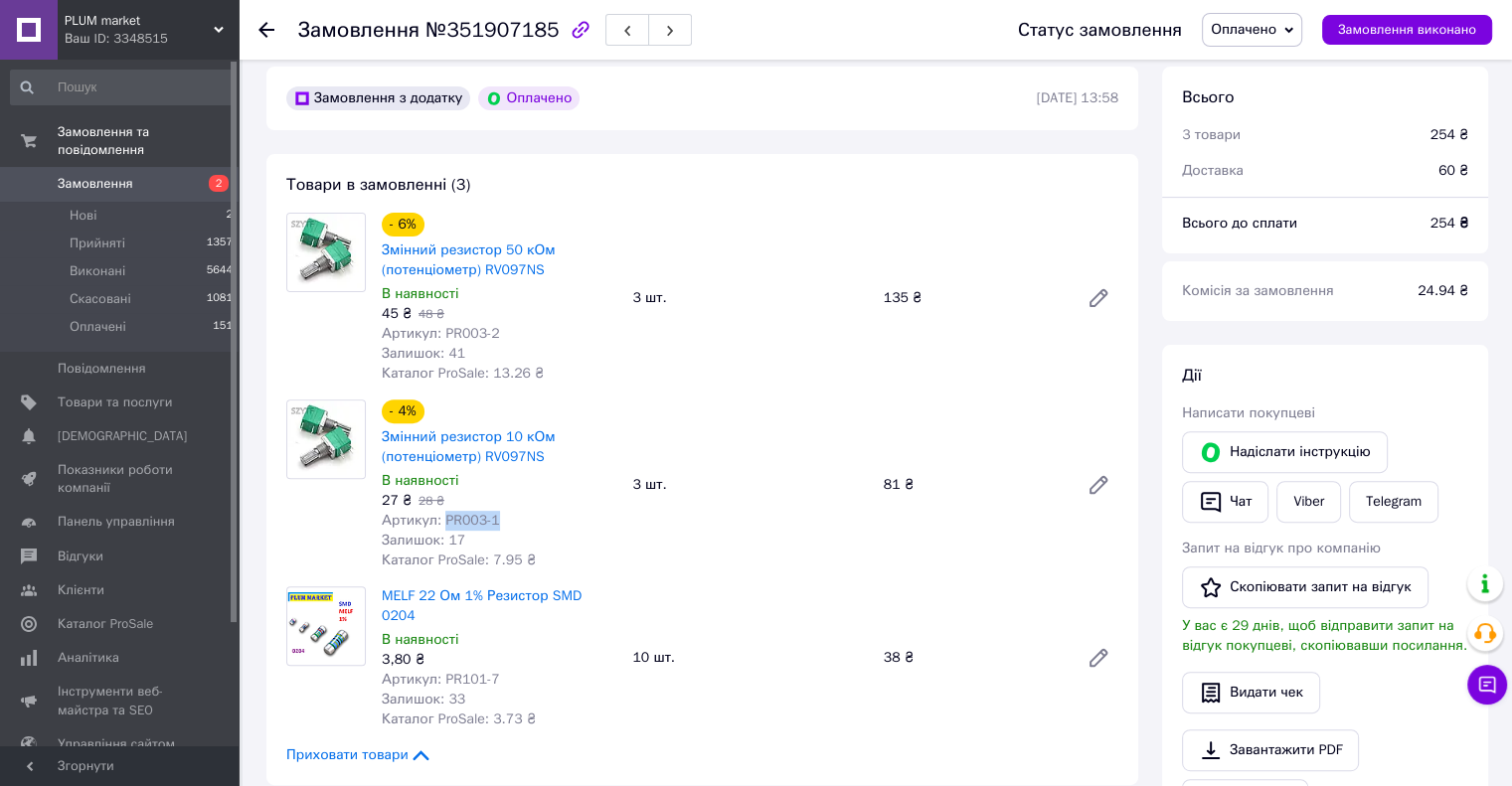 drag, startPoint x: 502, startPoint y: 524, endPoint x: 447, endPoint y: 523, distance: 55.00909 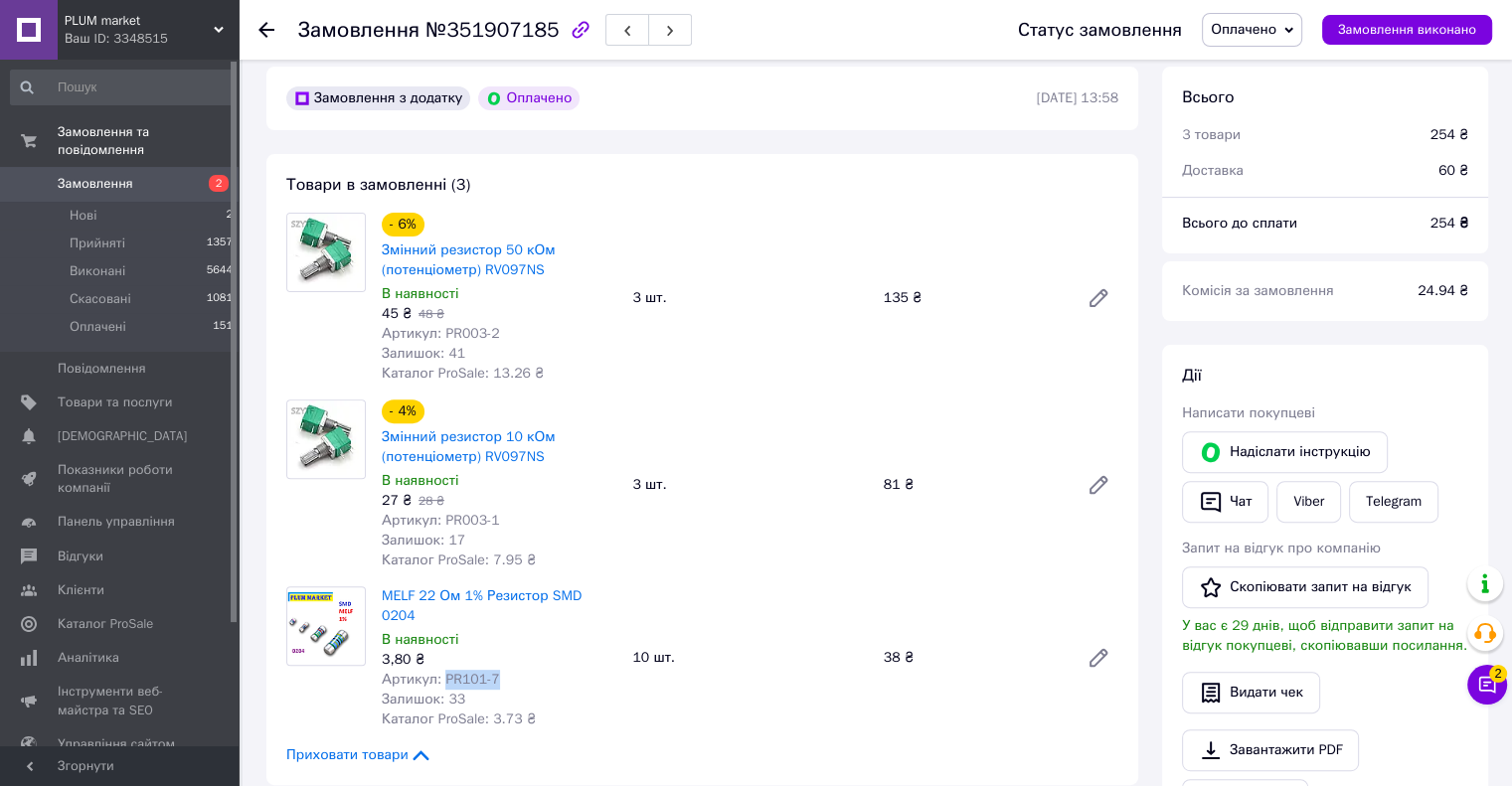 drag, startPoint x: 507, startPoint y: 665, endPoint x: 440, endPoint y: 667, distance: 67.02984 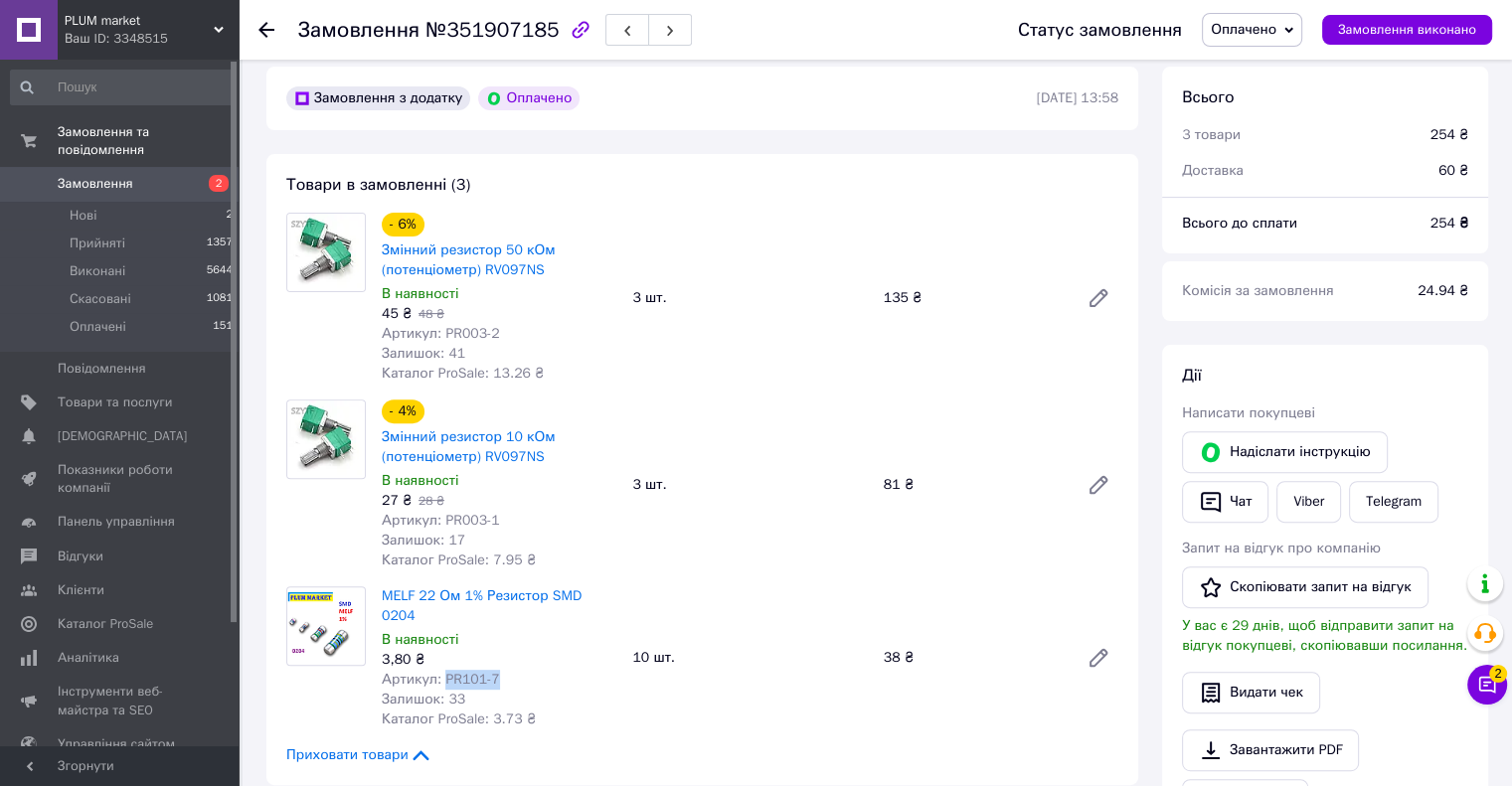 click on "Артикул: PR101-7" at bounding box center (499, 680) 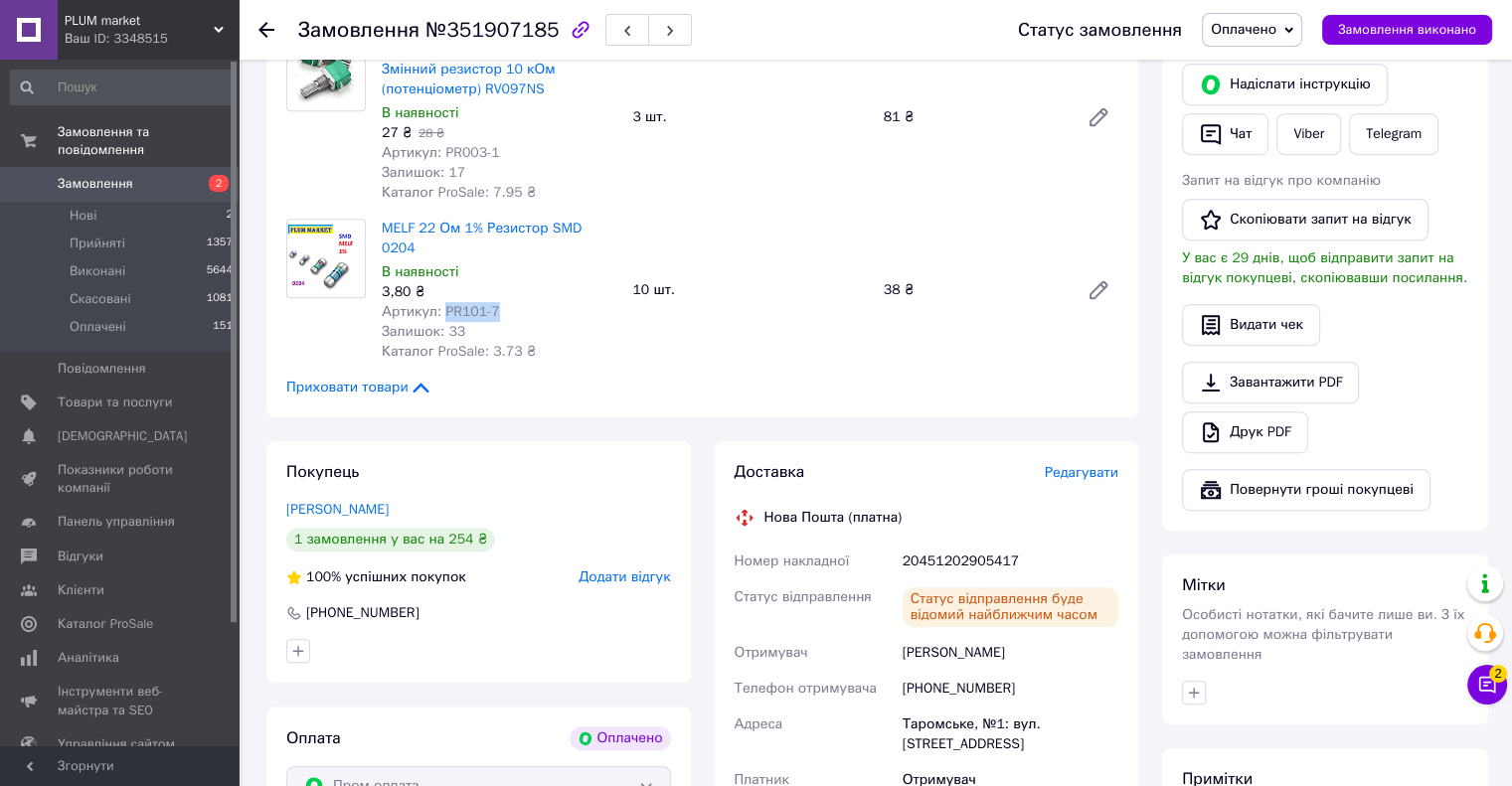 scroll, scrollTop: 961, scrollLeft: 0, axis: vertical 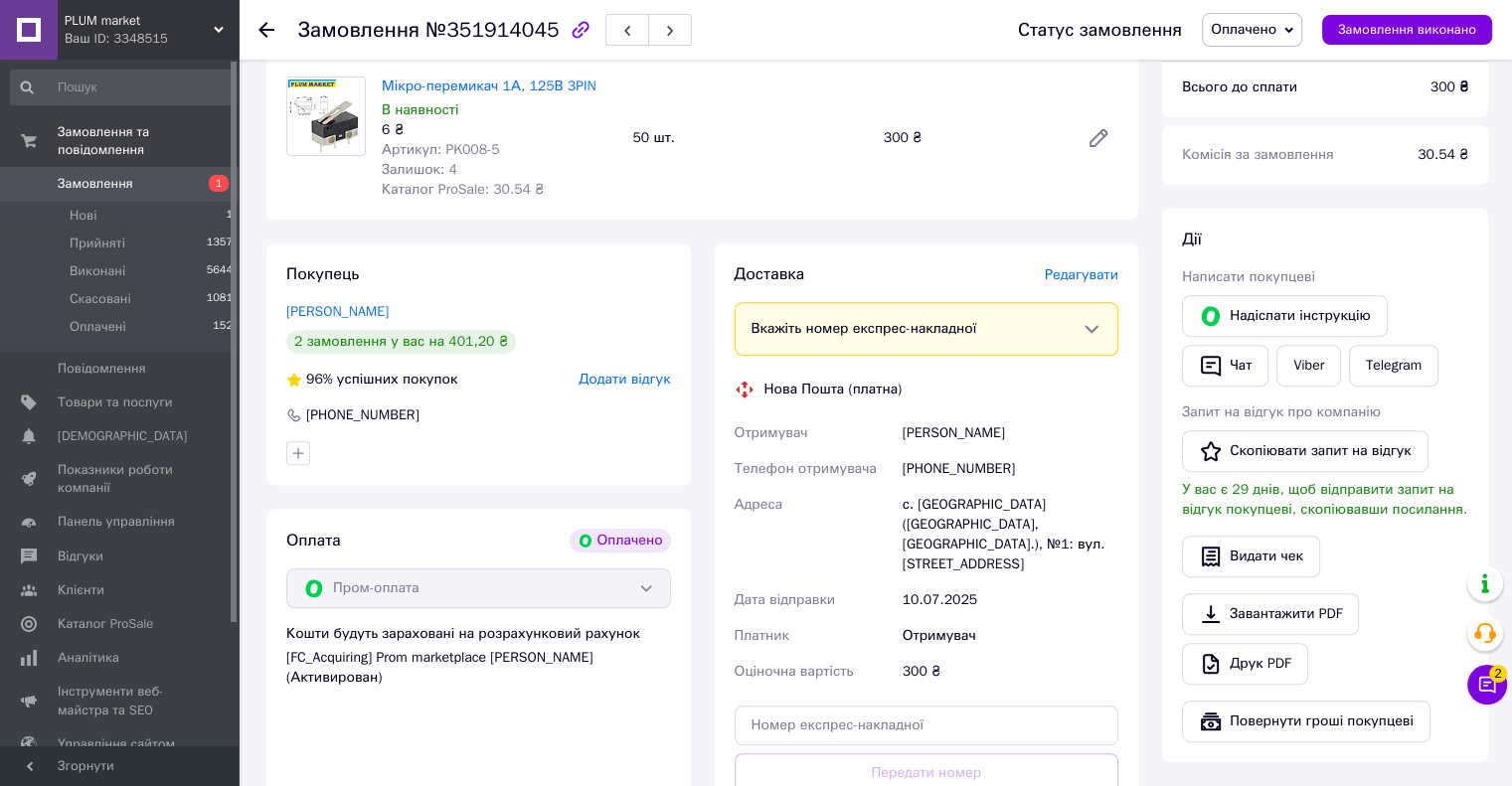 click on "+380681454575" at bounding box center (1010, 469) 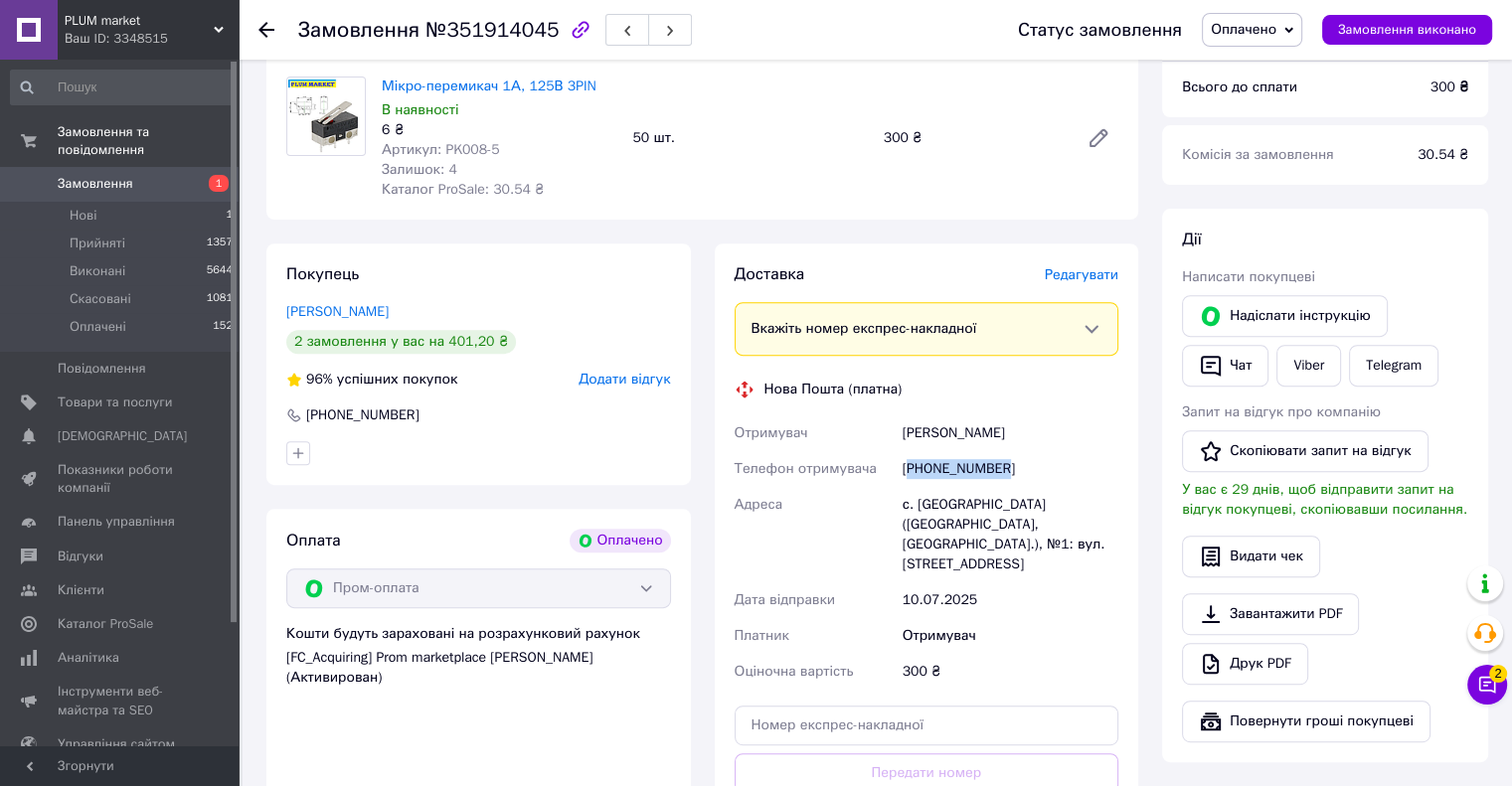 click on "+380681454575" at bounding box center [1010, 469] 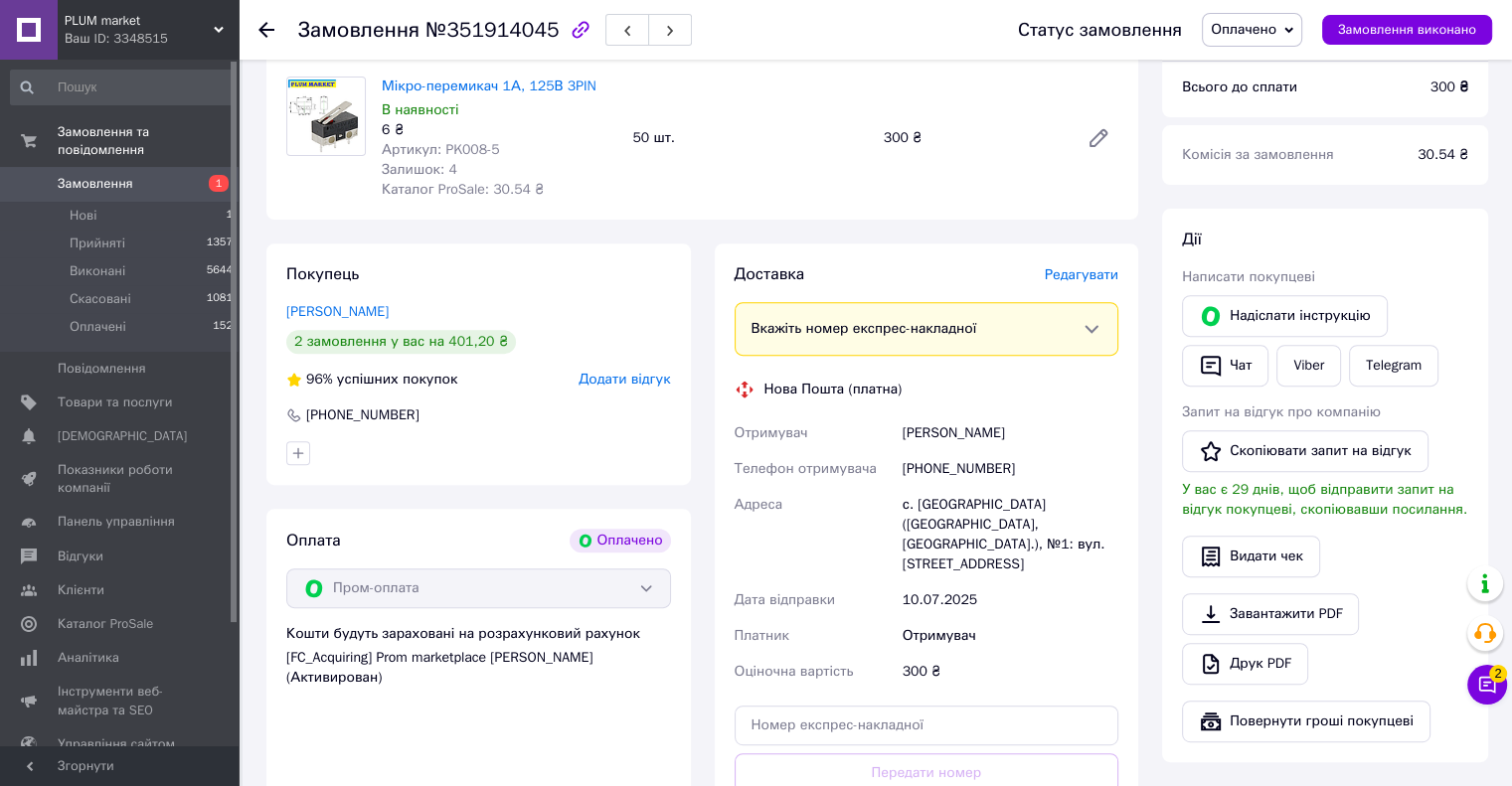 click on "Лучко Євген" at bounding box center (1010, 433) 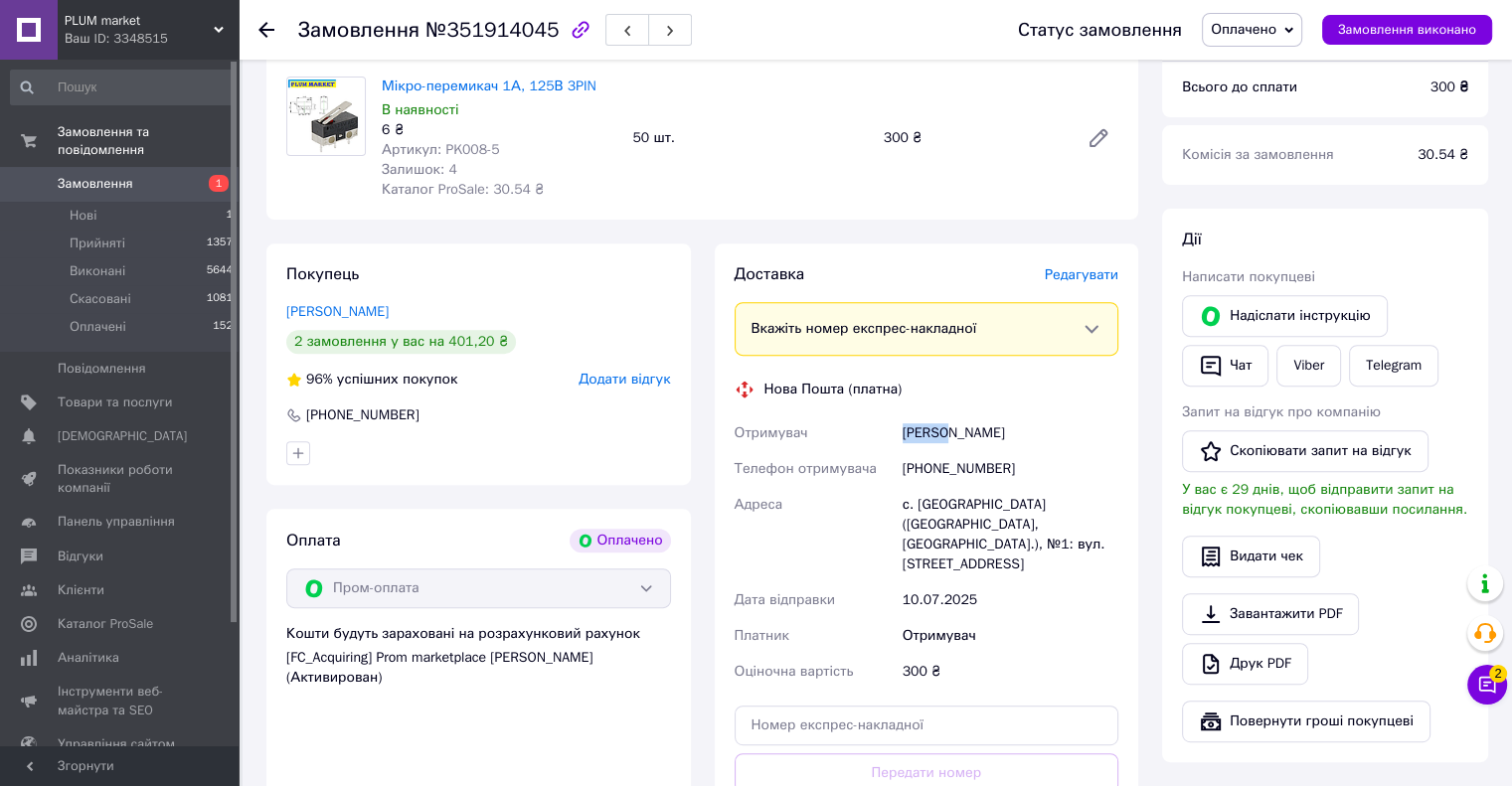 click on "Лучко Євген" at bounding box center [1010, 433] 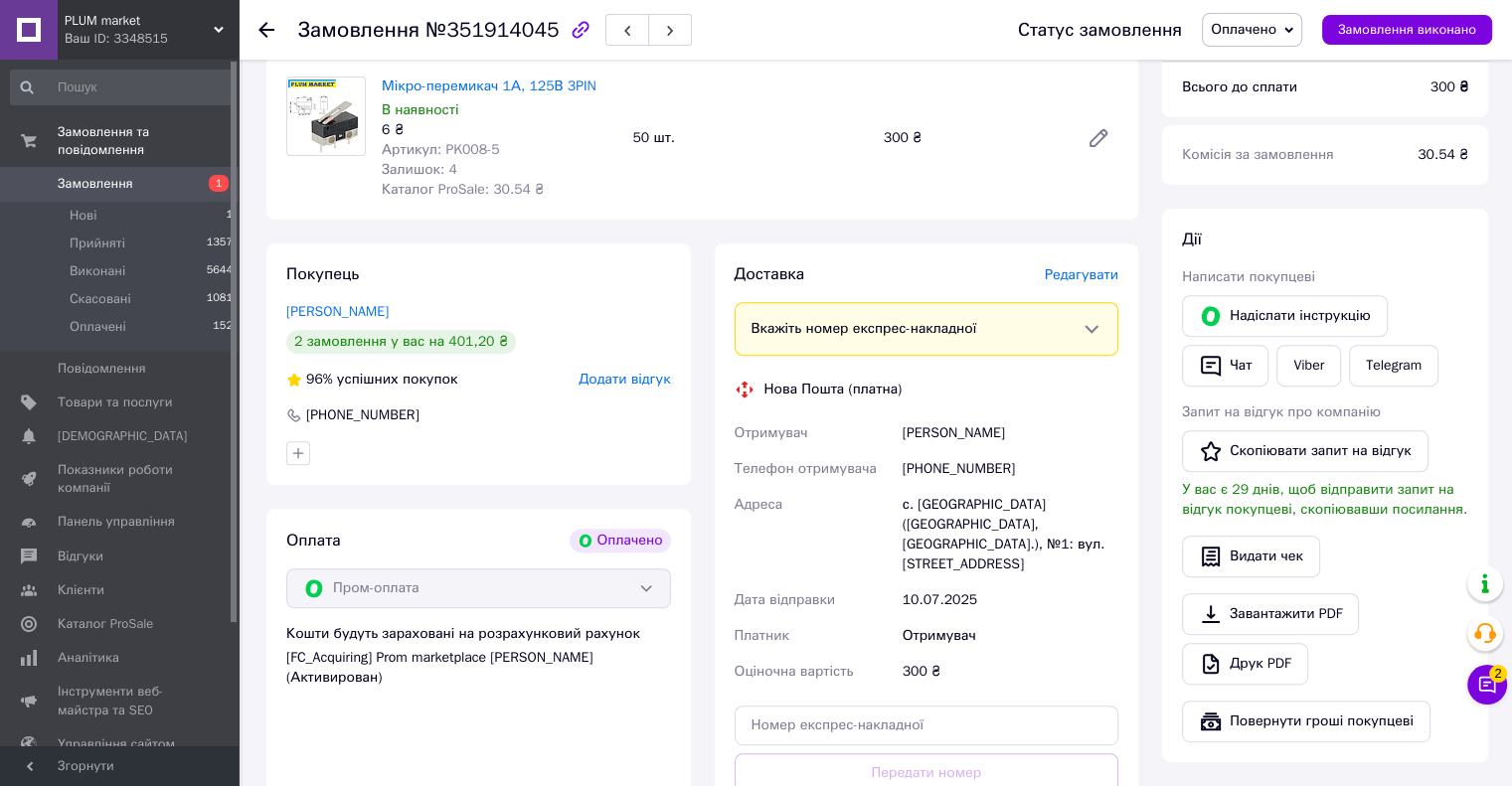 click on "Лучко Євген" at bounding box center [1010, 433] 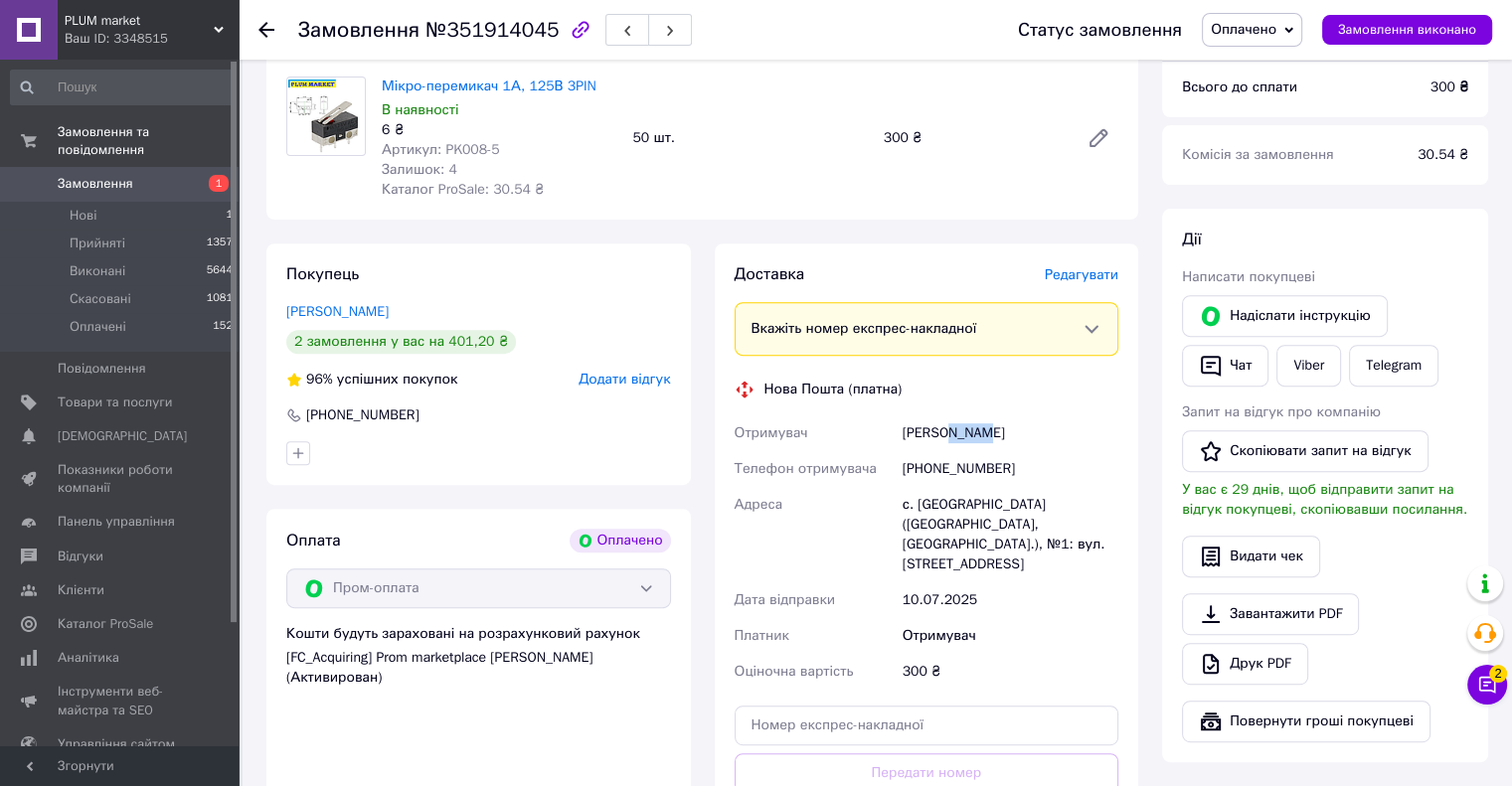 click on "Лучко Євген" at bounding box center (1010, 433) 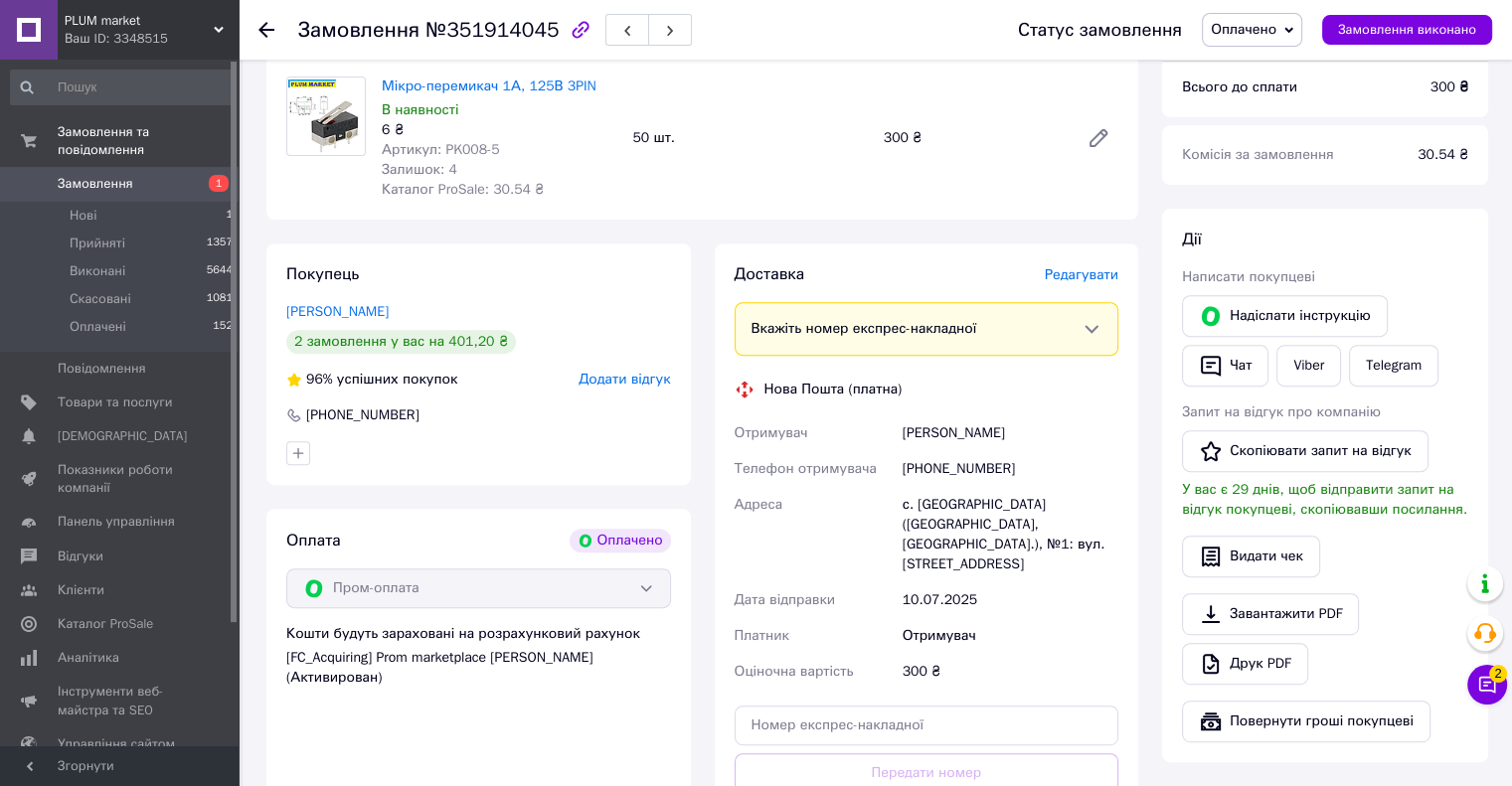 click on "с. Дмитрівка (Дніпропетровська обл., Синельниківський р-н.), №1: вул. Сайгака Академіка, 74а" at bounding box center (1010, 535) 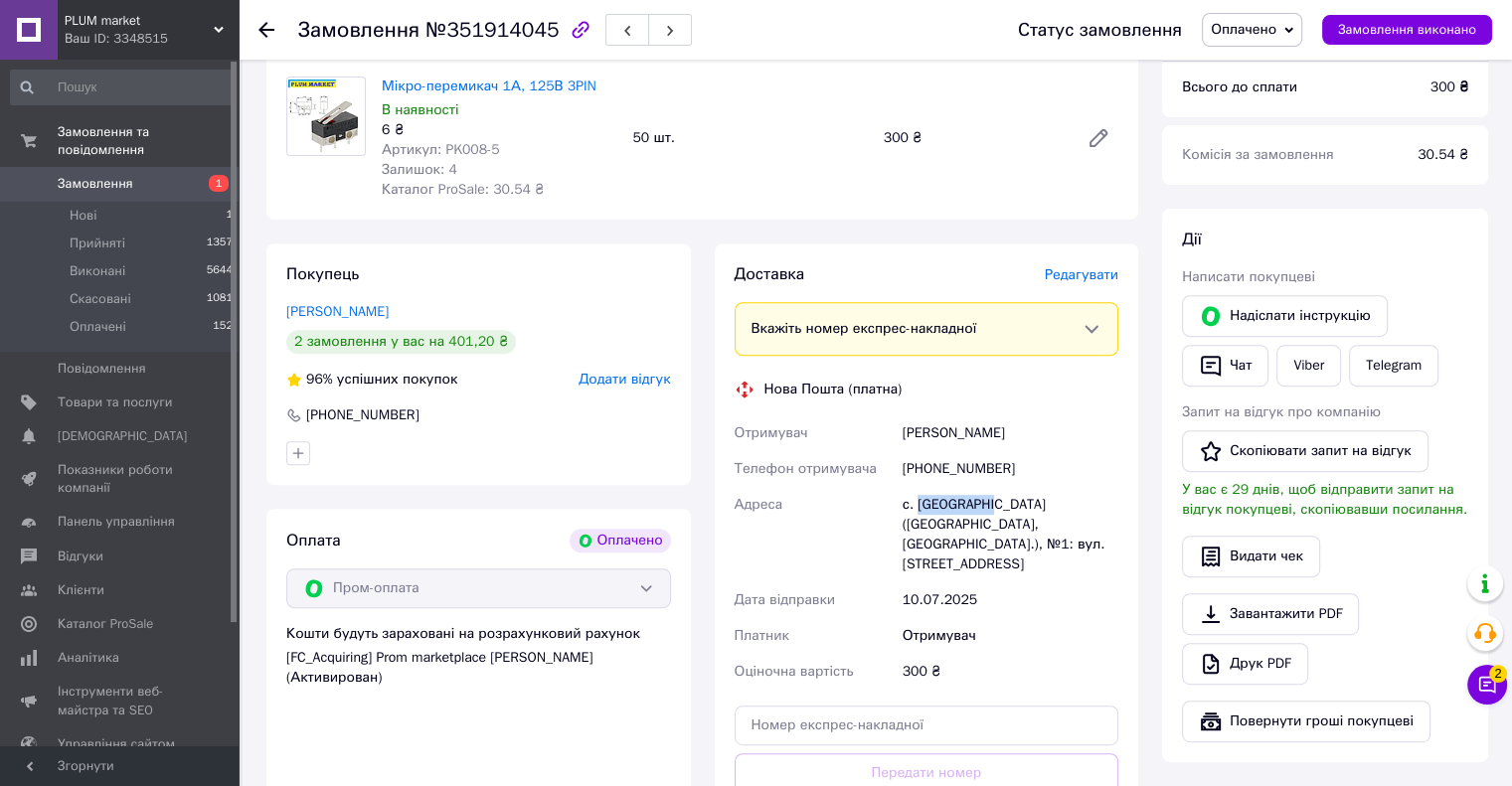 click on "с. Дмитрівка (Дніпропетровська обл., Синельниківський р-н.), №1: вул. Сайгака Академіка, 74а" at bounding box center [1010, 535] 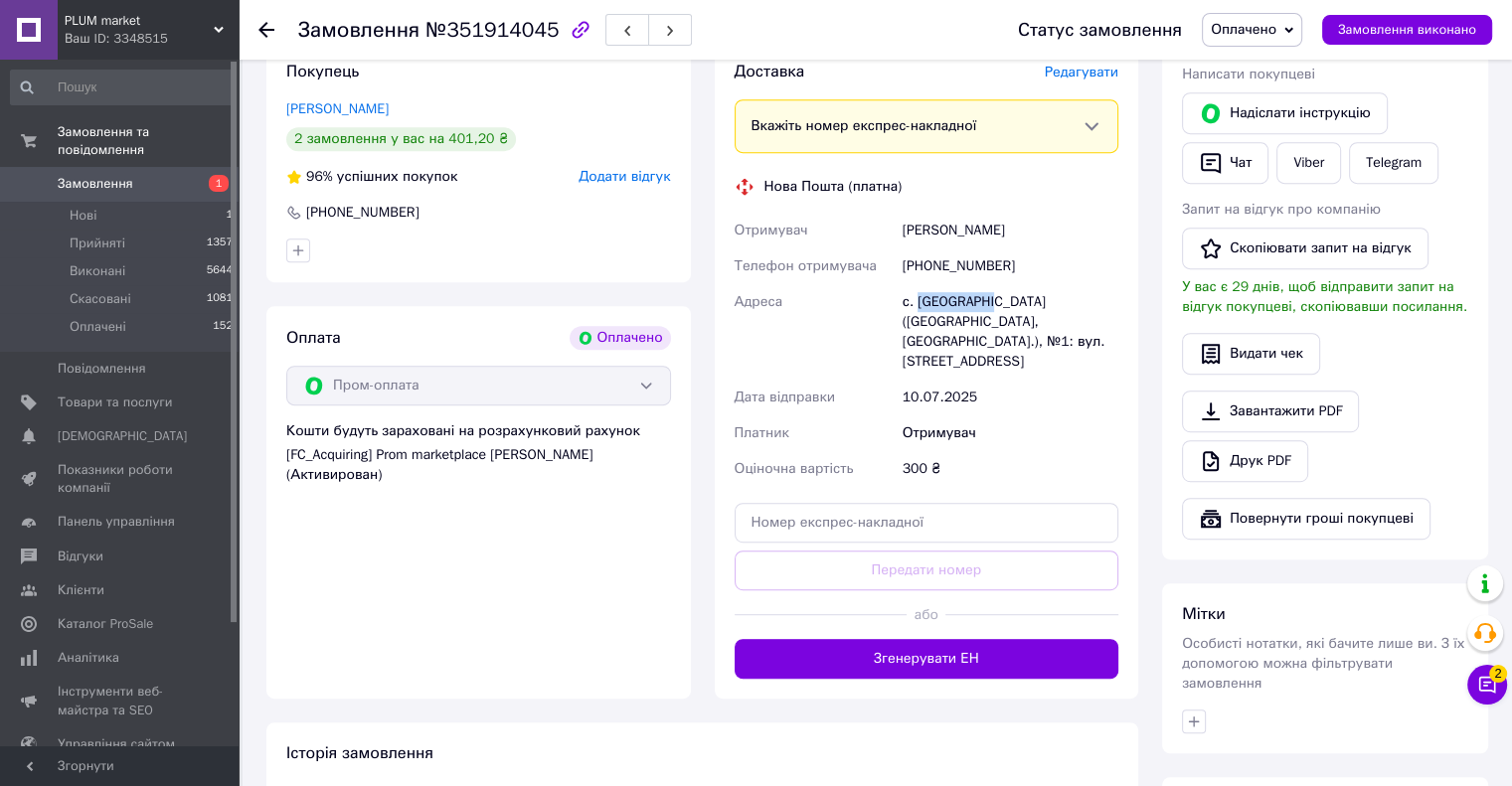 scroll, scrollTop: 913, scrollLeft: 0, axis: vertical 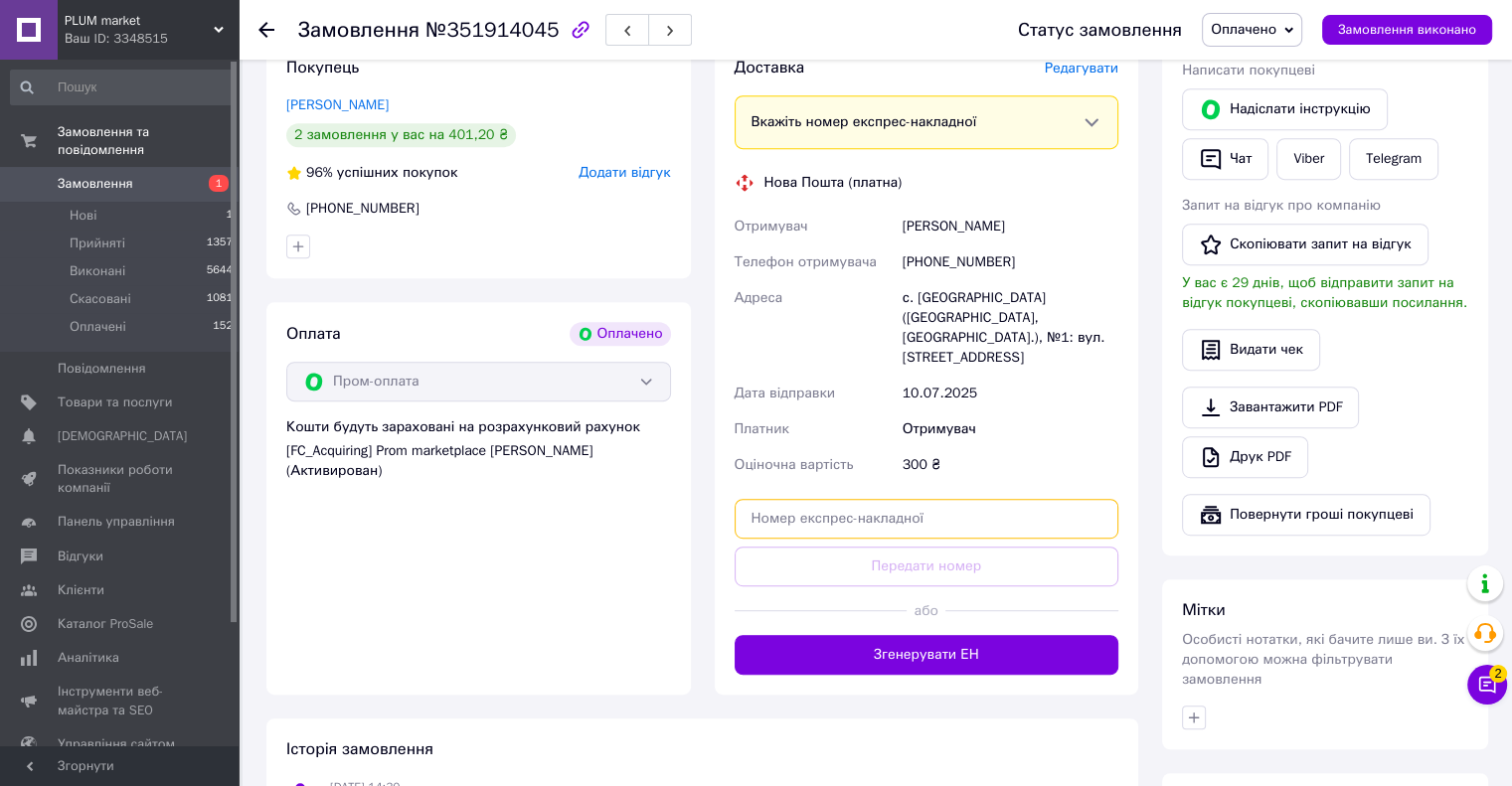 click at bounding box center [926, 519] 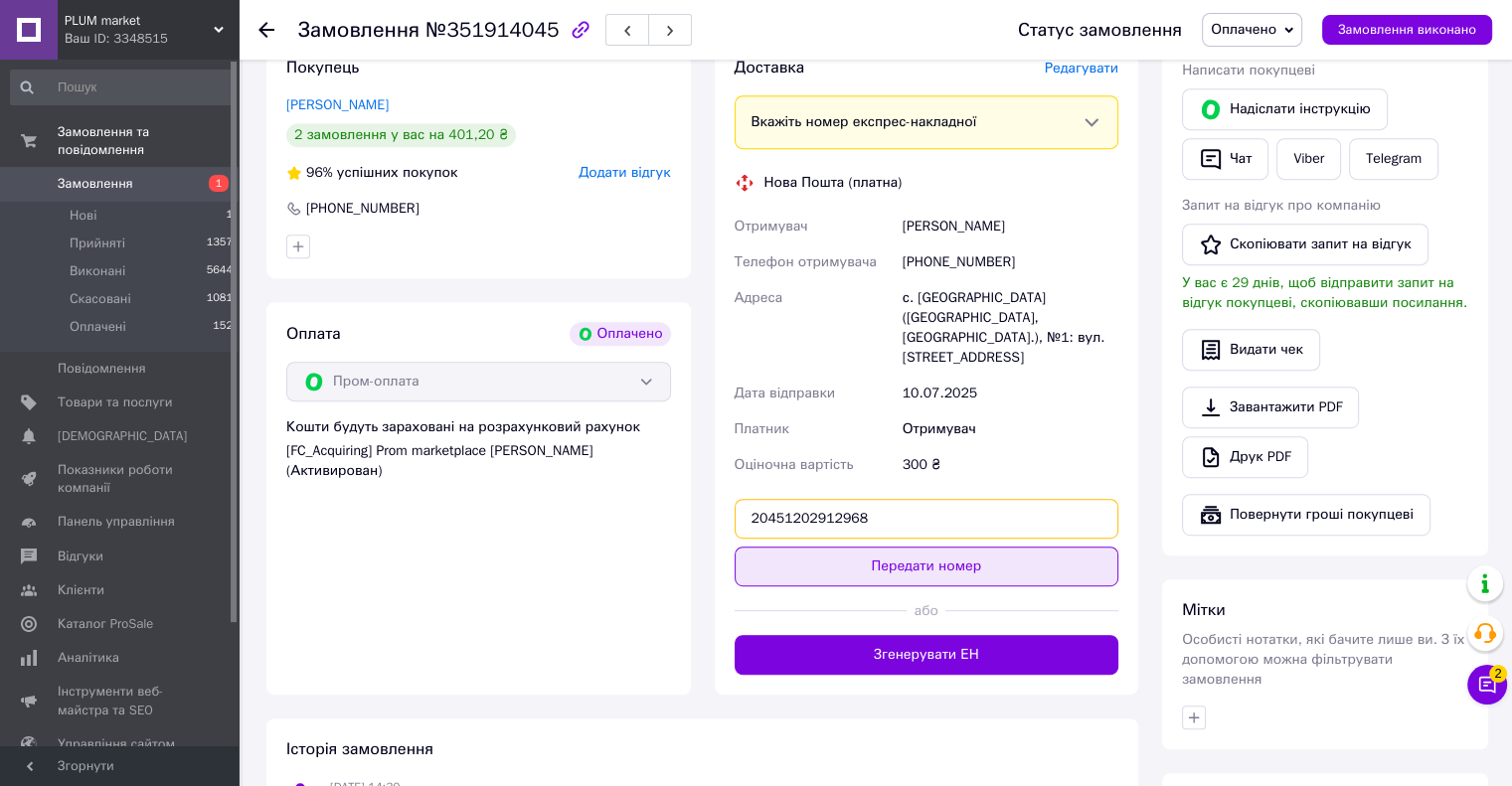type on "20451202912968" 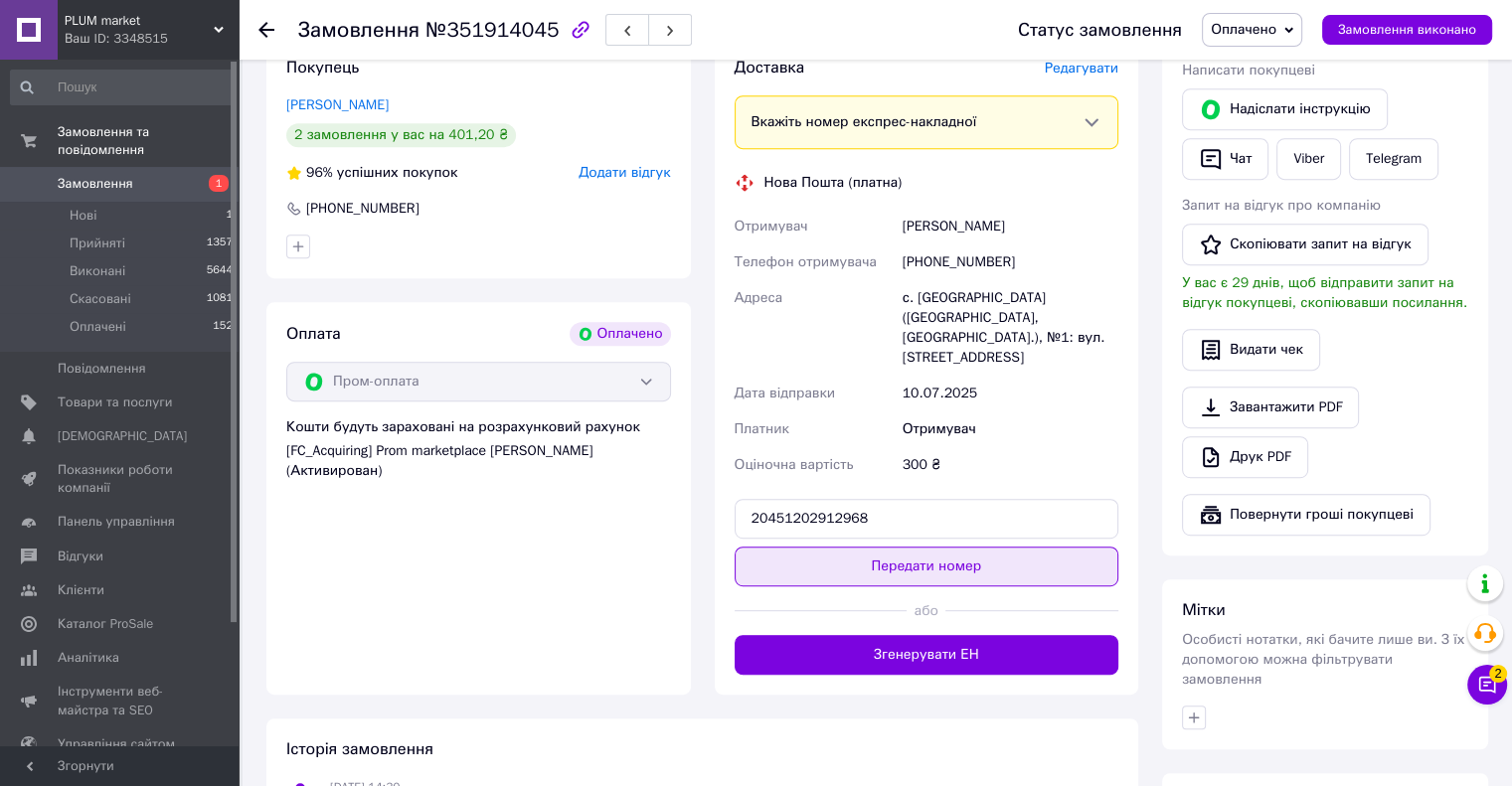 click on "Передати номер" at bounding box center [926, 566] 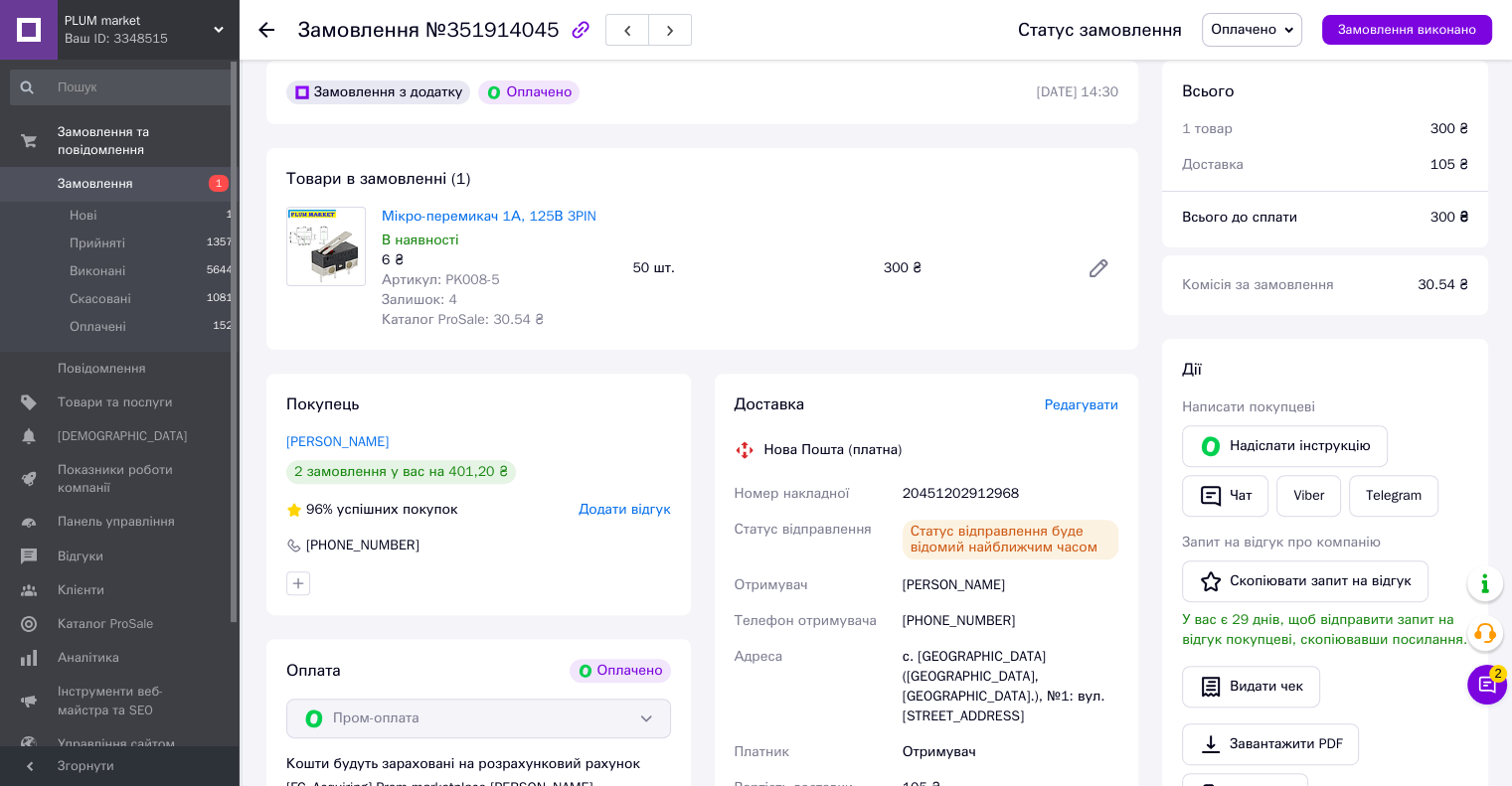 scroll, scrollTop: 575, scrollLeft: 0, axis: vertical 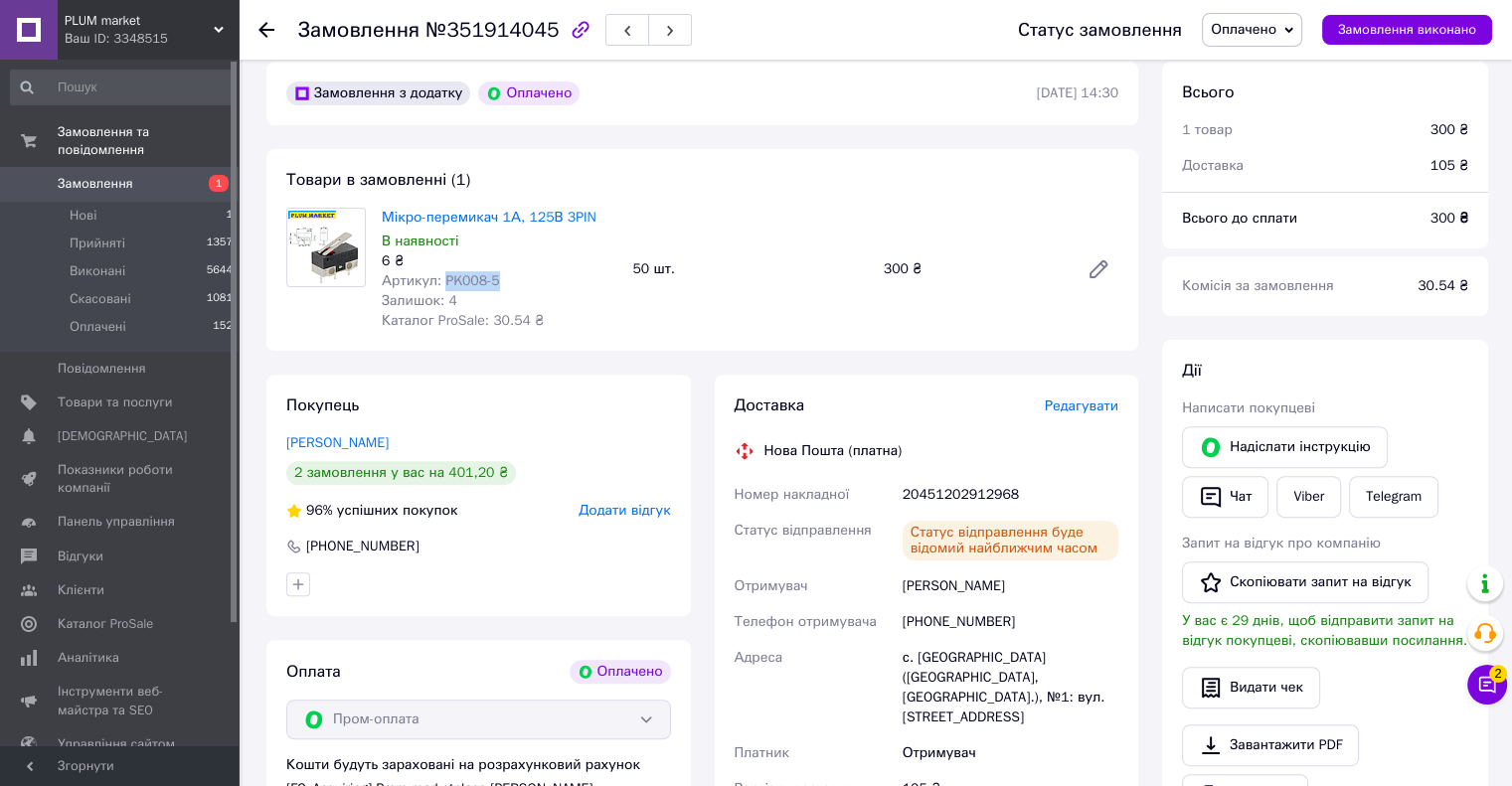 drag, startPoint x: 498, startPoint y: 282, endPoint x: 440, endPoint y: 292, distance: 58.855756 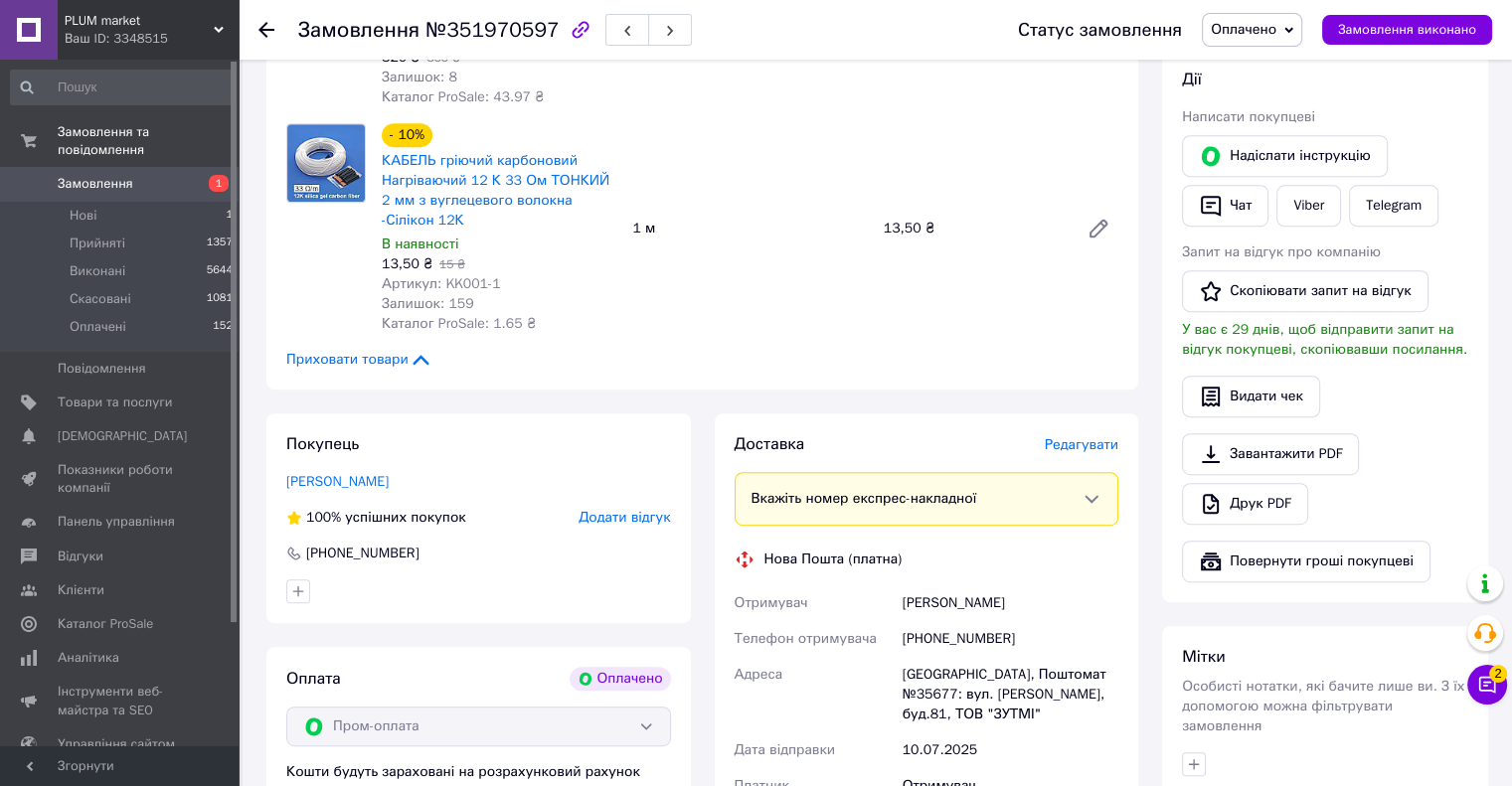 scroll, scrollTop: 870, scrollLeft: 0, axis: vertical 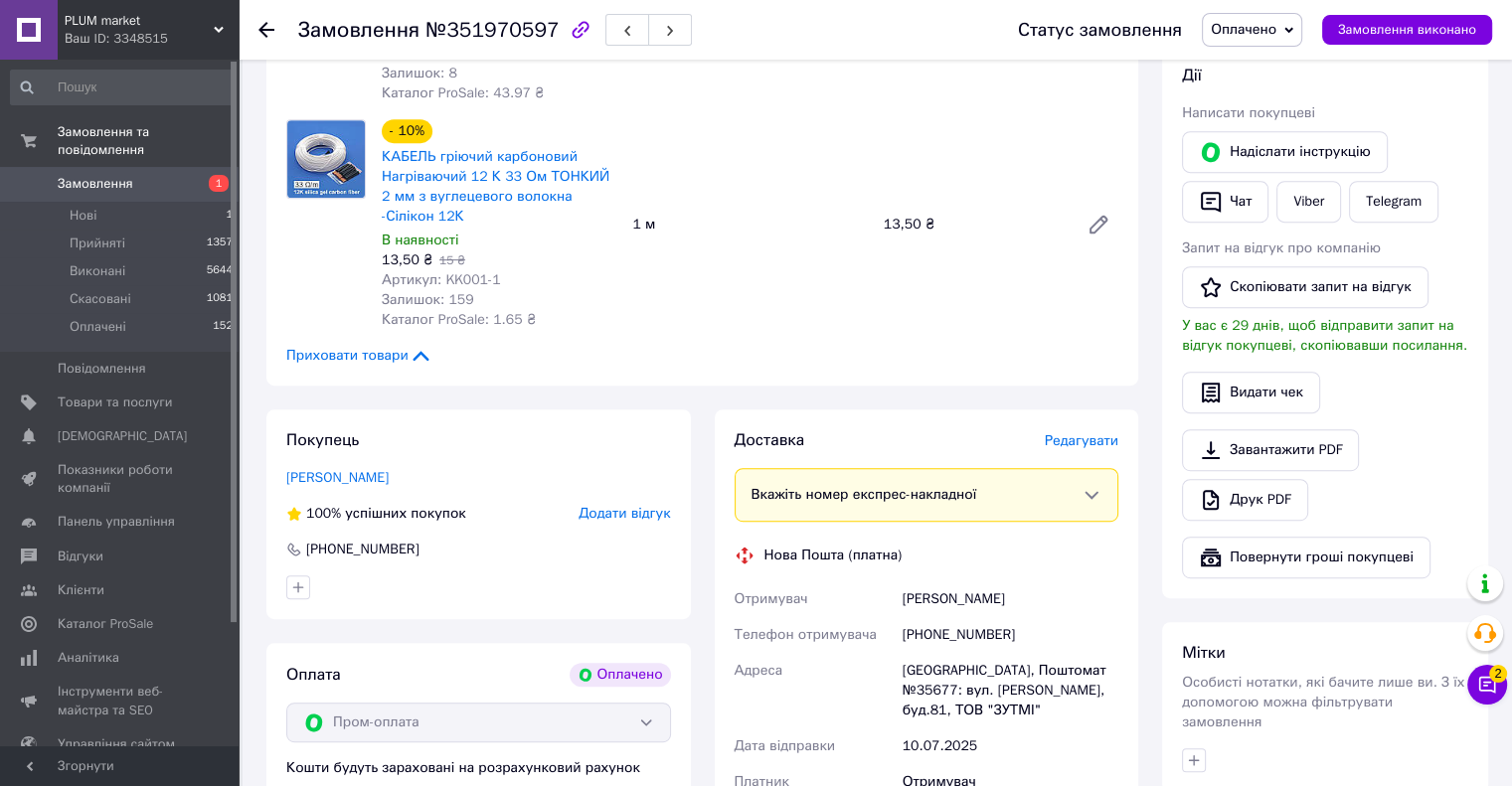 click on "+380677299441" at bounding box center [1010, 635] 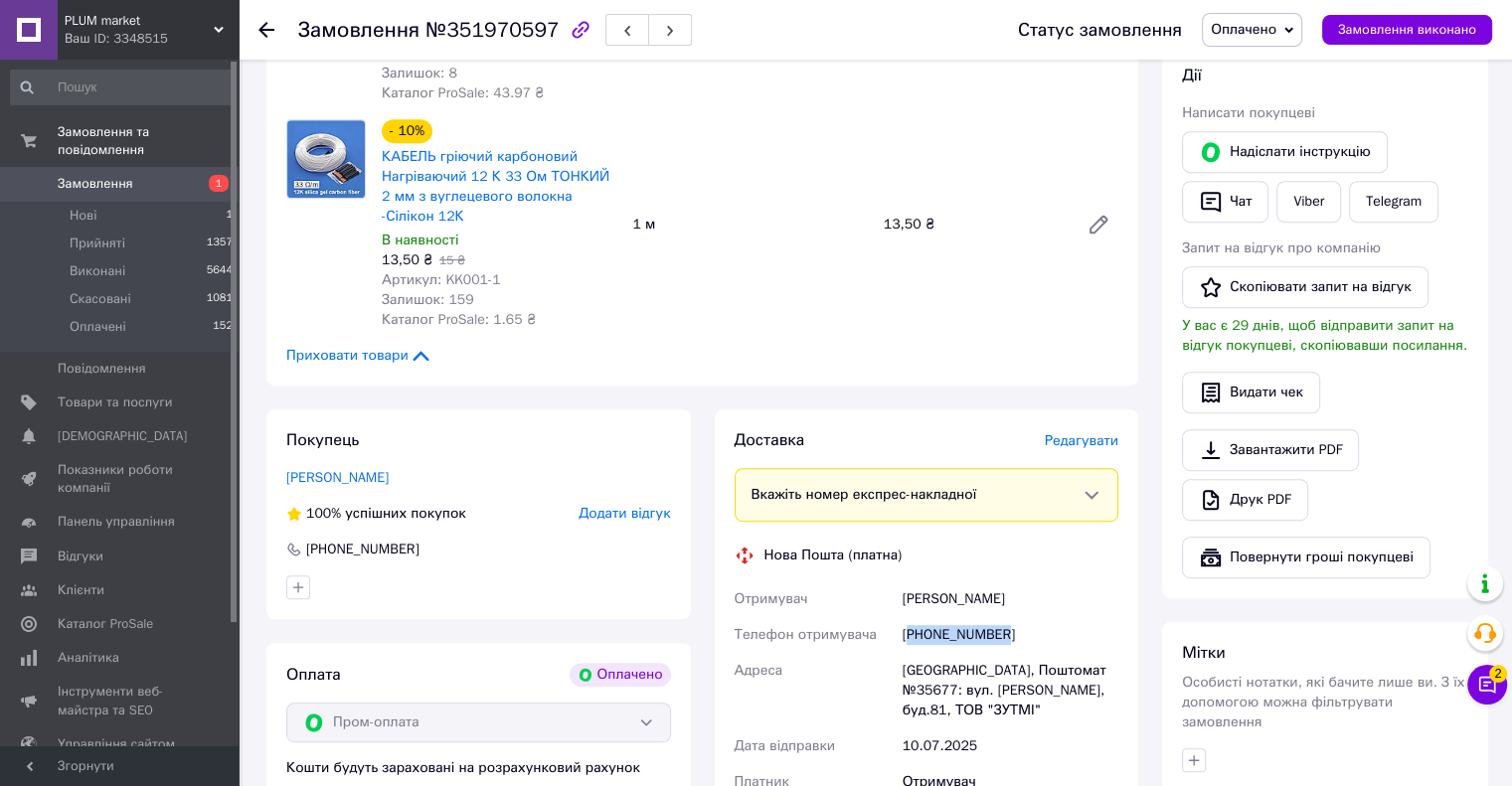 click on "+380677299441" at bounding box center [1010, 635] 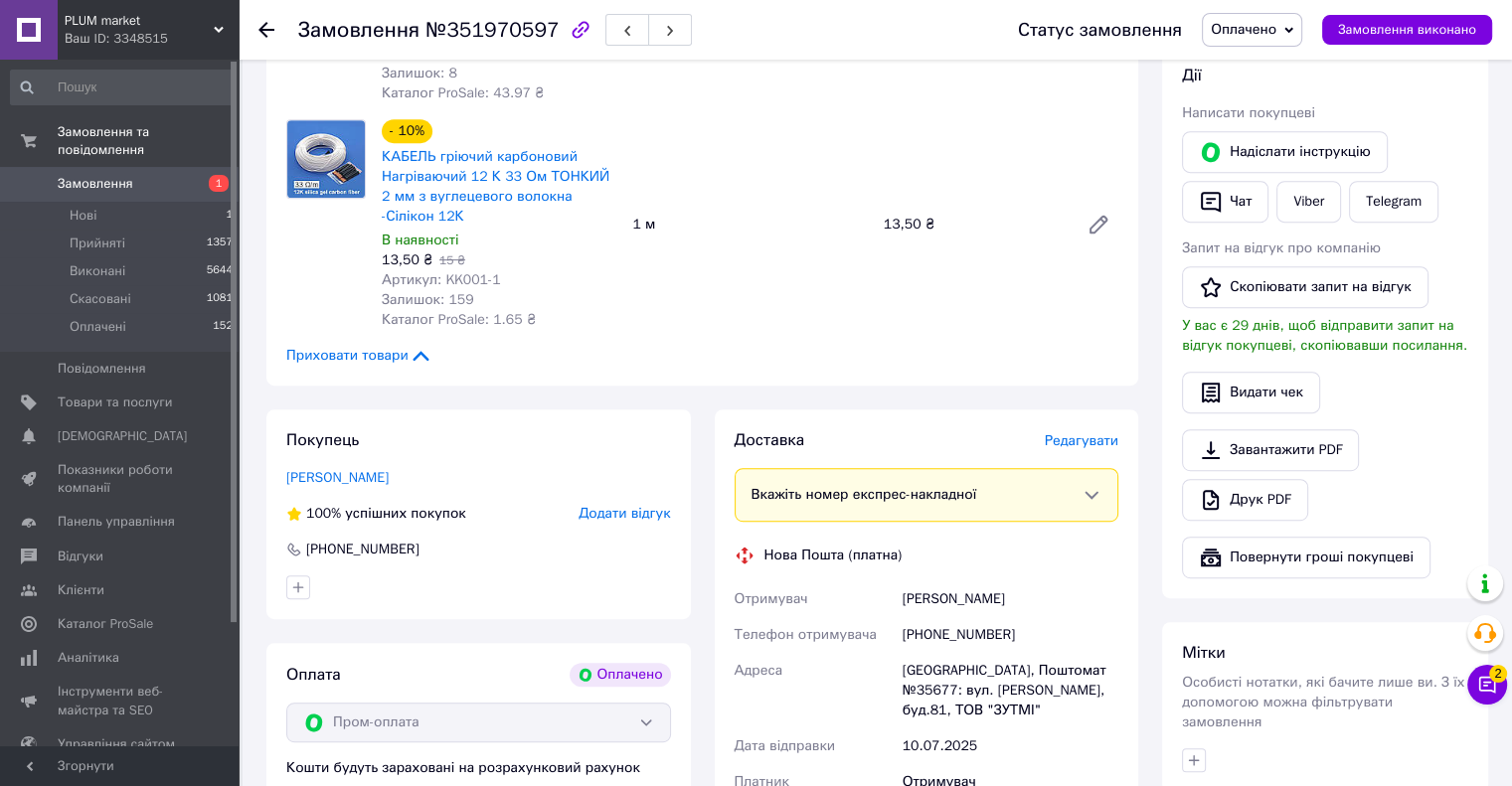 click on "Горбенко Константин" at bounding box center (1010, 599) 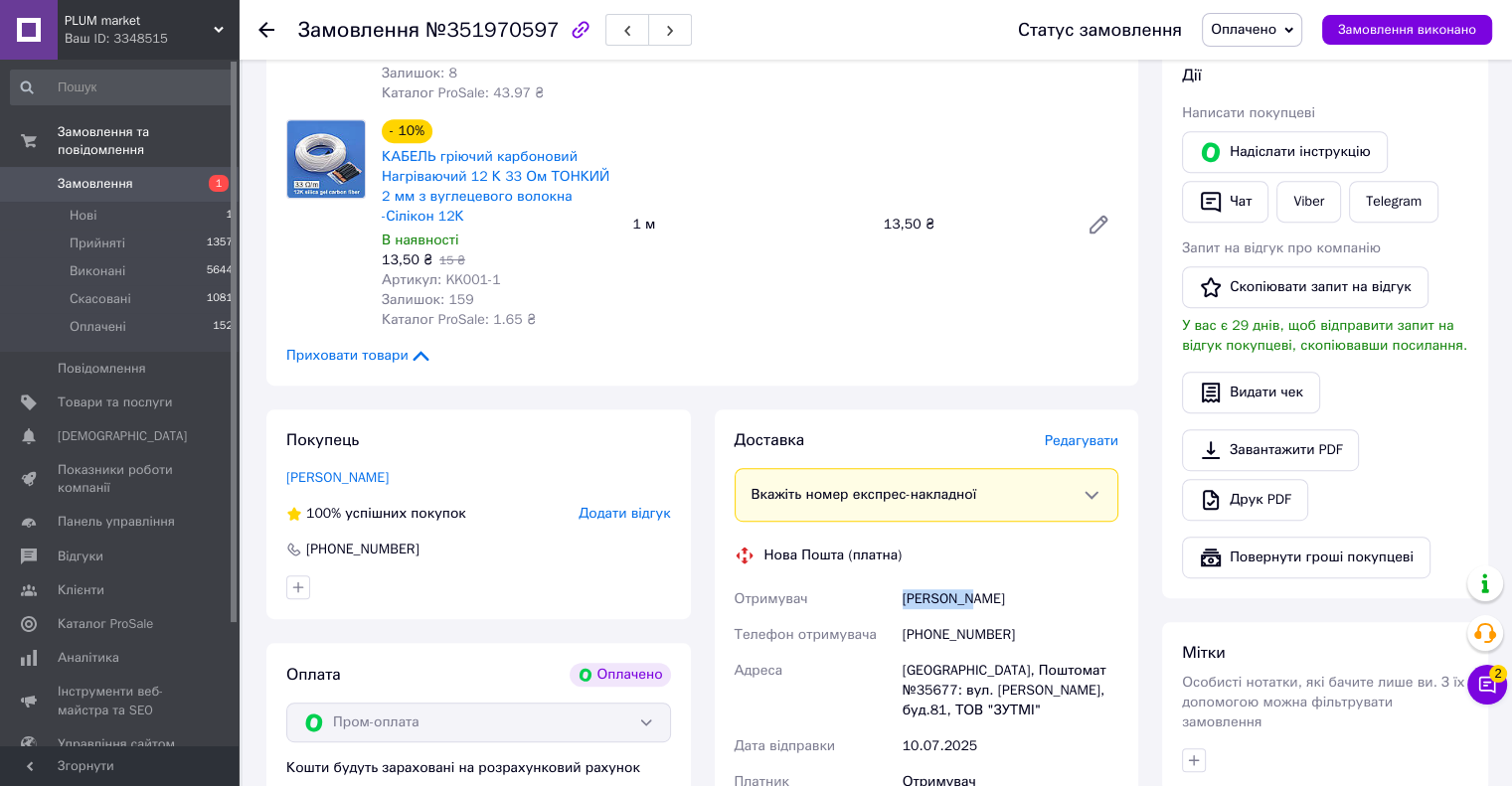 click on "Горбенко Константин" at bounding box center (1010, 599) 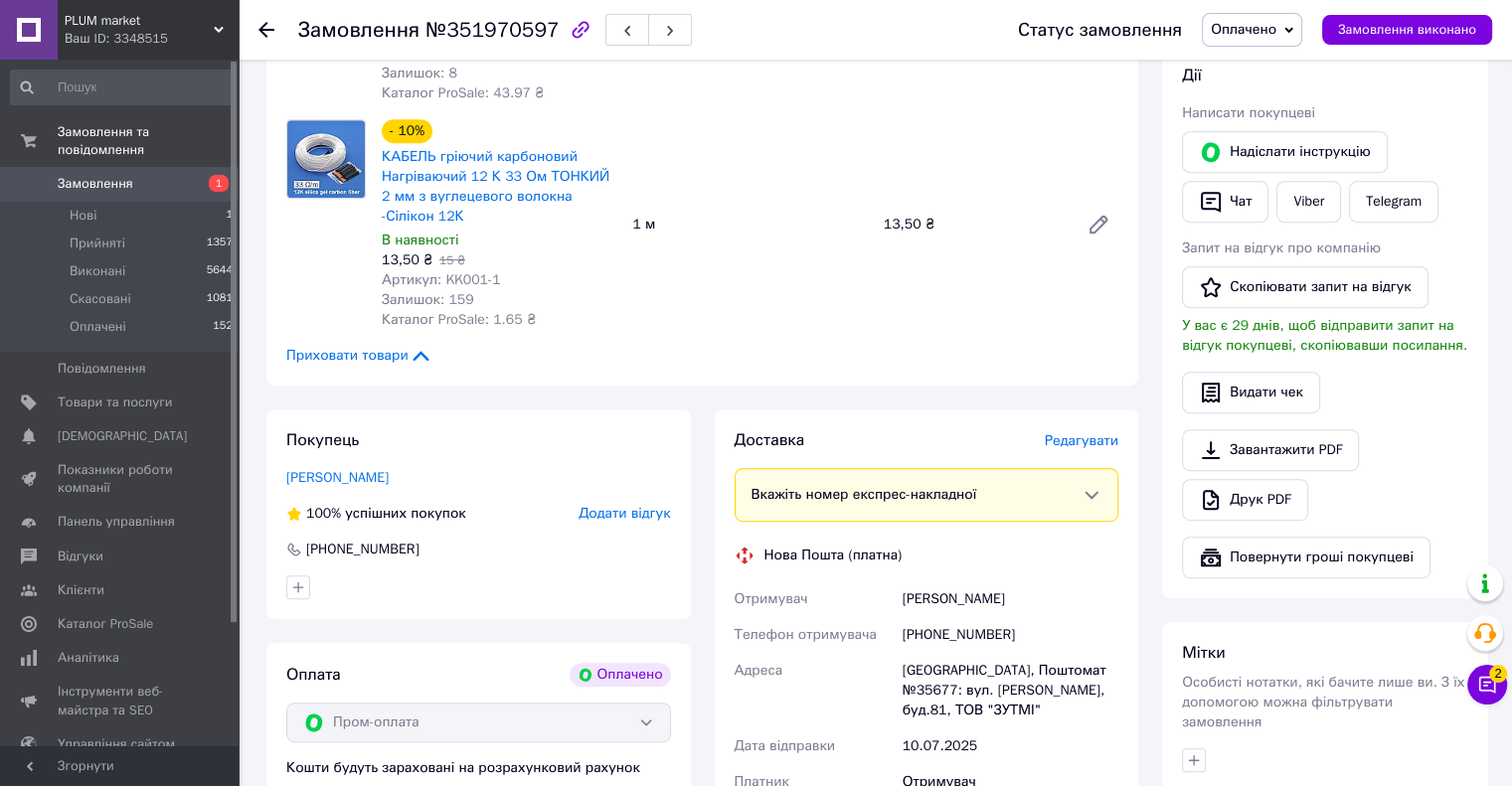 click on "Горбенко Константин" at bounding box center [1010, 599] 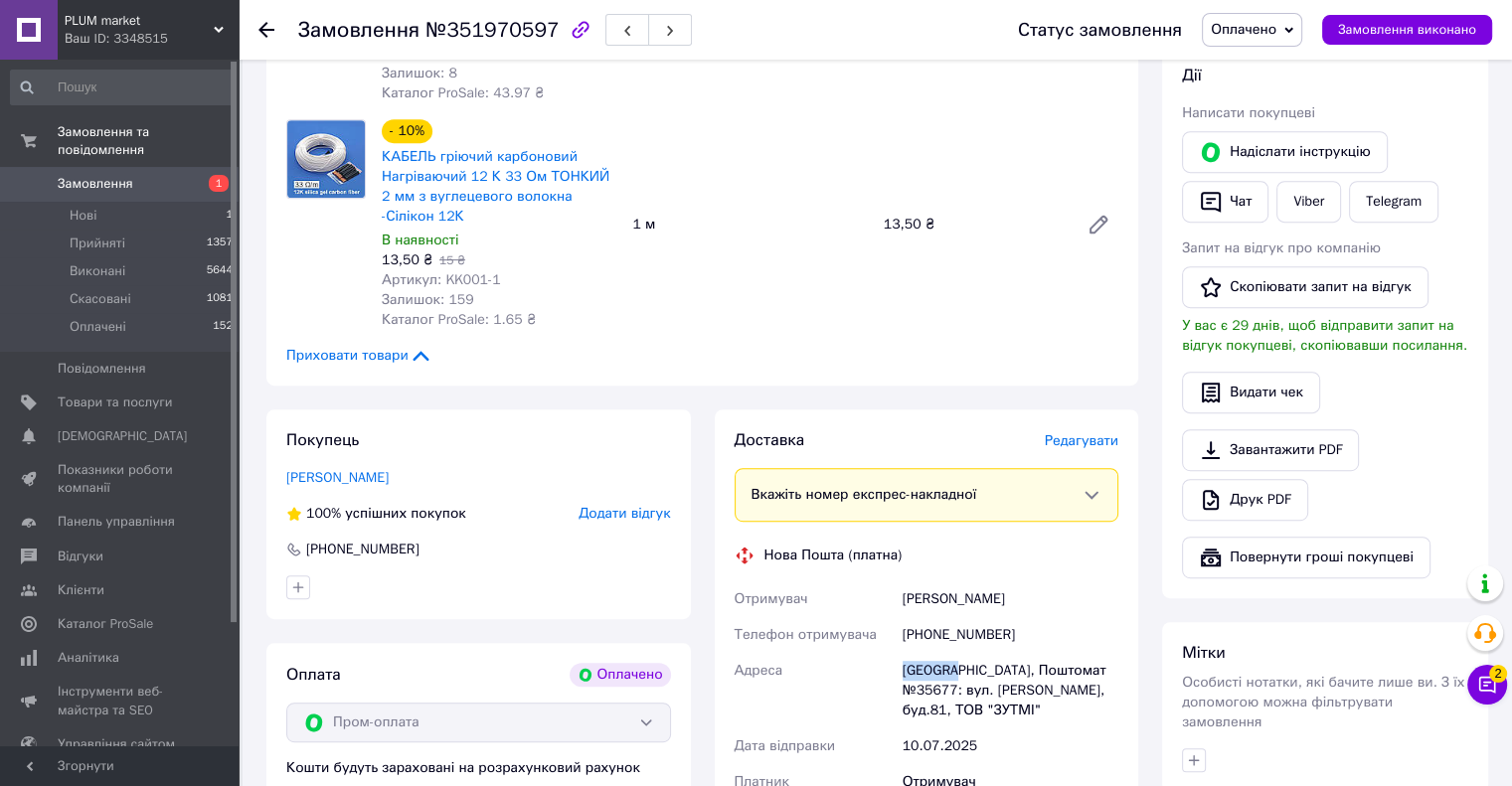 click on "Вінниця, Поштомат №35677: вул. Гліба Успенського, буд.81, ТОВ "ЗУТМІ"" at bounding box center (1010, 691) 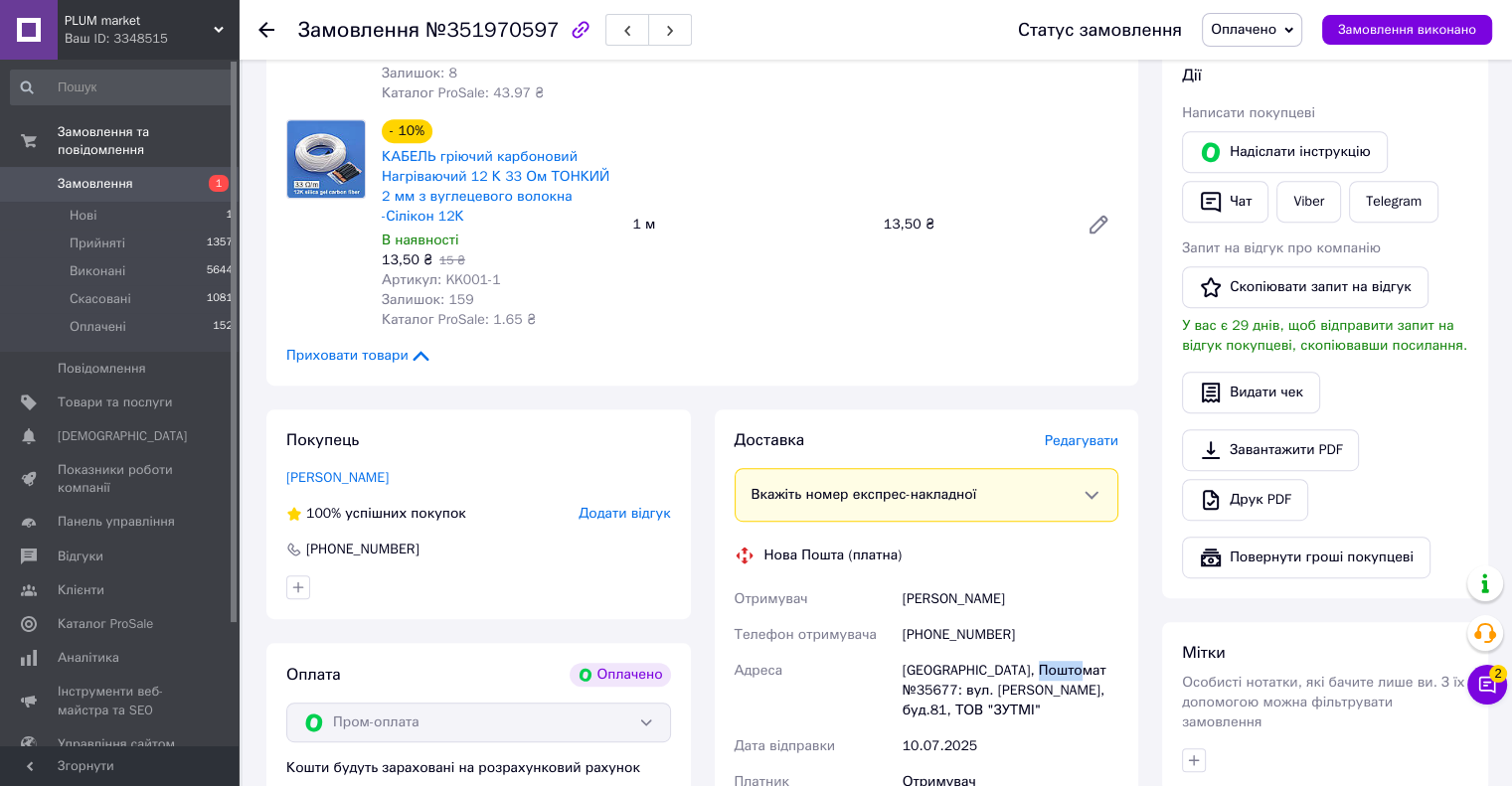 drag, startPoint x: 1047, startPoint y: 675, endPoint x: 1082, endPoint y: 671, distance: 35.22783 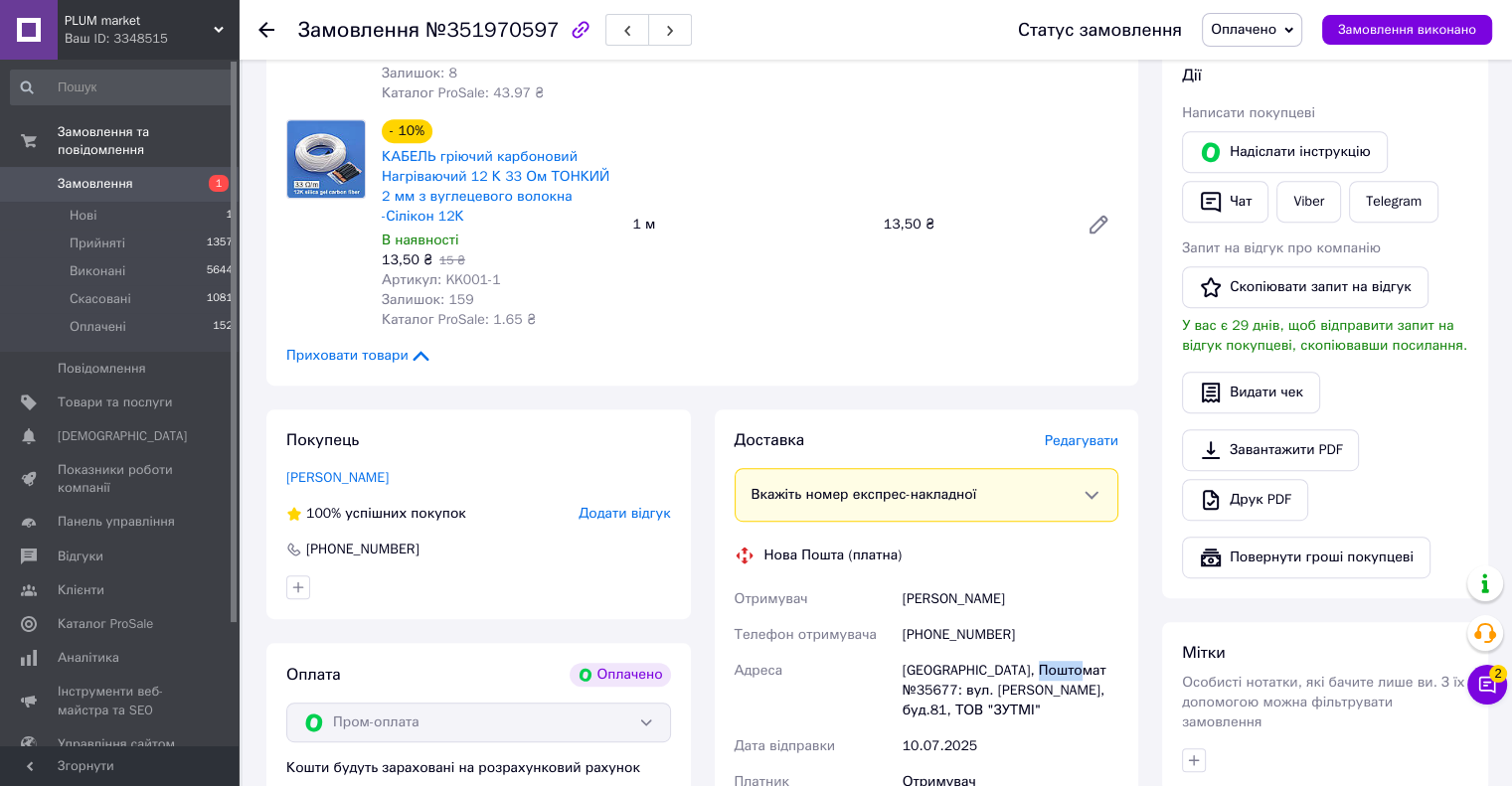 click on "Вінниця, Поштомат №35677: вул. Гліба Успенського, буд.81, ТОВ "ЗУТМІ"" at bounding box center [1010, 691] 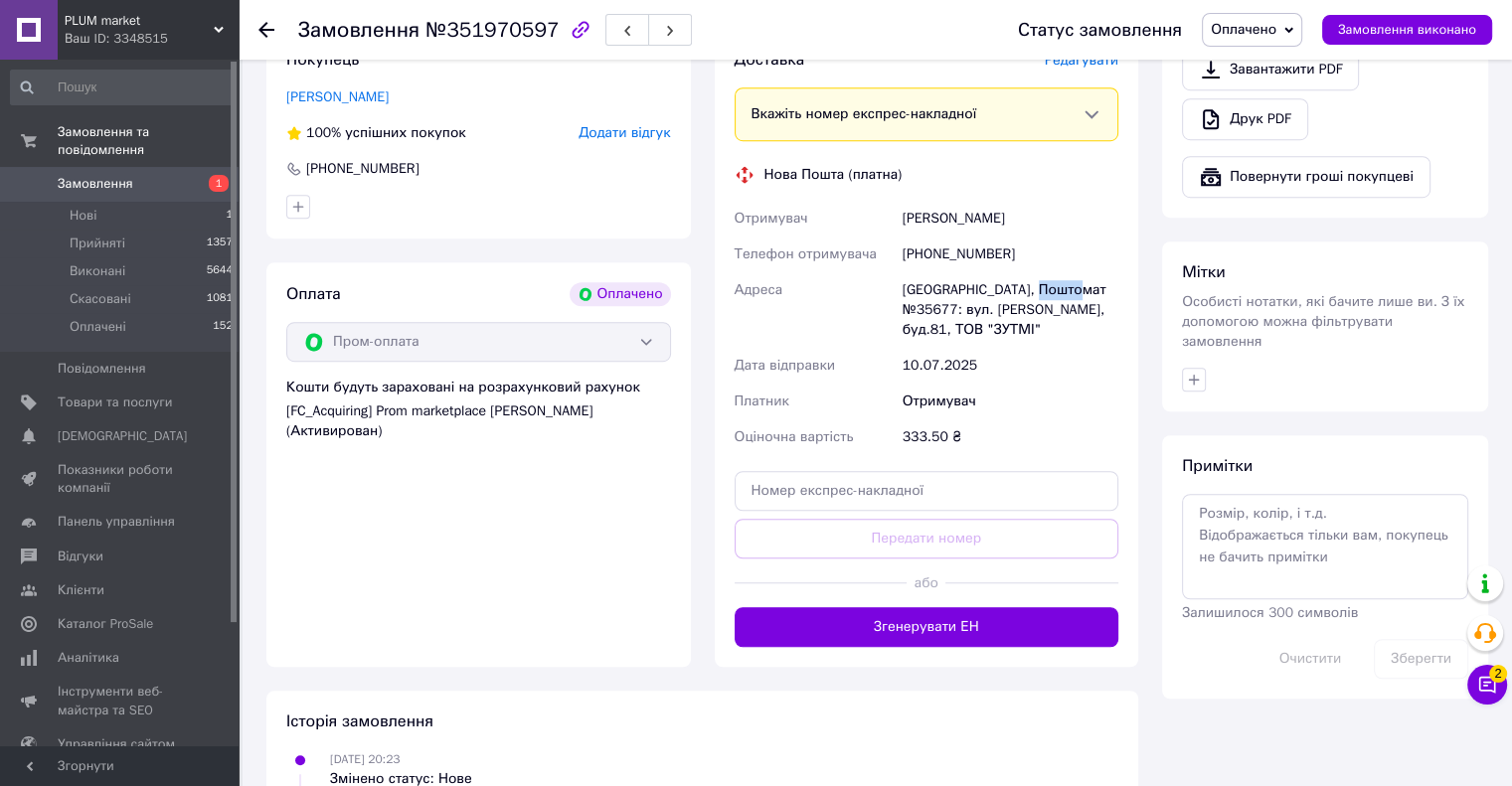 scroll, scrollTop: 1252, scrollLeft: 0, axis: vertical 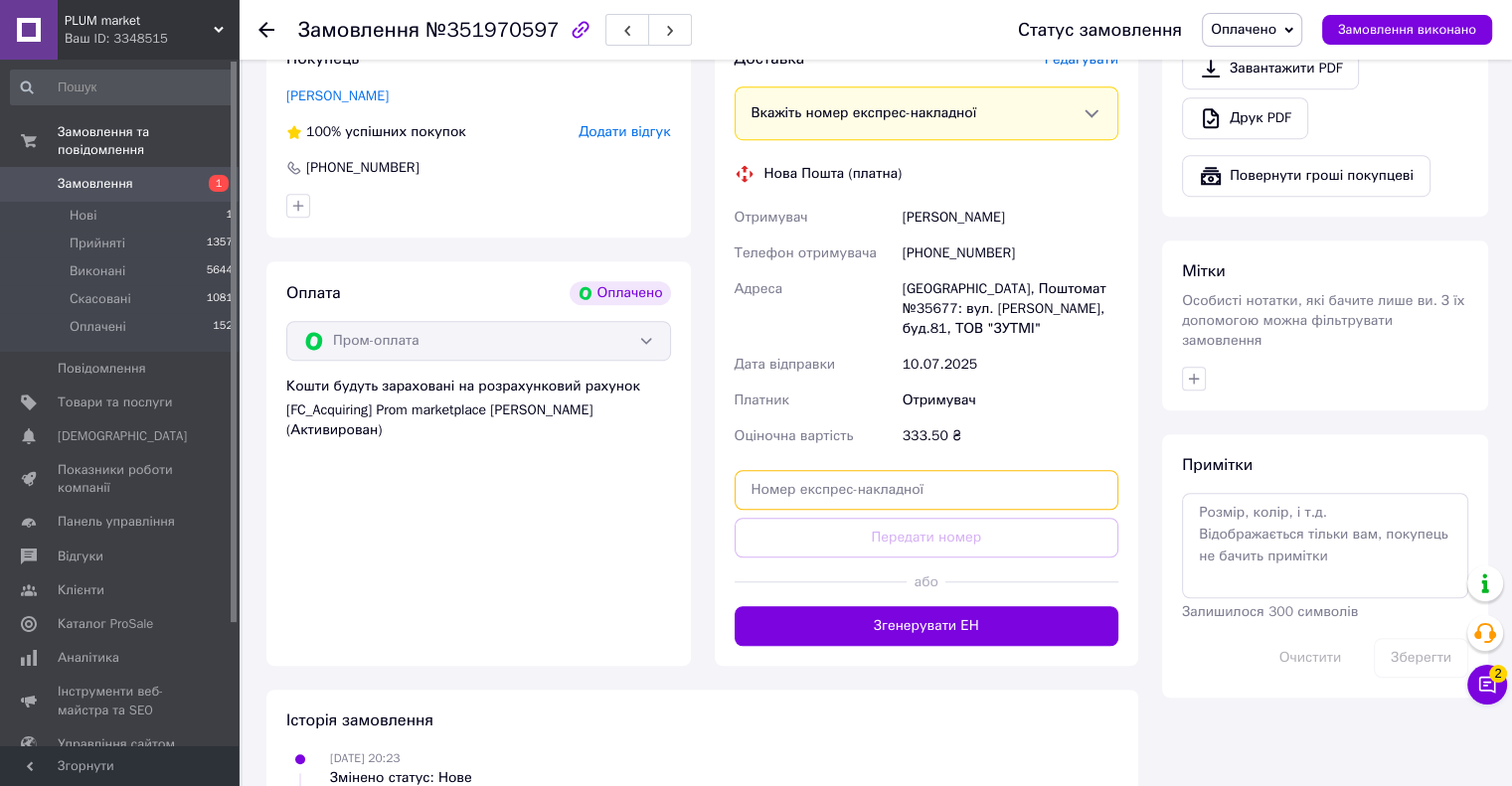 click at bounding box center (926, 490) 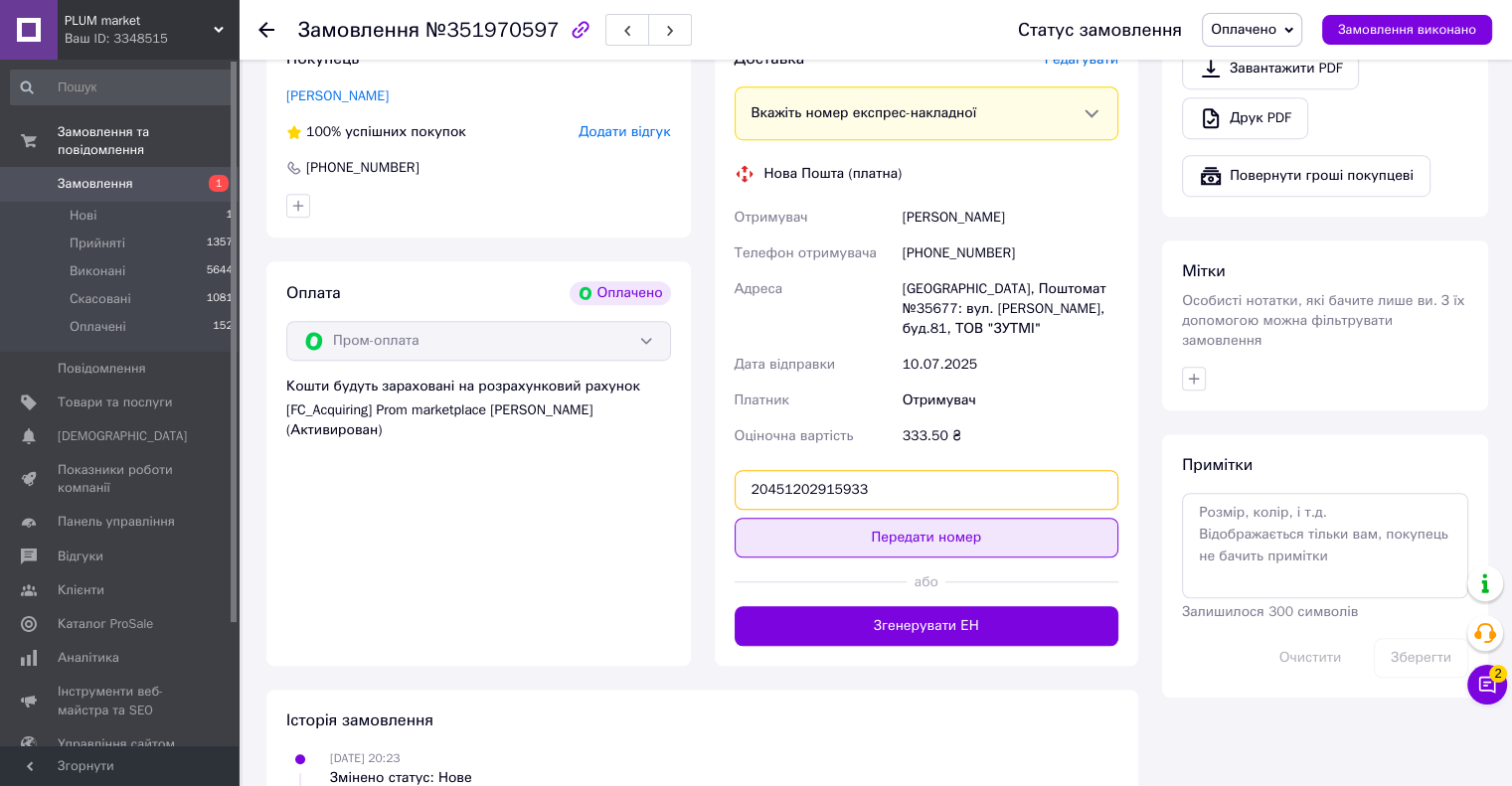 type on "20451202915933" 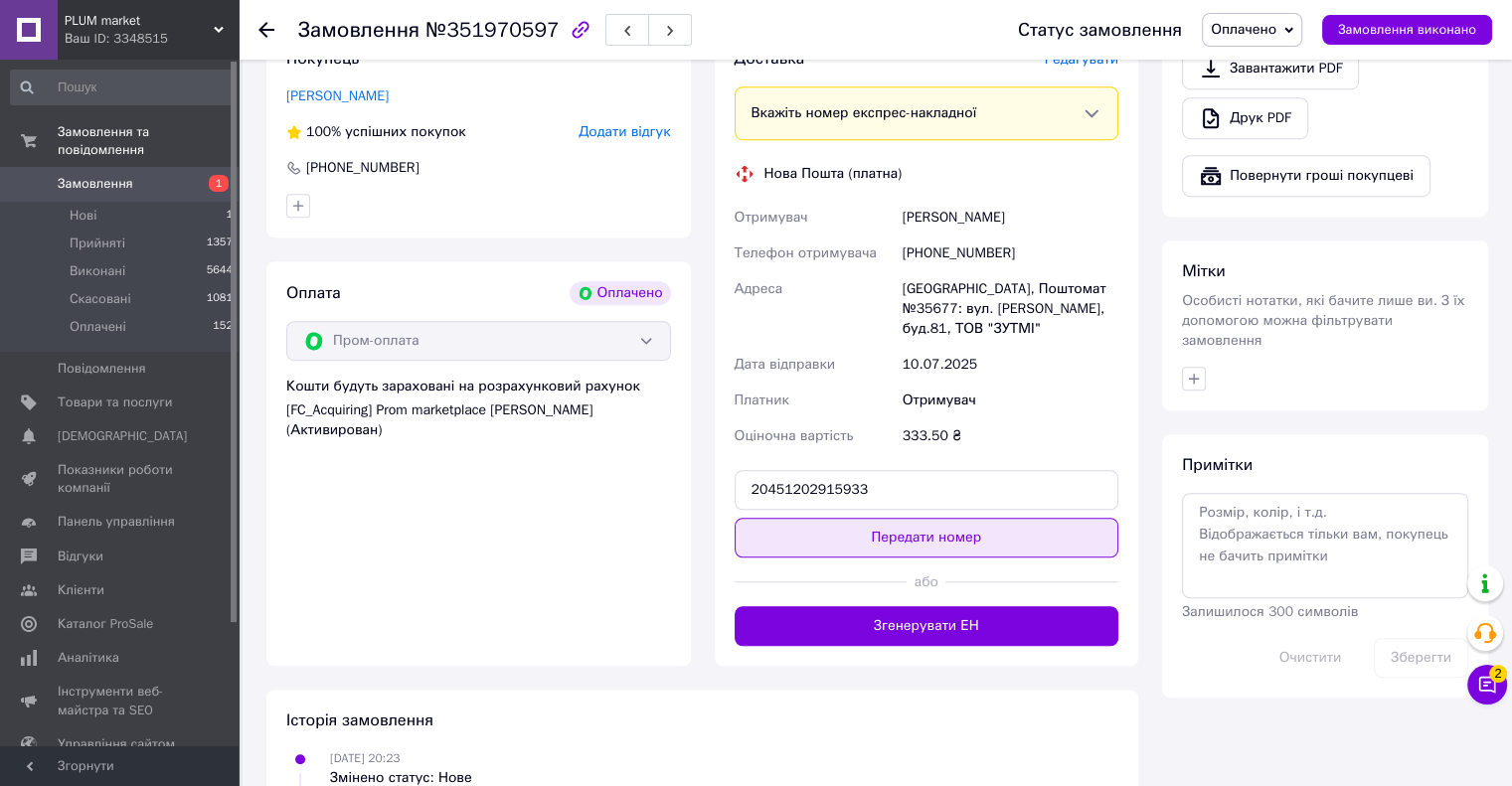 click on "Передати номер" at bounding box center [926, 538] 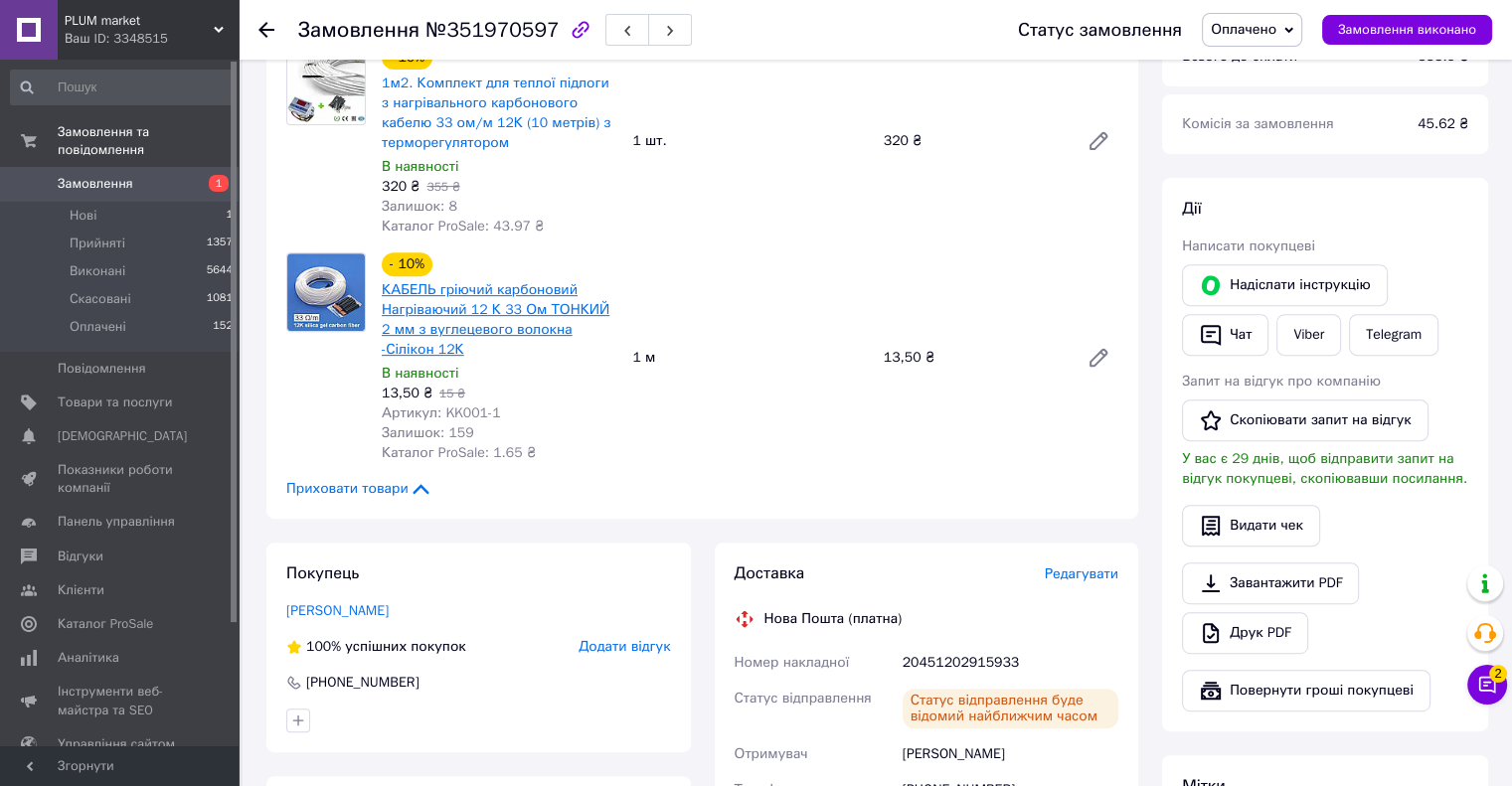 scroll, scrollTop: 734, scrollLeft: 0, axis: vertical 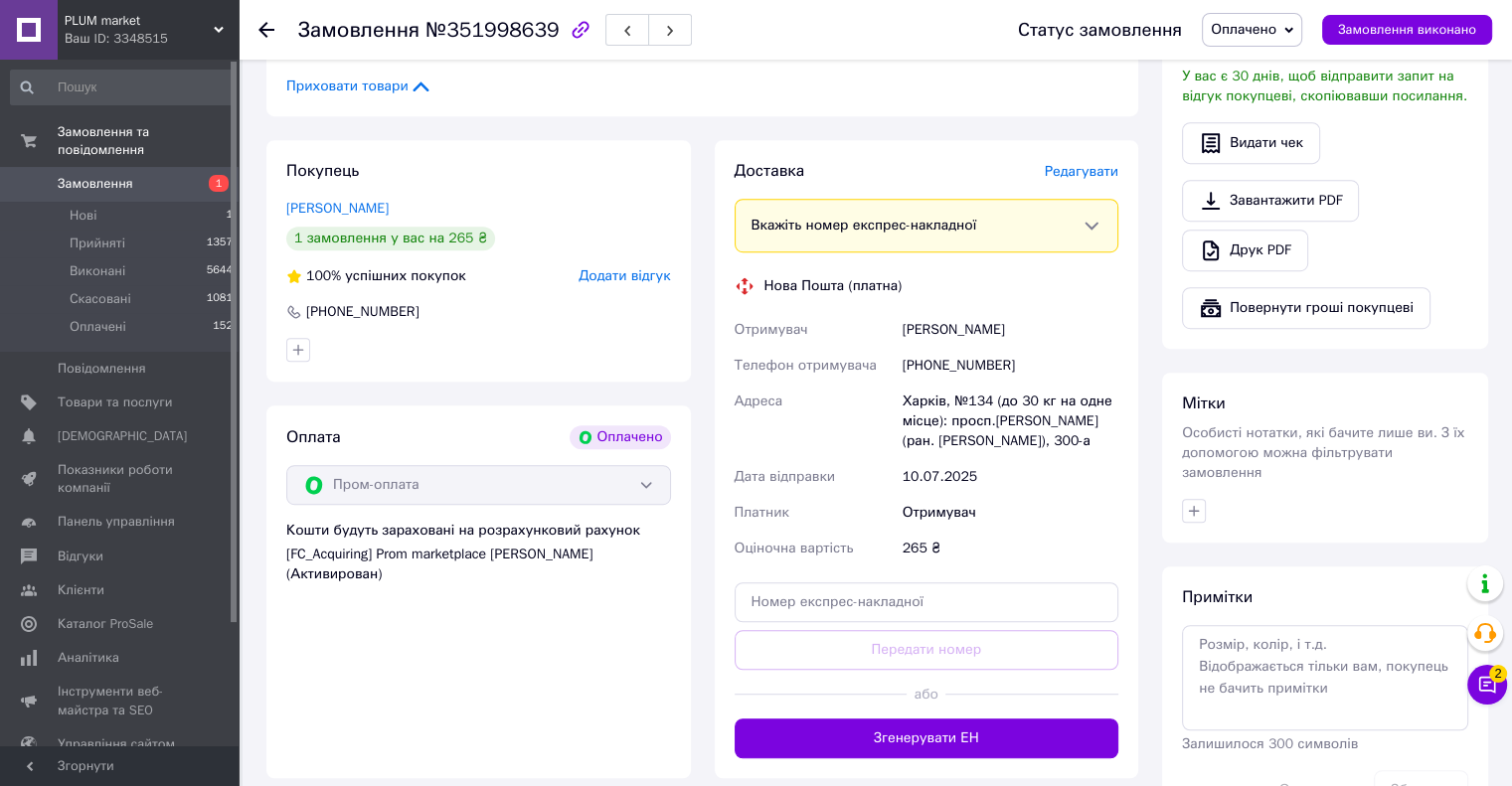 click on "[PHONE_NUMBER]" at bounding box center [1010, 366] 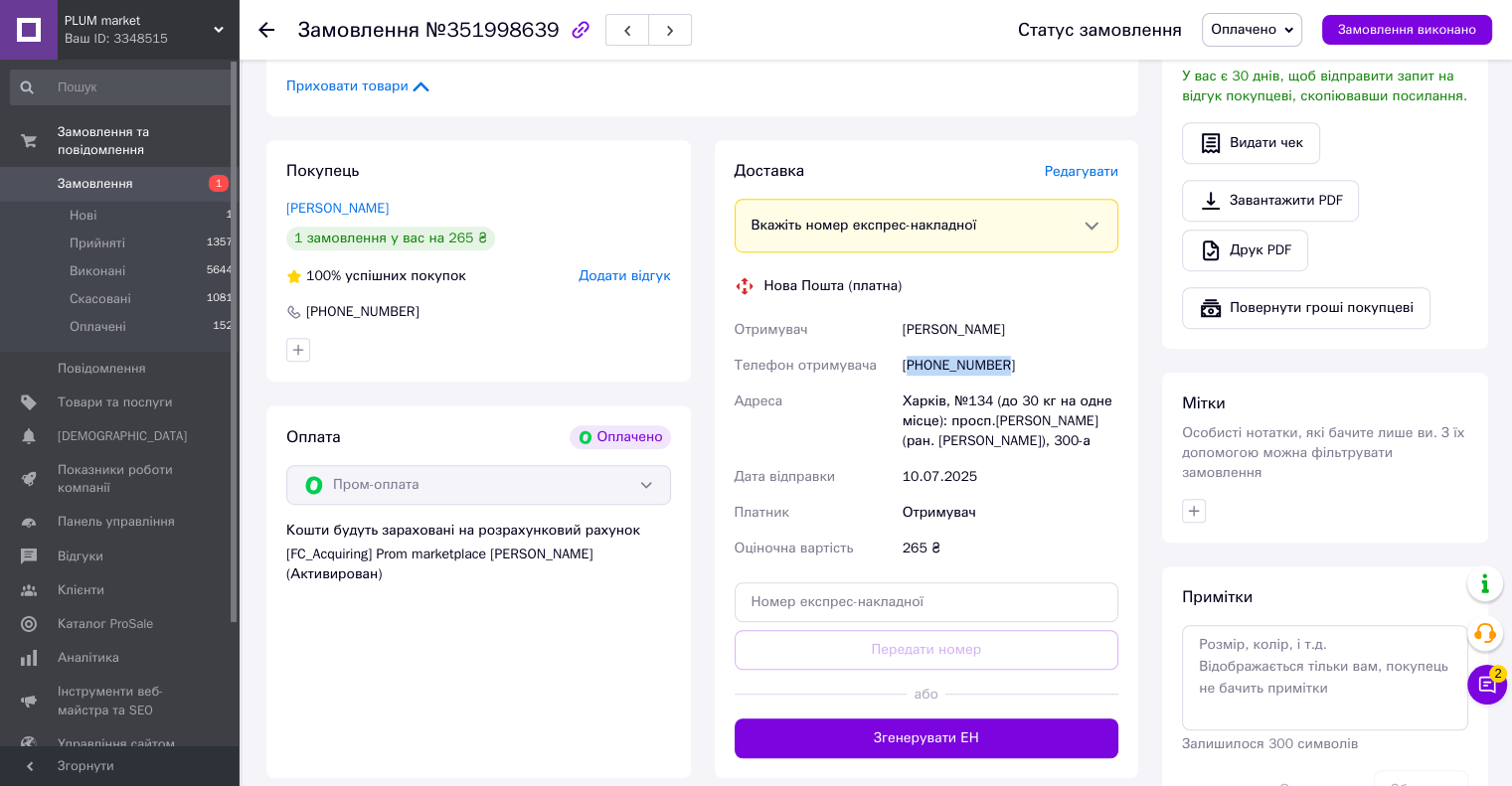 click on "[PHONE_NUMBER]" at bounding box center (1010, 366) 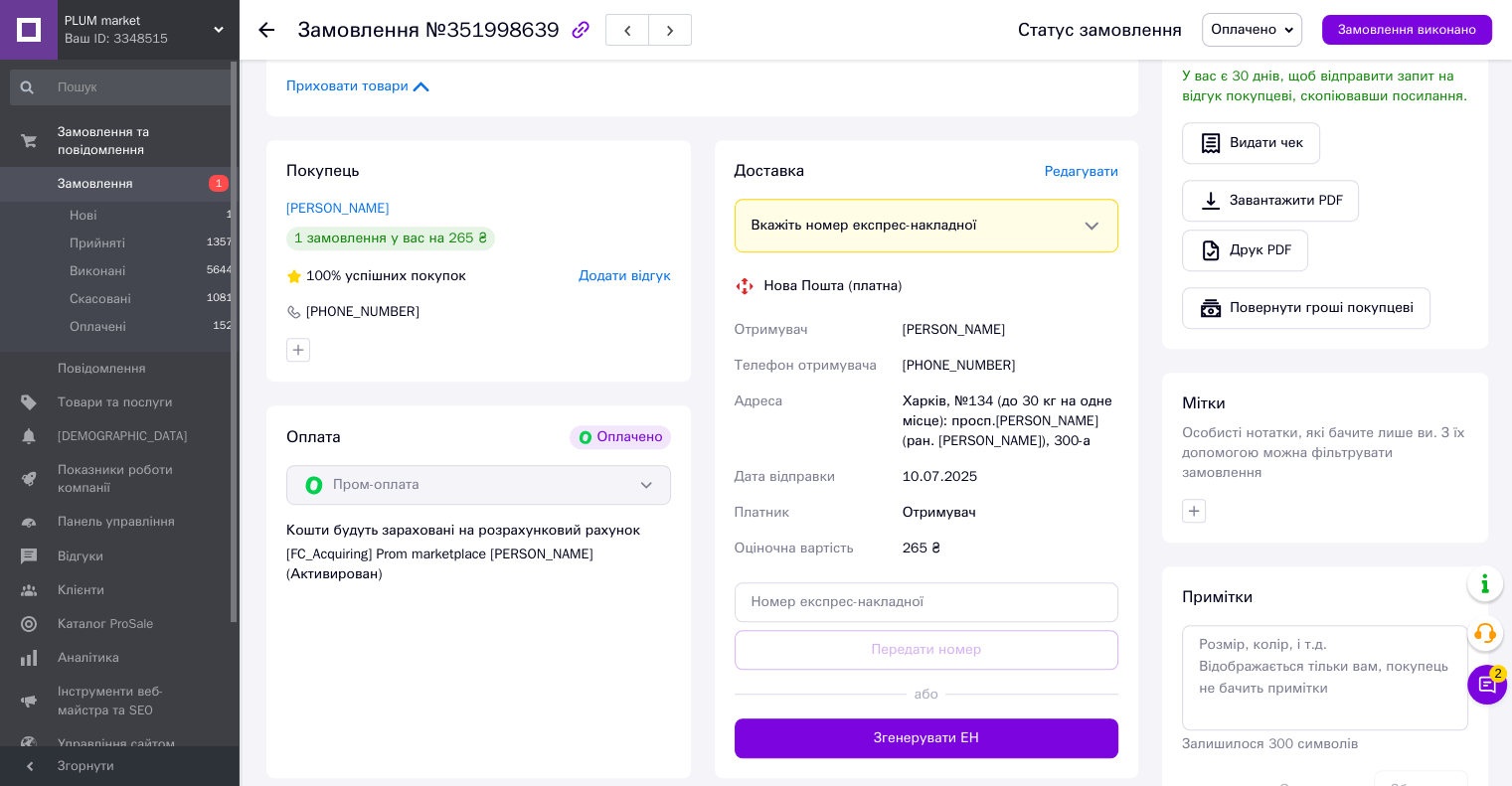 click on "Черненко Сергей" at bounding box center [1010, 330] 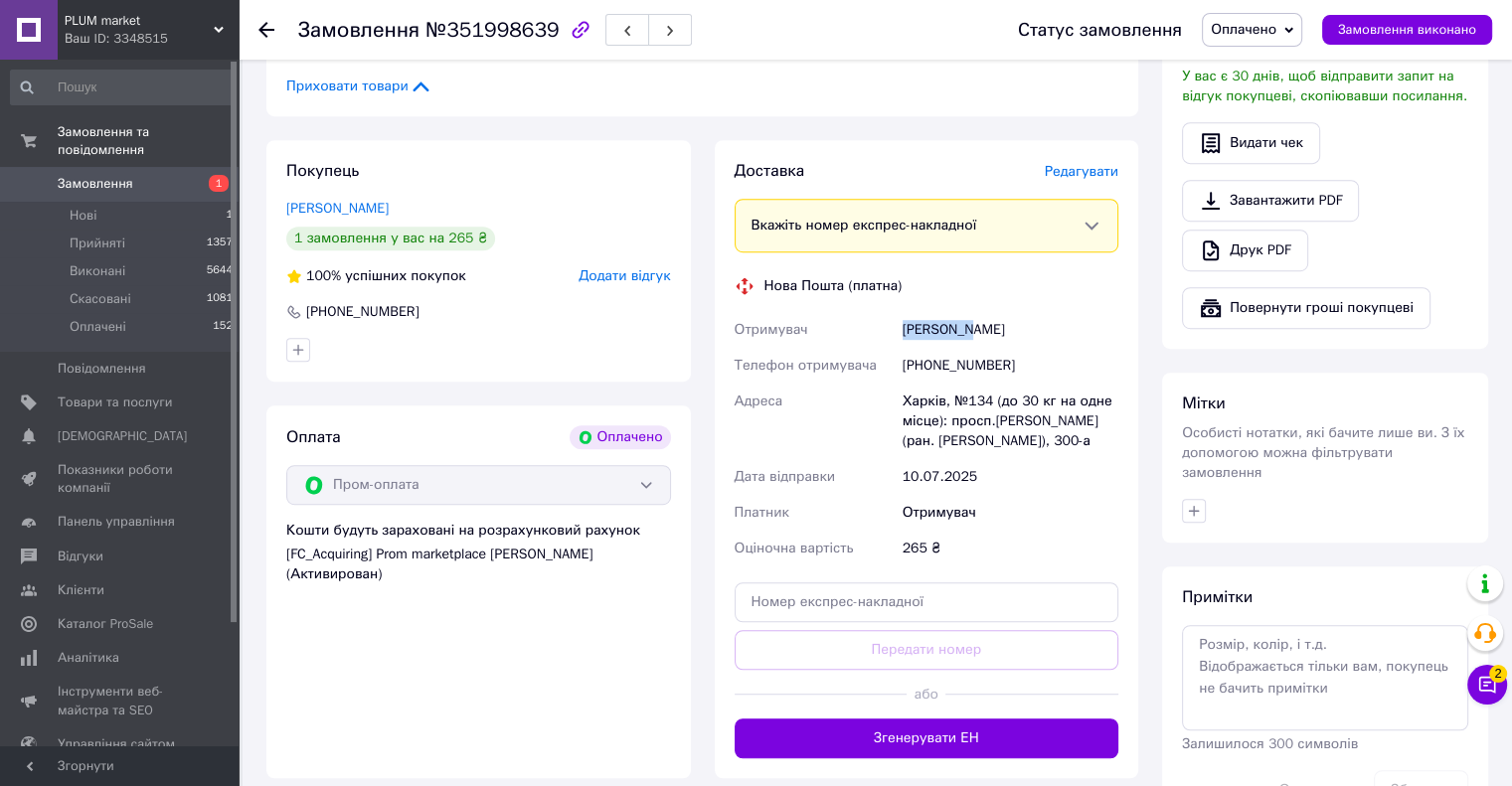 copy on "Черненко" 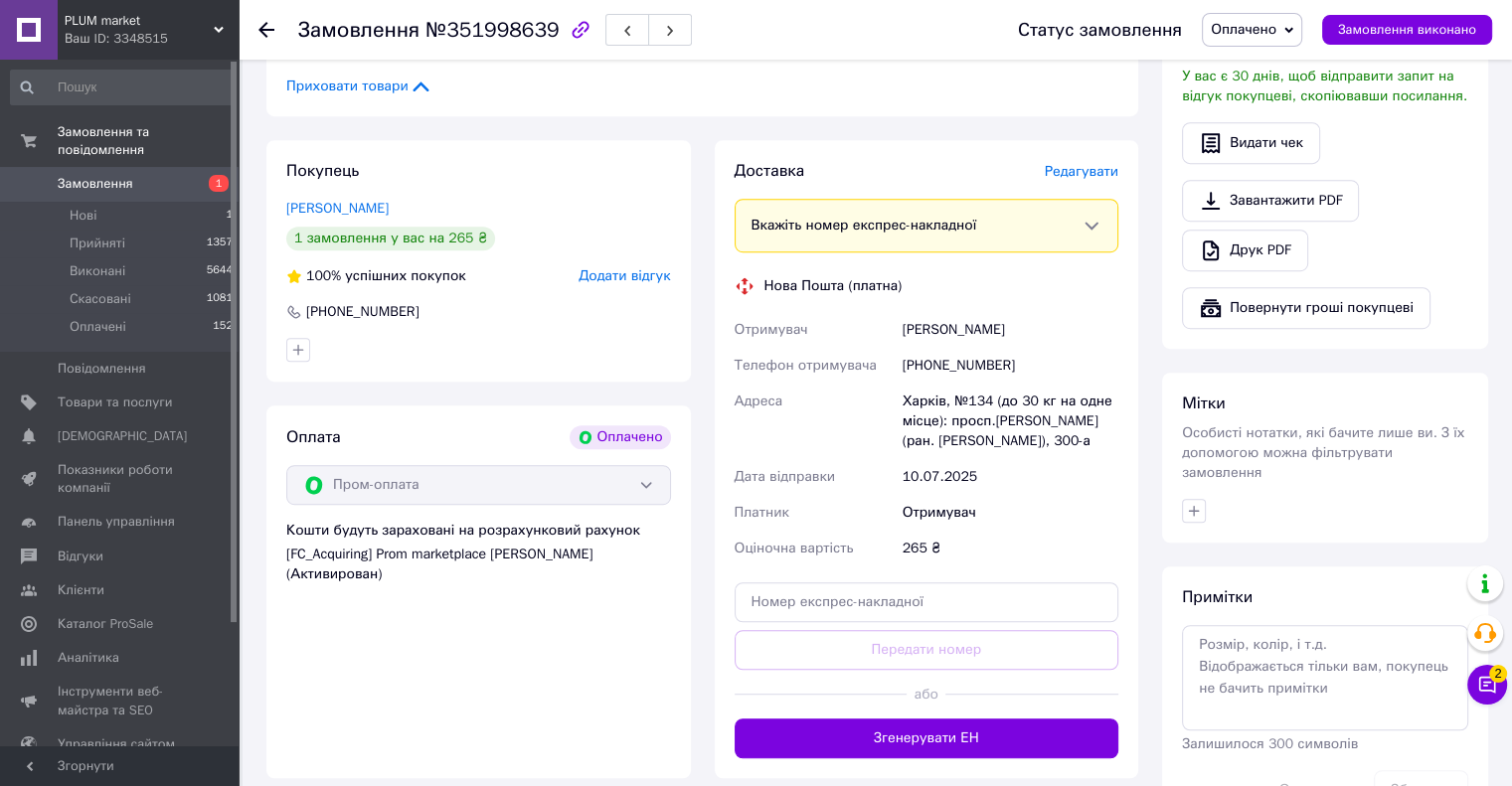 click on "Черненко Сергей" at bounding box center [1010, 330] 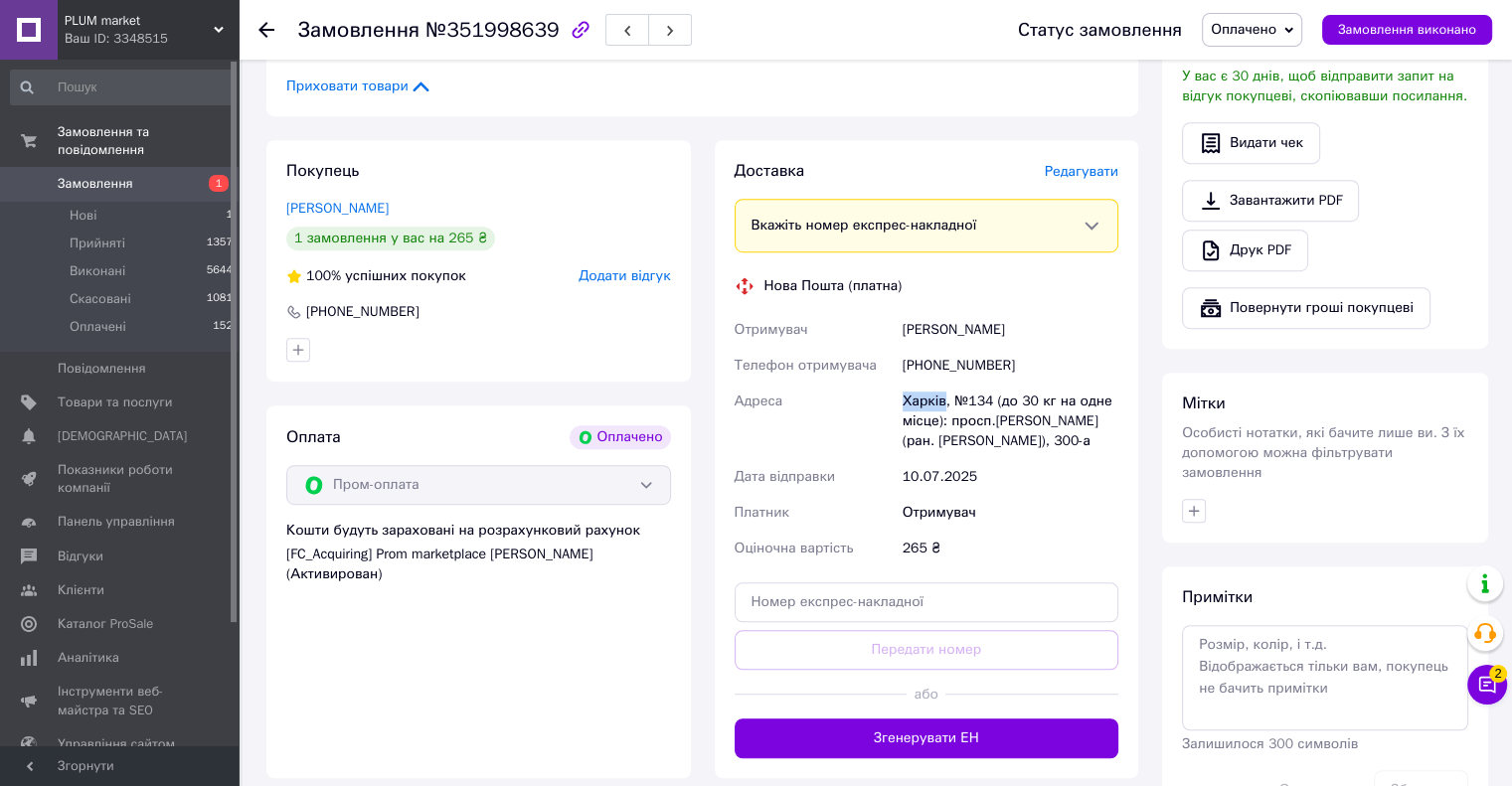 click on "Харків, №134 (до 30 кг на одне місце): просп.Героїв Харкова (ран. Московський), 300-а" at bounding box center (1010, 421) 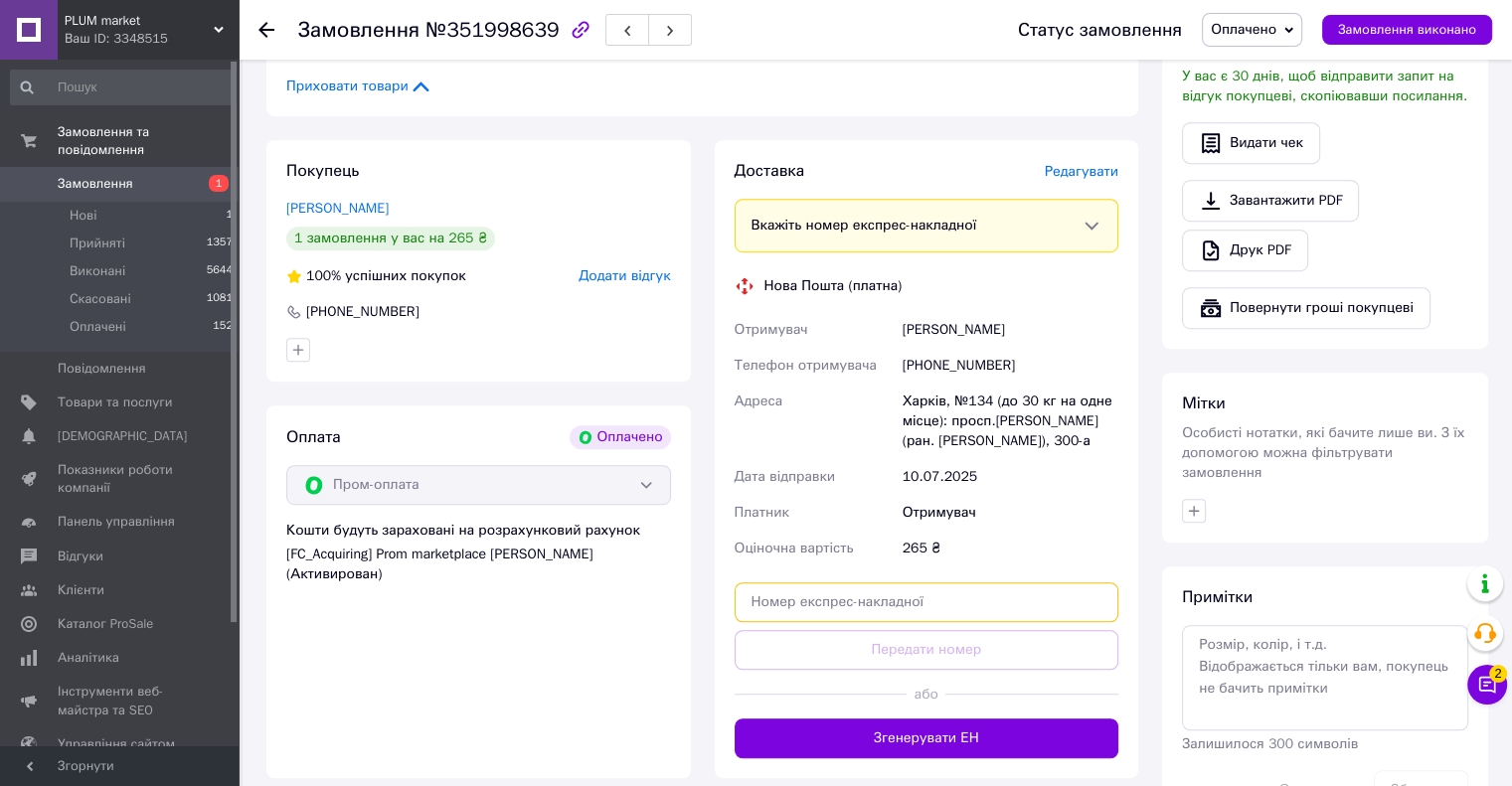 click at bounding box center [926, 602] 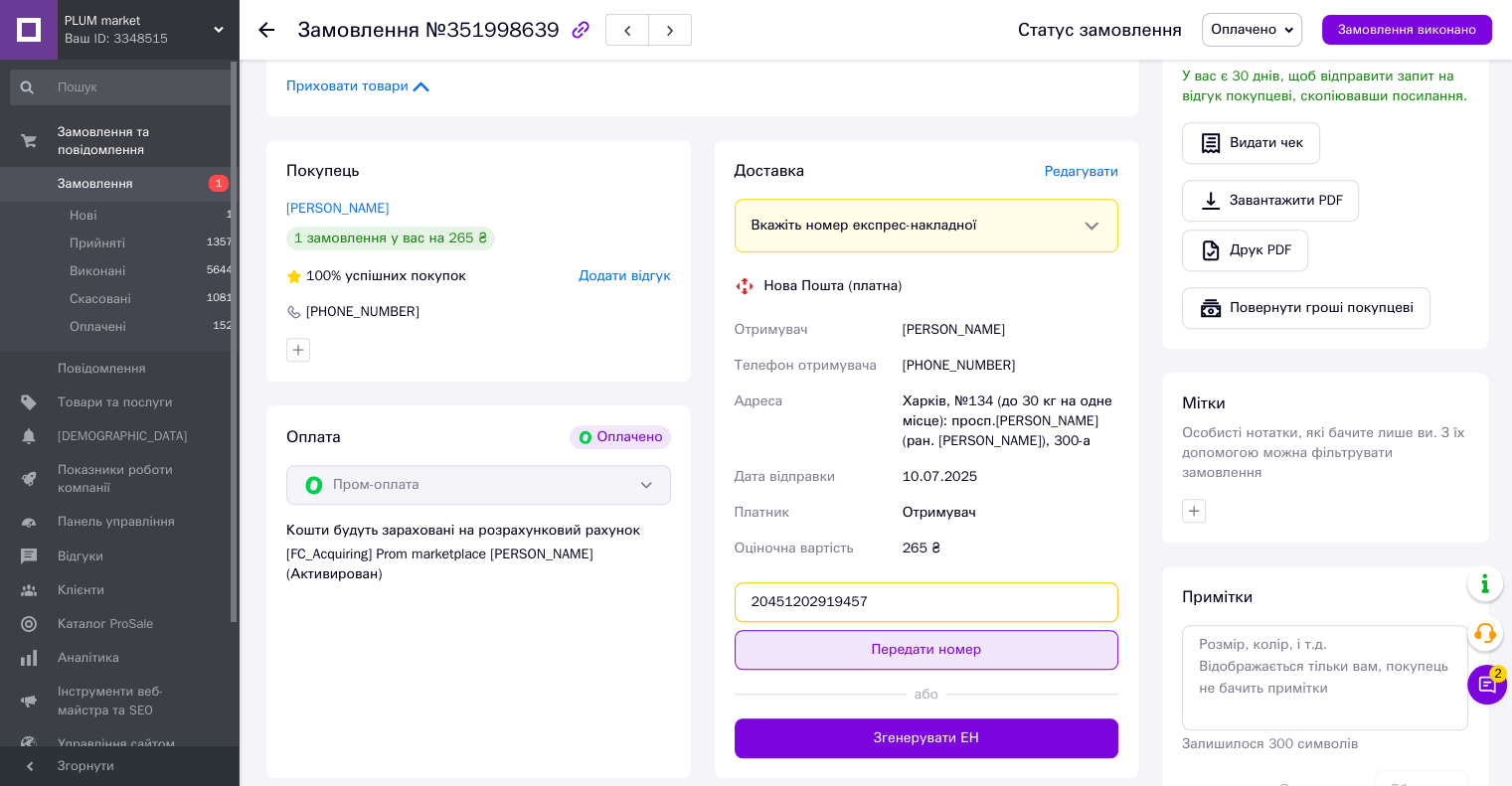 type on "20451202919457" 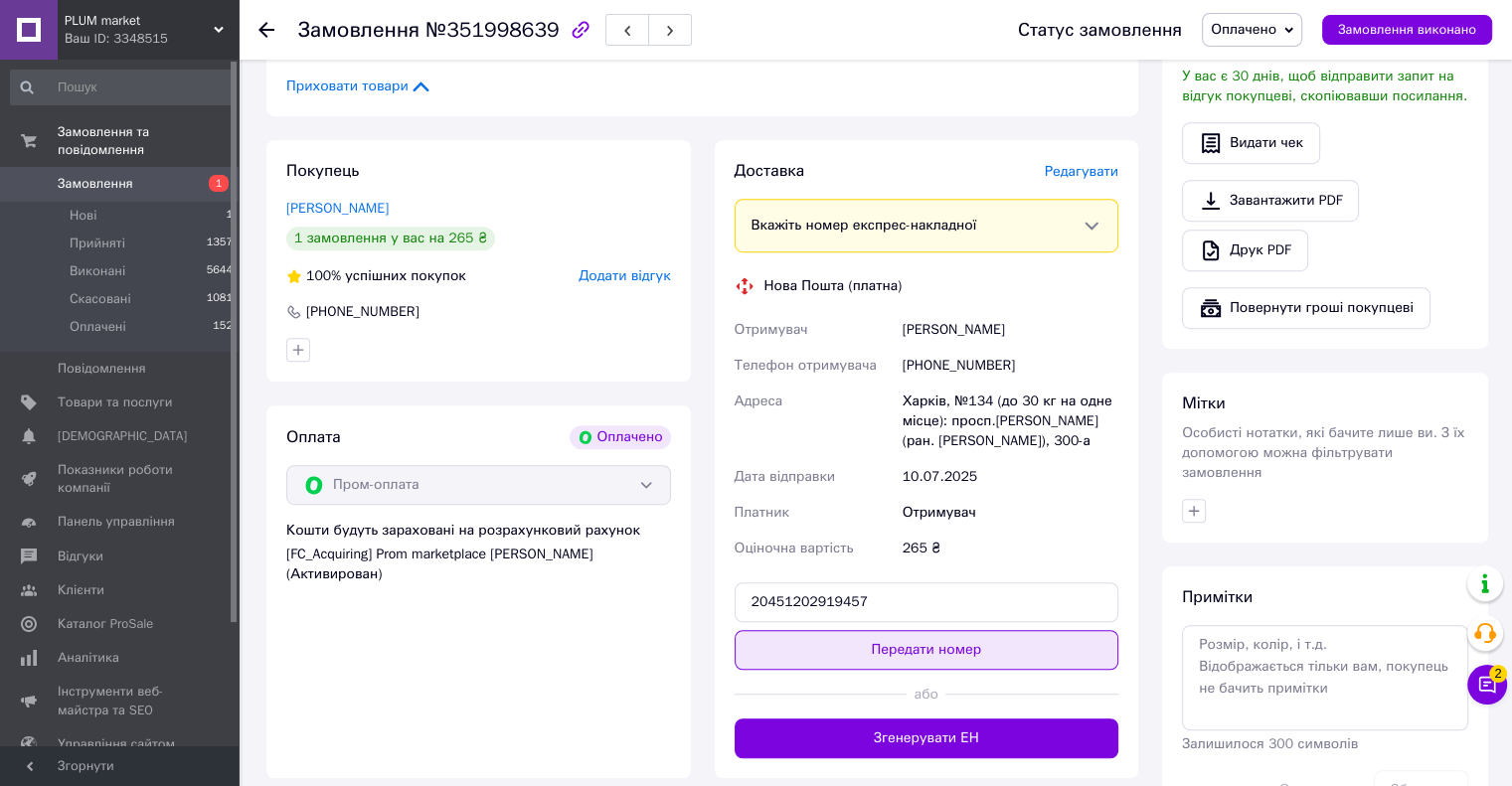 click on "Передати номер" at bounding box center [926, 650] 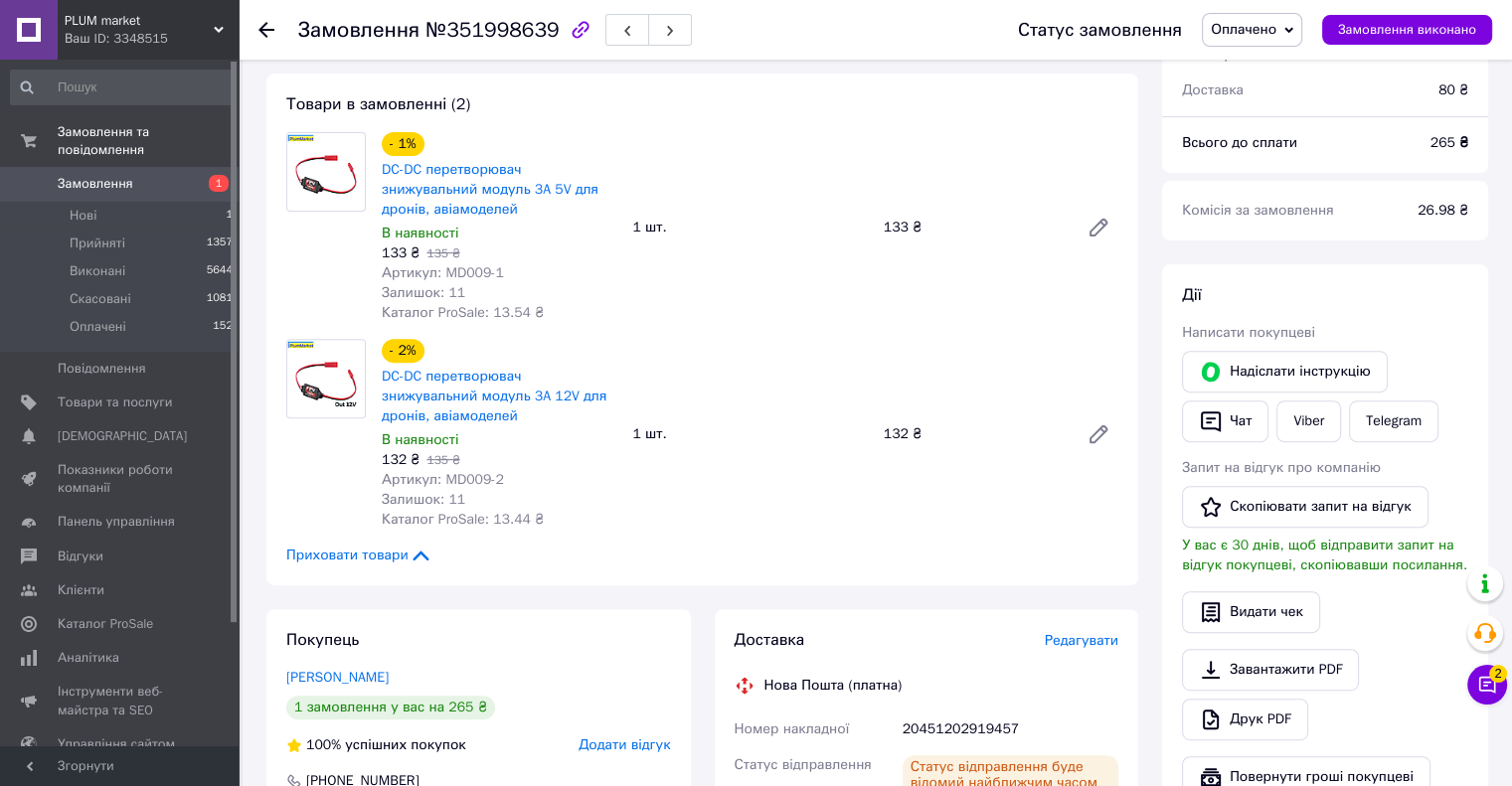 scroll, scrollTop: 650, scrollLeft: 0, axis: vertical 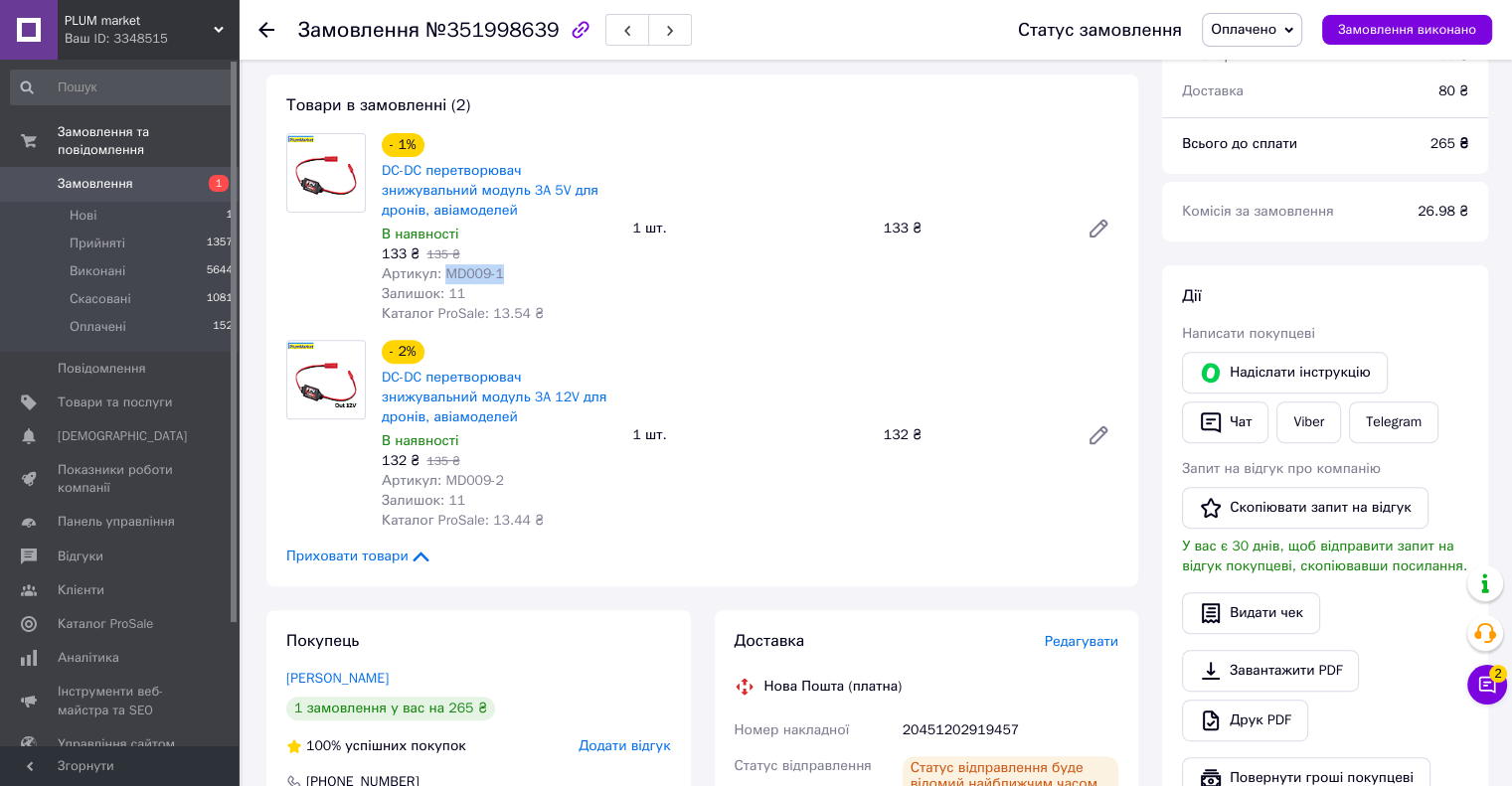 drag, startPoint x: 504, startPoint y: 277, endPoint x: 445, endPoint y: 279, distance: 59.03389 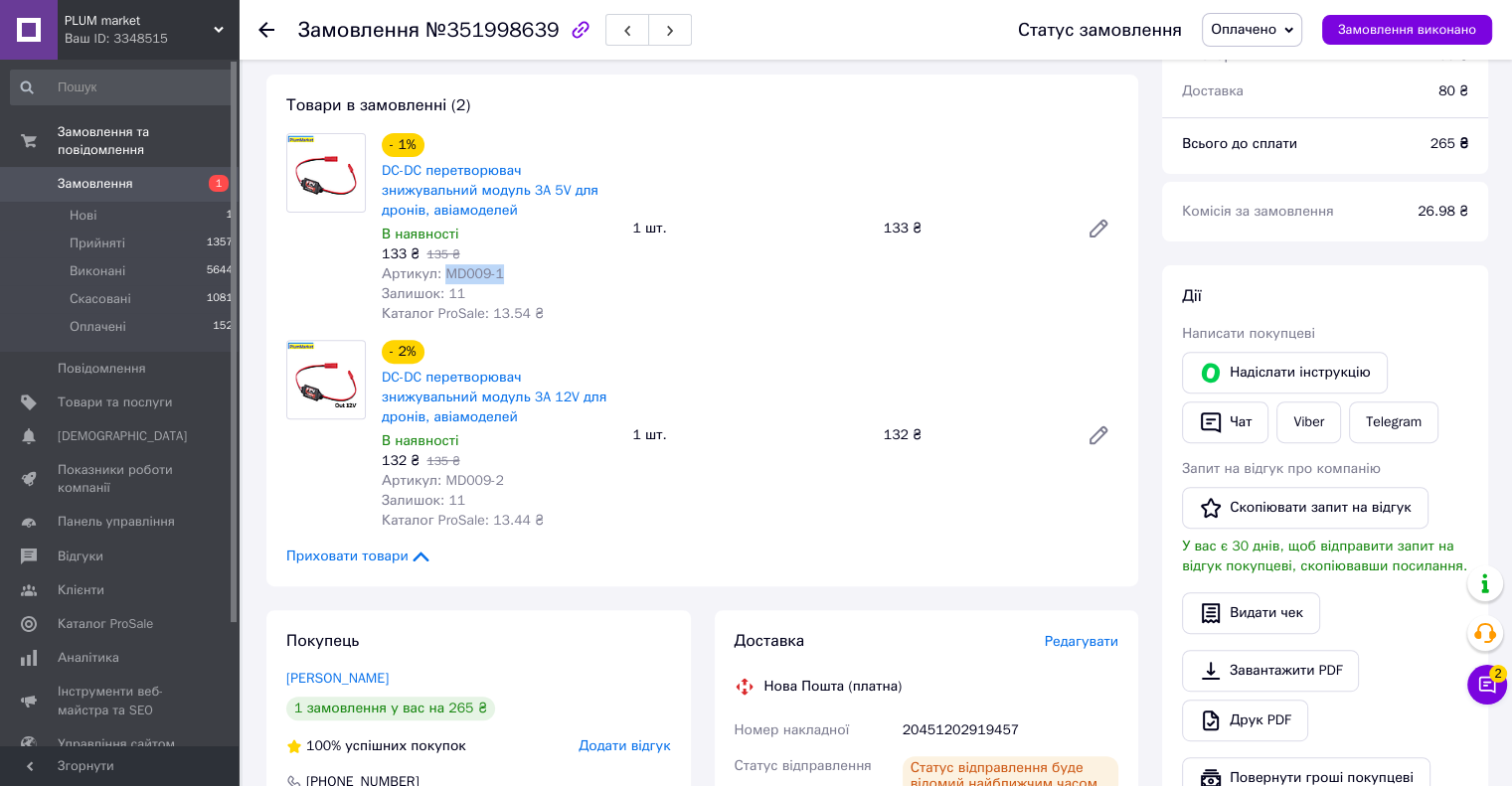click on "Артикул: MD009-1" at bounding box center [499, 274] 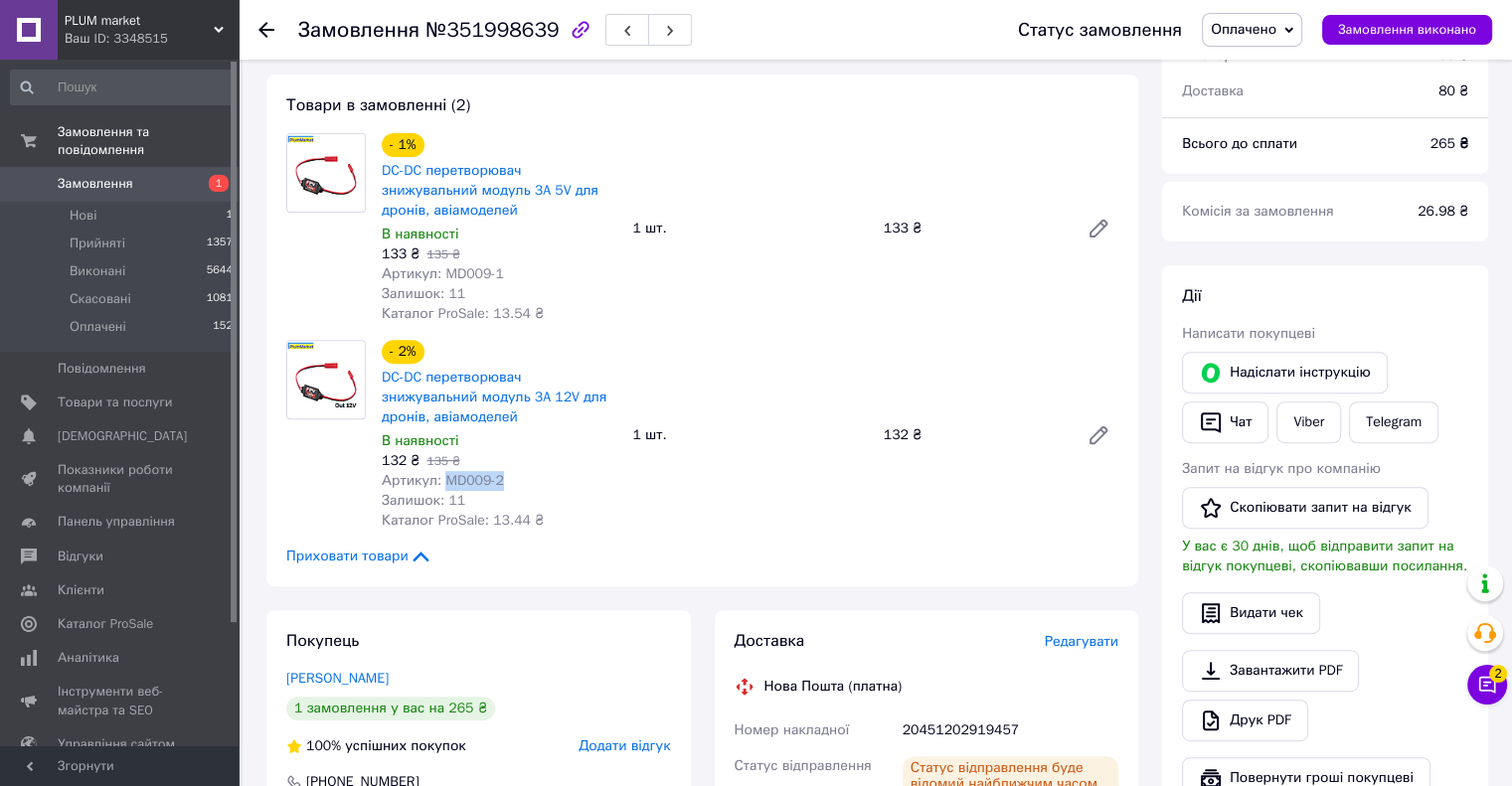 drag, startPoint x: 514, startPoint y: 488, endPoint x: 440, endPoint y: 489, distance: 74.00676 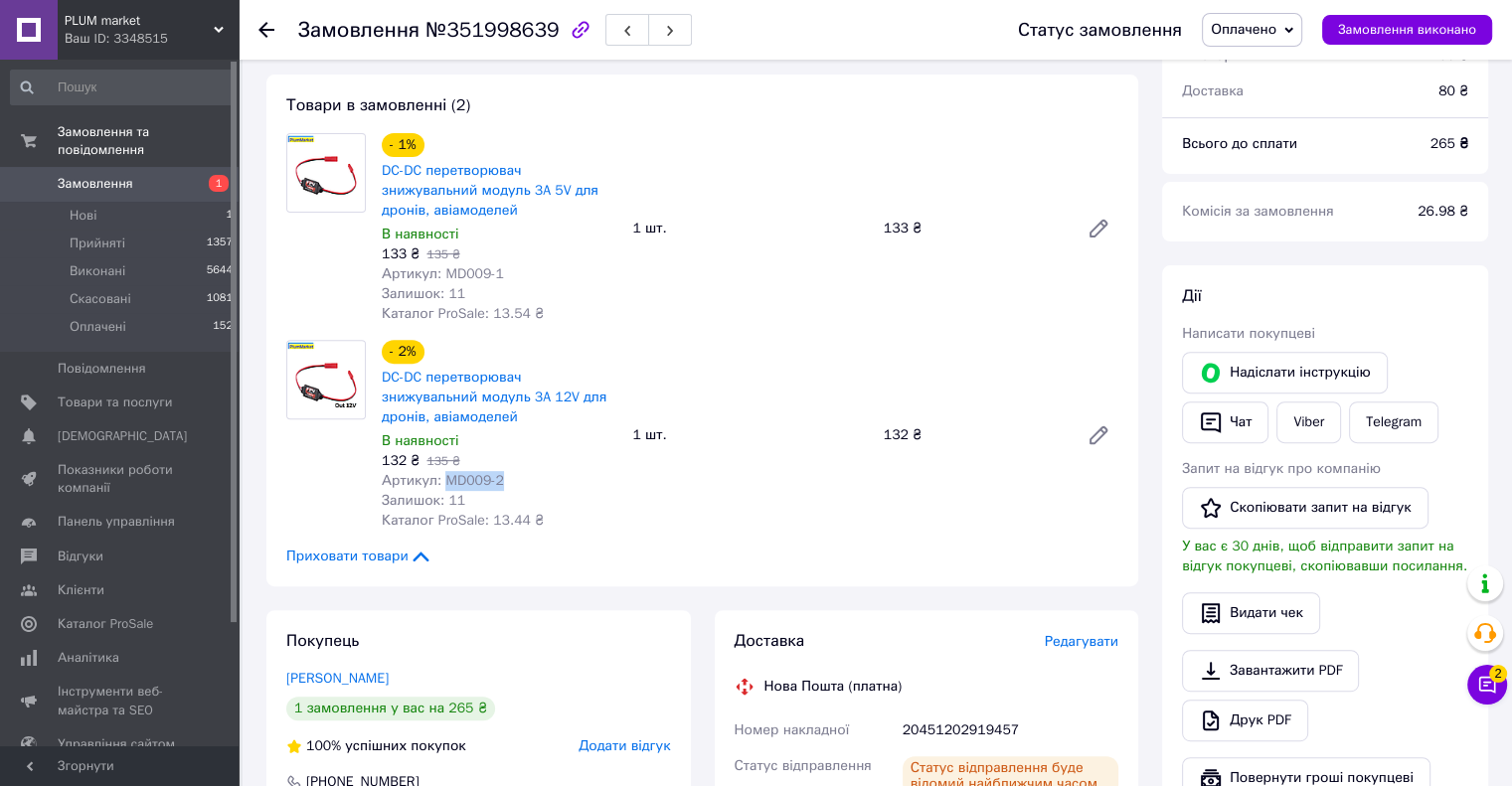 click on "Артикул: MD009-2" at bounding box center (499, 481) 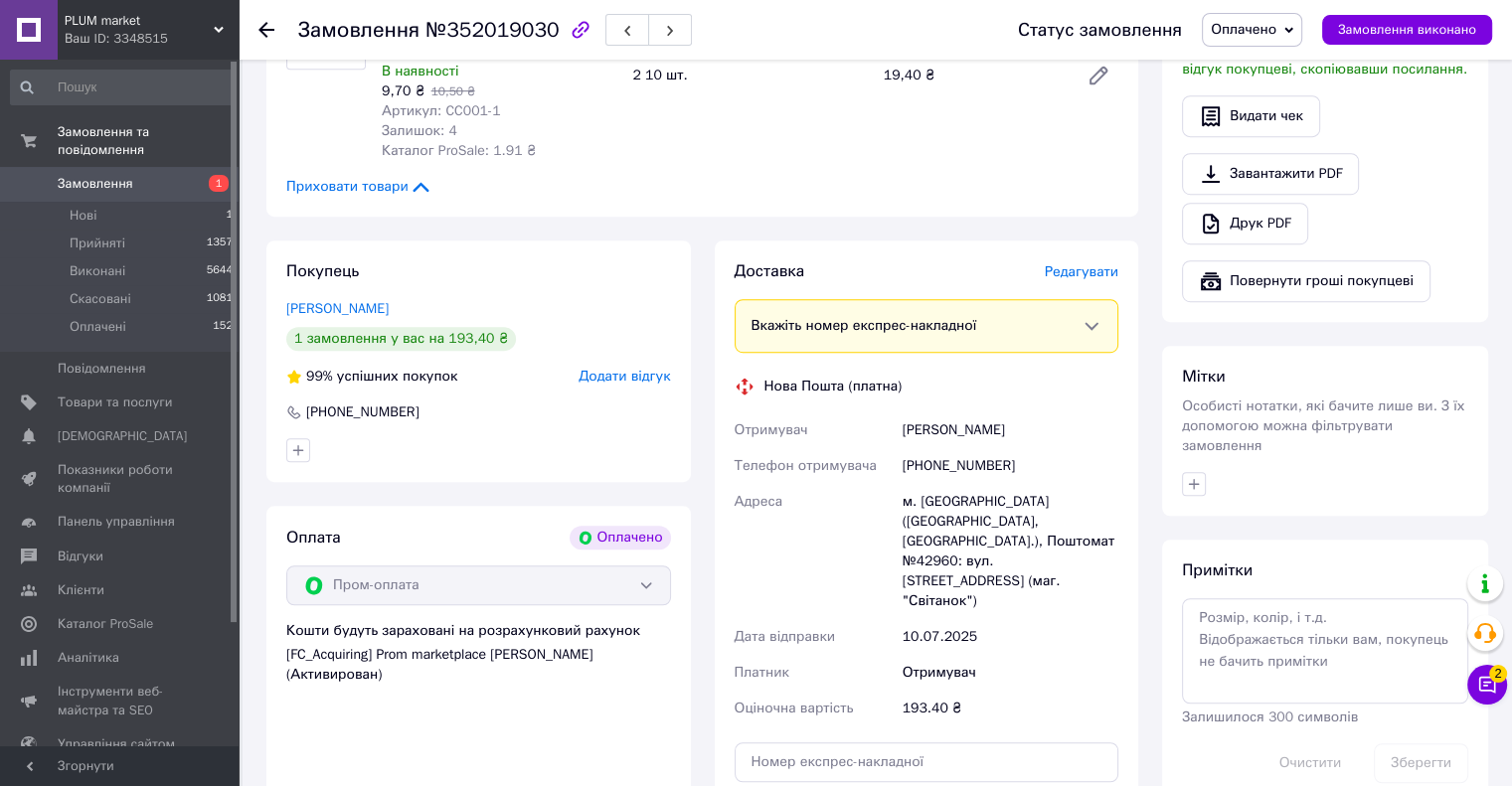 scroll, scrollTop: 1148, scrollLeft: 0, axis: vertical 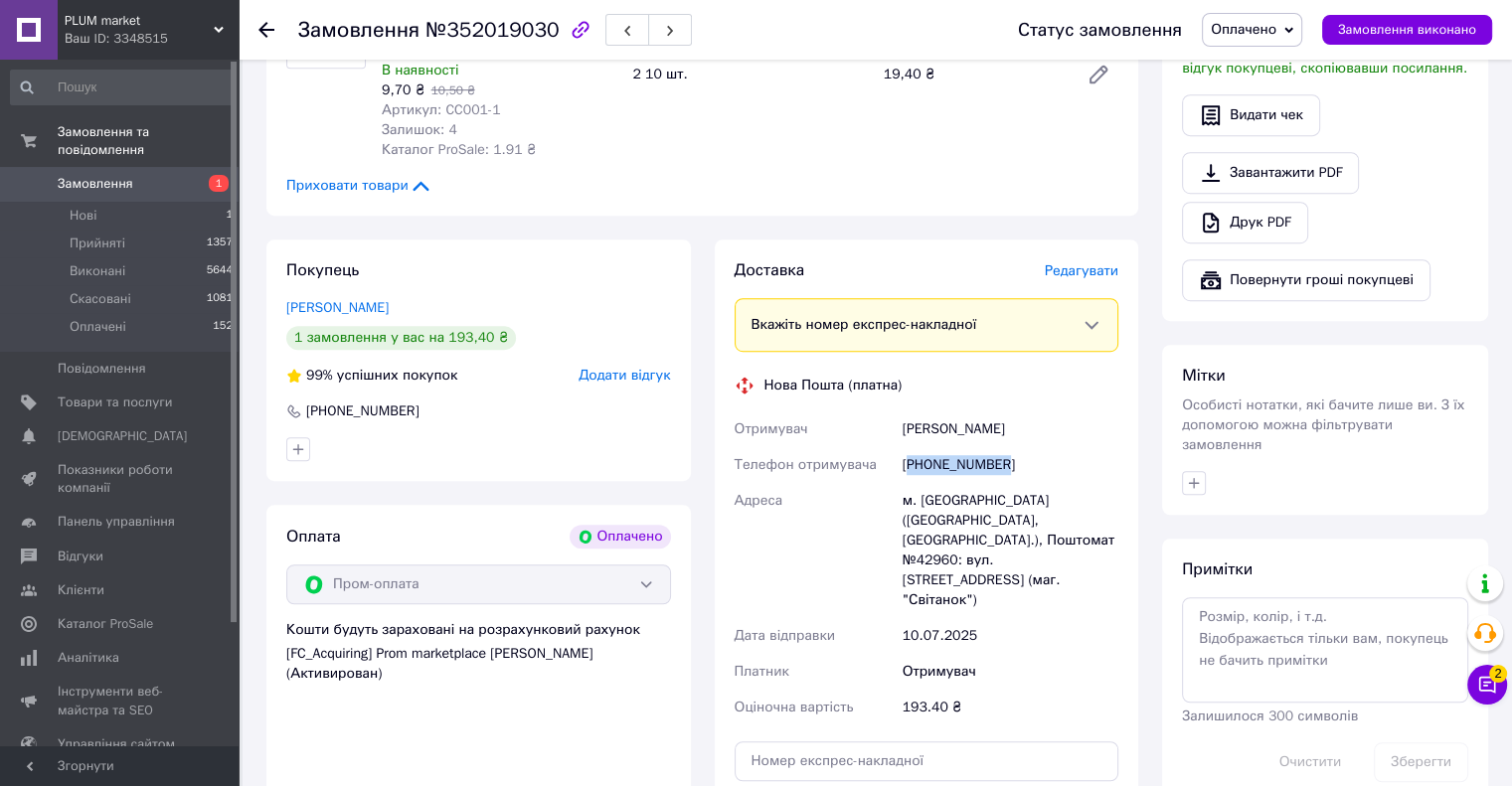 click on "+380961655266" at bounding box center [1010, 465] 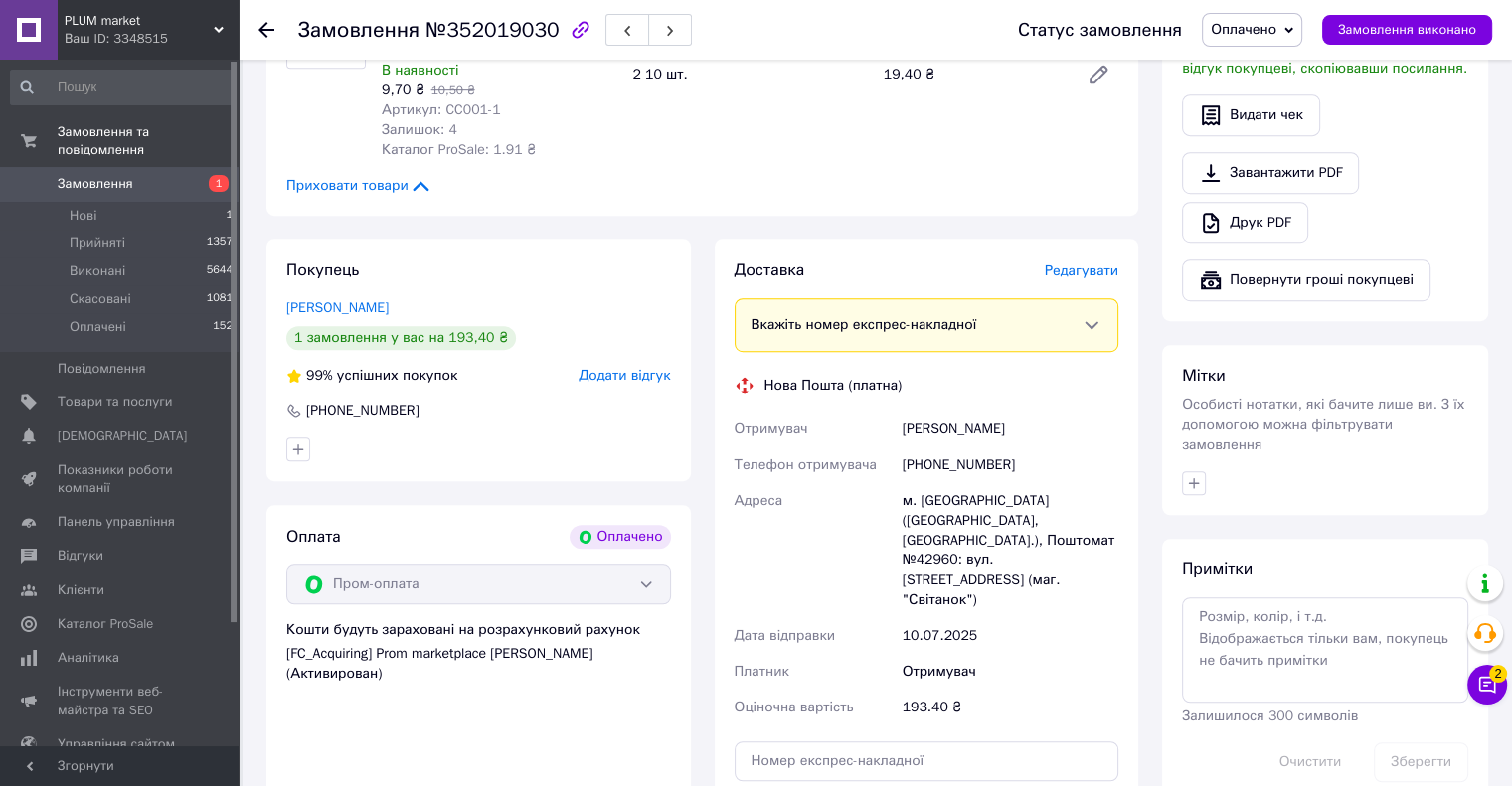 click on "Ковальов Дмитро" at bounding box center (1010, 429) 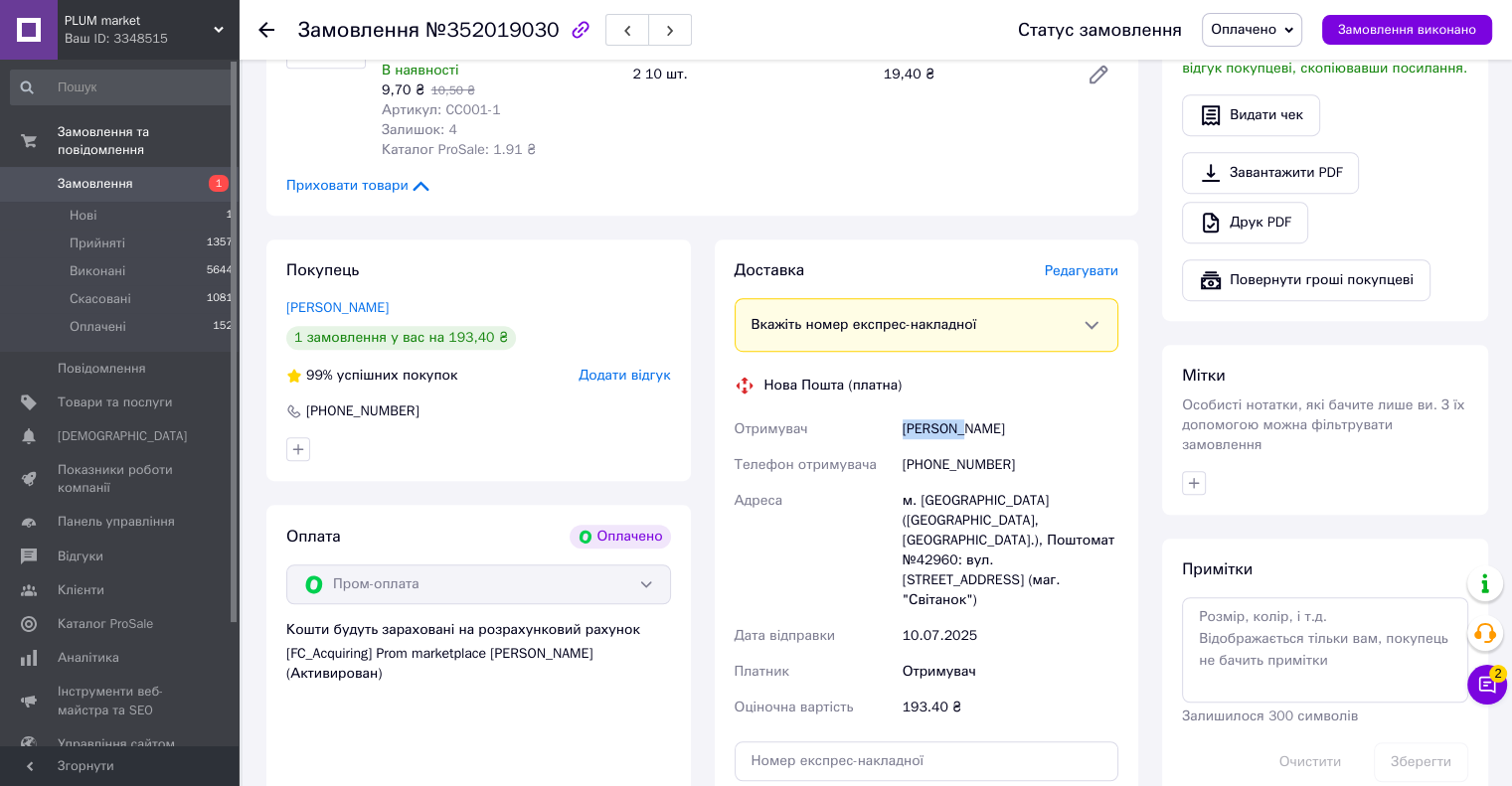 click on "Ковальов Дмитро" at bounding box center (1010, 429) 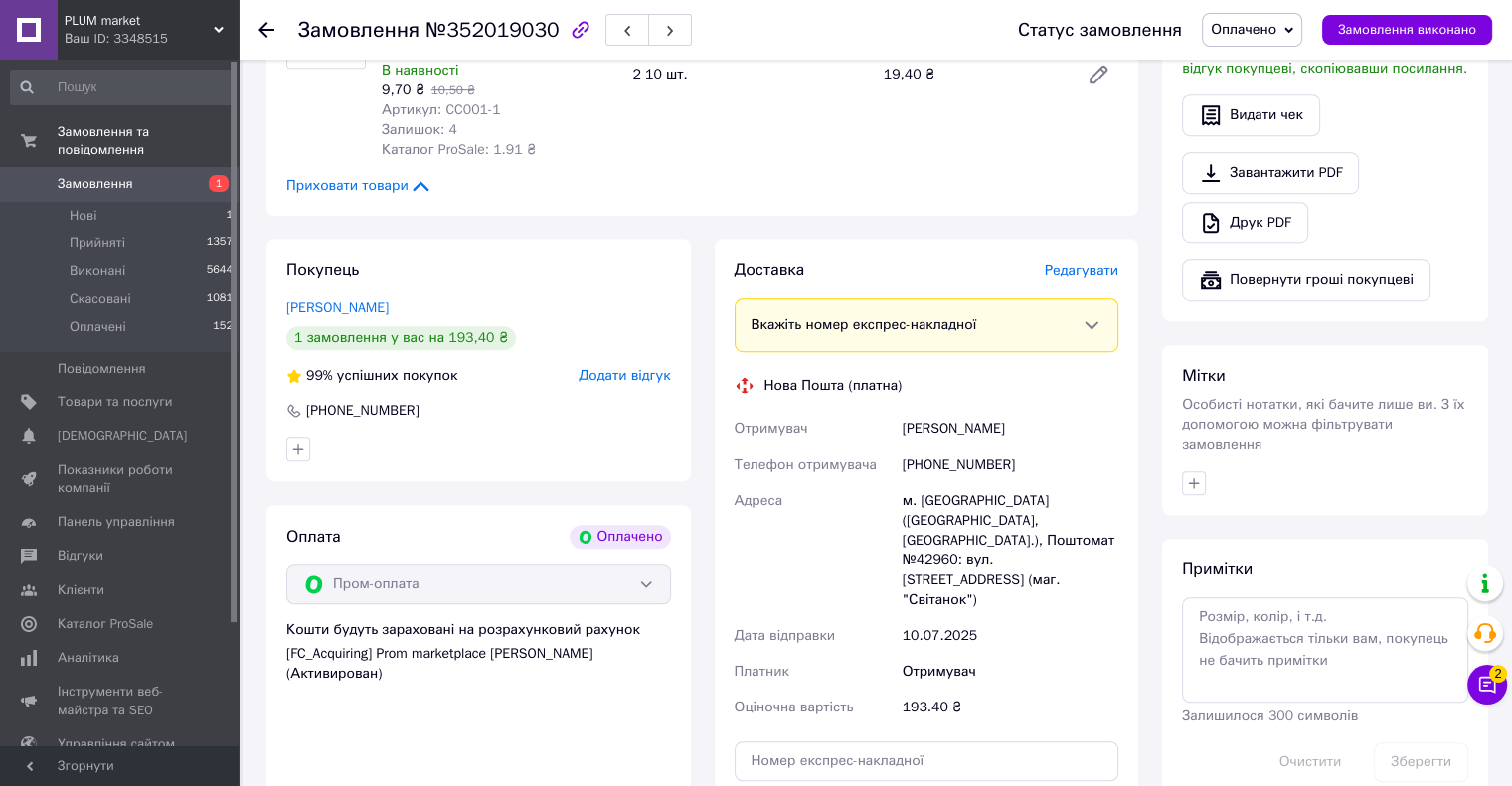 click on "Ковальов Дмитро" at bounding box center (1010, 429) 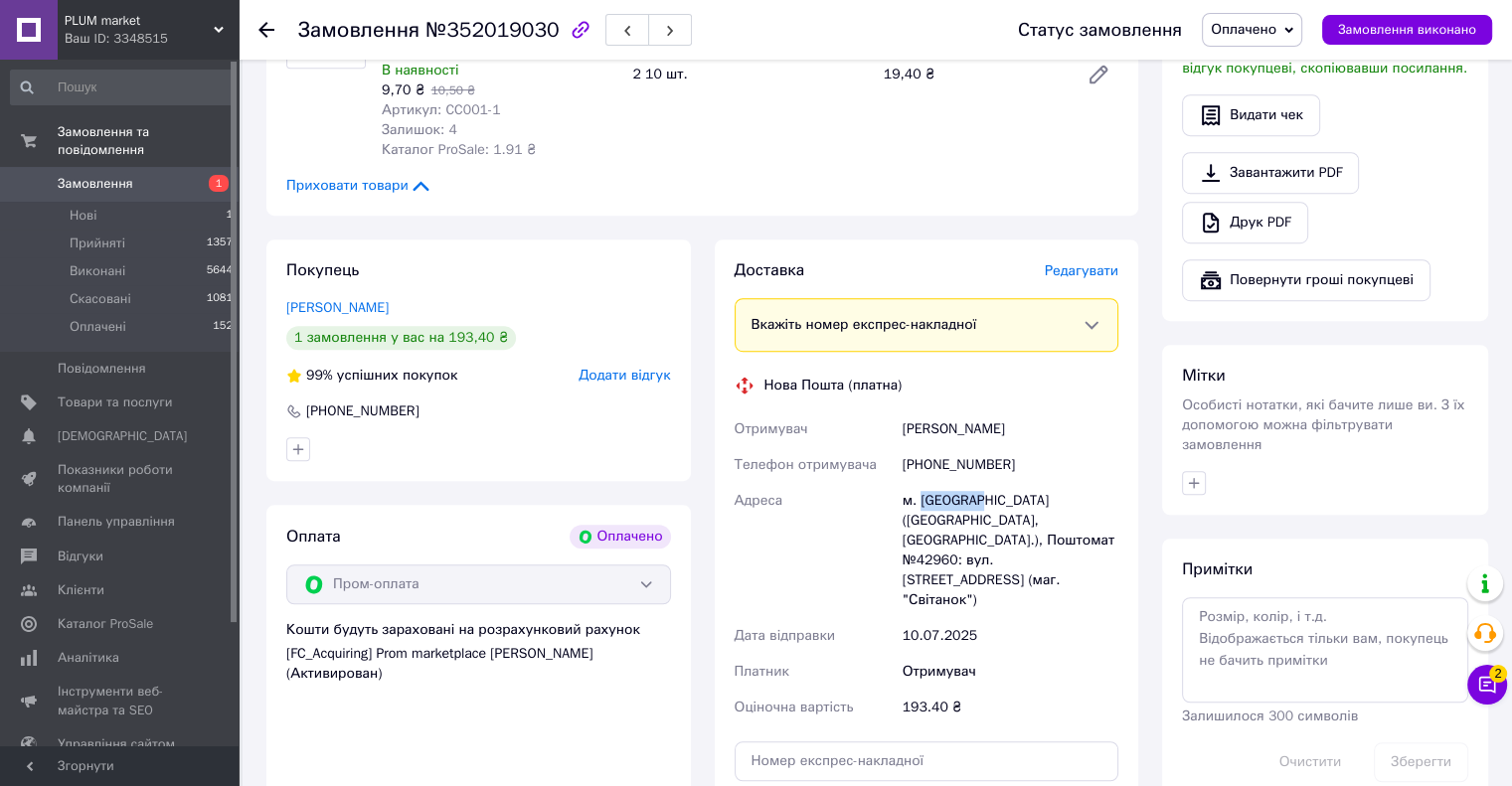 click on "м. Славута (Хмельницька обл., Шепетівський р-н.), Поштомат №42960: вул. Кобзарська, 16 (маг. "Світанок")" at bounding box center (1010, 550) 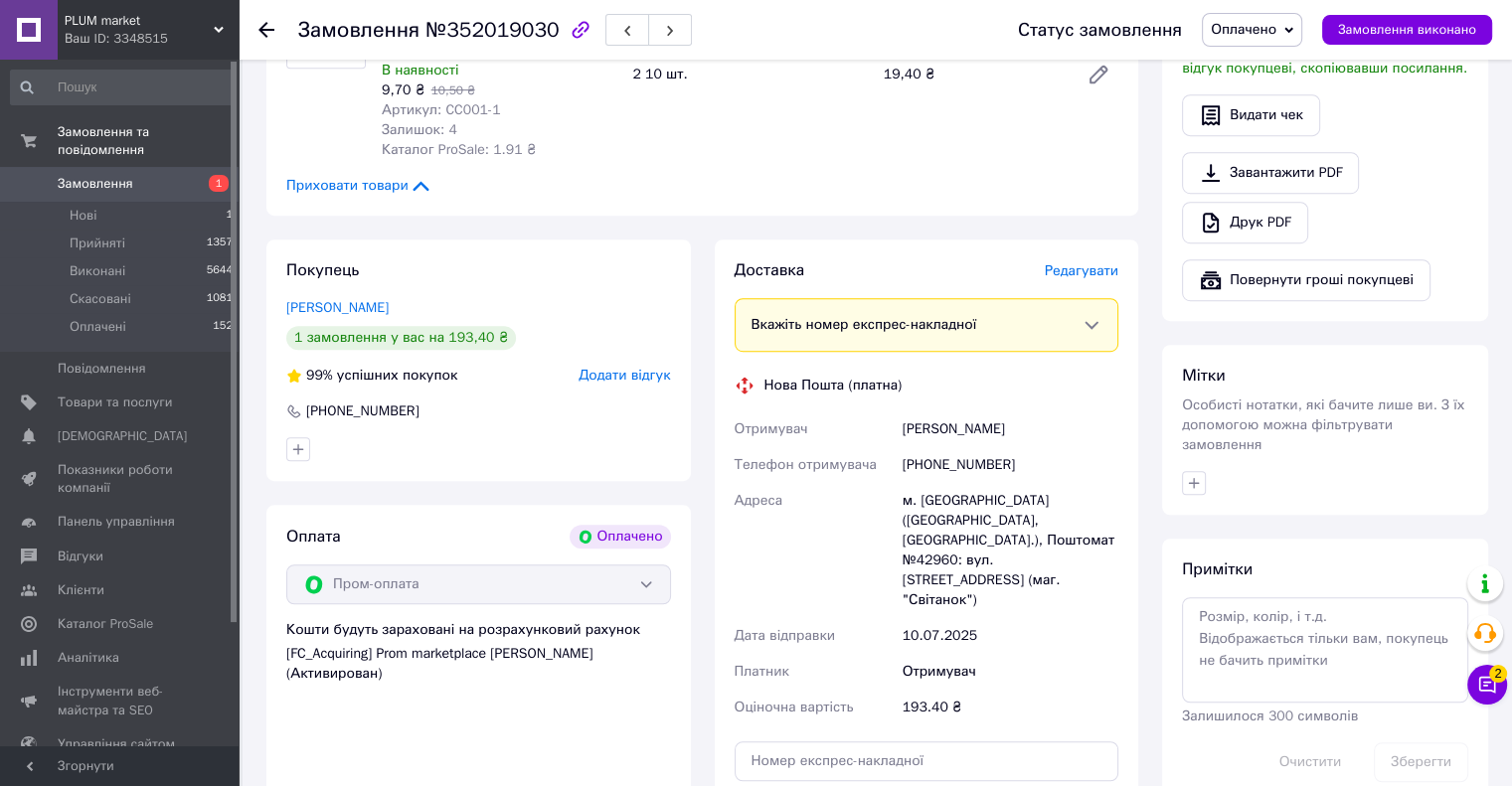drag, startPoint x: 938, startPoint y: 505, endPoint x: 928, endPoint y: 504, distance: 10.049876 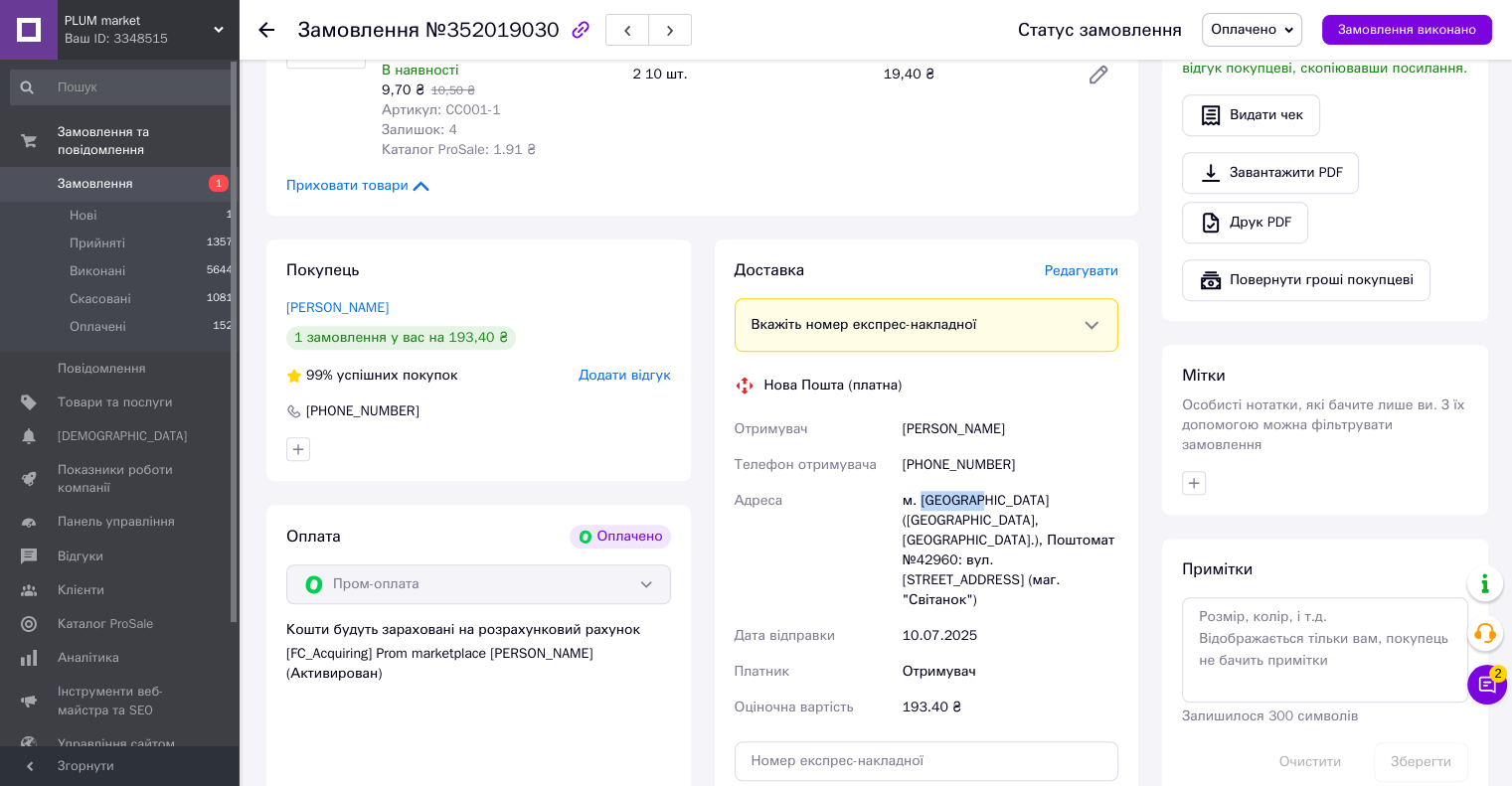 click on "м. Славута (Хмельницька обл., Шепетівський р-н.), Поштомат №42960: вул. Кобзарська, 16 (маг. "Світанок")" at bounding box center [1010, 550] 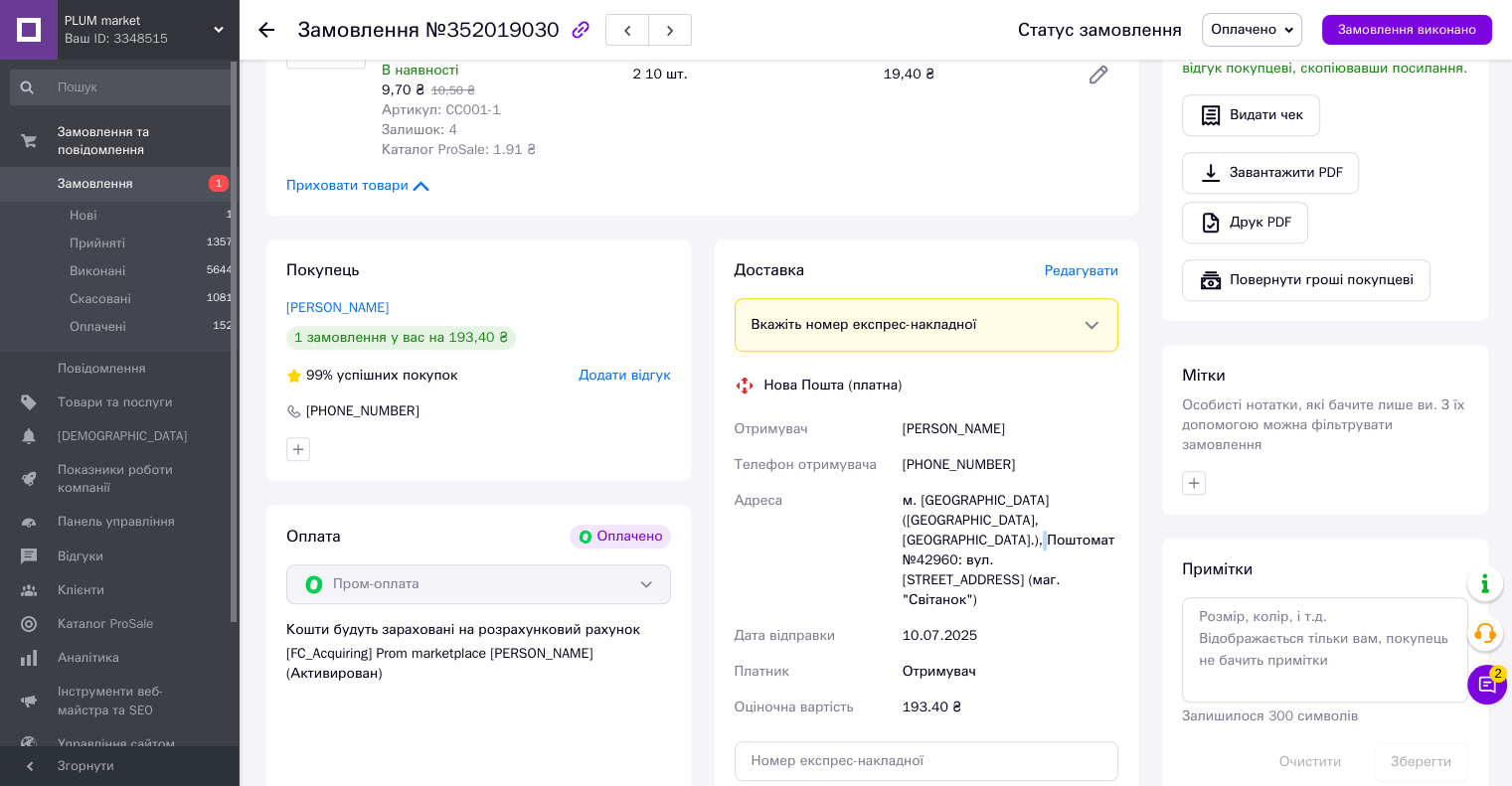 drag, startPoint x: 922, startPoint y: 545, endPoint x: 932, endPoint y: 543, distance: 10.19804 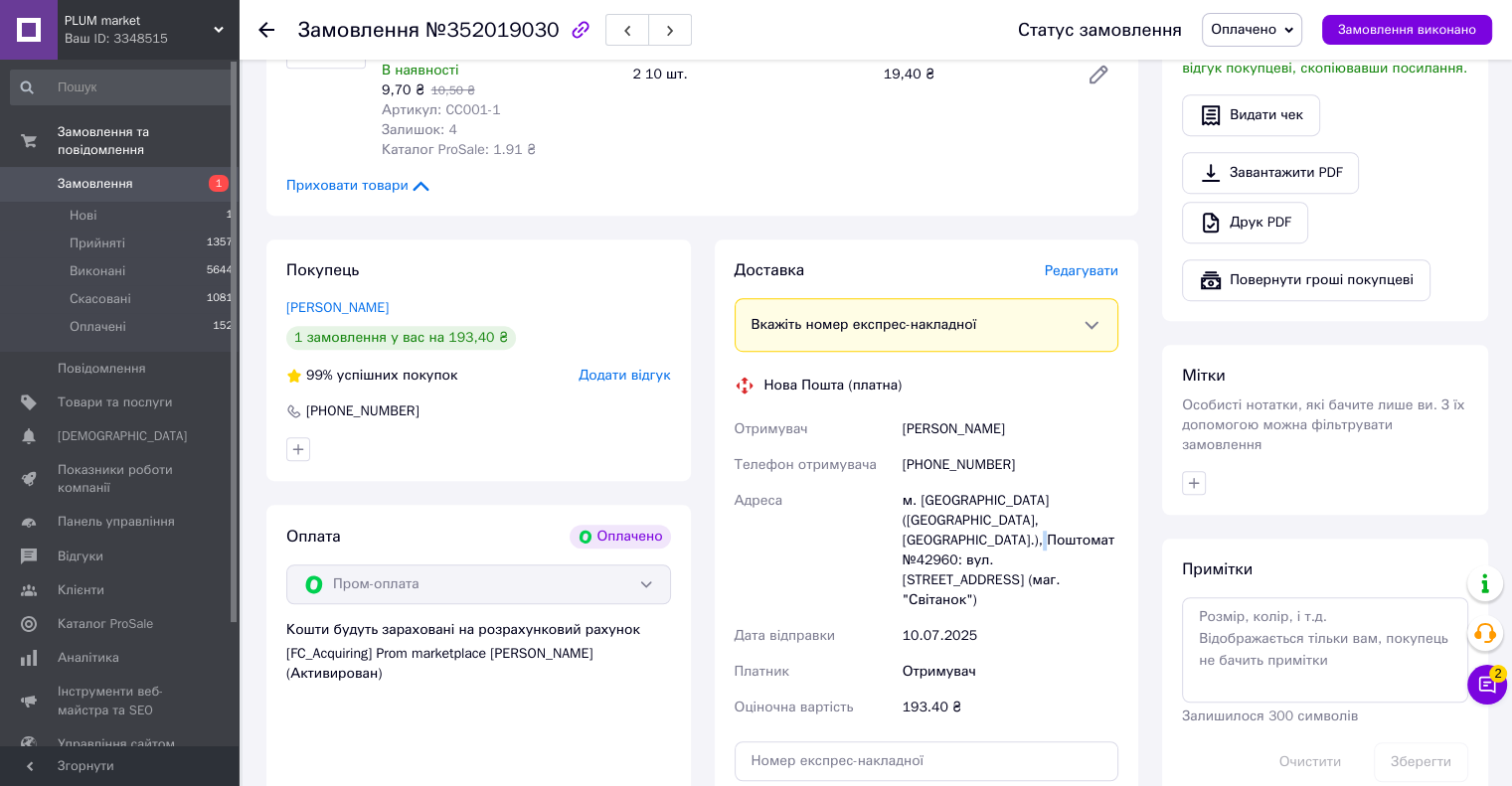 click on "м. Славута (Хмельницька обл., Шепетівський р-н.), Поштомат №42960: вул. Кобзарська, 16 (маг. "Світанок")" at bounding box center (1010, 550) 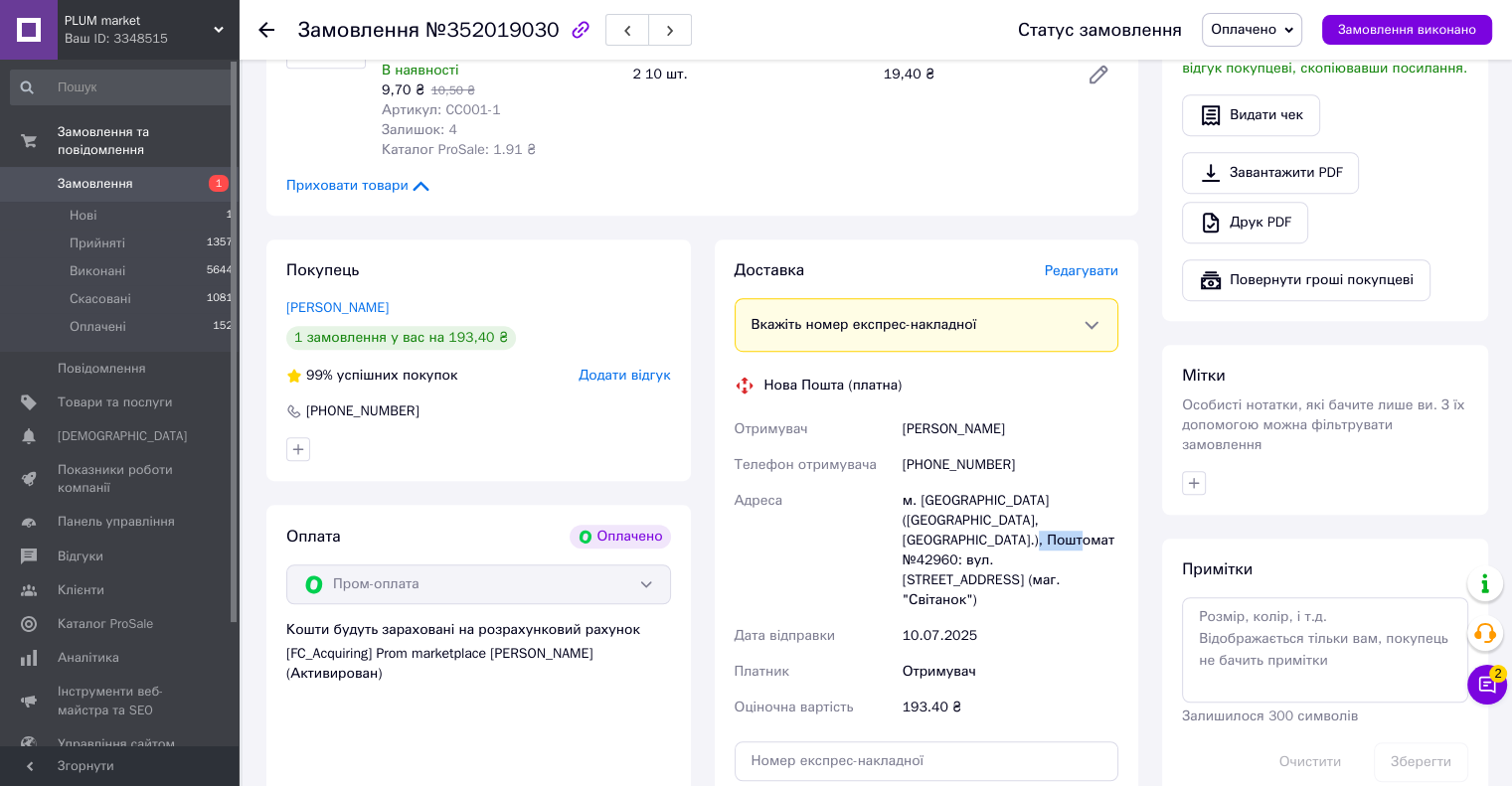 drag, startPoint x: 914, startPoint y: 548, endPoint x: 956, endPoint y: 547, distance: 42.011903 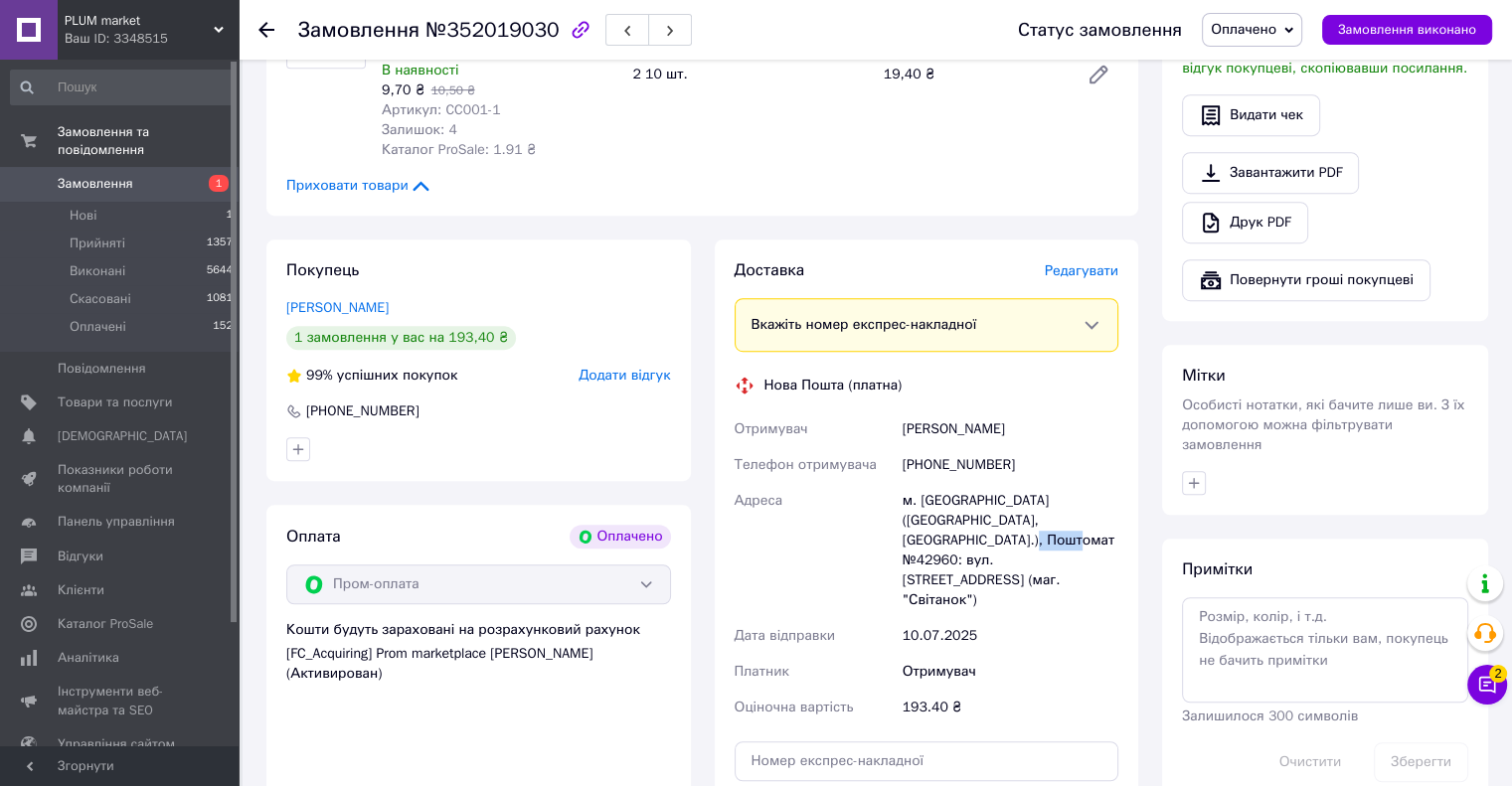 click on "м. Славута (Хмельницька обл., Шепетівський р-н.), Поштомат №42960: вул. Кобзарська, 16 (маг. "Світанок")" at bounding box center [1010, 550] 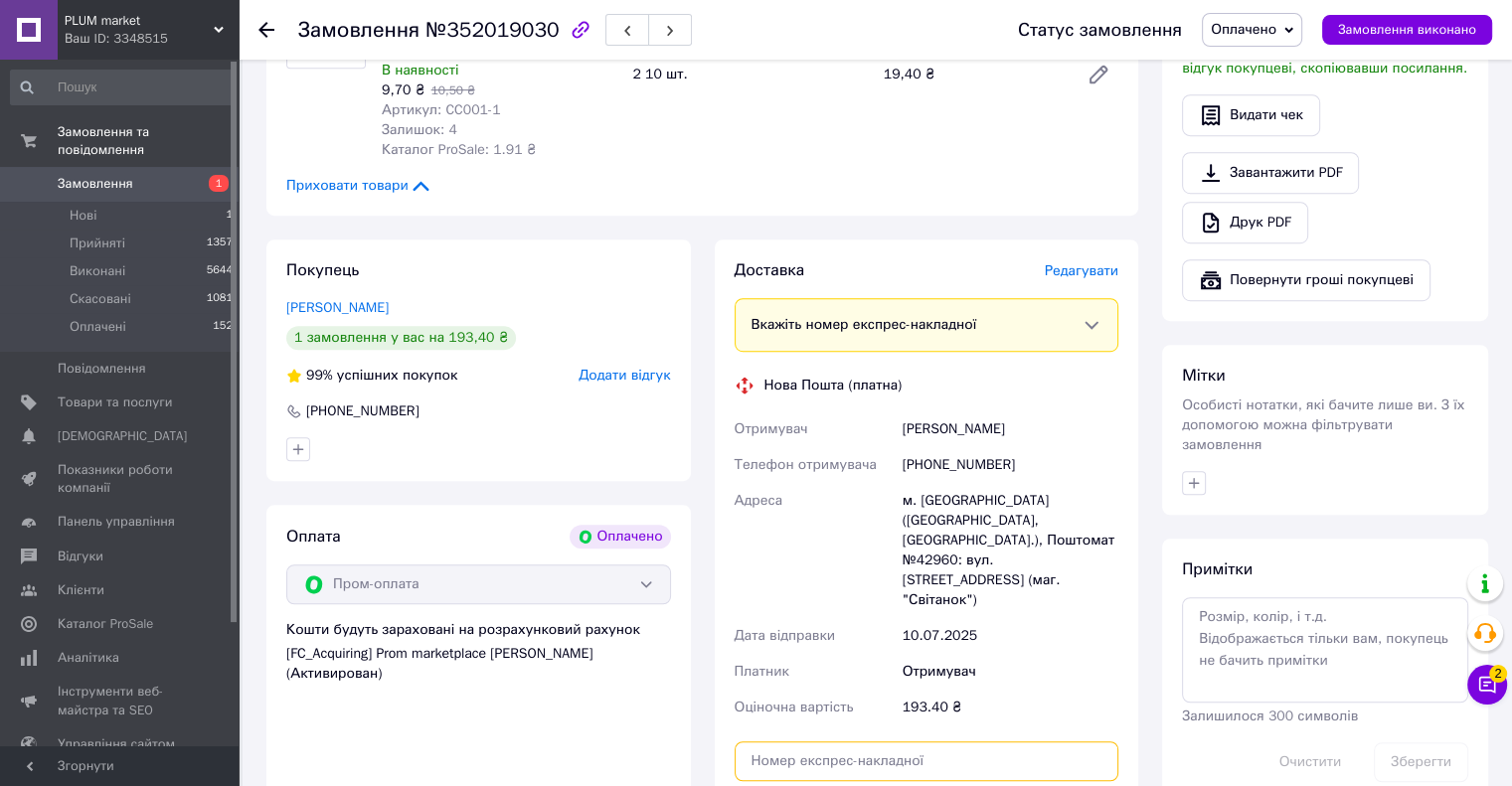 click at bounding box center (926, 761) 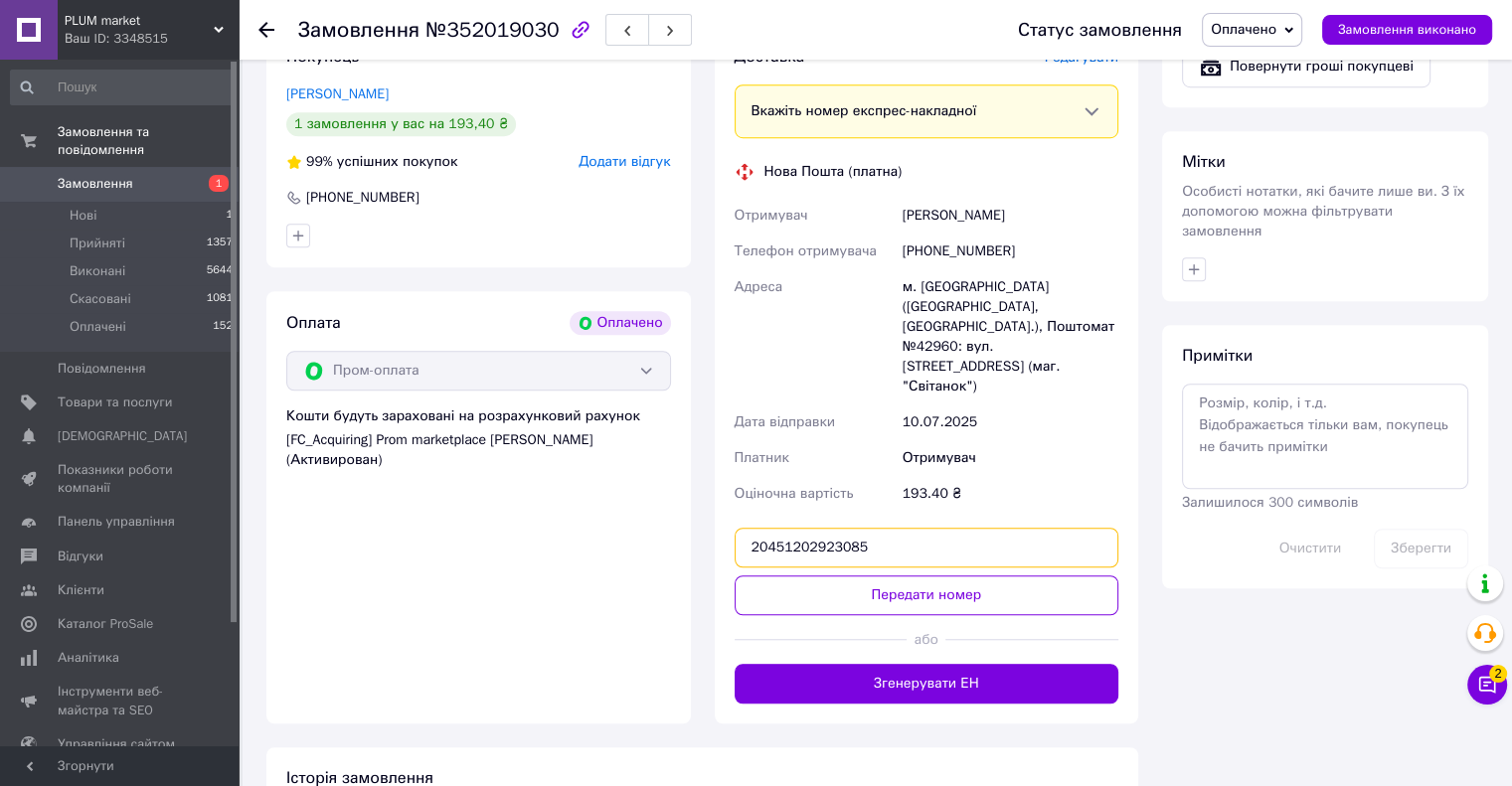 scroll, scrollTop: 1369, scrollLeft: 0, axis: vertical 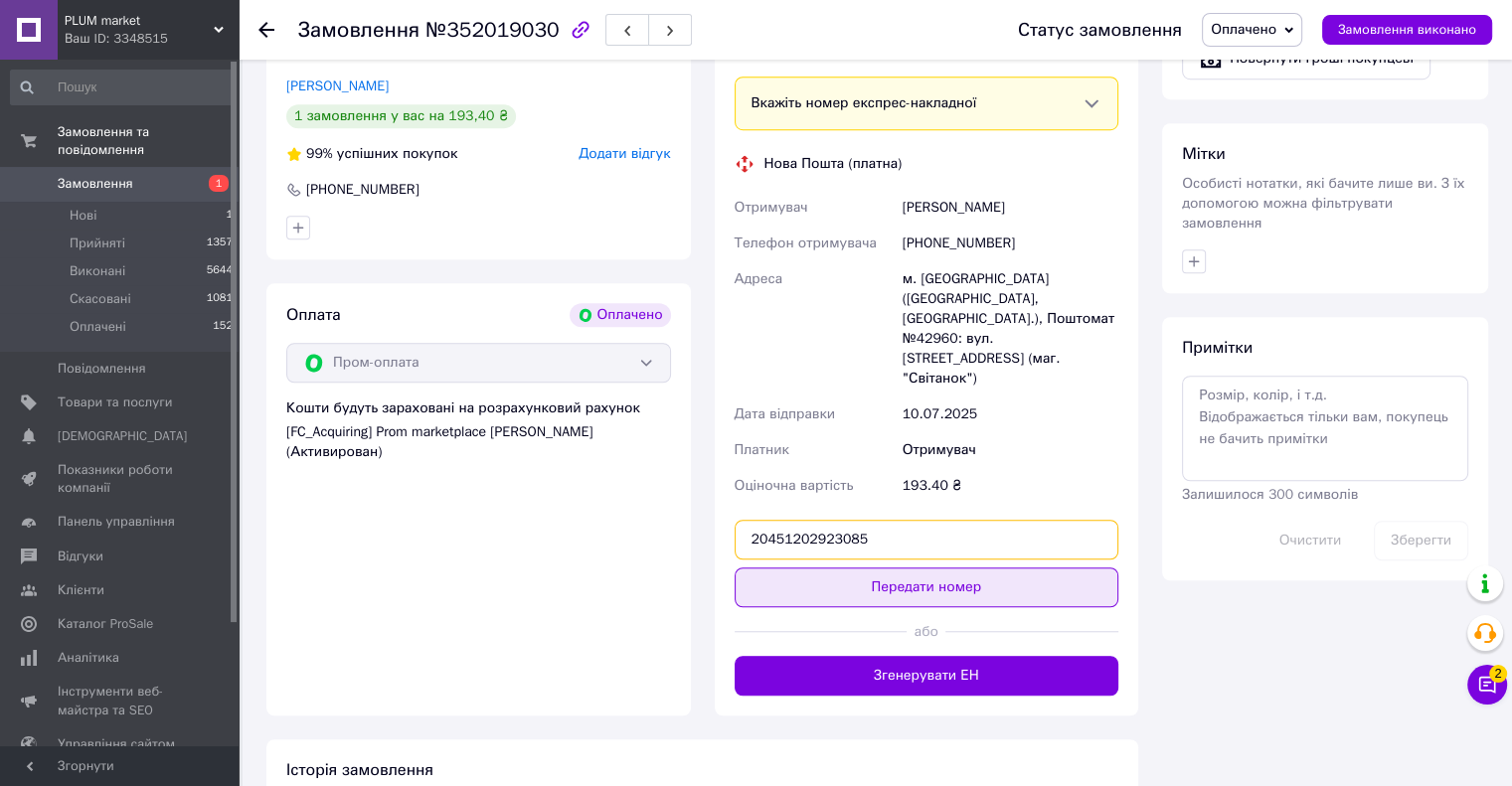type on "20451202923085" 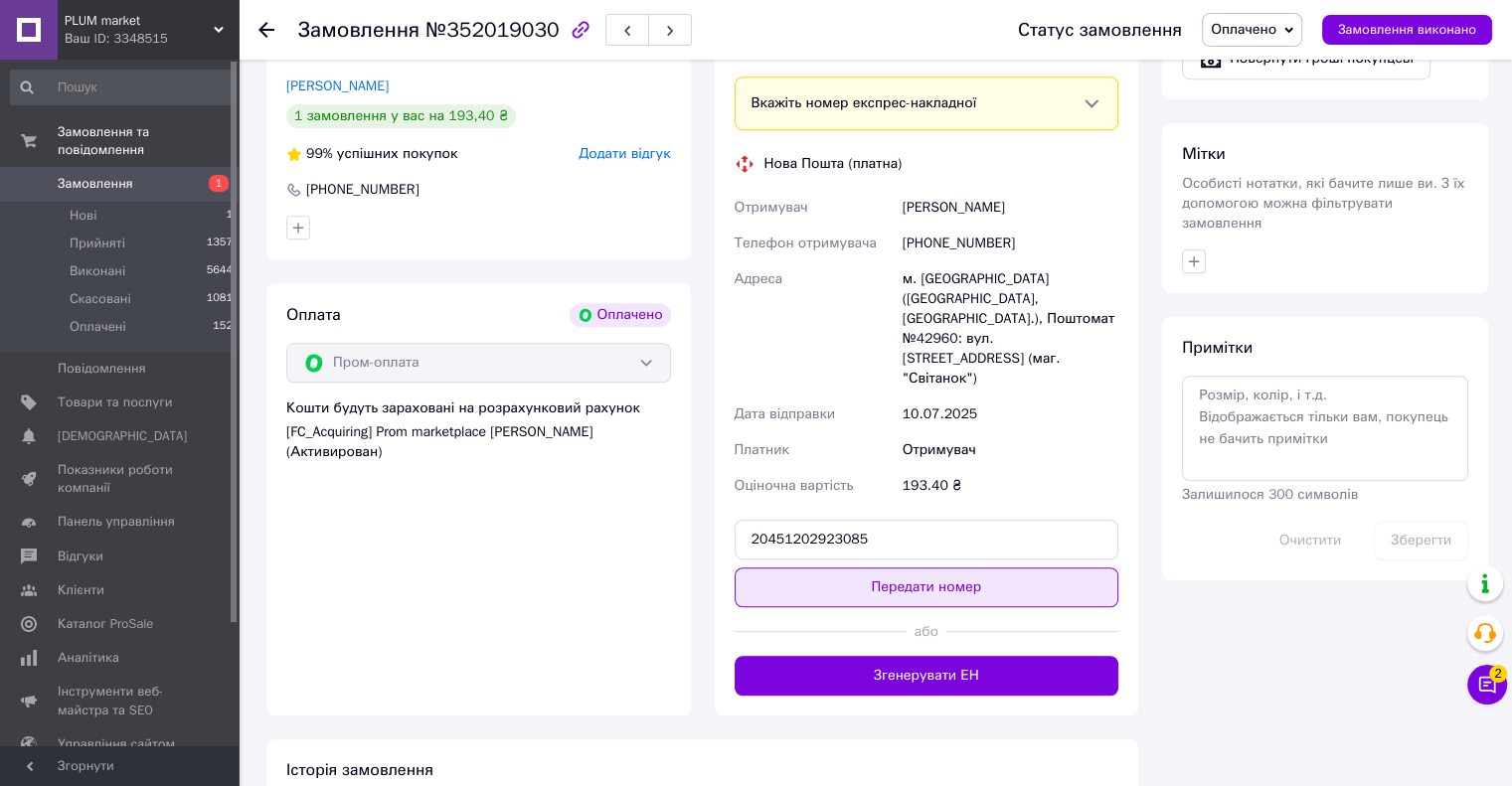 click on "Передати номер" at bounding box center [926, 587] 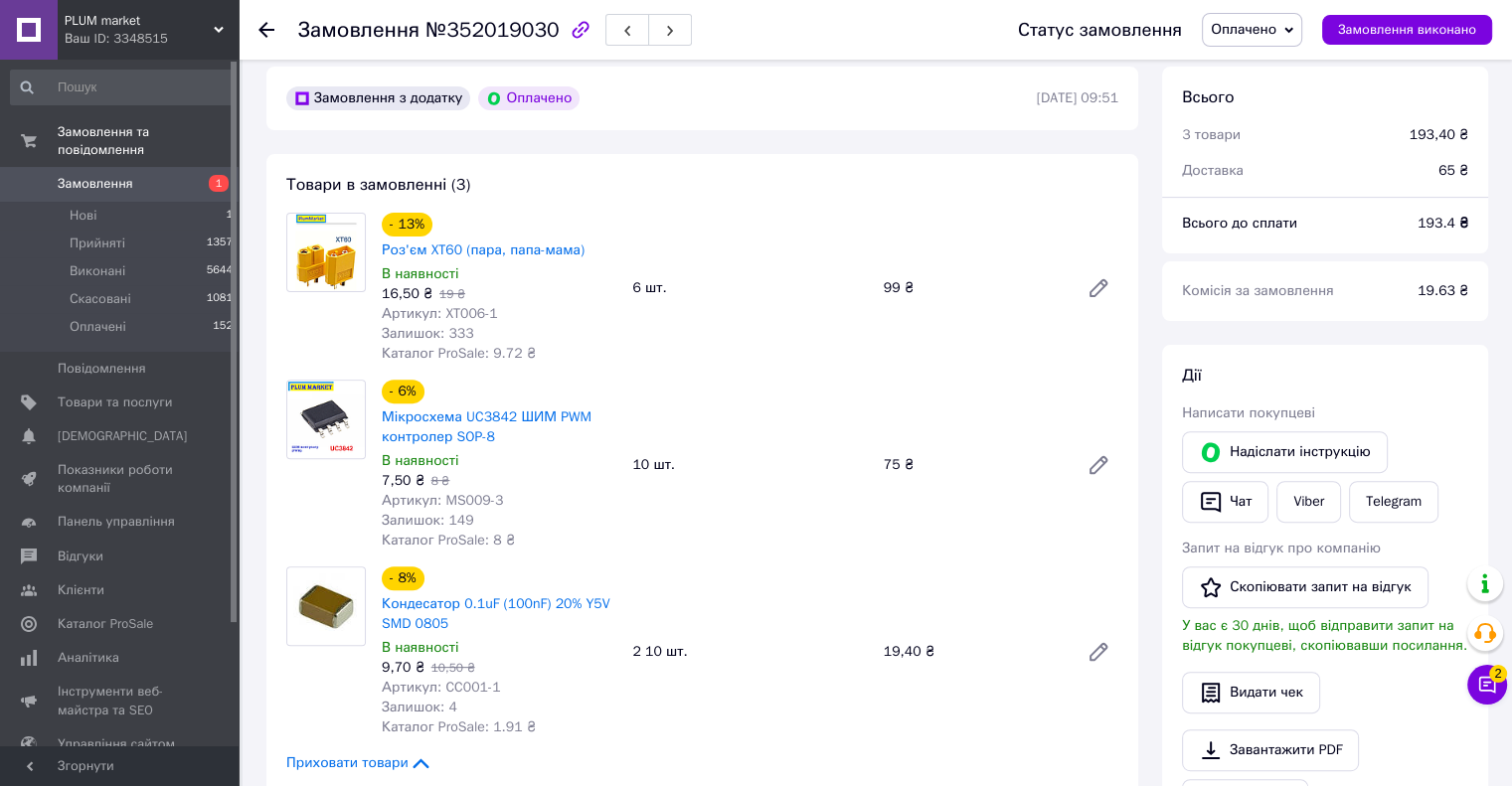 scroll, scrollTop: 566, scrollLeft: 0, axis: vertical 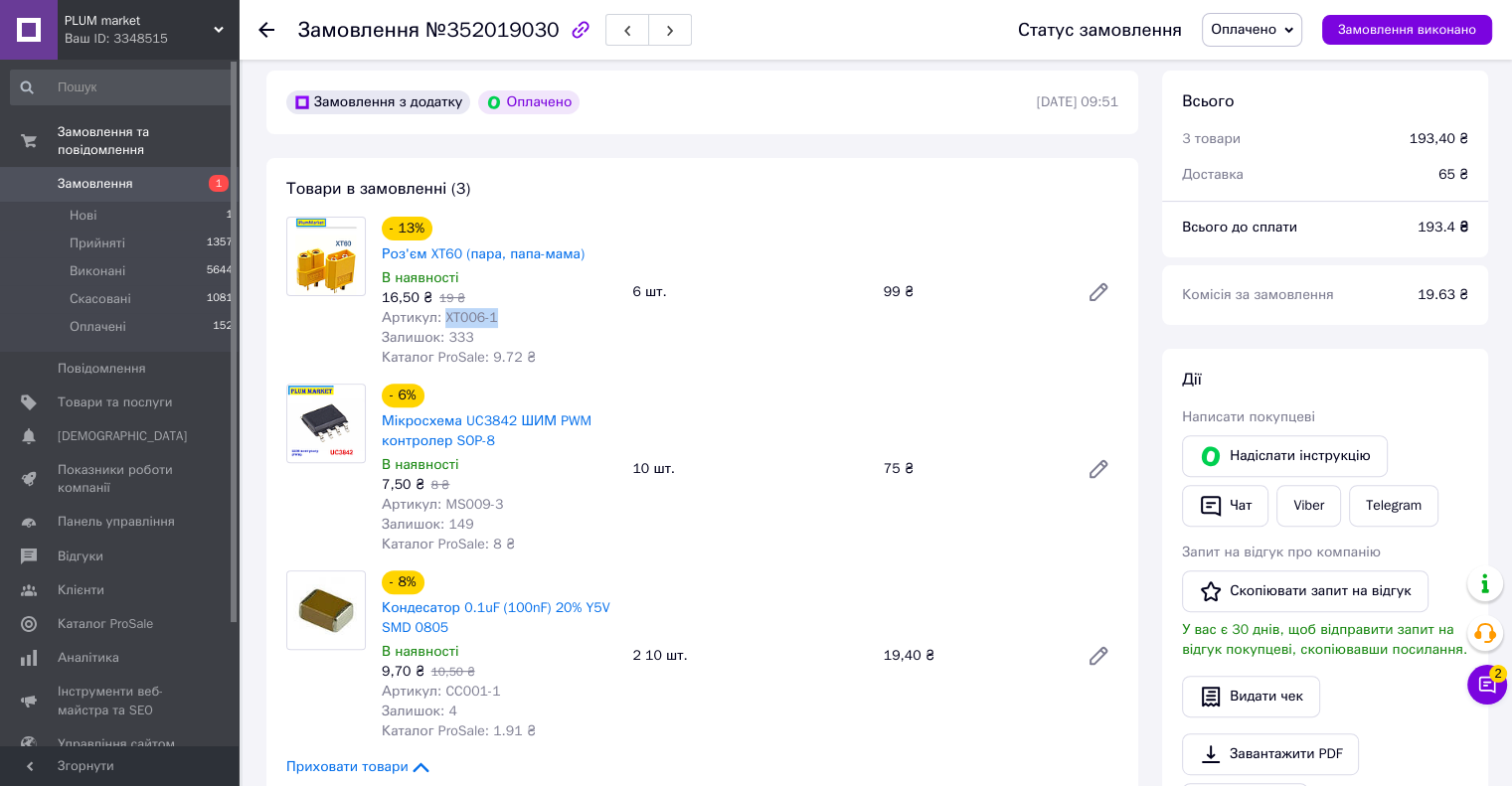 drag, startPoint x: 510, startPoint y: 320, endPoint x: 441, endPoint y: 322, distance: 69.02898 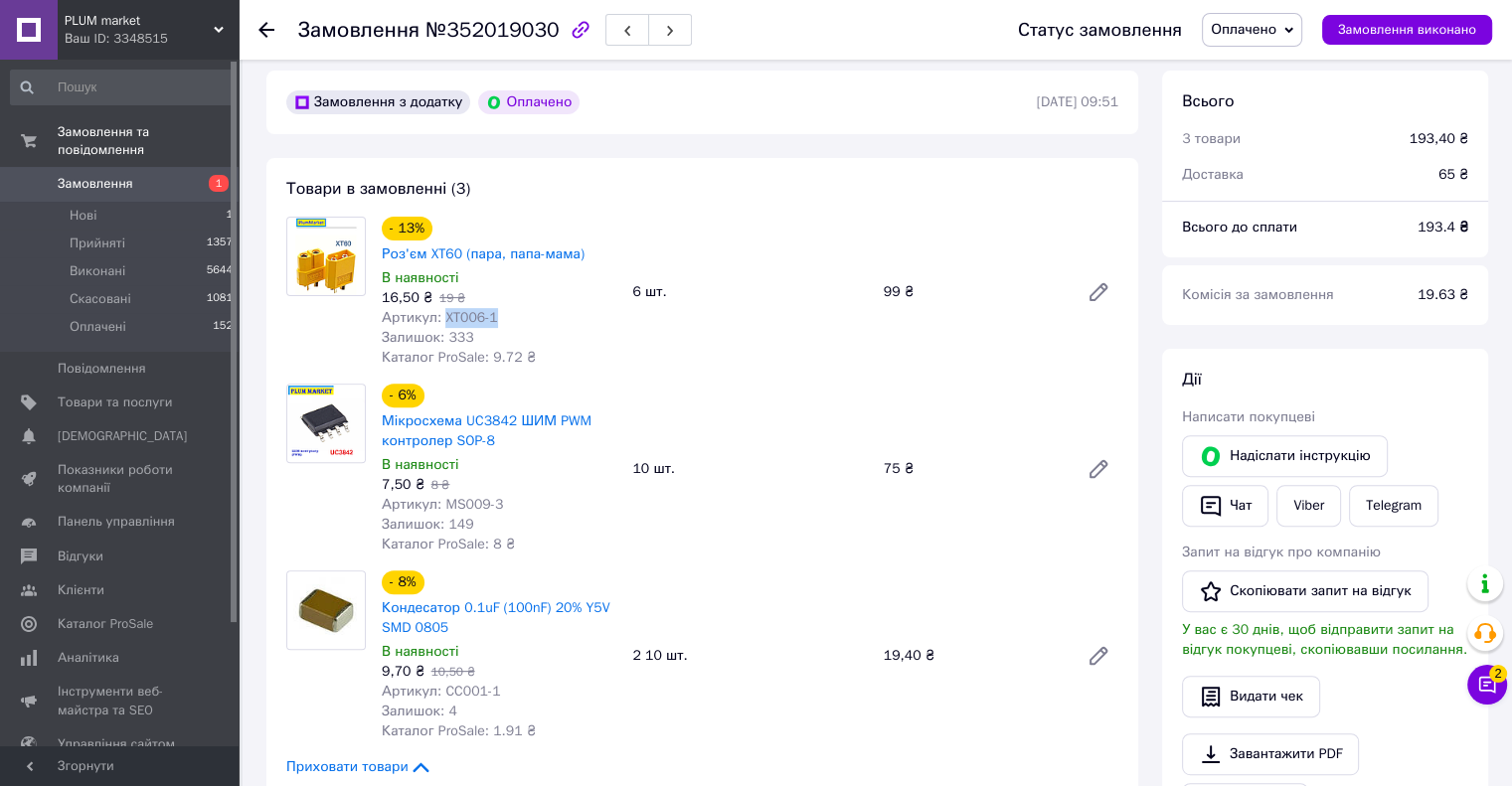 click on "Артикул: XT006-1" at bounding box center [499, 318] 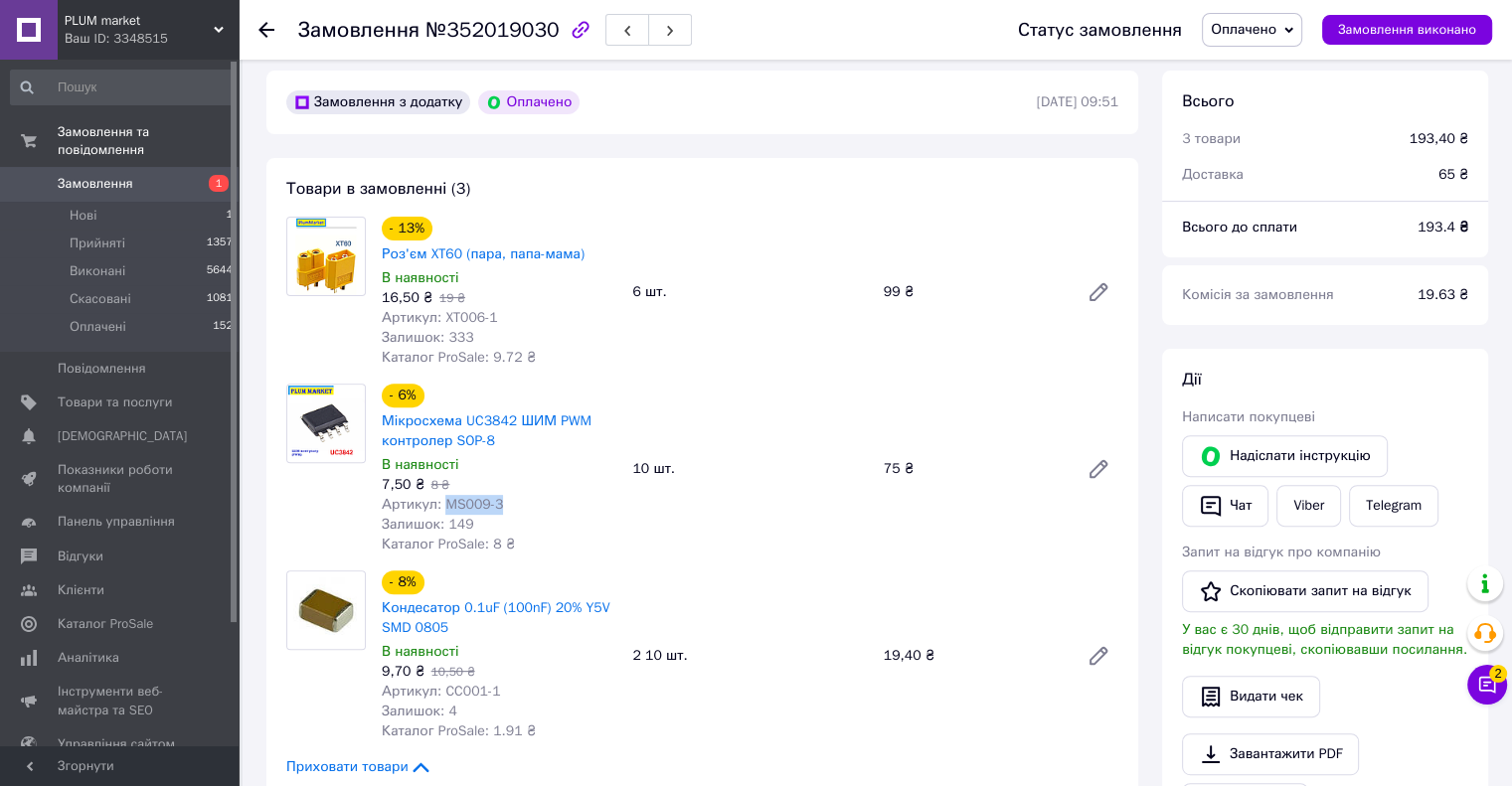 drag, startPoint x: 508, startPoint y: 511, endPoint x: 441, endPoint y: 508, distance: 67.06713 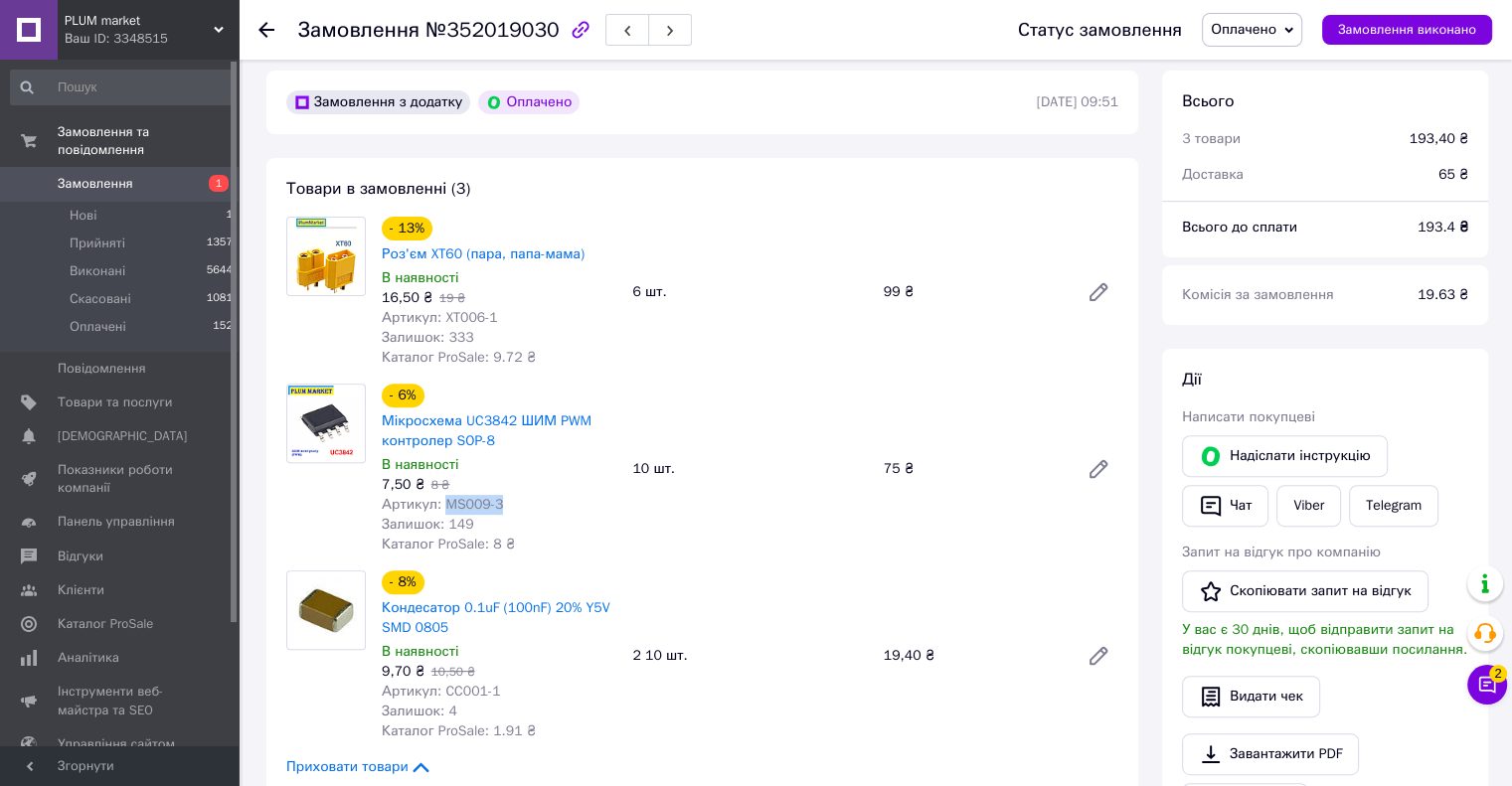 click on "Артикул: MS009-3" at bounding box center [499, 505] 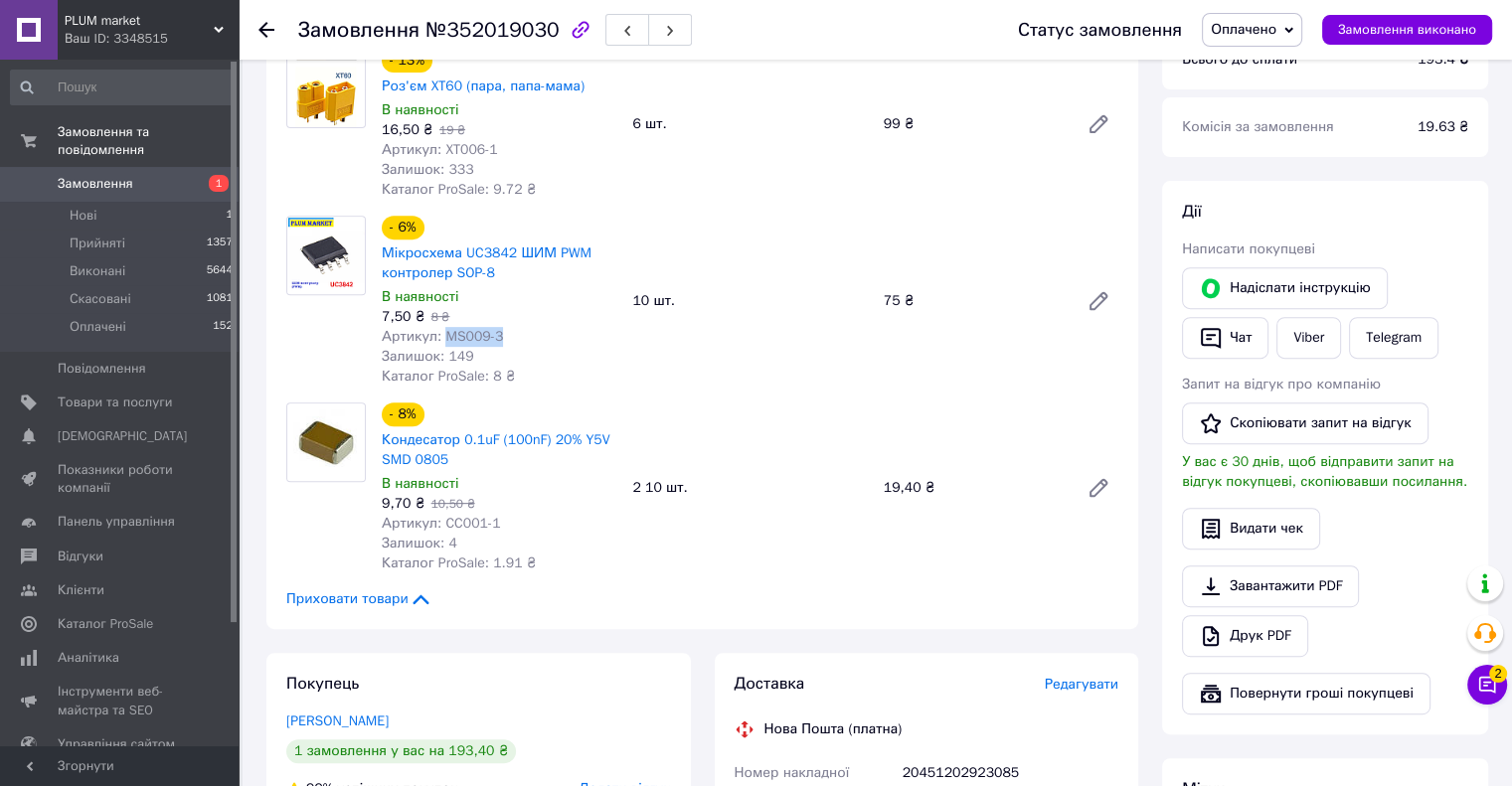scroll, scrollTop: 735, scrollLeft: 0, axis: vertical 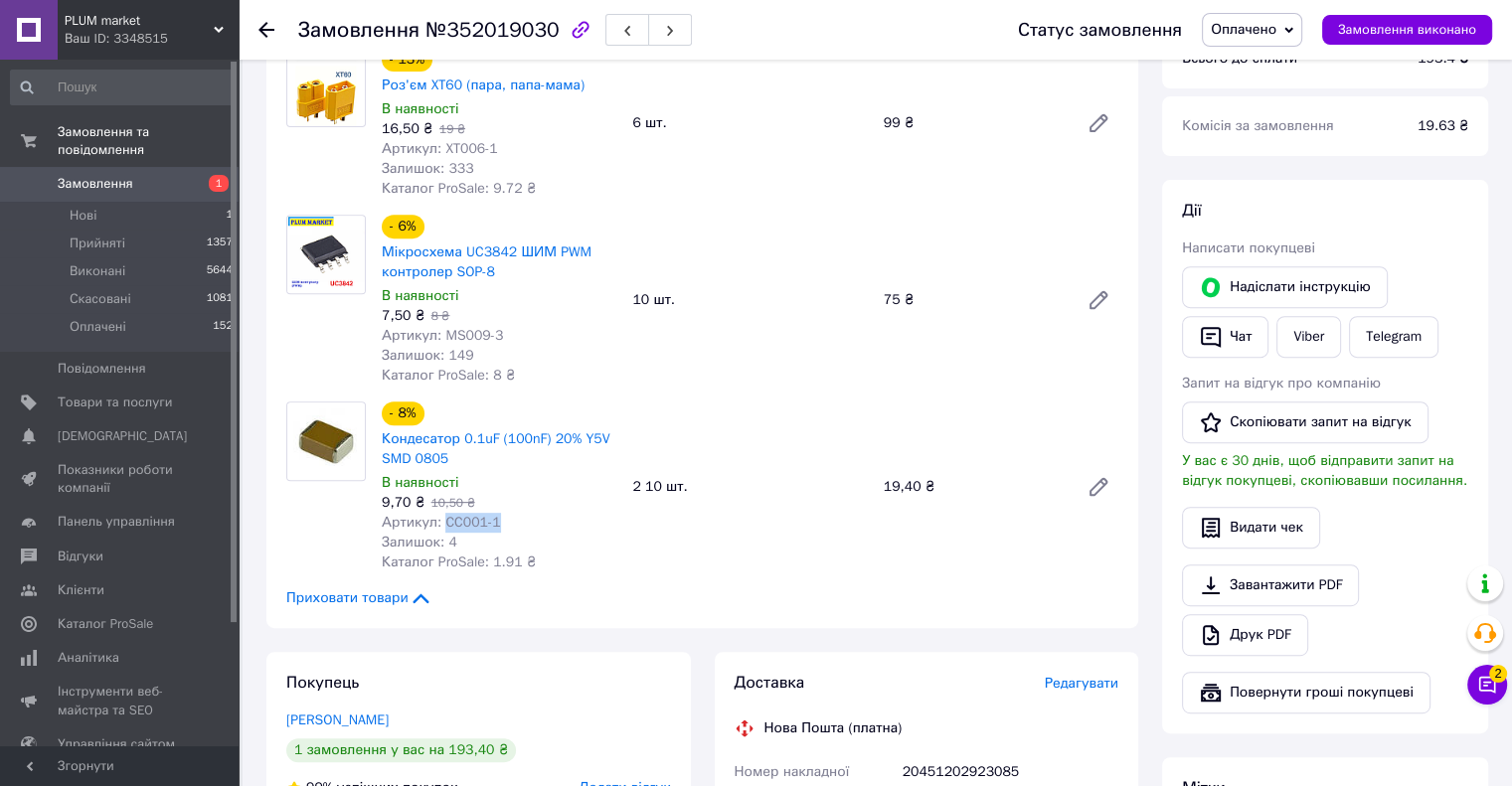 drag, startPoint x: 505, startPoint y: 527, endPoint x: 440, endPoint y: 531, distance: 65.12296 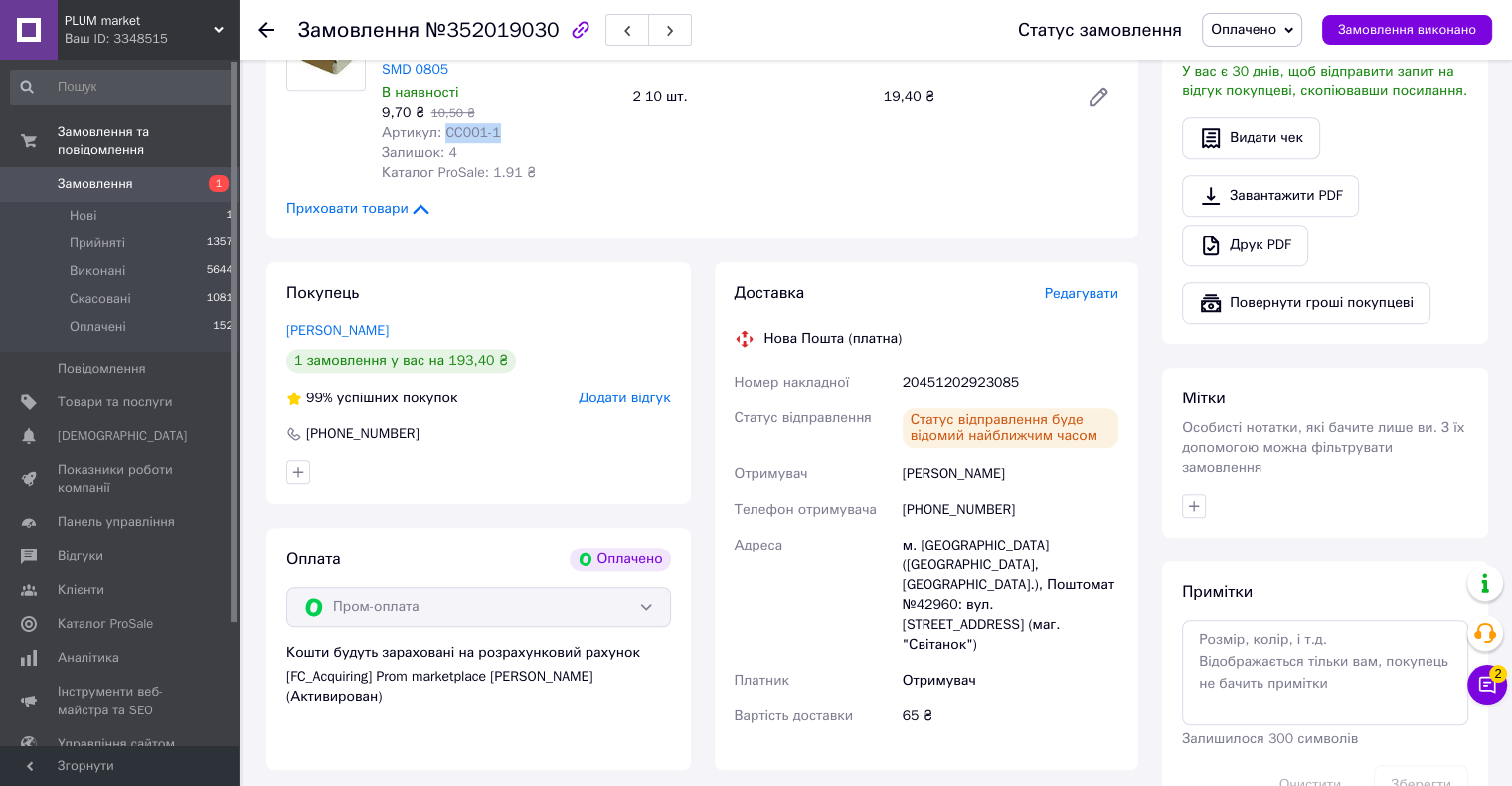 scroll, scrollTop: 1128, scrollLeft: 0, axis: vertical 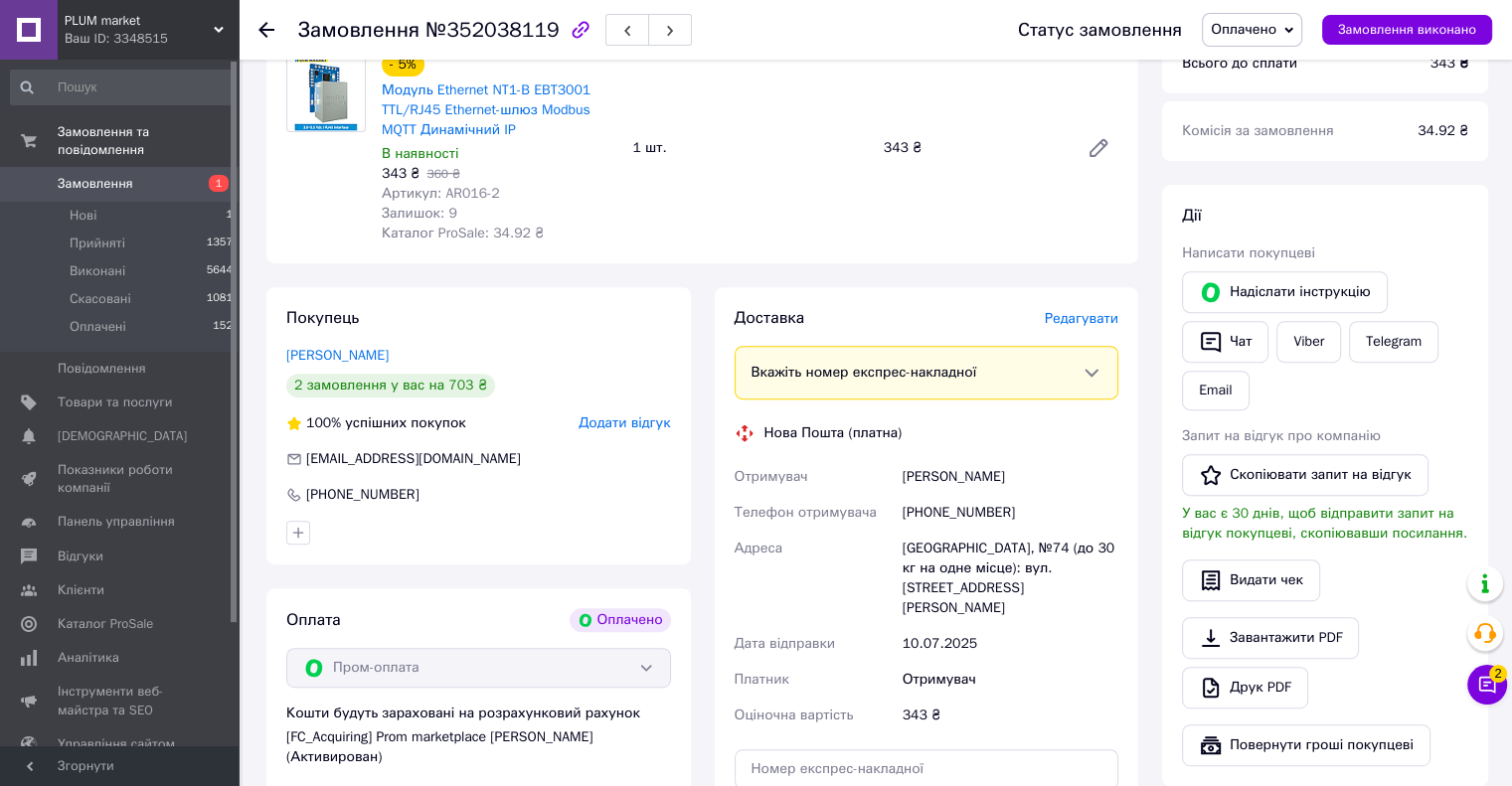 click on "[PHONE_NUMBER]" at bounding box center [1010, 513] 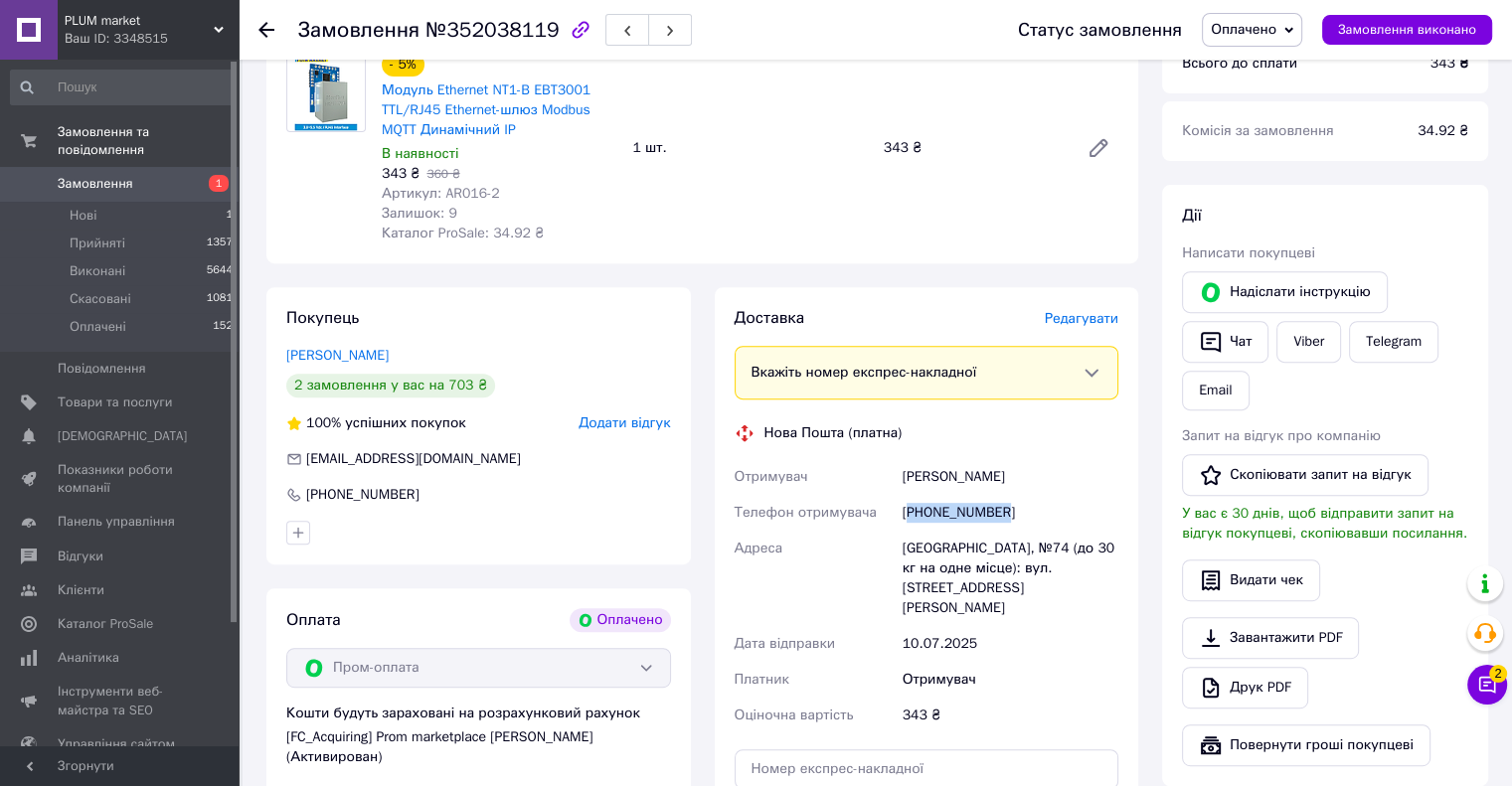 click on "[PHONE_NUMBER]" at bounding box center (1010, 513) 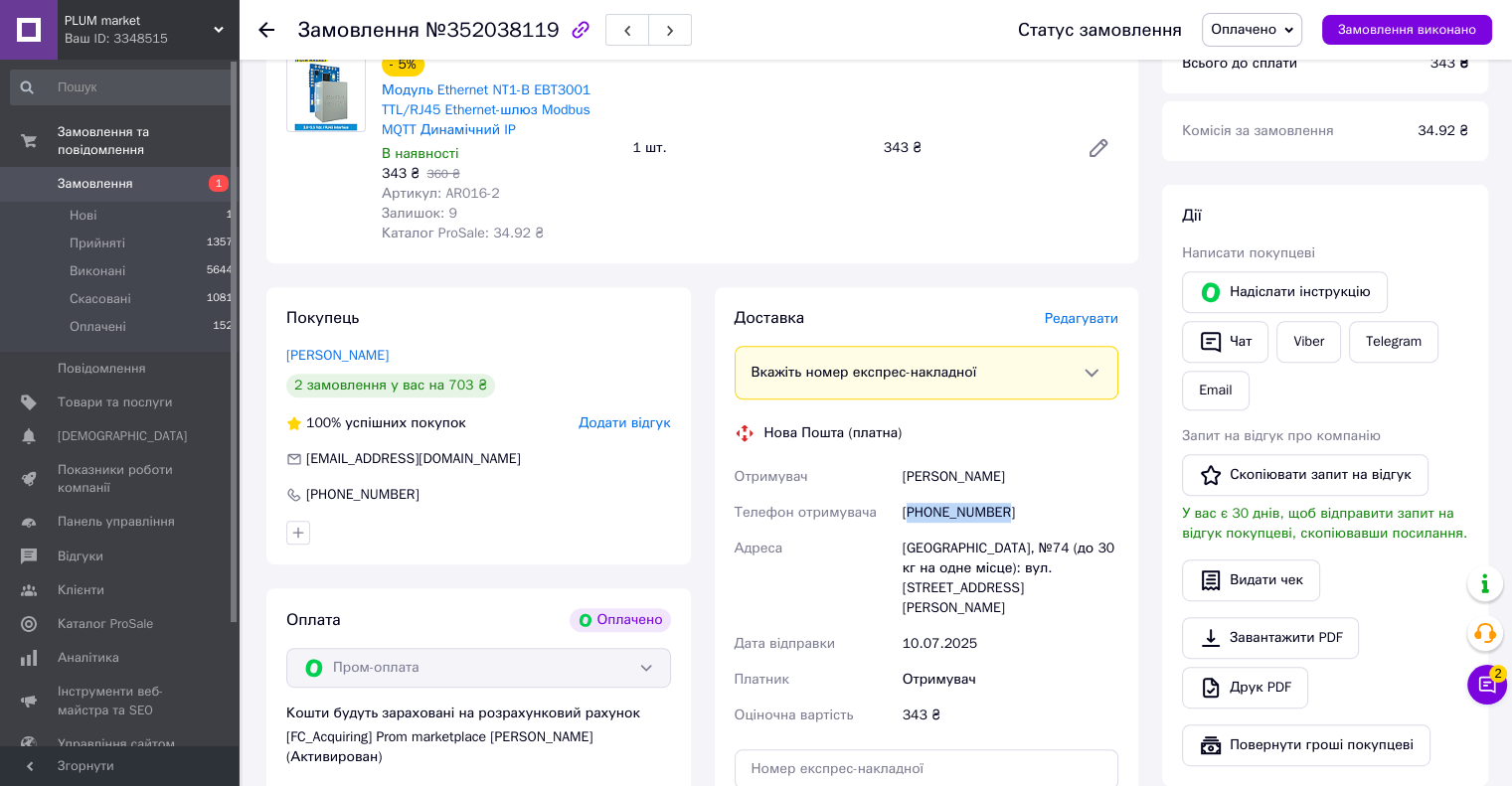 copy on "380632549344" 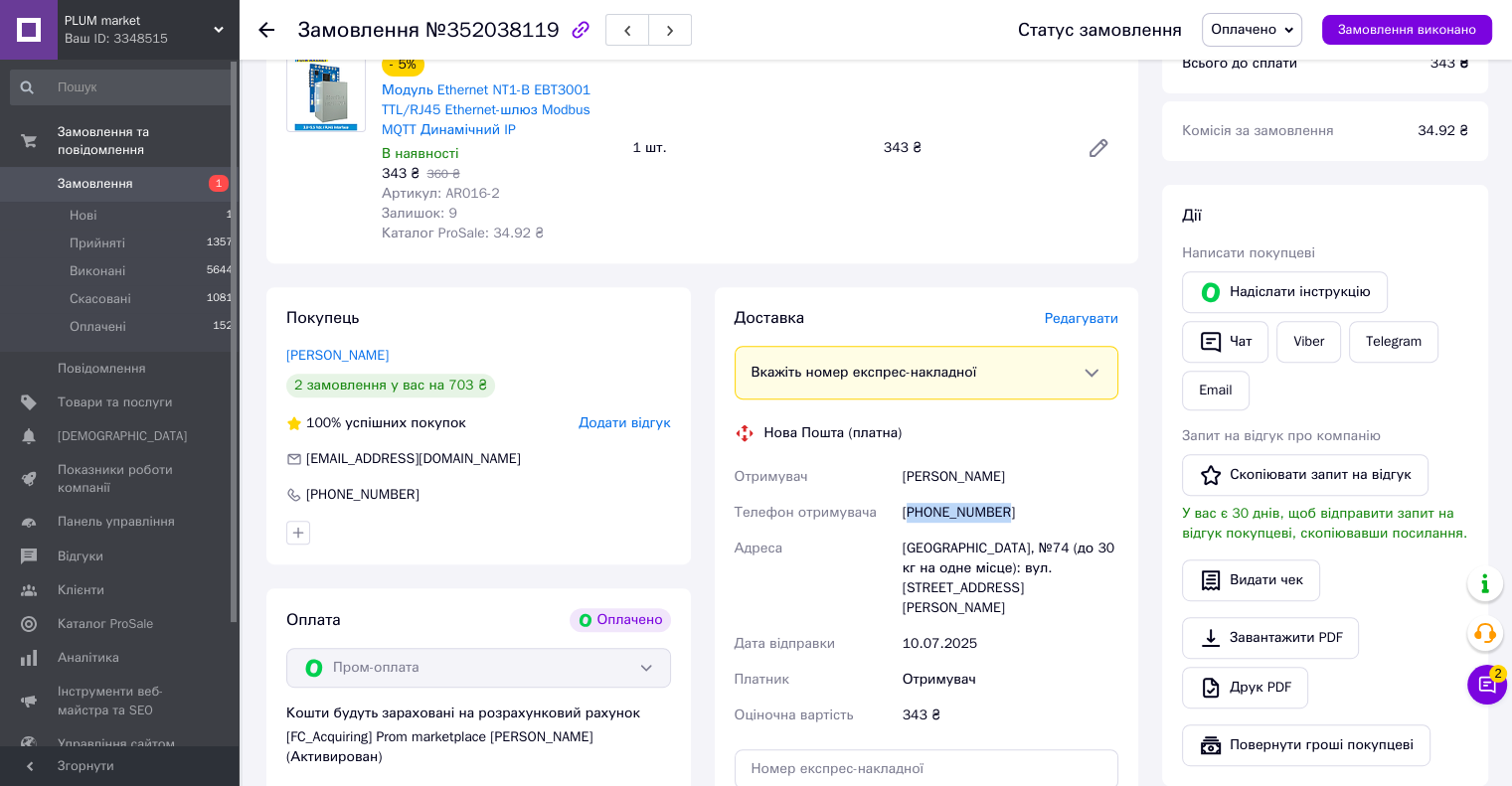 copy on "380632549344" 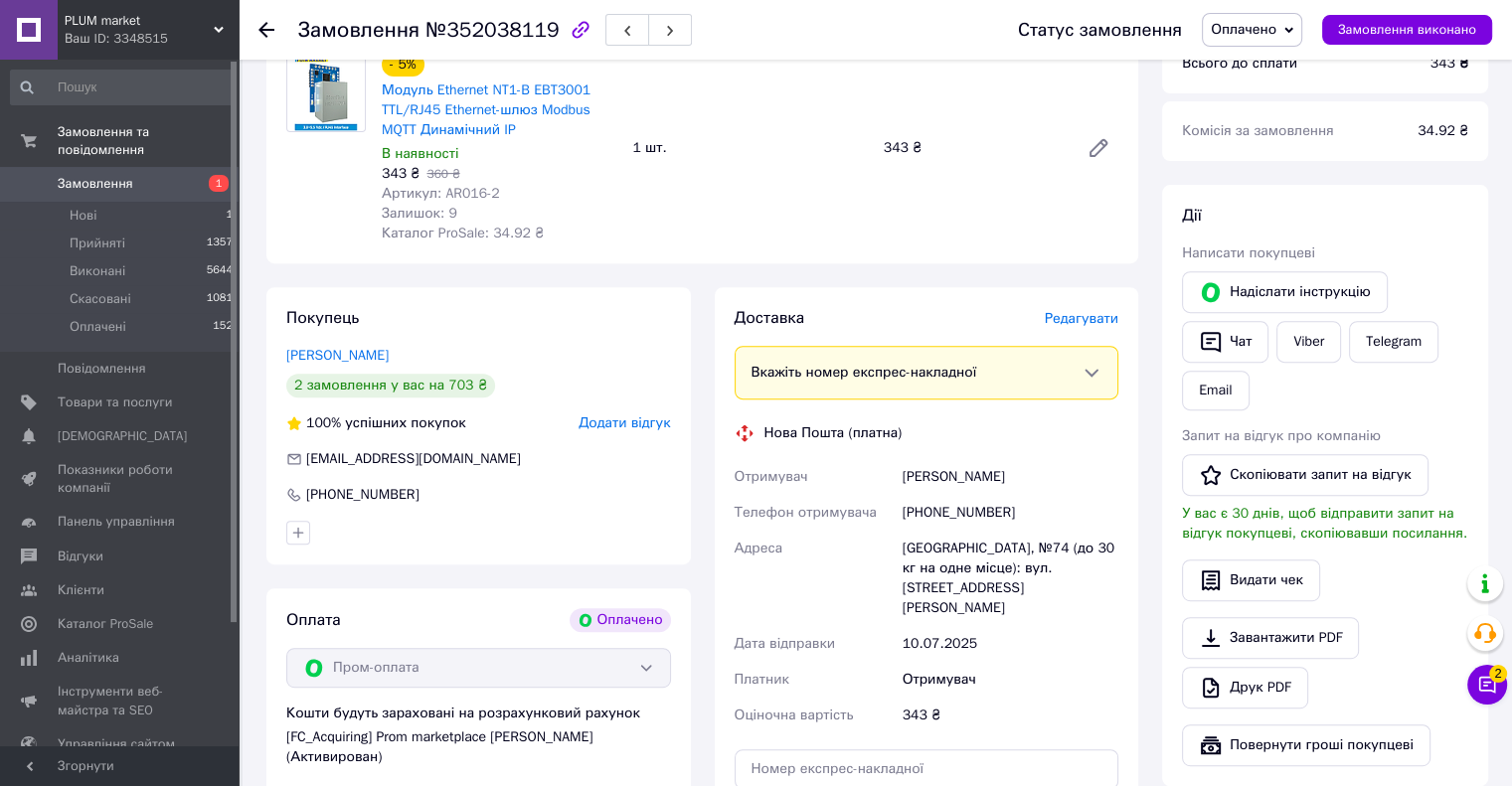click on "Амелин Лев" at bounding box center (1010, 477) 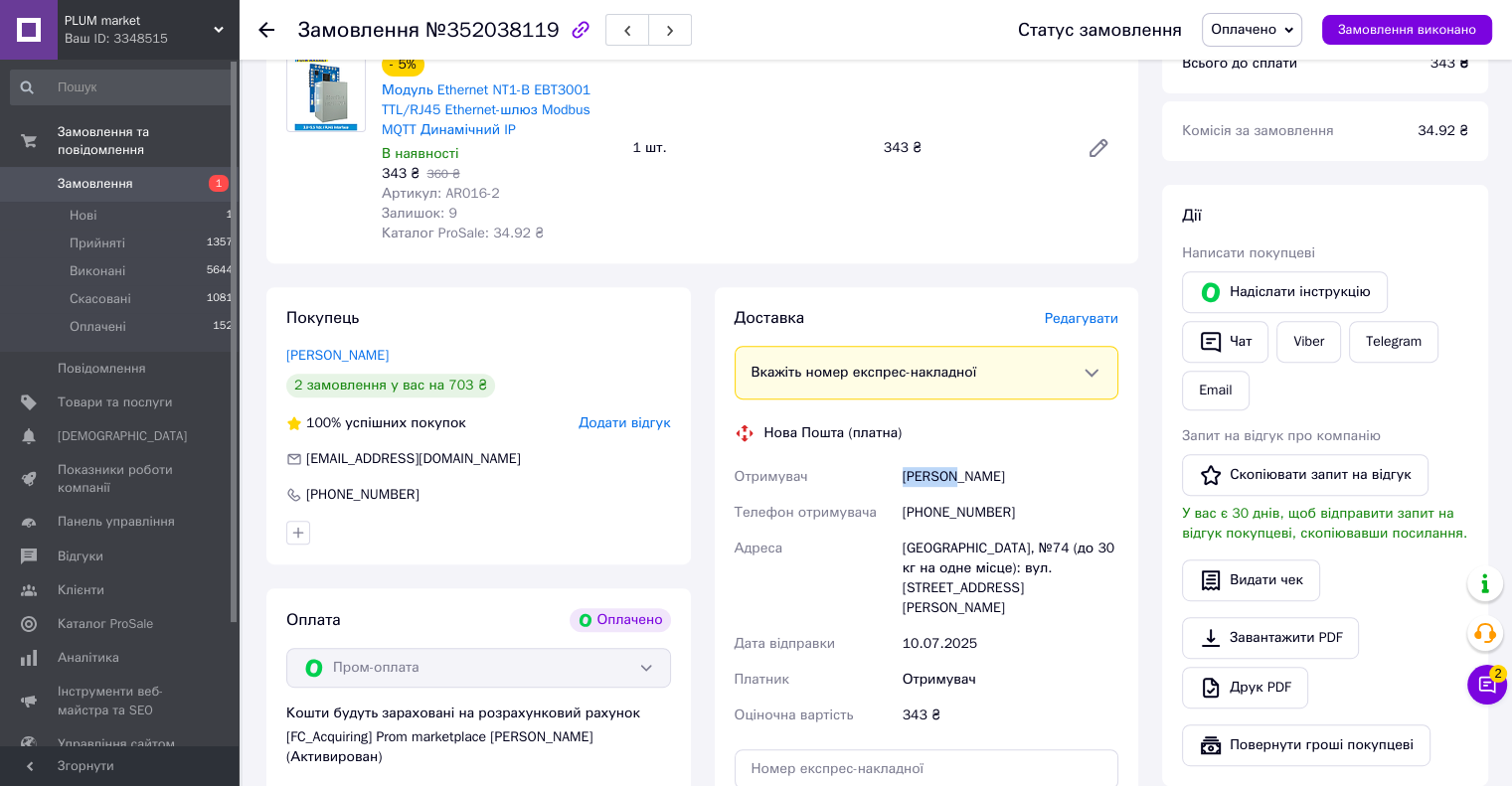 click on "Амелин Лев" at bounding box center [1010, 477] 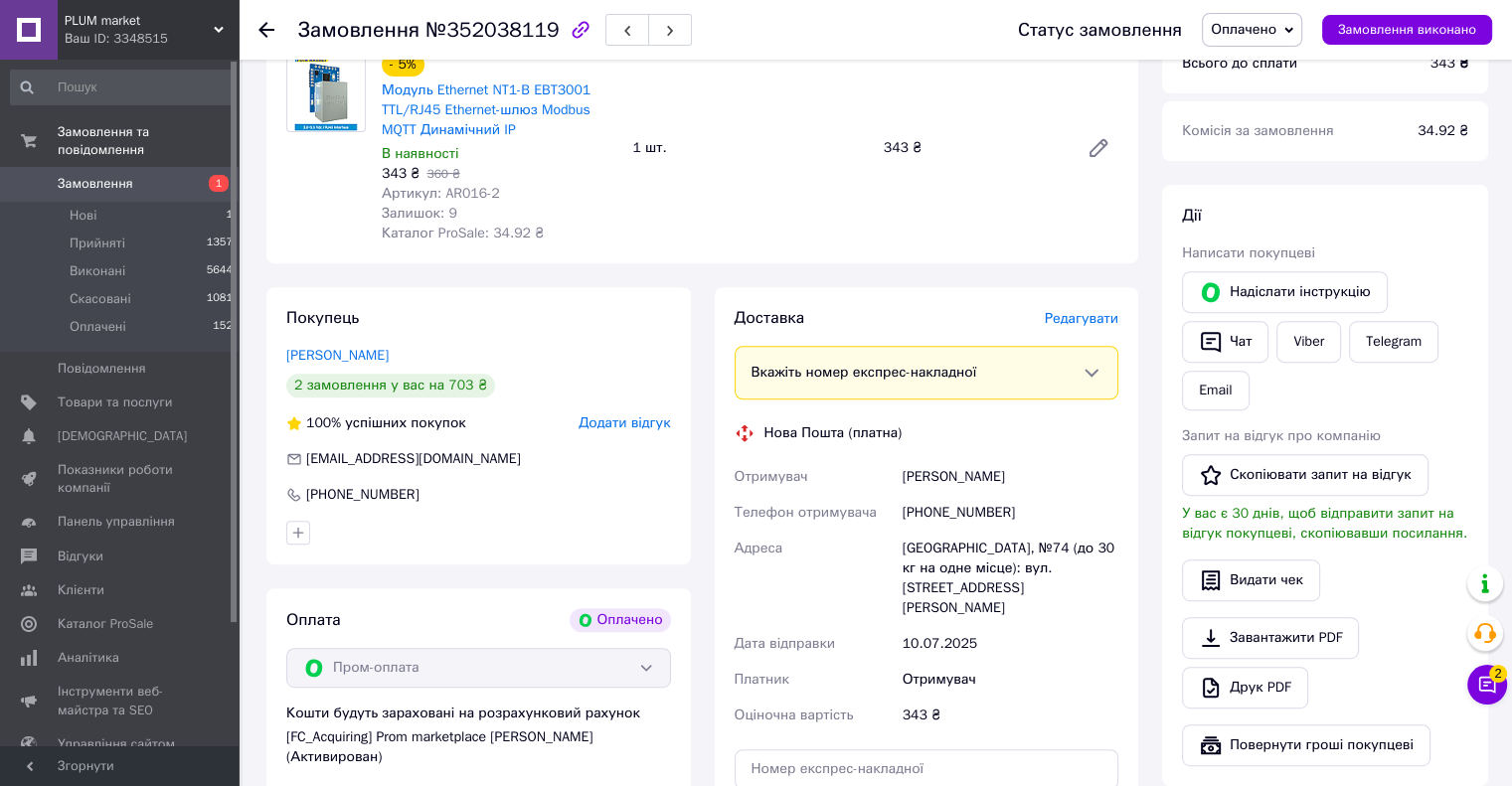 click on "Амелин Лев" at bounding box center [1010, 477] 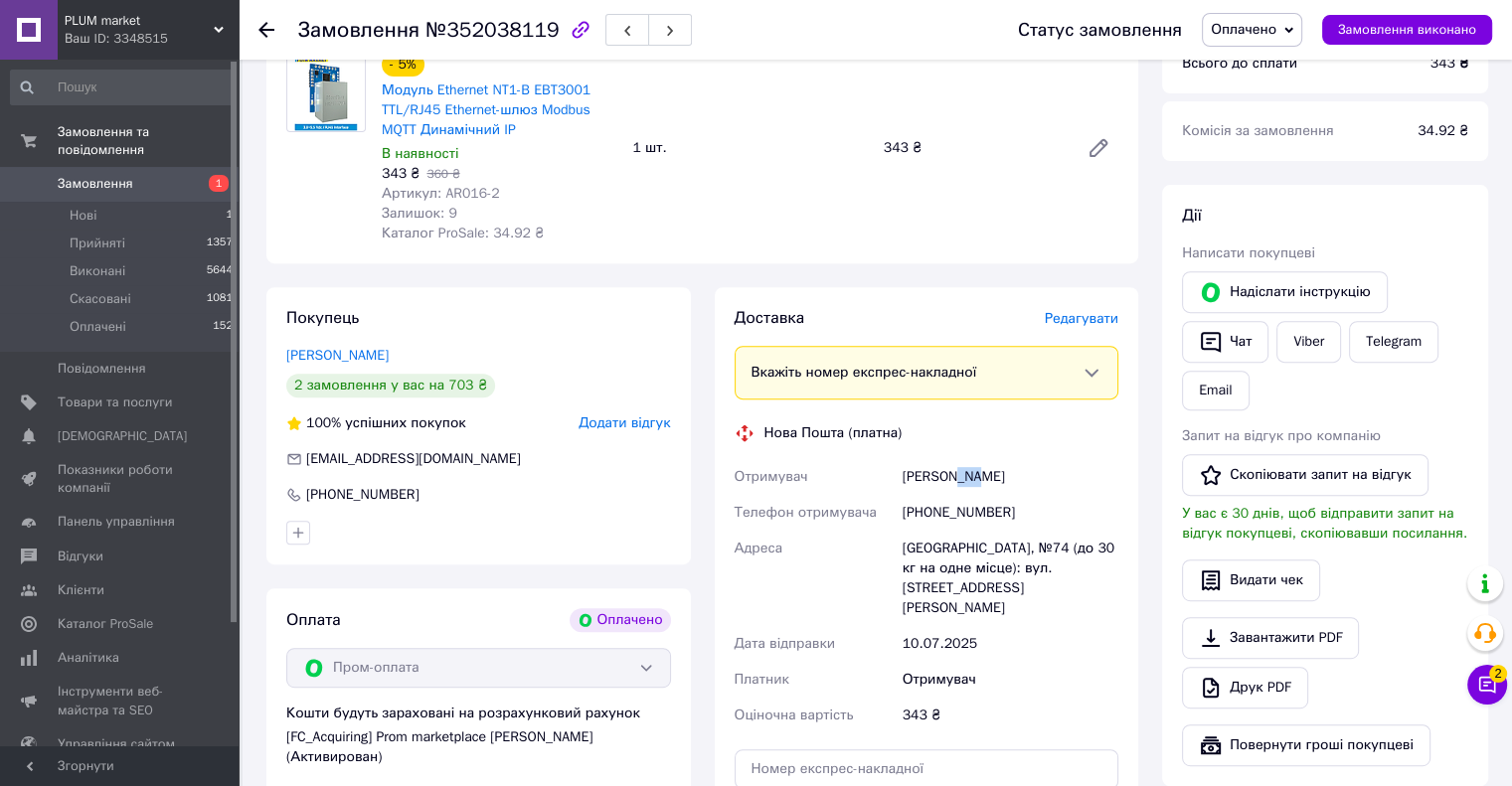 click on "Амелин Лев" at bounding box center (1010, 477) 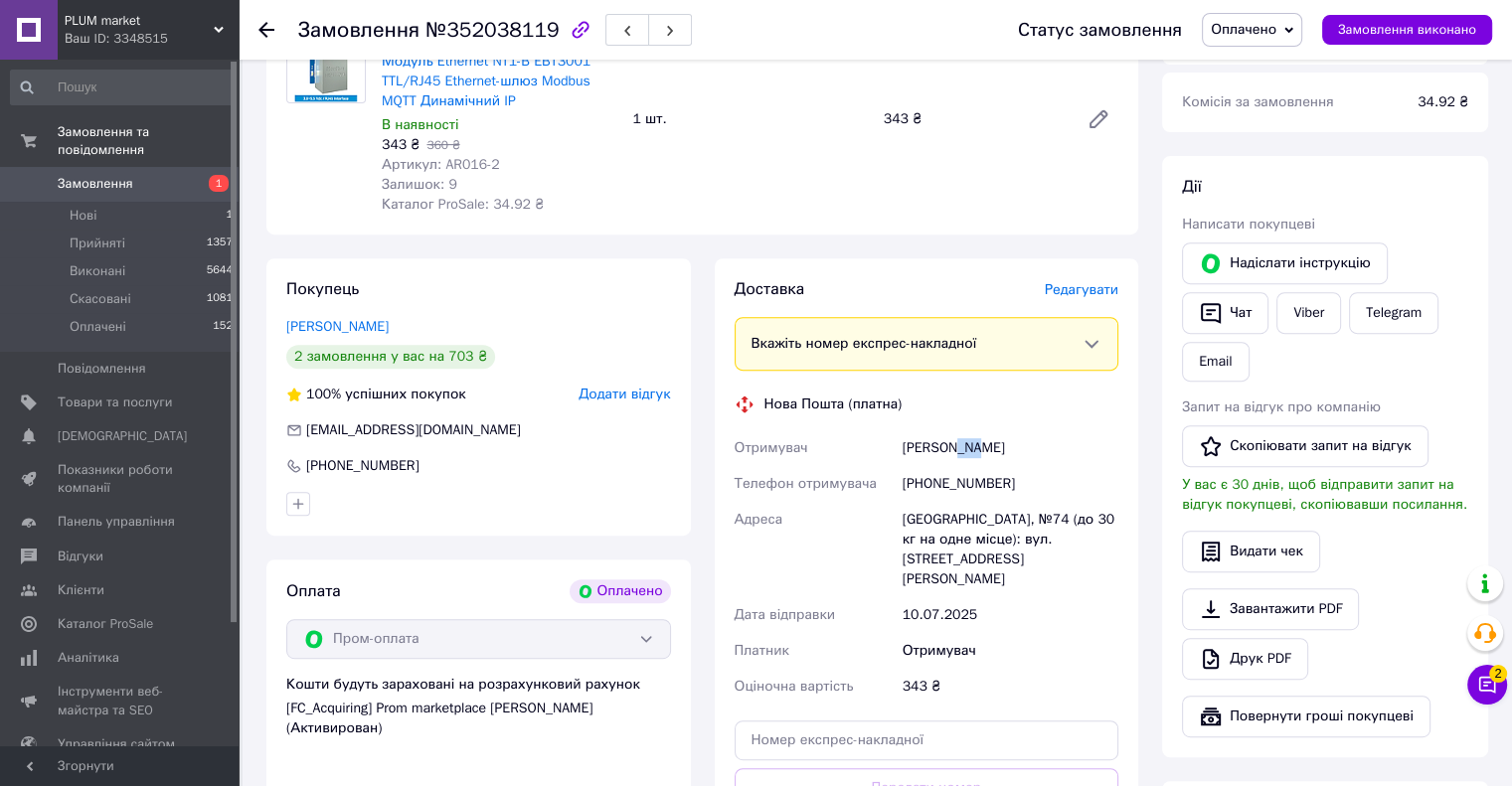 scroll, scrollTop: 767, scrollLeft: 0, axis: vertical 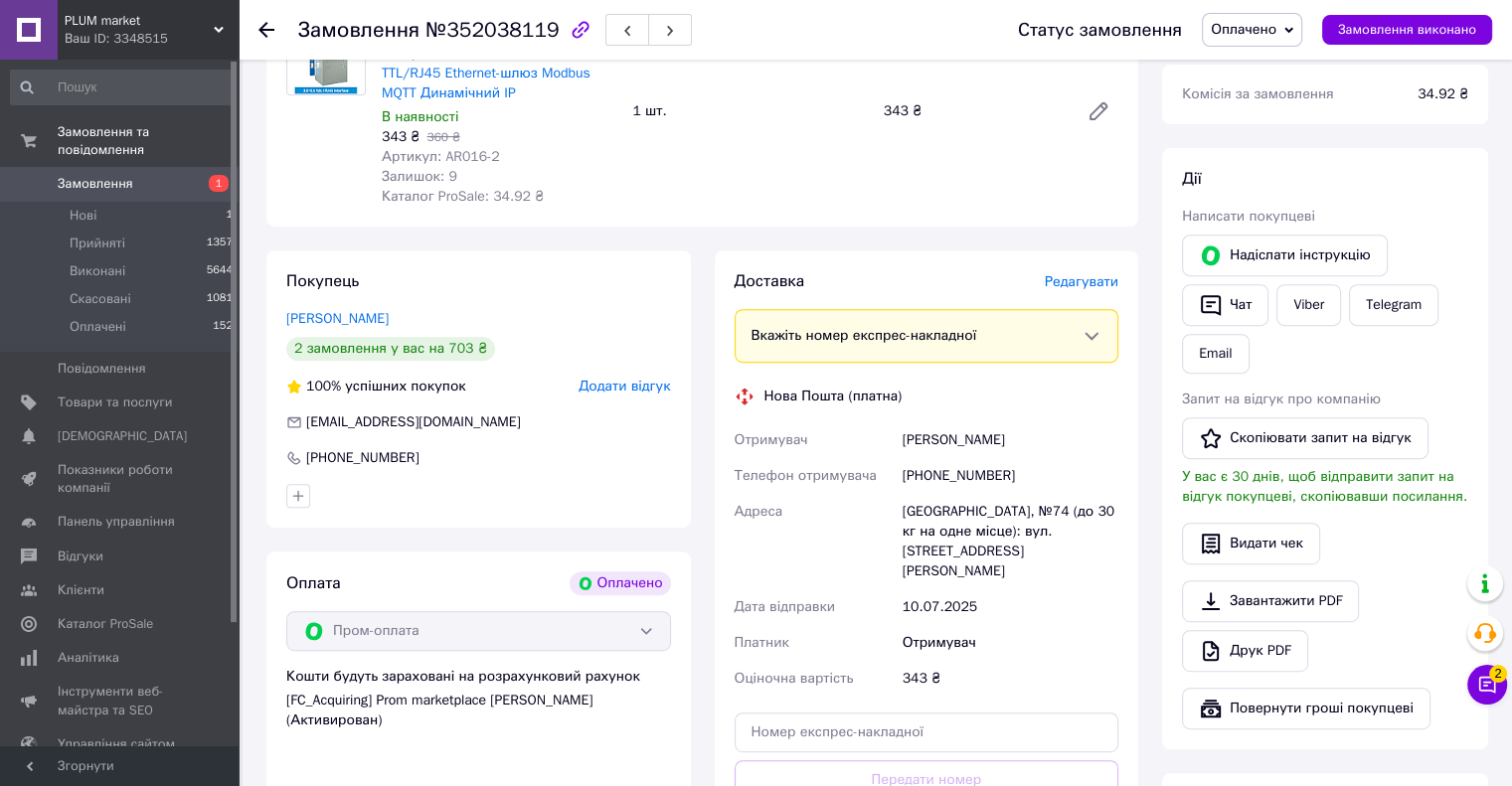 click on "Одеса, №74 (до 30 кг на одне місце): вул. Сім’ї Глодан, 35а" at bounding box center (1010, 542) 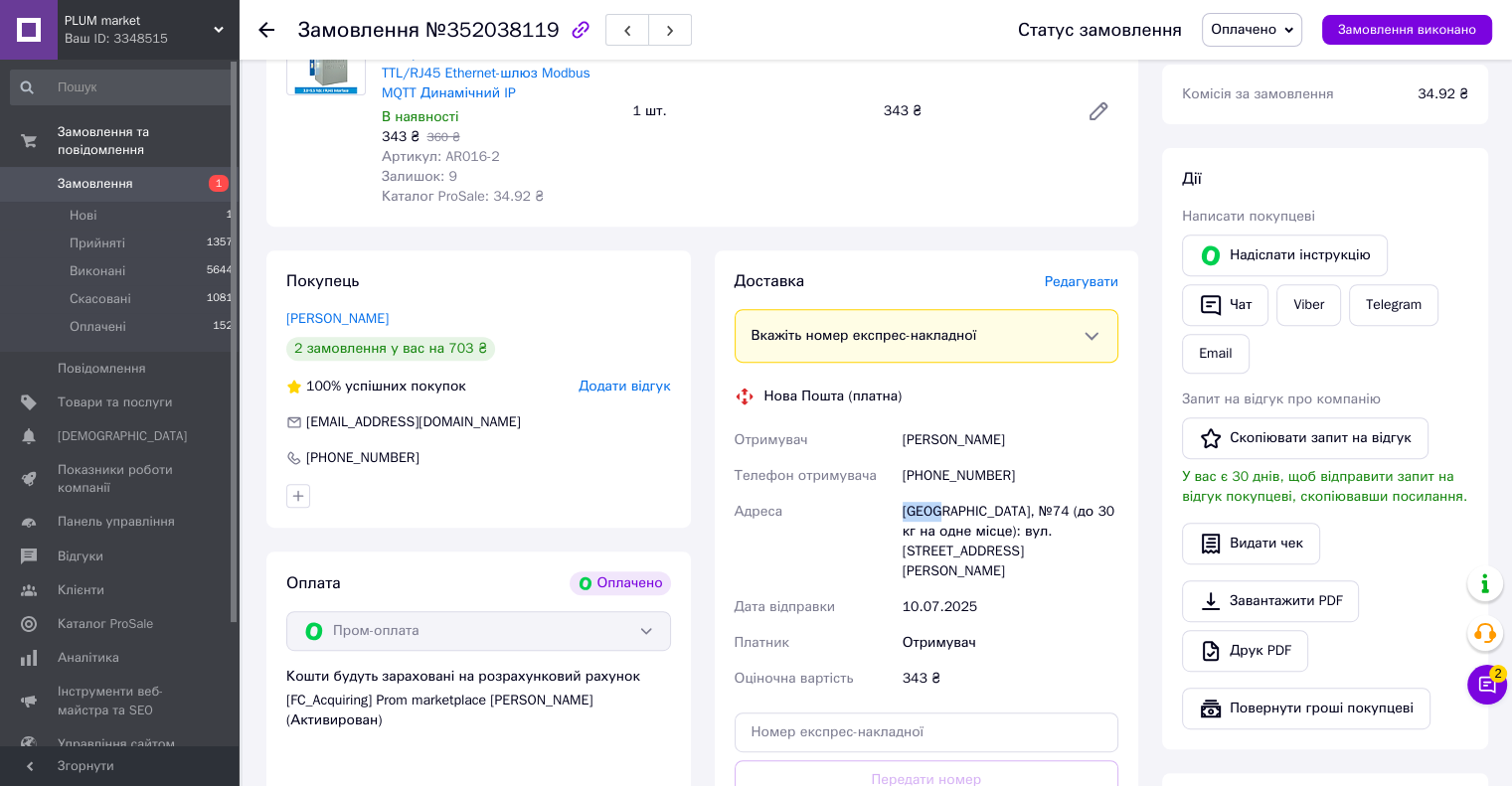 click on "Одеса, №74 (до 30 кг на одне місце): вул. Сім’ї Глодан, 35а" at bounding box center (1010, 542) 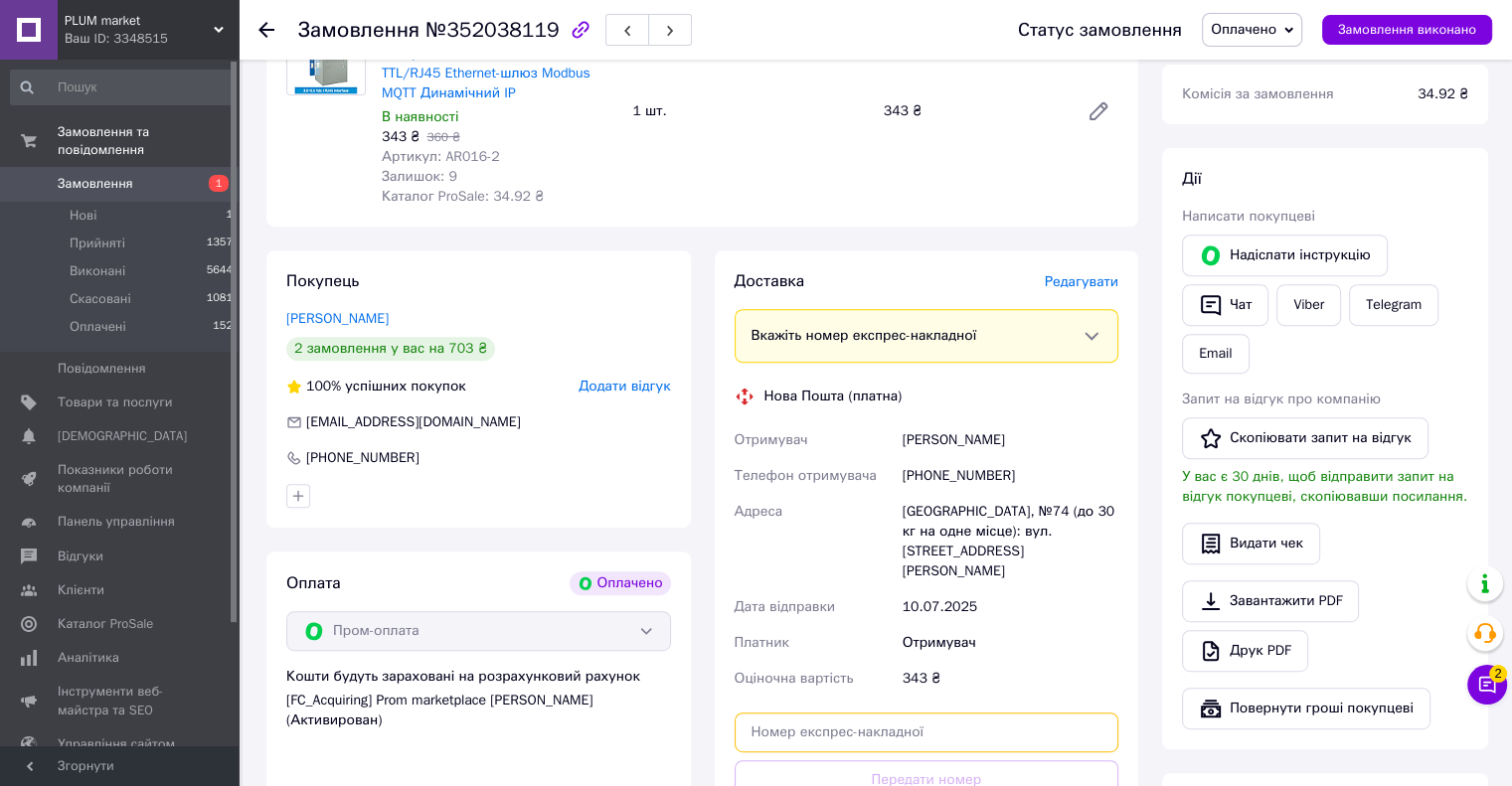 click at bounding box center [926, 732] 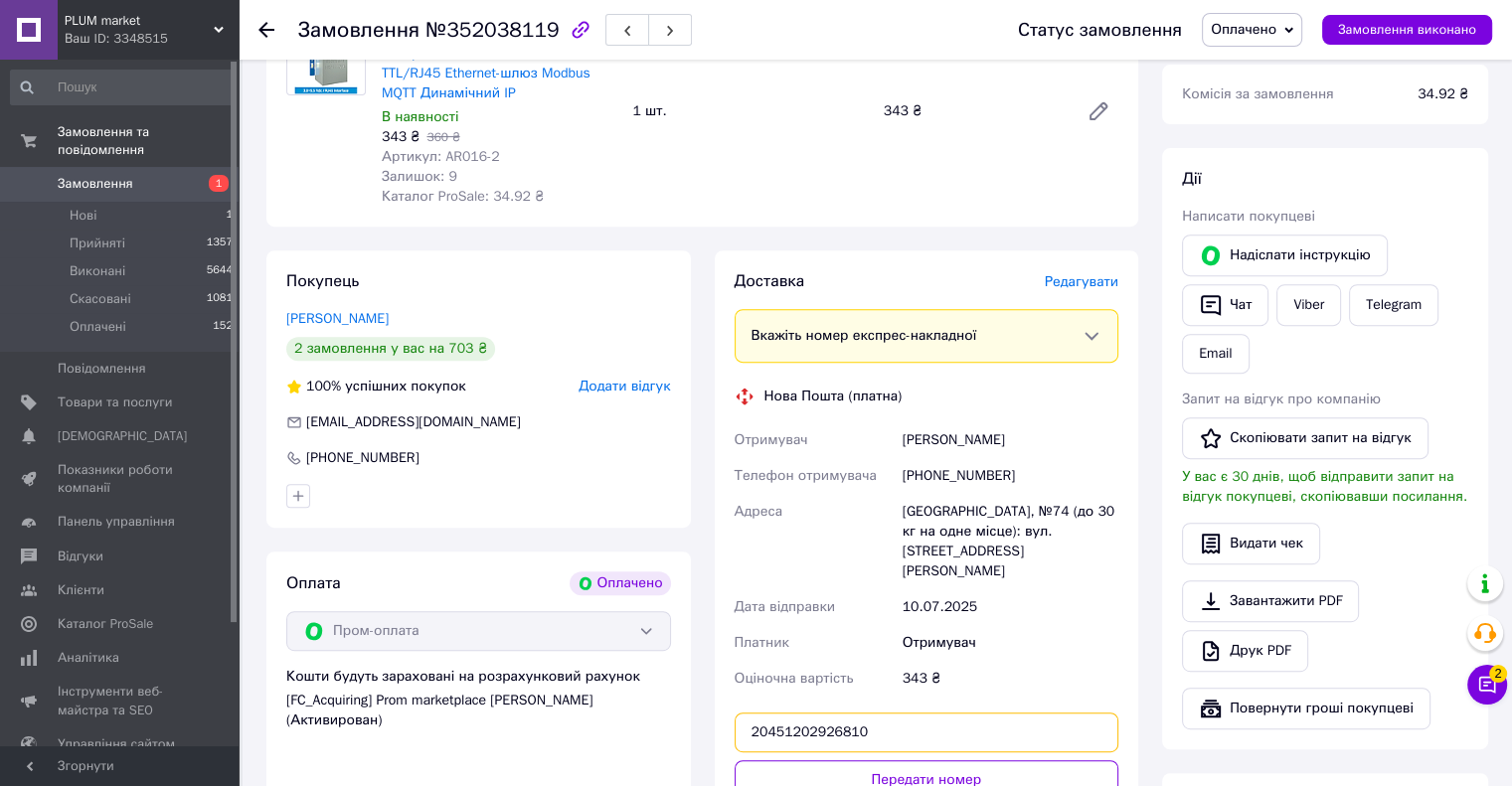 type on "20451202926810" 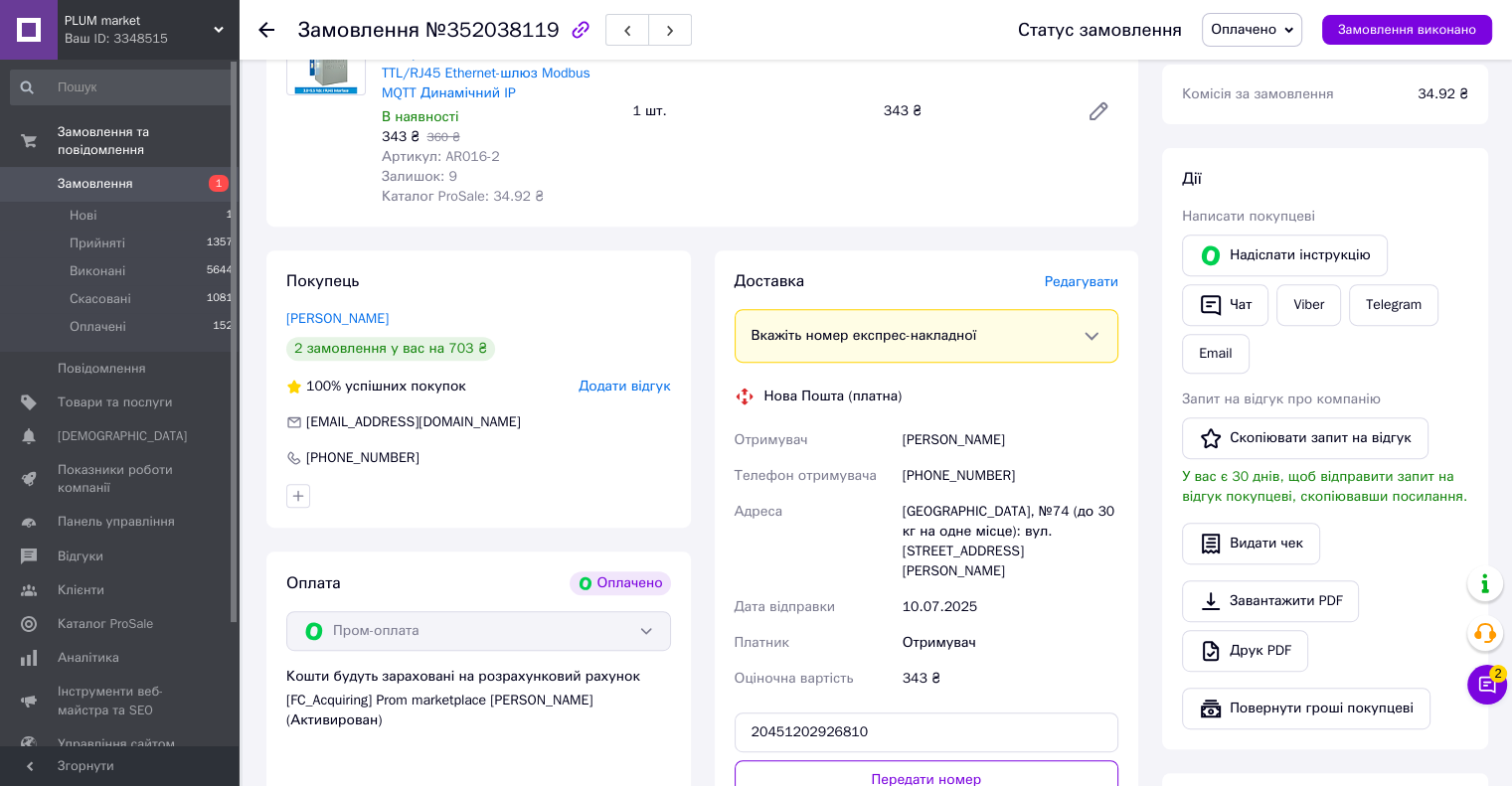 click on "Передати номер" at bounding box center (926, 780) 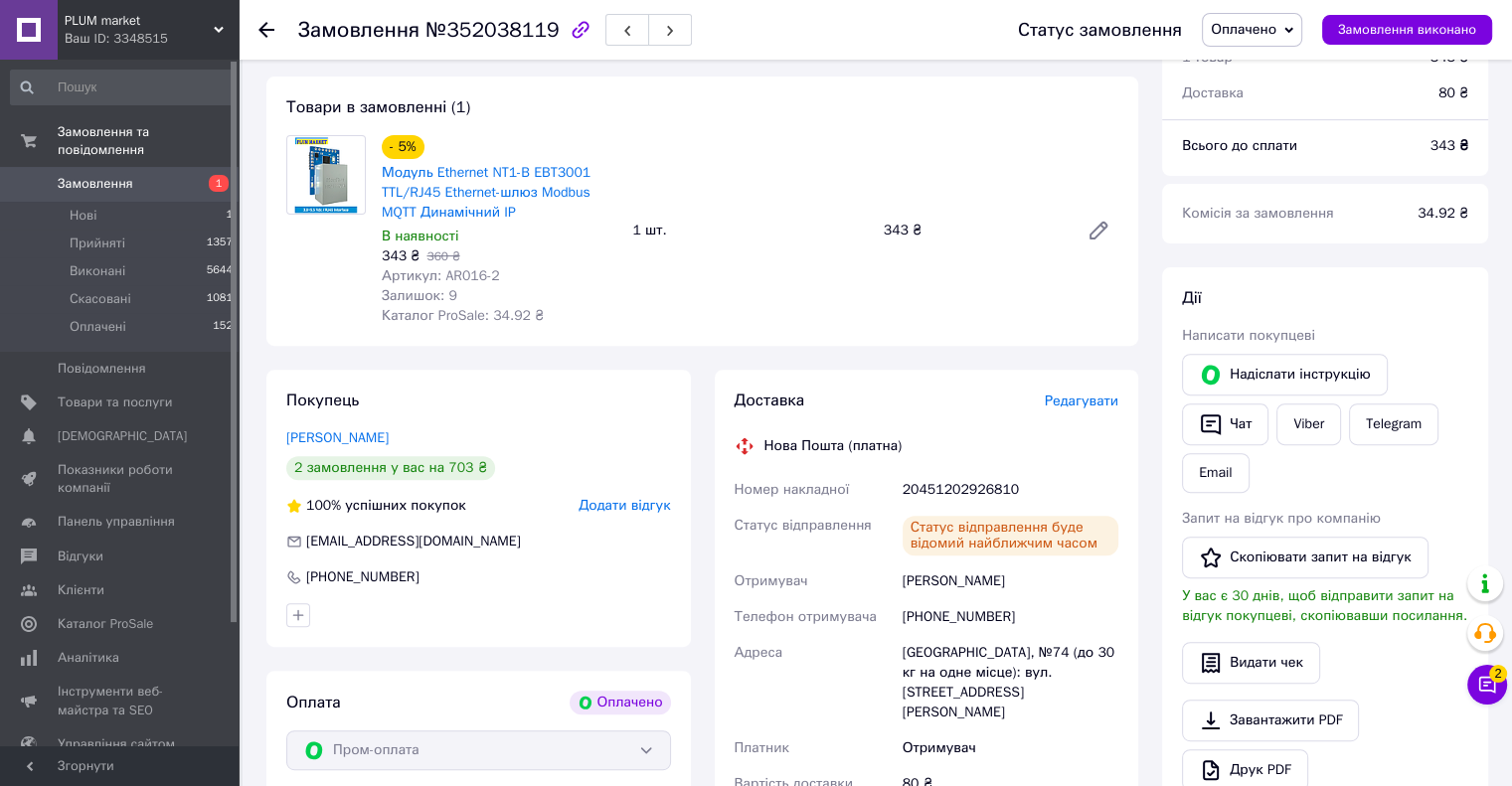scroll, scrollTop: 647, scrollLeft: 0, axis: vertical 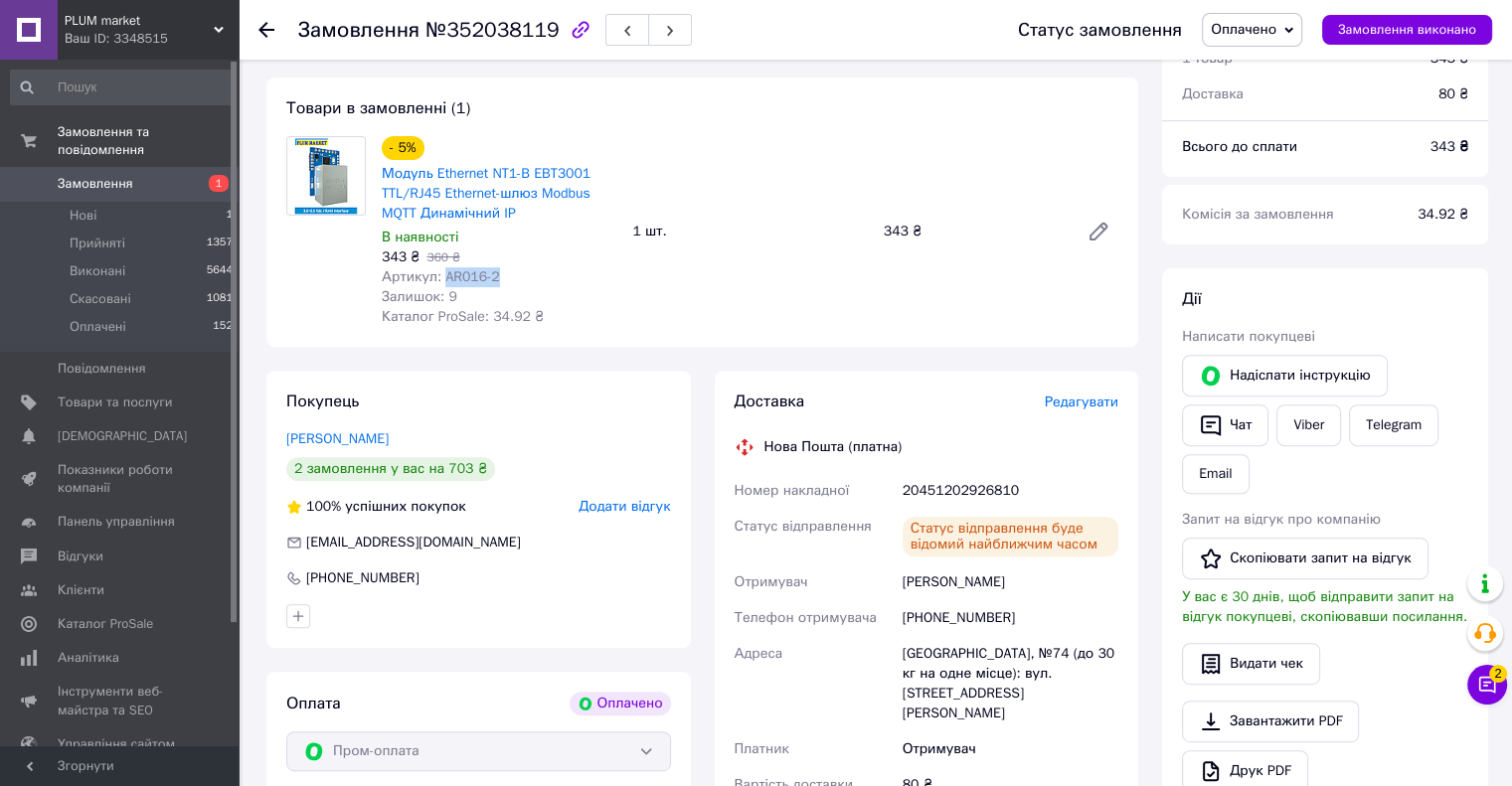 drag, startPoint x: 503, startPoint y: 270, endPoint x: 440, endPoint y: 288, distance: 65.52099 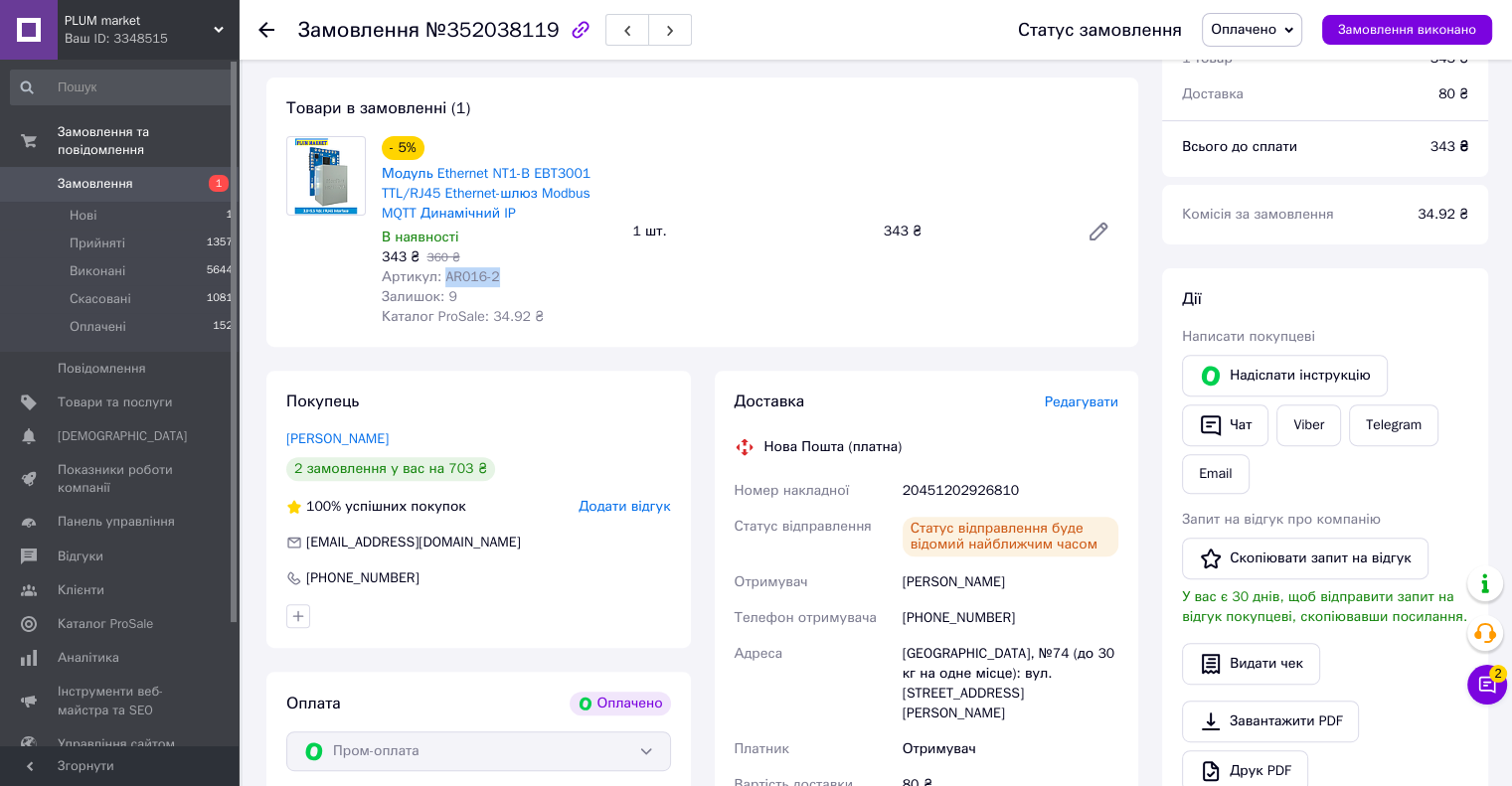 click on "Артикул: AR016-2" at bounding box center [499, 277] 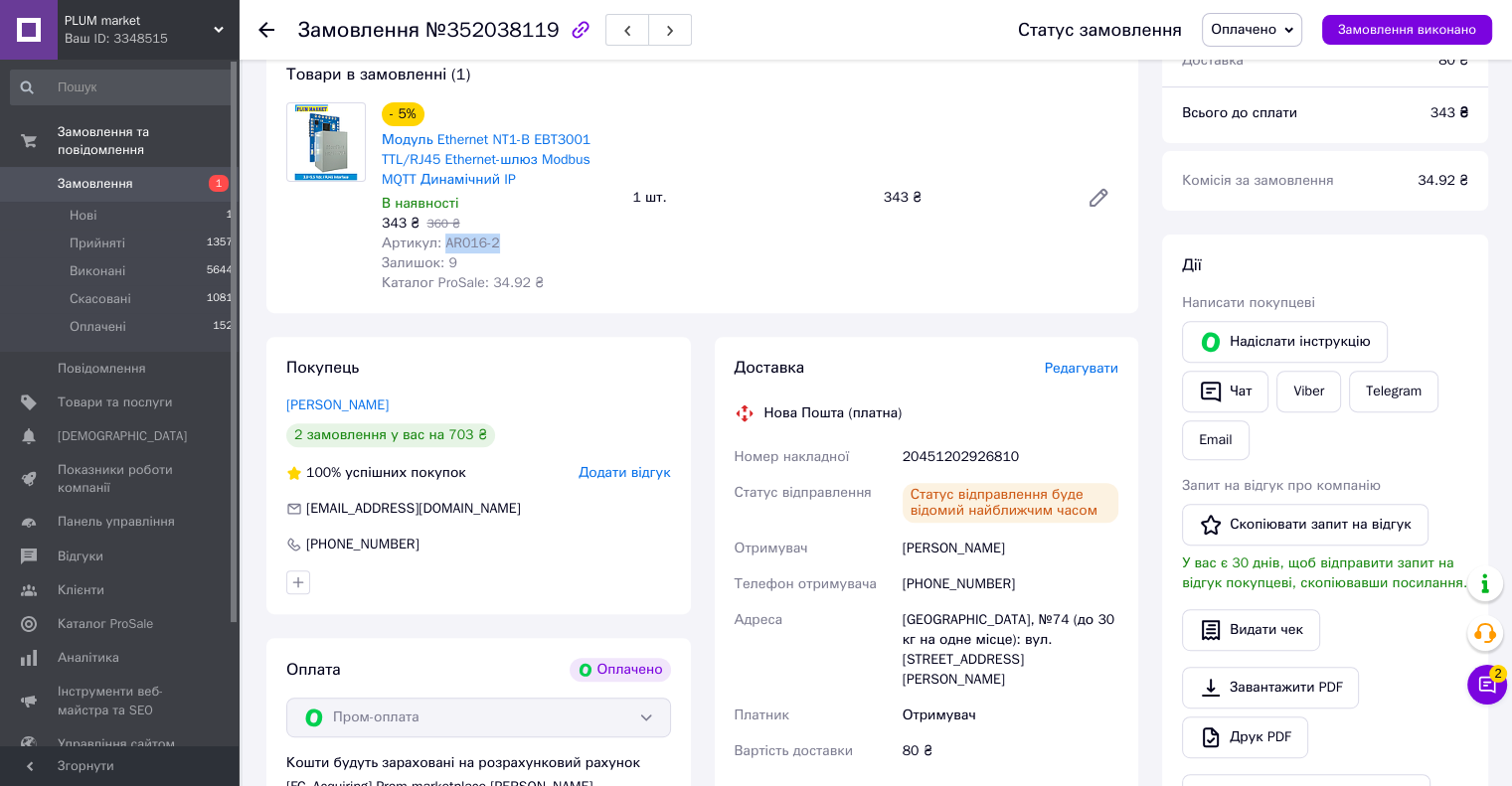 scroll, scrollTop: 652, scrollLeft: 0, axis: vertical 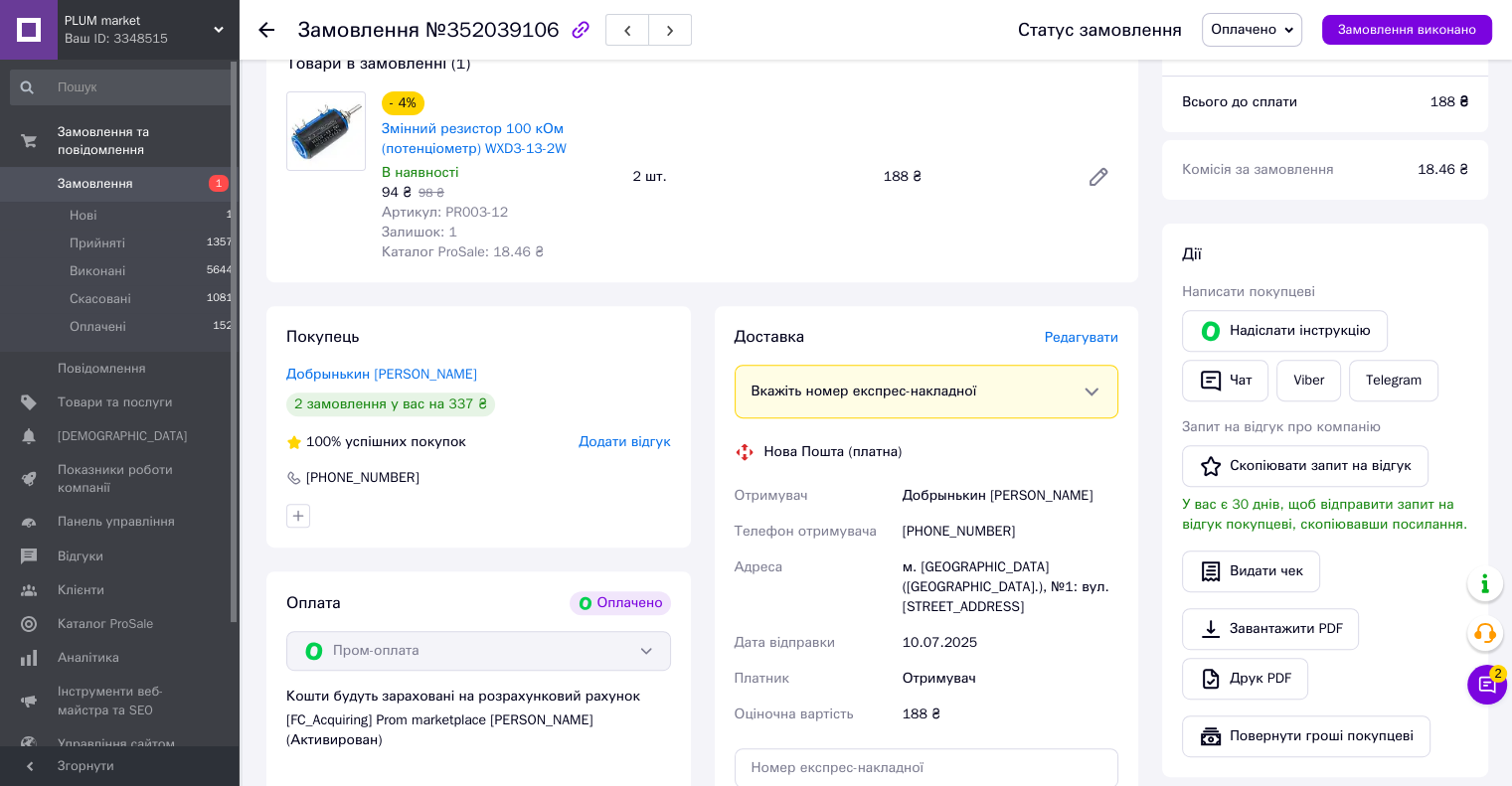 click on "[PHONE_NUMBER]" at bounding box center (1010, 532) 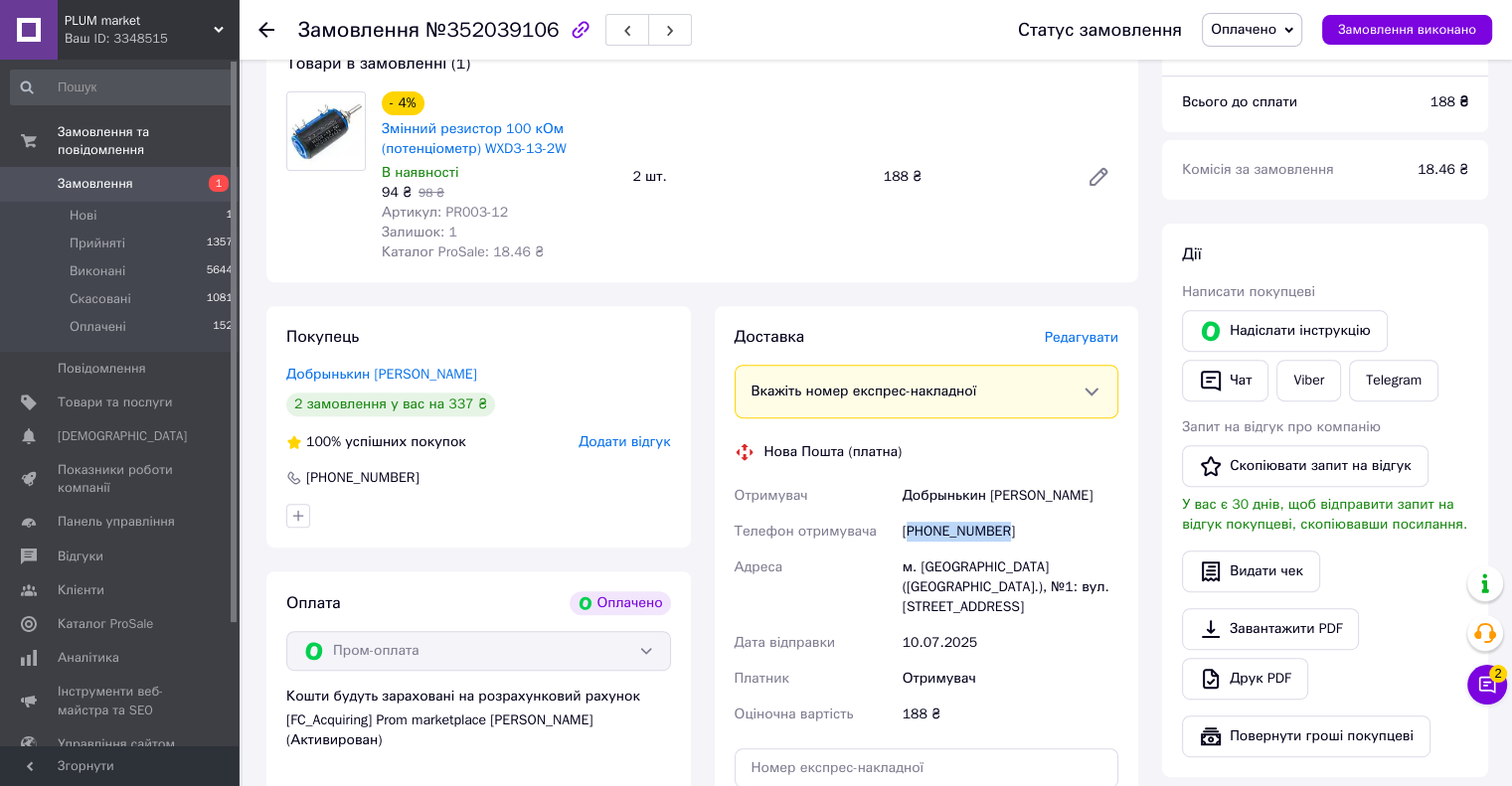 click on "[PHONE_NUMBER]" at bounding box center (1010, 532) 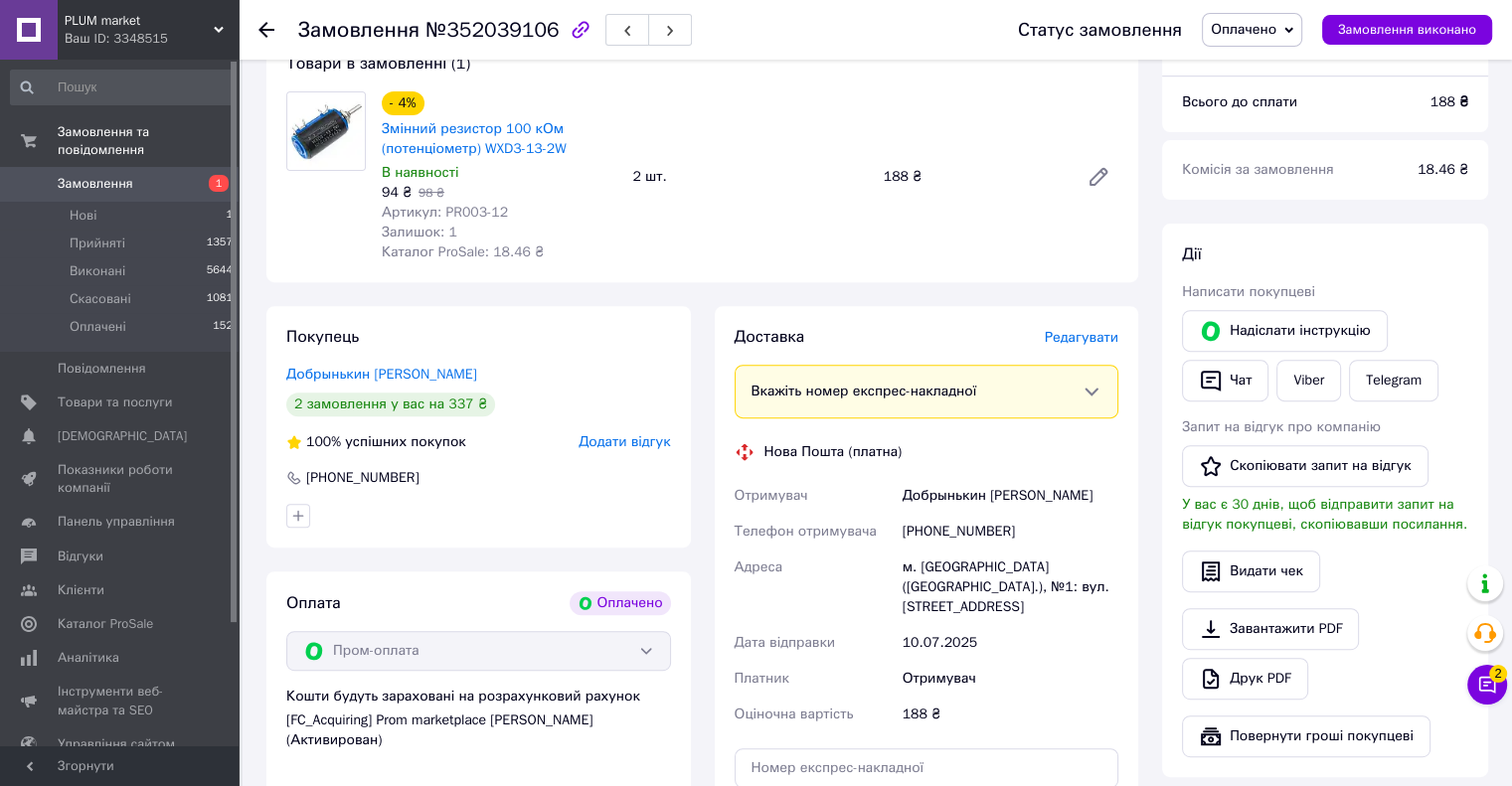 click on "Добрынькин [PERSON_NAME]" at bounding box center (1010, 496) 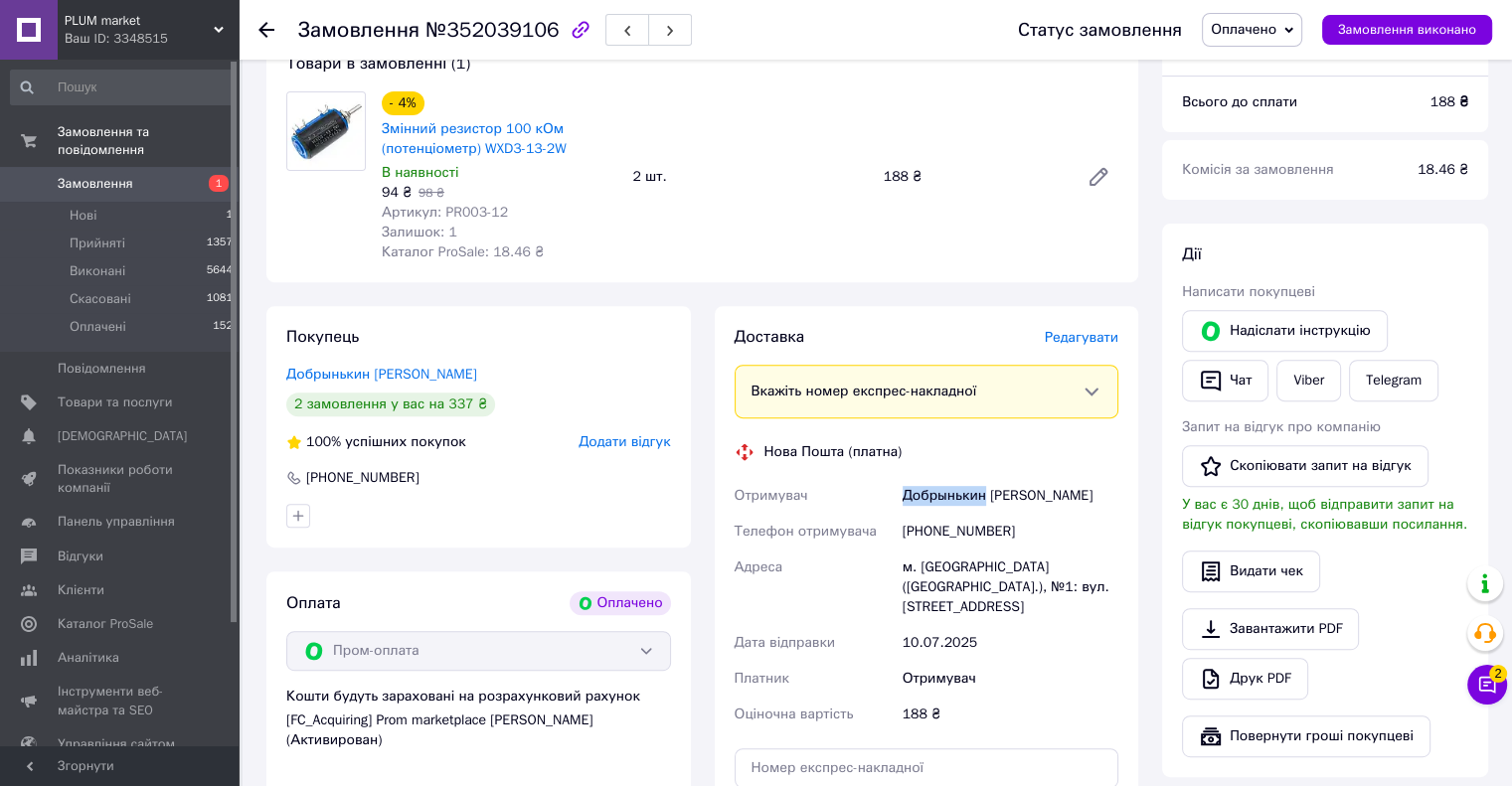 click on "Добрынькин [PERSON_NAME]" at bounding box center (1010, 496) 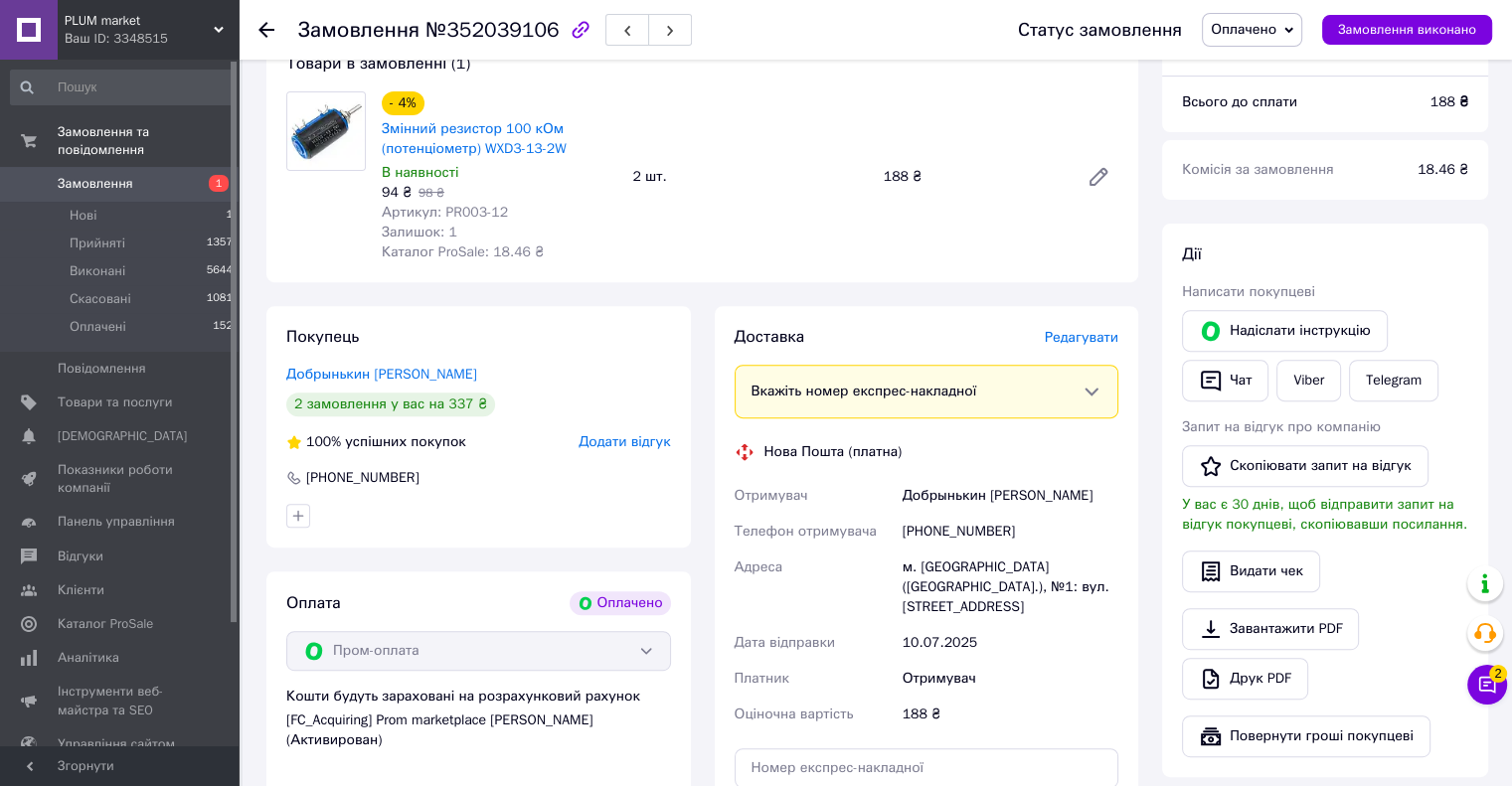 click on "Добрынькин [PERSON_NAME]" at bounding box center (1010, 496) 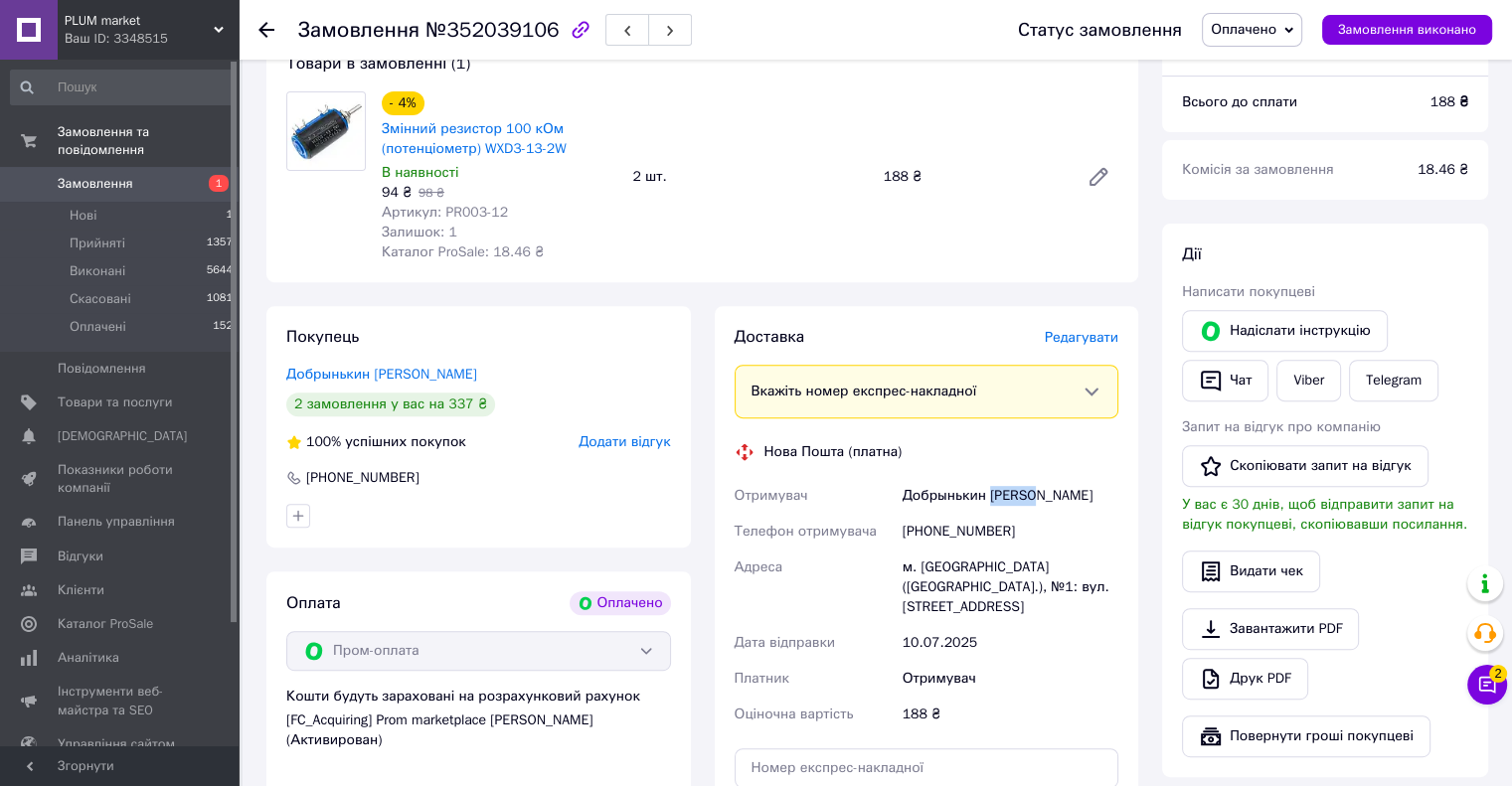 click on "Добрынькин [PERSON_NAME]" at bounding box center [1010, 496] 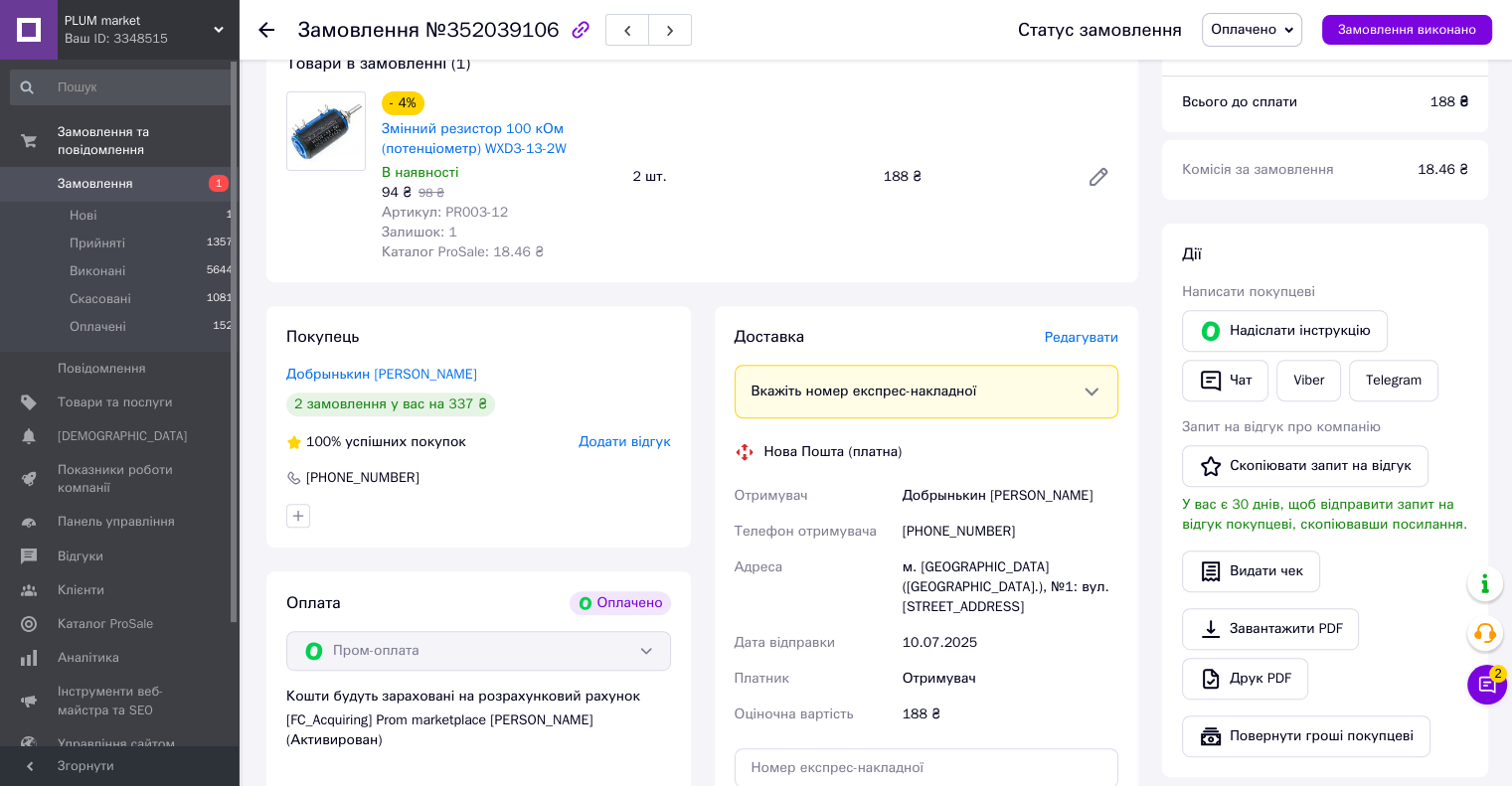 click on "+380985338399" at bounding box center (1010, 532) 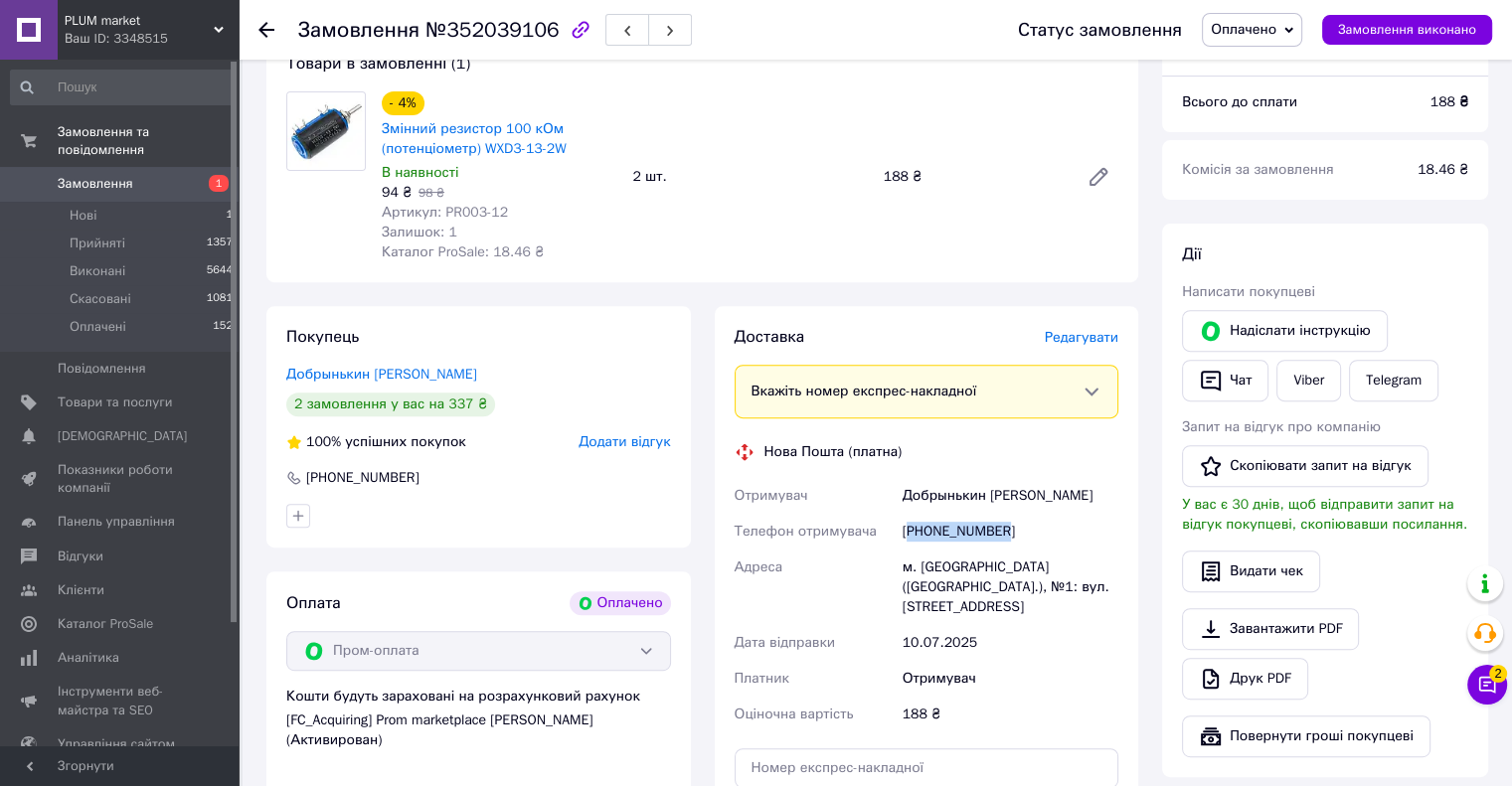 click on "+380985338399" at bounding box center (1010, 532) 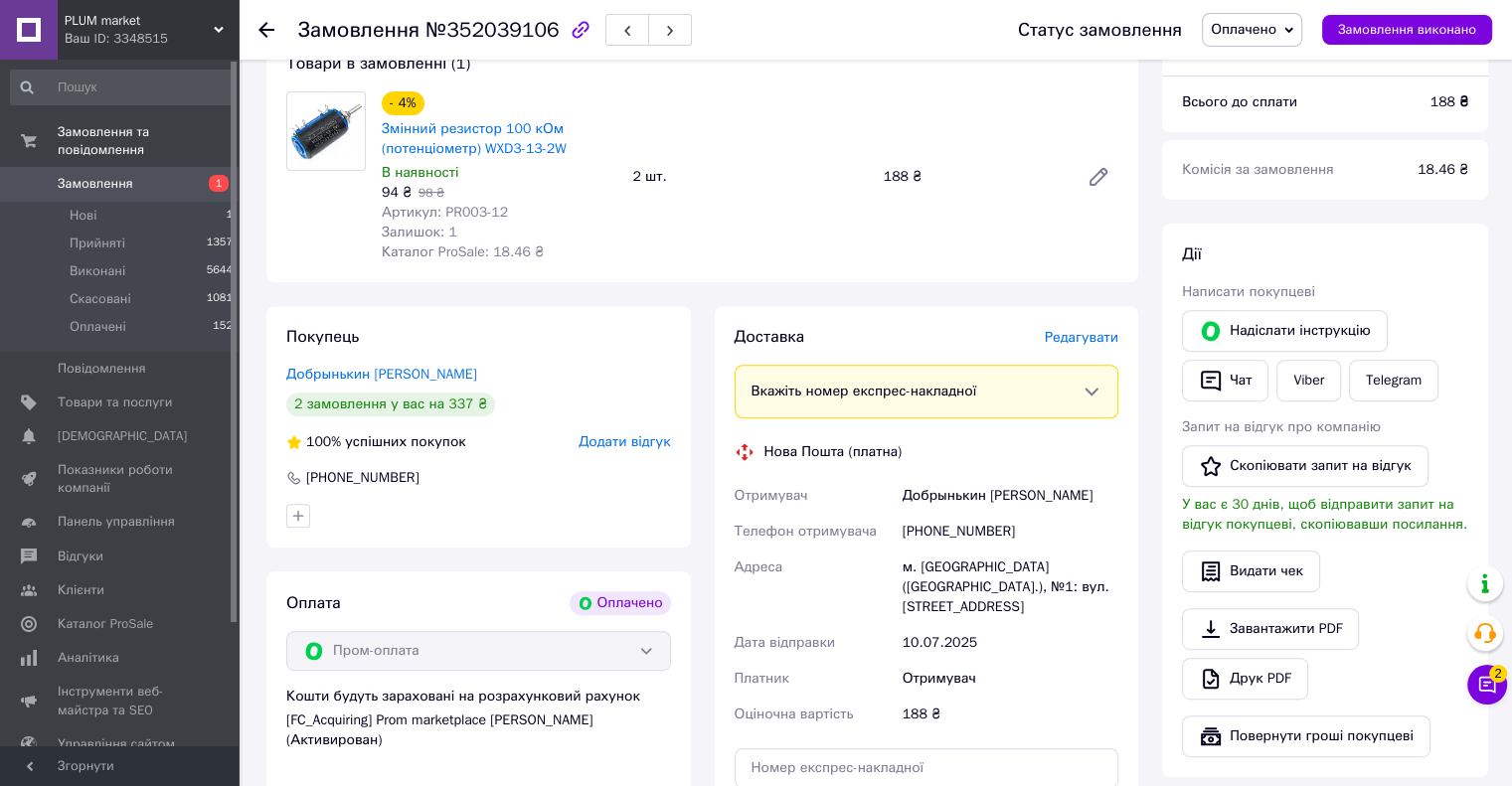 click on "м. Богуслав (Київська обл.), №1: вул. Корсунська, 9" at bounding box center [1010, 587] 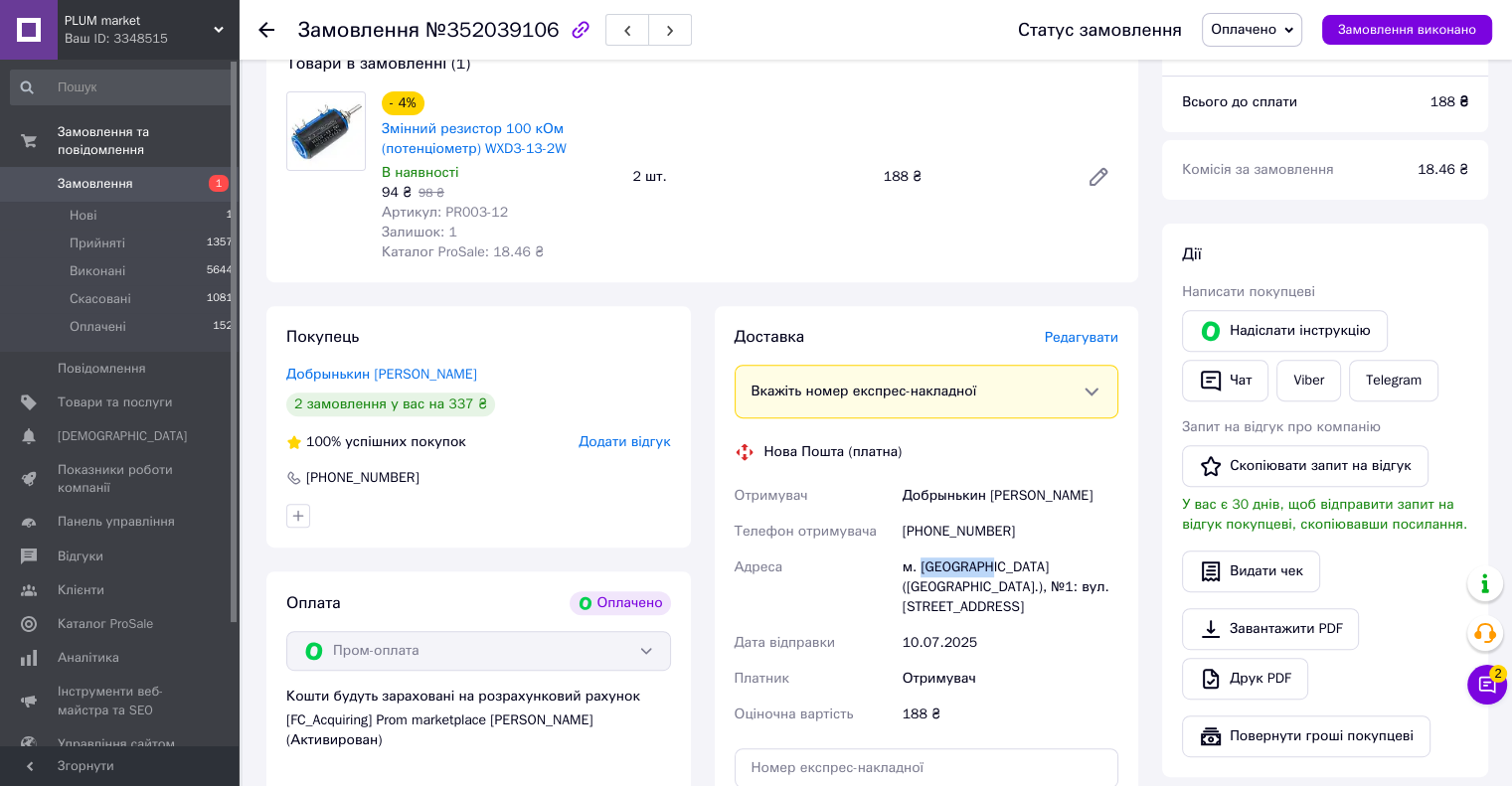 click on "м. Богуслав (Київська обл.), №1: вул. Корсунська, 9" at bounding box center [1010, 587] 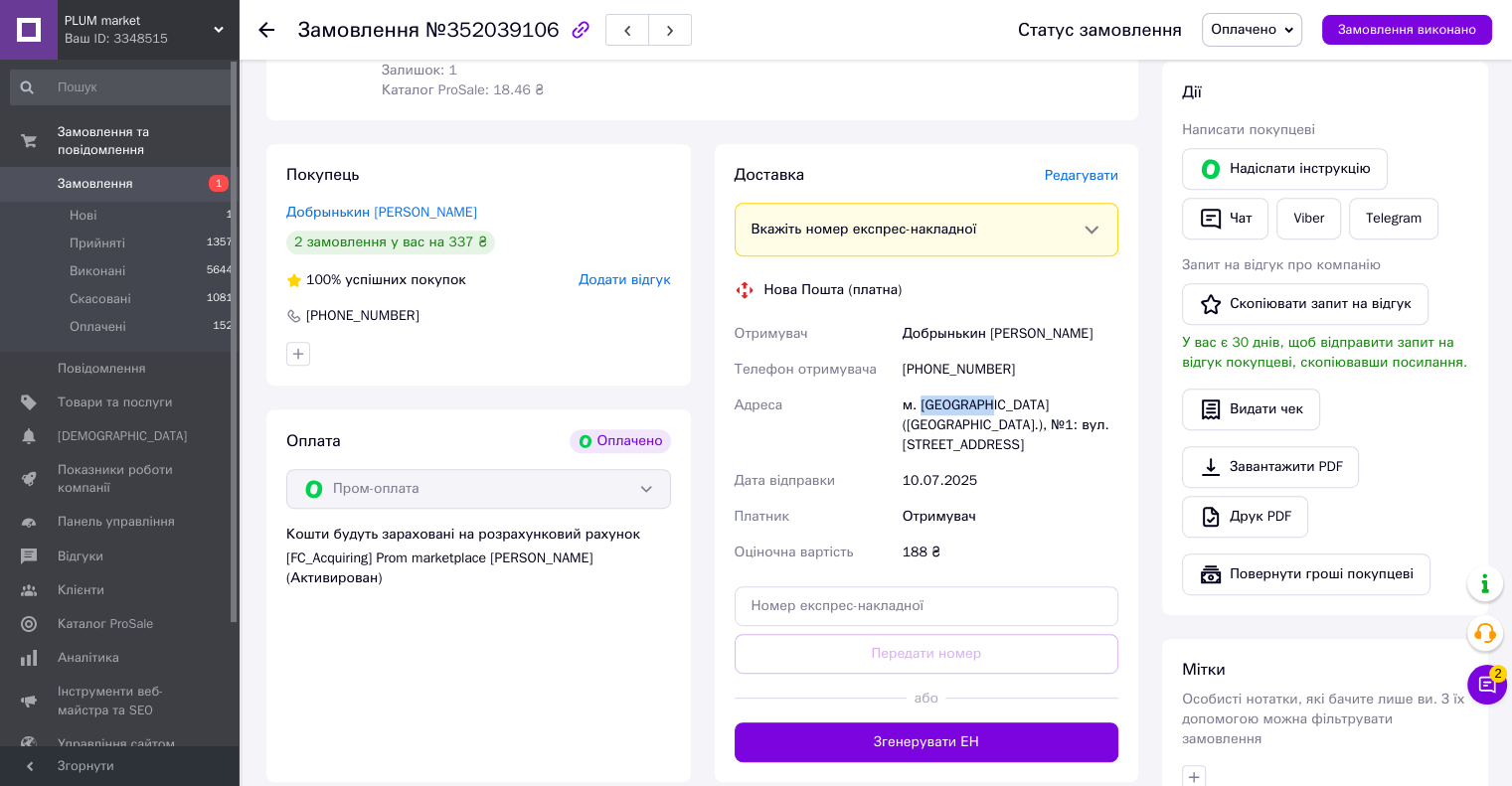 scroll, scrollTop: 863, scrollLeft: 0, axis: vertical 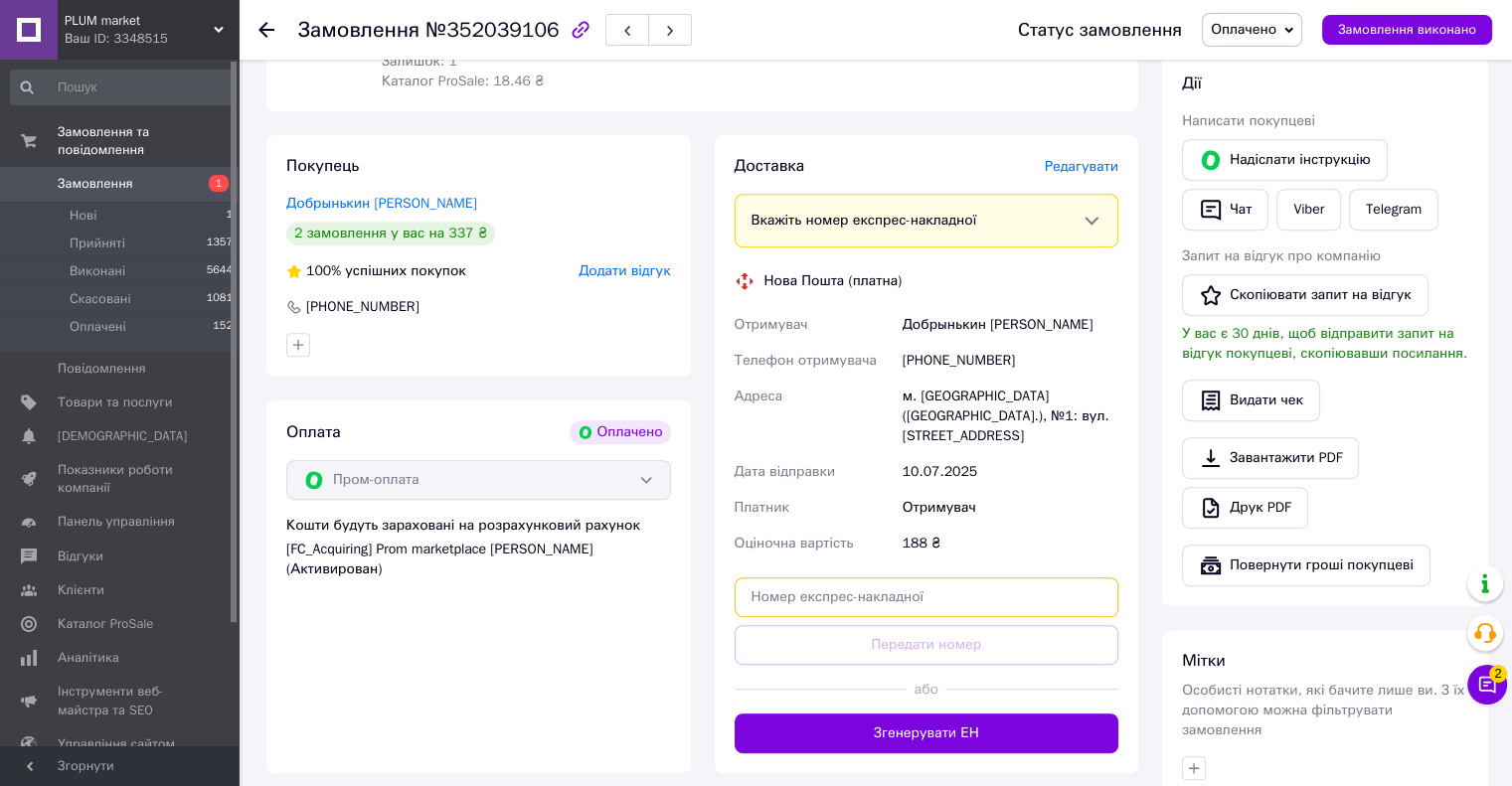 drag, startPoint x: 771, startPoint y: 564, endPoint x: 771, endPoint y: 579, distance: 15 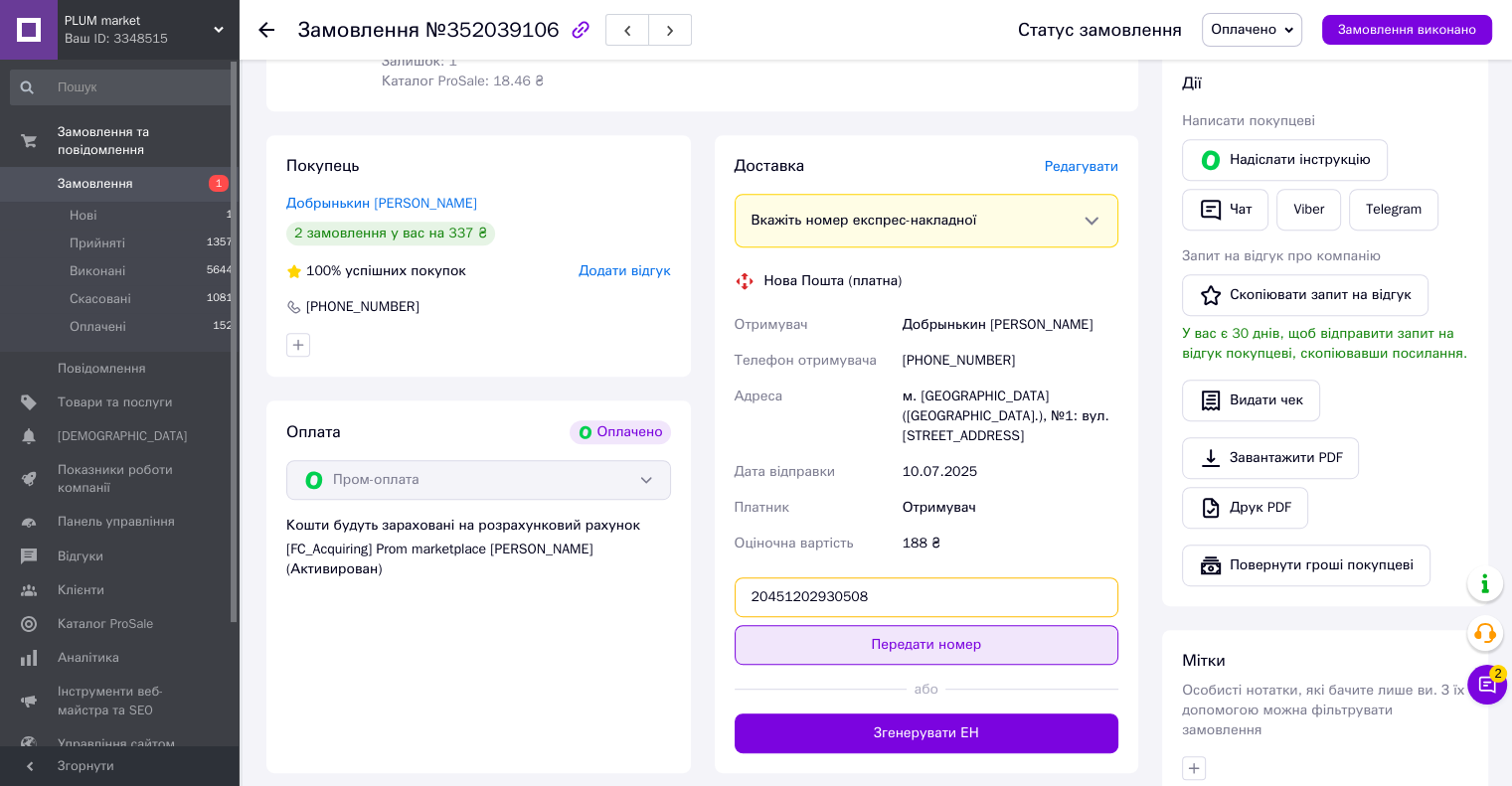 type on "20451202930508" 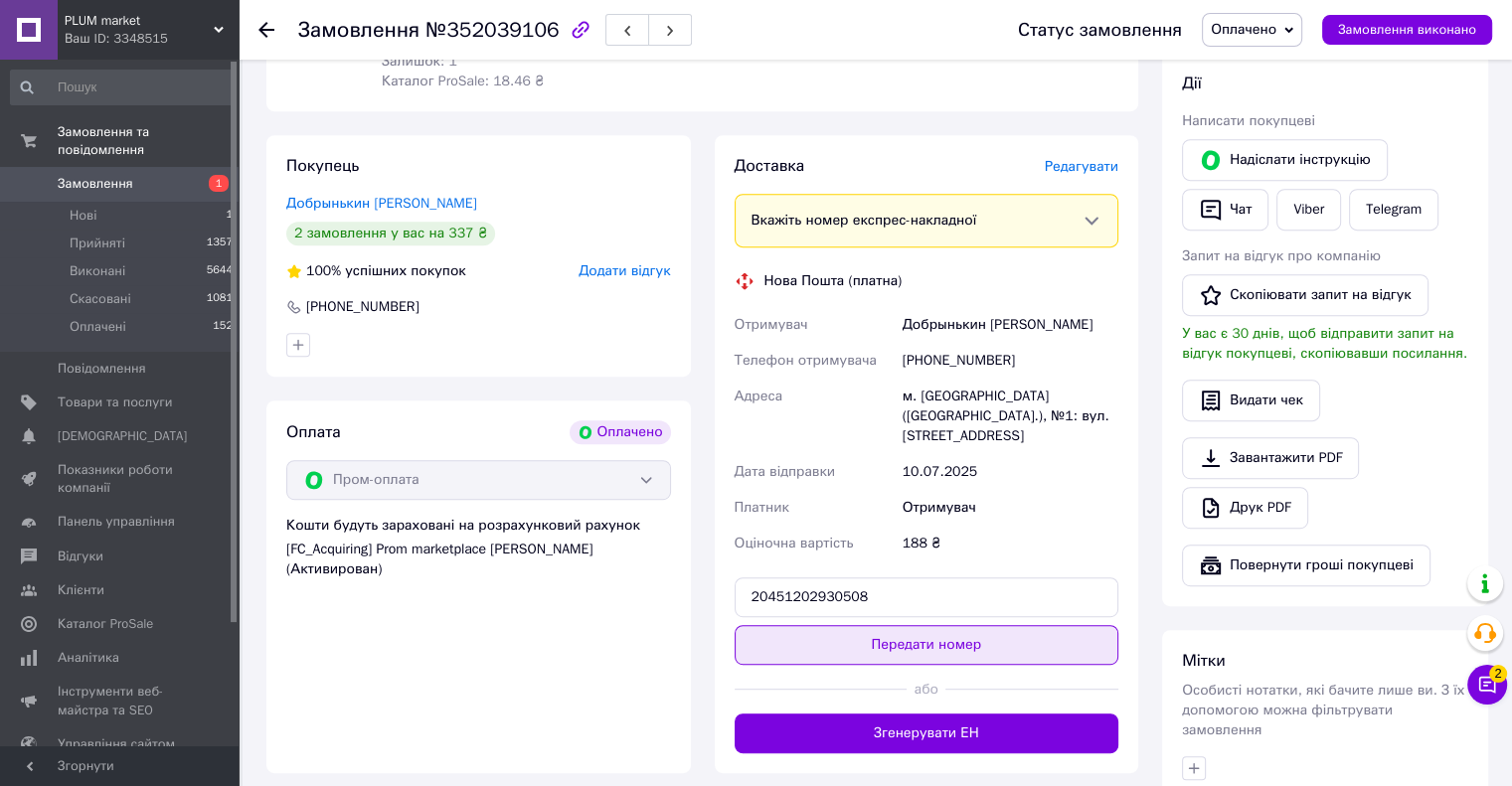 click on "Передати номер" at bounding box center (926, 645) 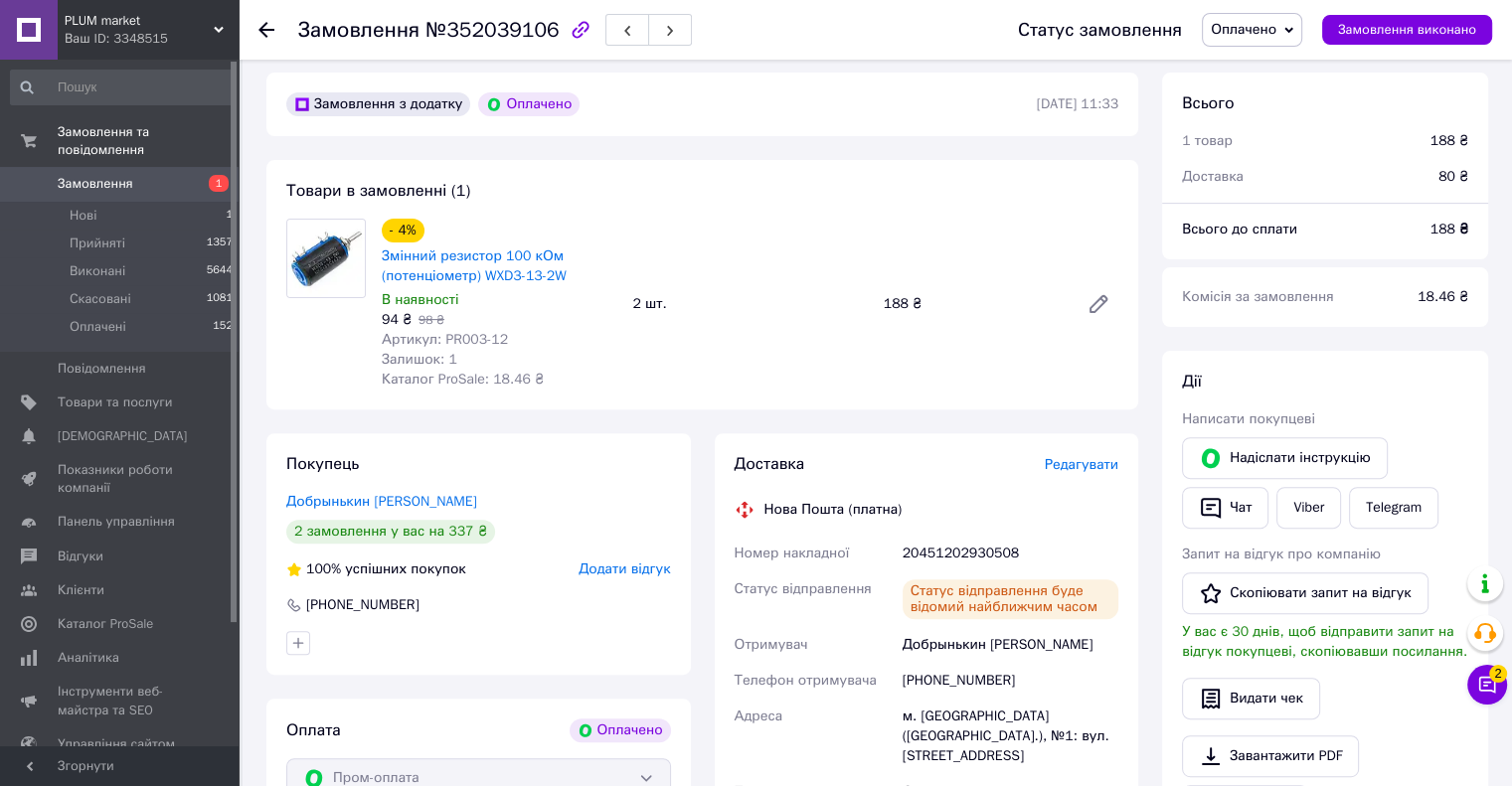 scroll, scrollTop: 564, scrollLeft: 0, axis: vertical 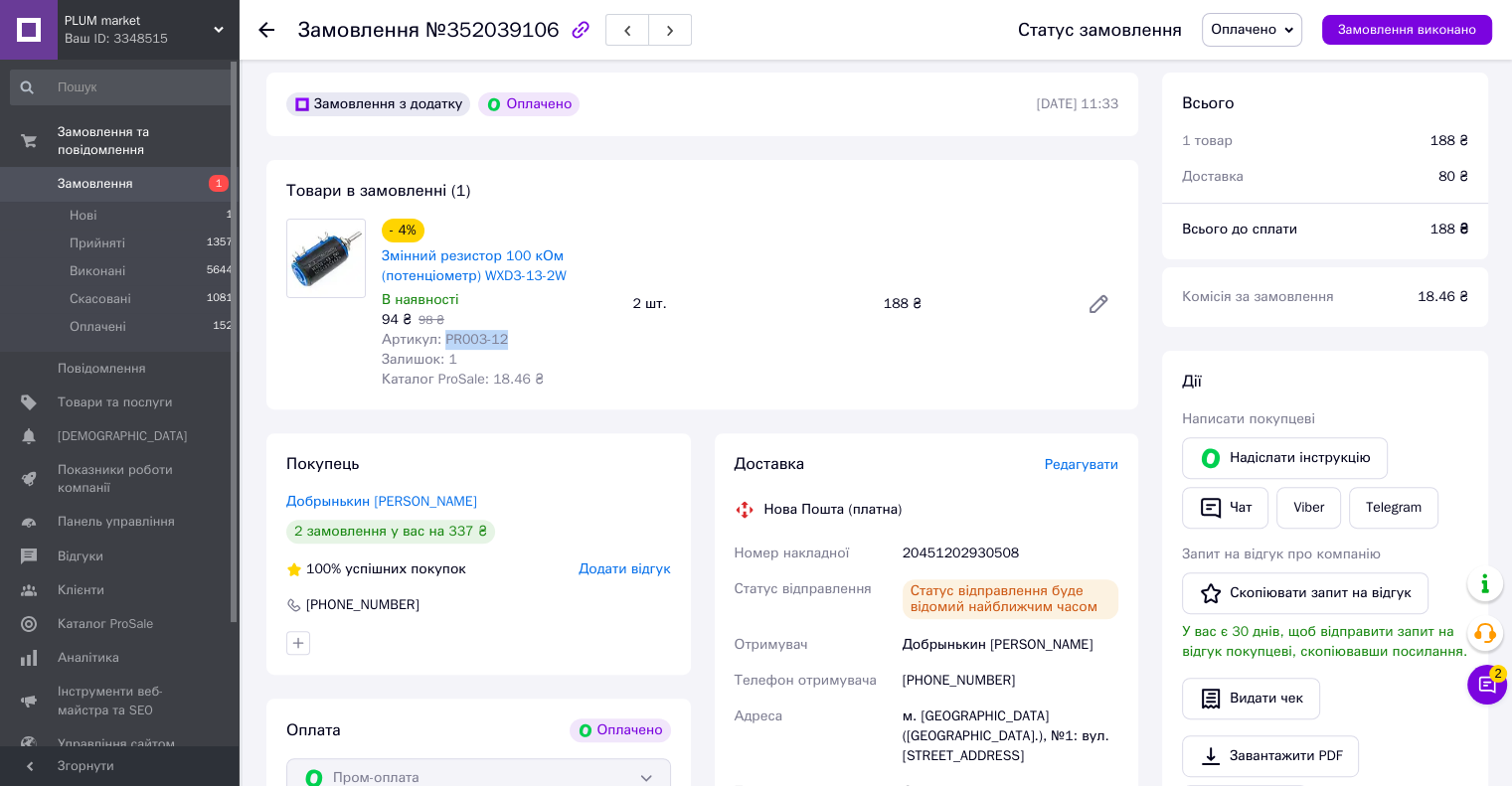 drag, startPoint x: 503, startPoint y: 343, endPoint x: 441, endPoint y: 351, distance: 62.514 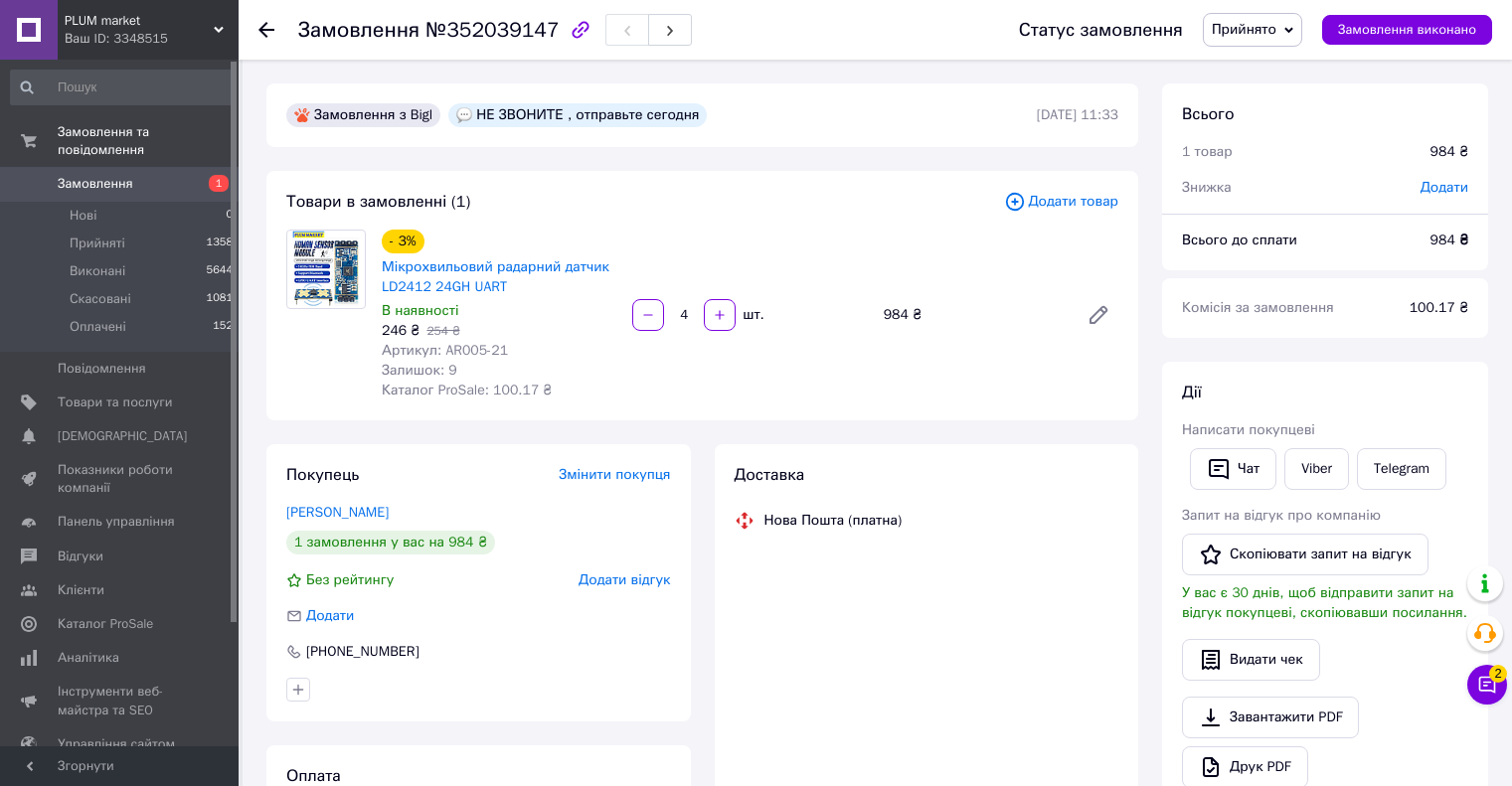 scroll, scrollTop: 0, scrollLeft: 0, axis: both 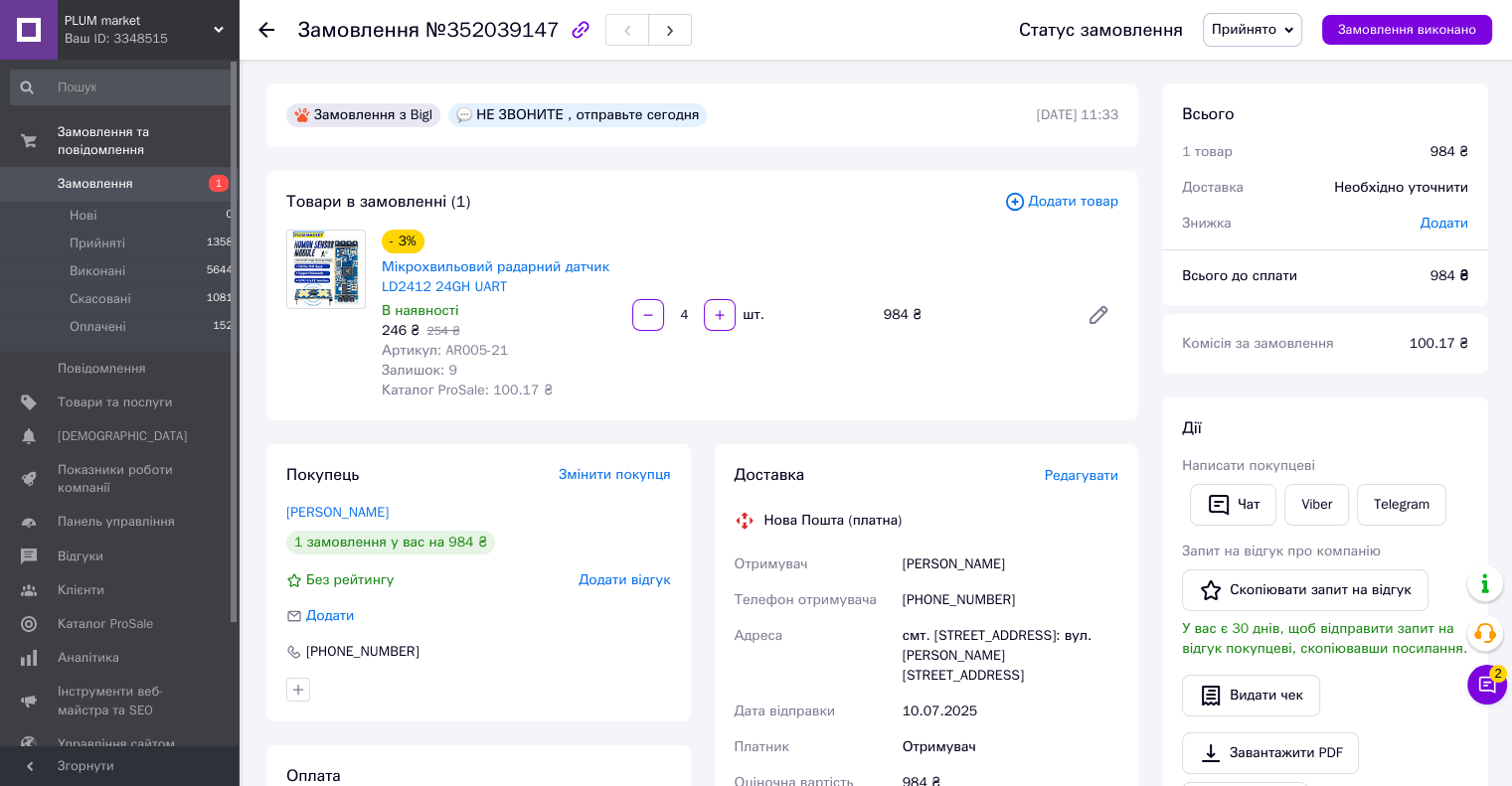 click on "[PHONE_NUMBER]" at bounding box center (1010, 600) 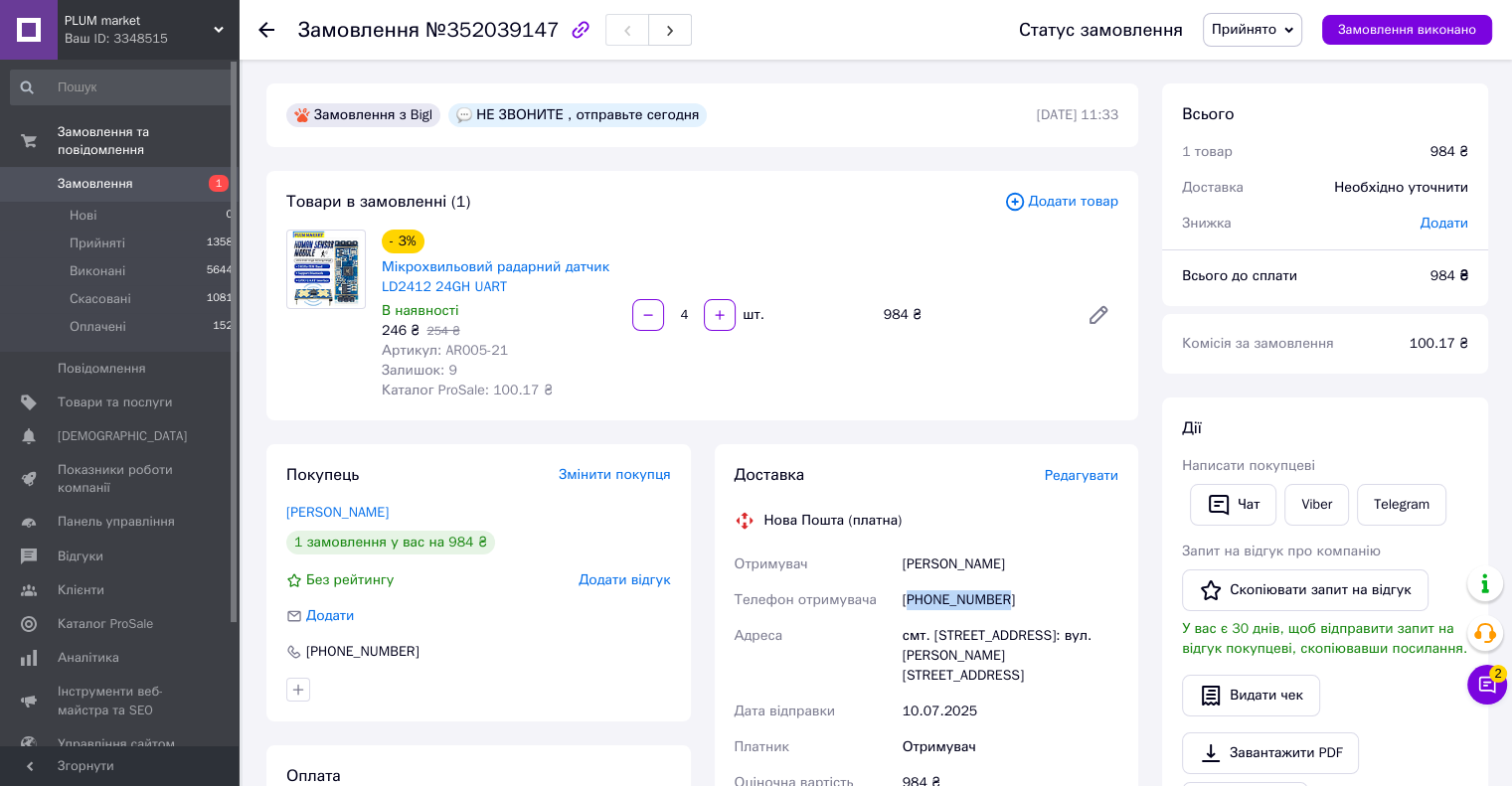 click on "[PHONE_NUMBER]" at bounding box center [1010, 600] 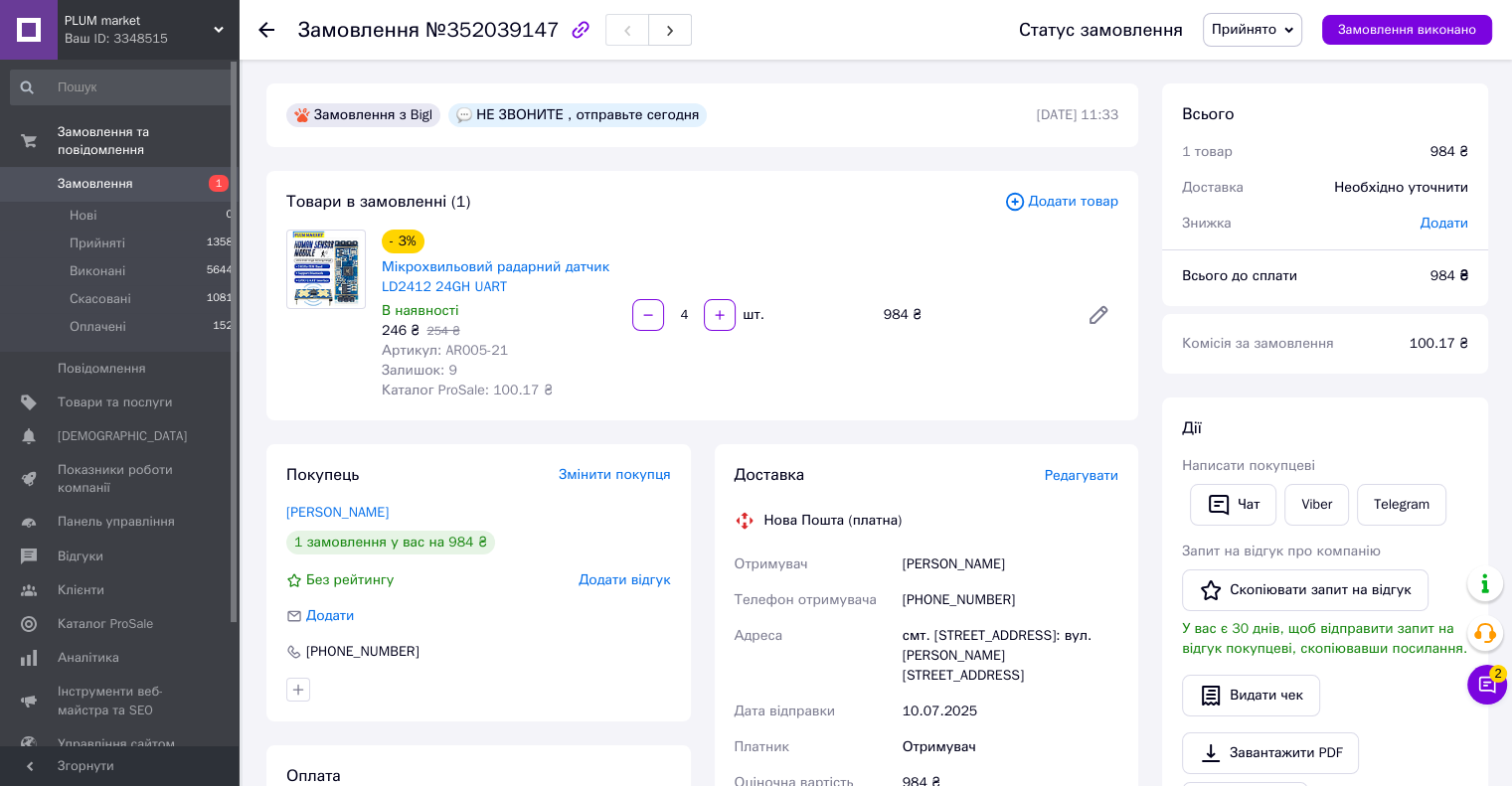 click on "[PERSON_NAME]" at bounding box center [1010, 564] 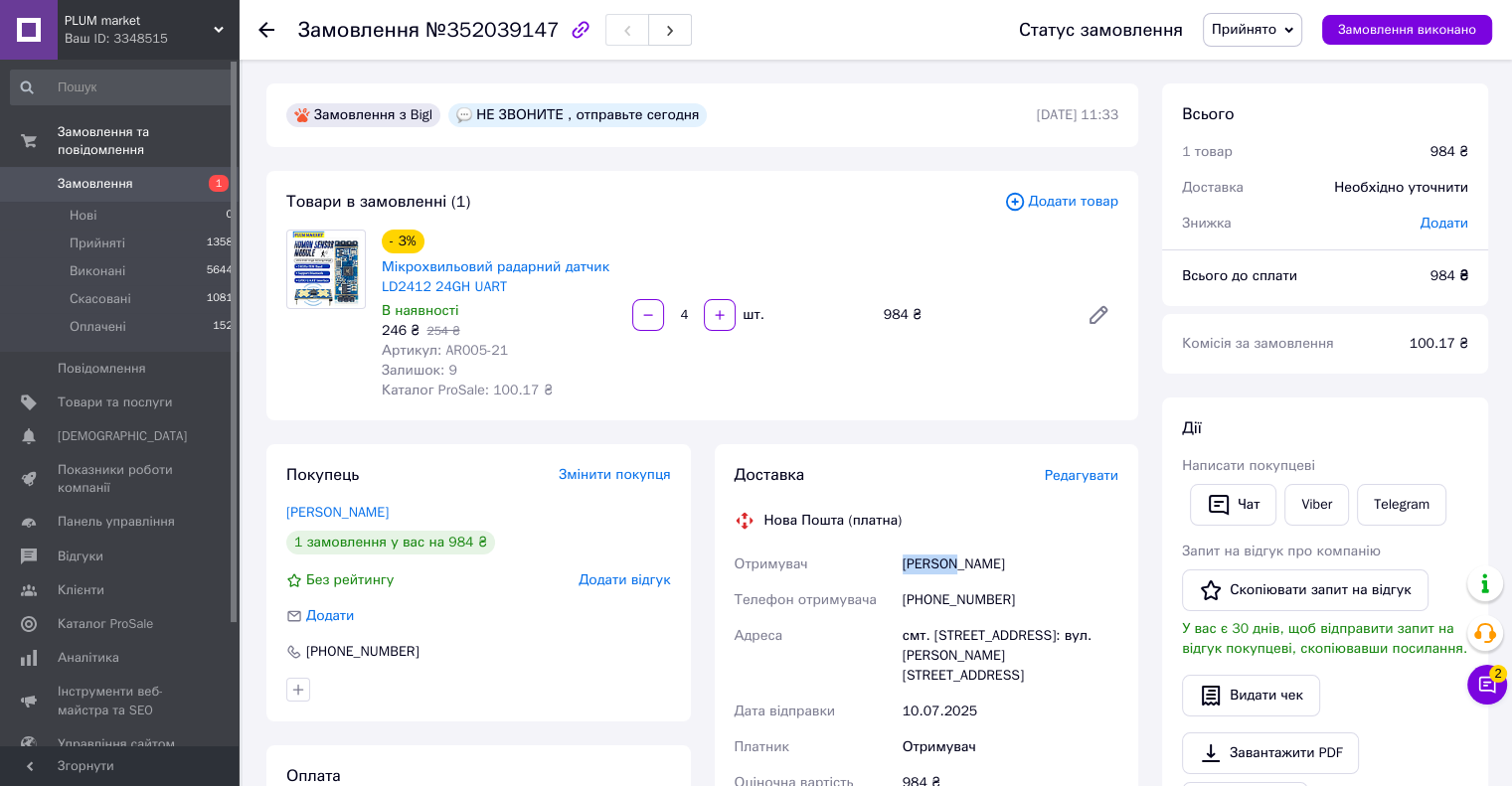 click on "[PERSON_NAME]" at bounding box center [1010, 564] 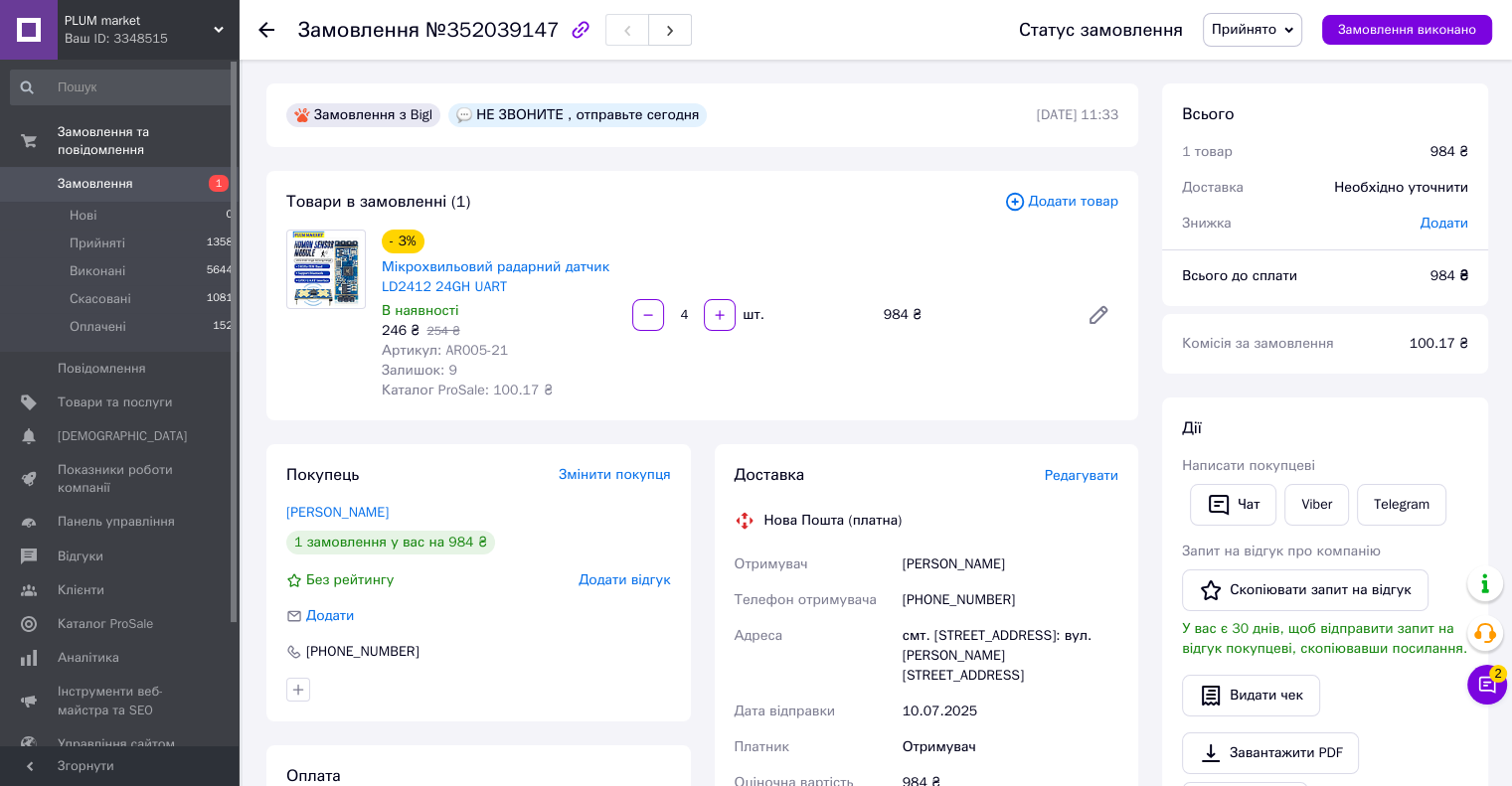 click on "Різван Кирило" at bounding box center [1010, 564] 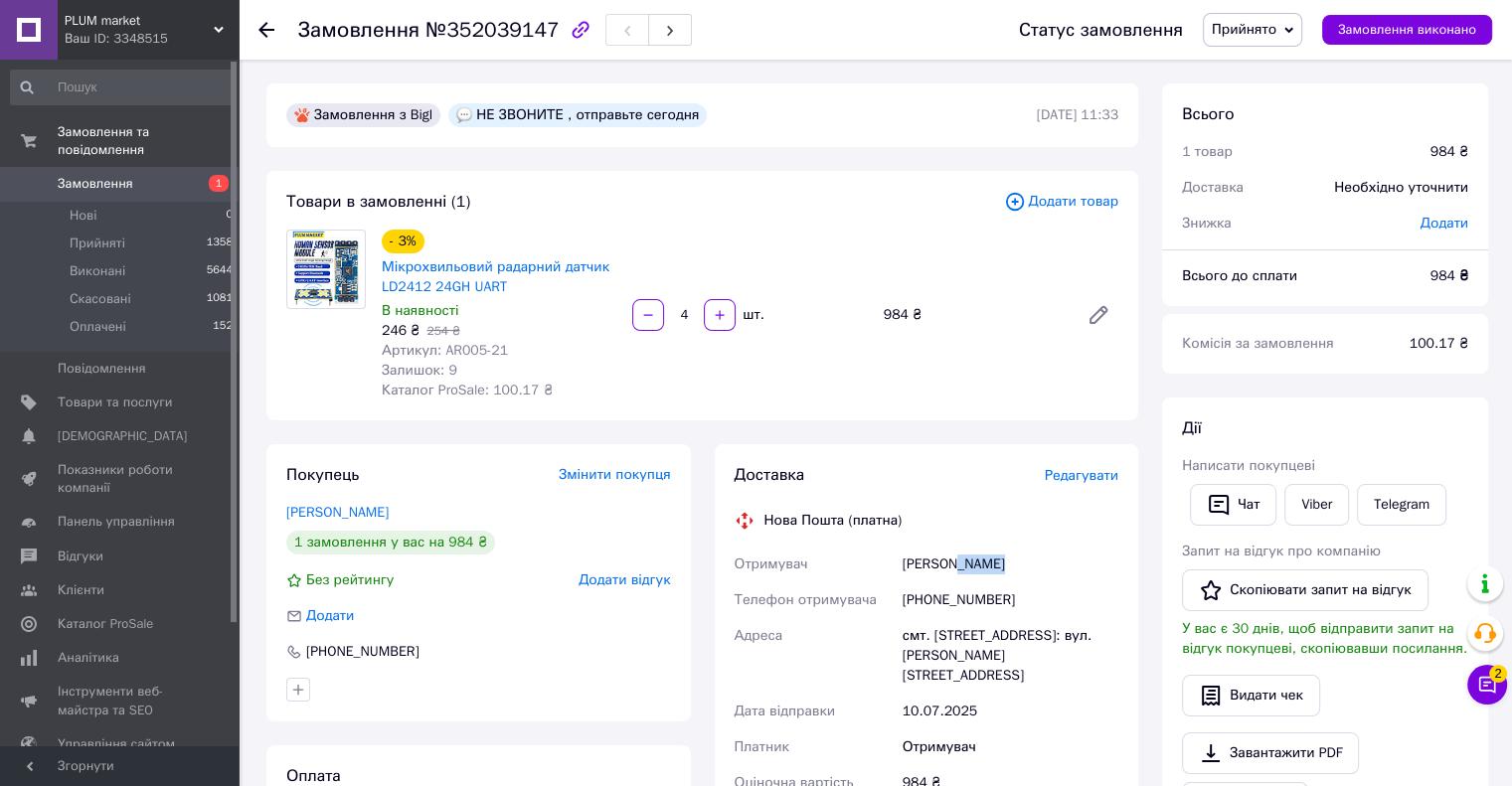 click on "Різван Кирило" at bounding box center [1010, 564] 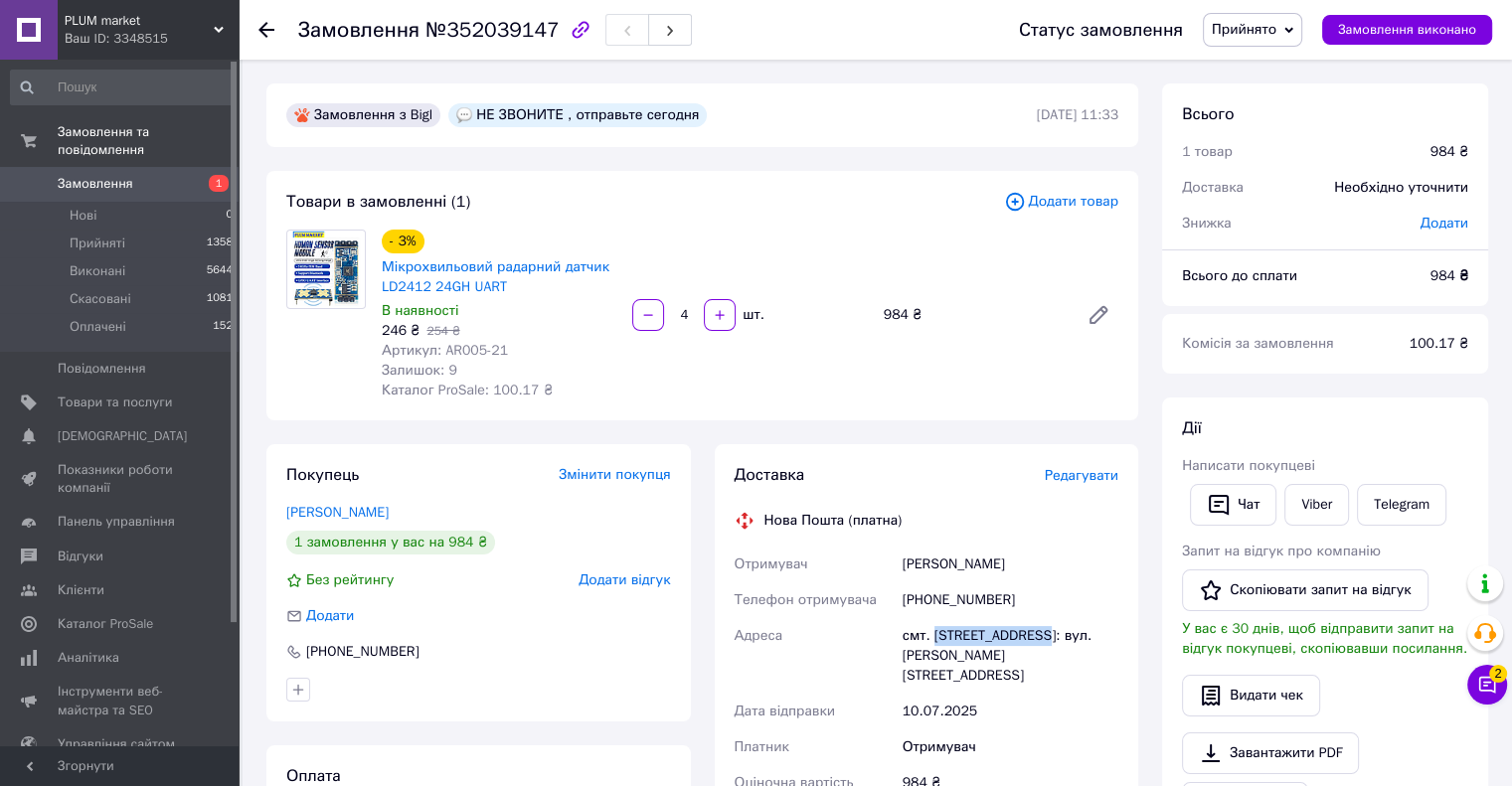 drag, startPoint x: 930, startPoint y: 636, endPoint x: 1039, endPoint y: 635, distance: 109.004587 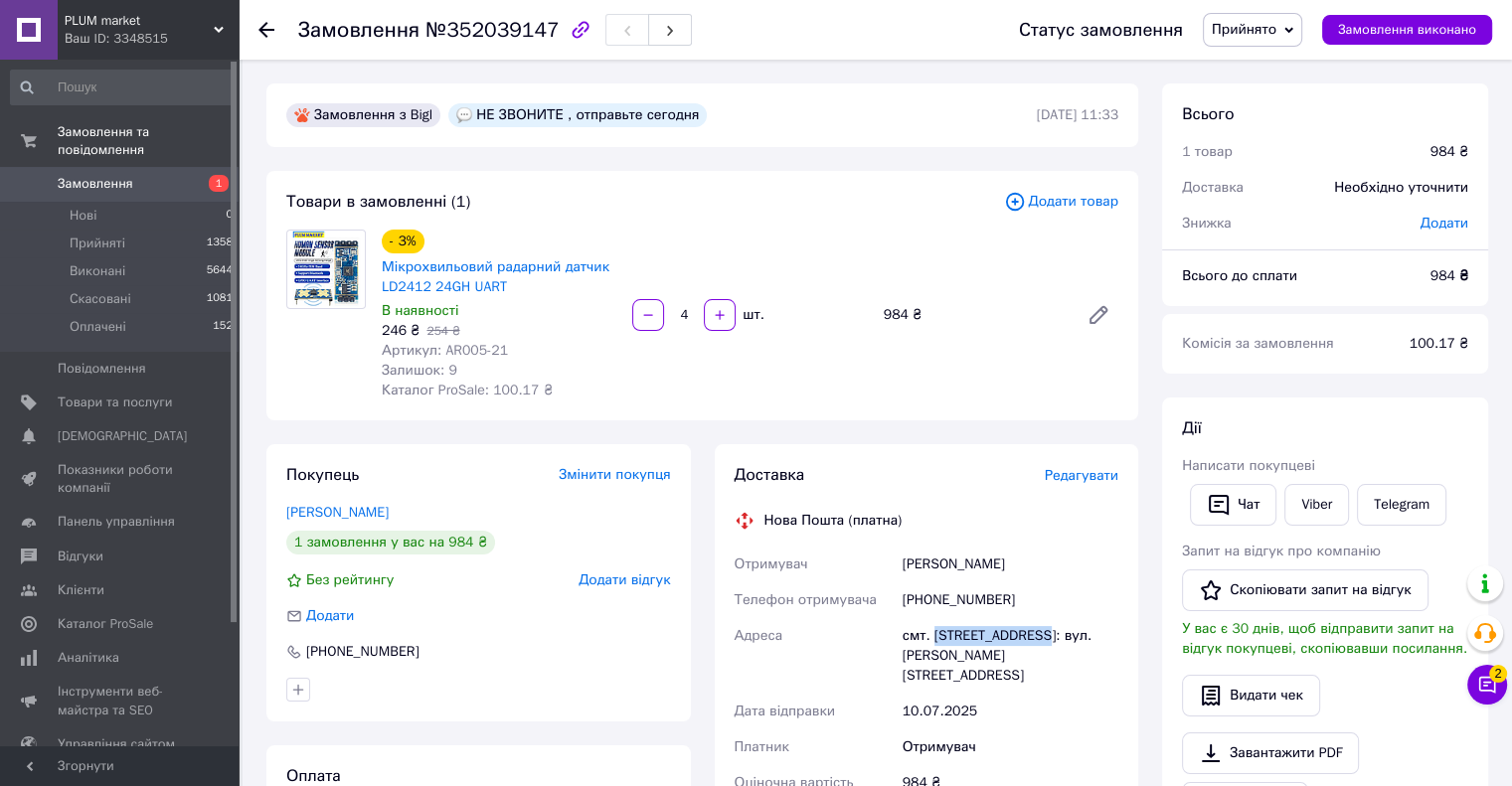 copy on "Велика Димерка," 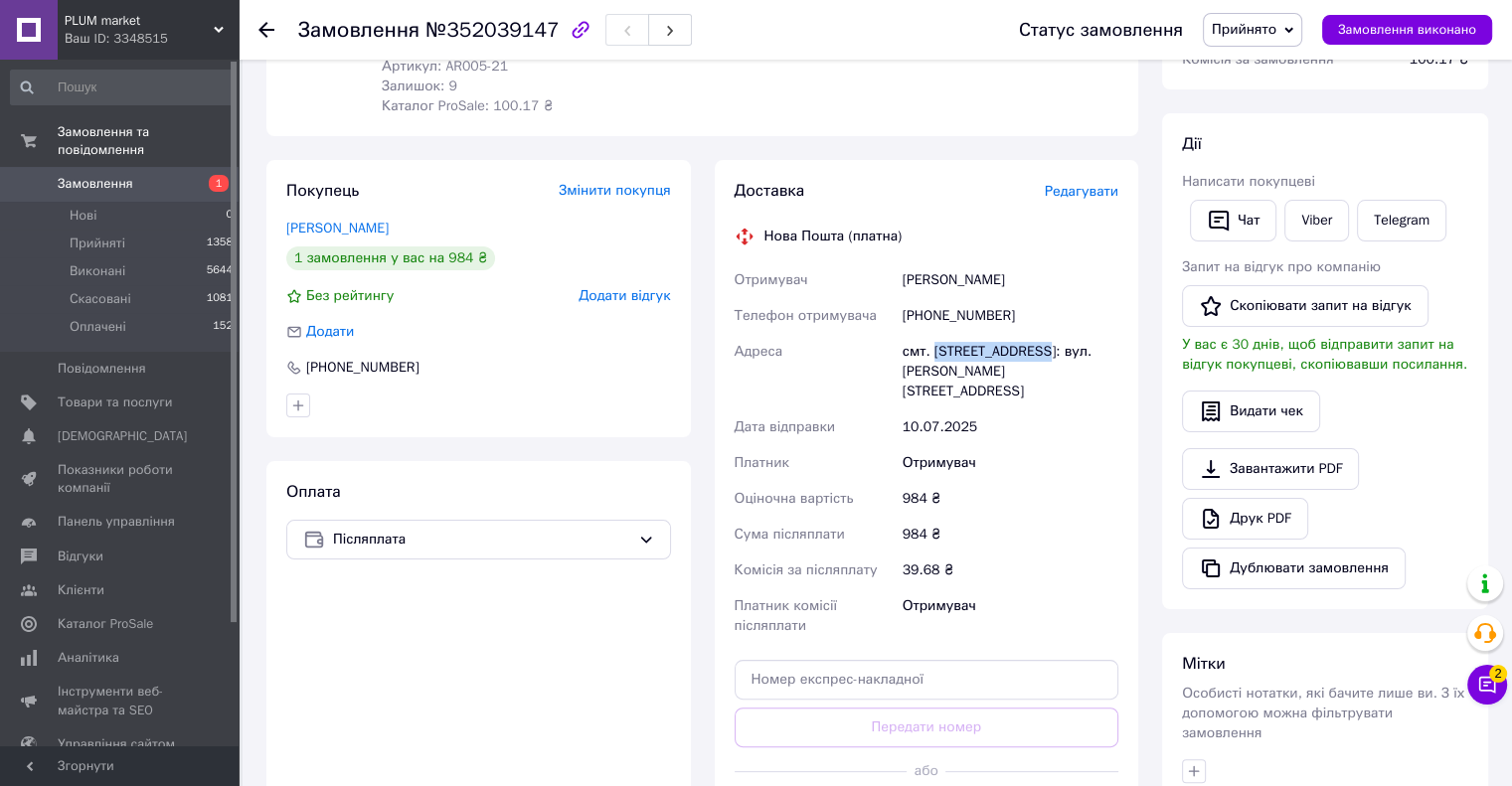 scroll, scrollTop: 290, scrollLeft: 0, axis: vertical 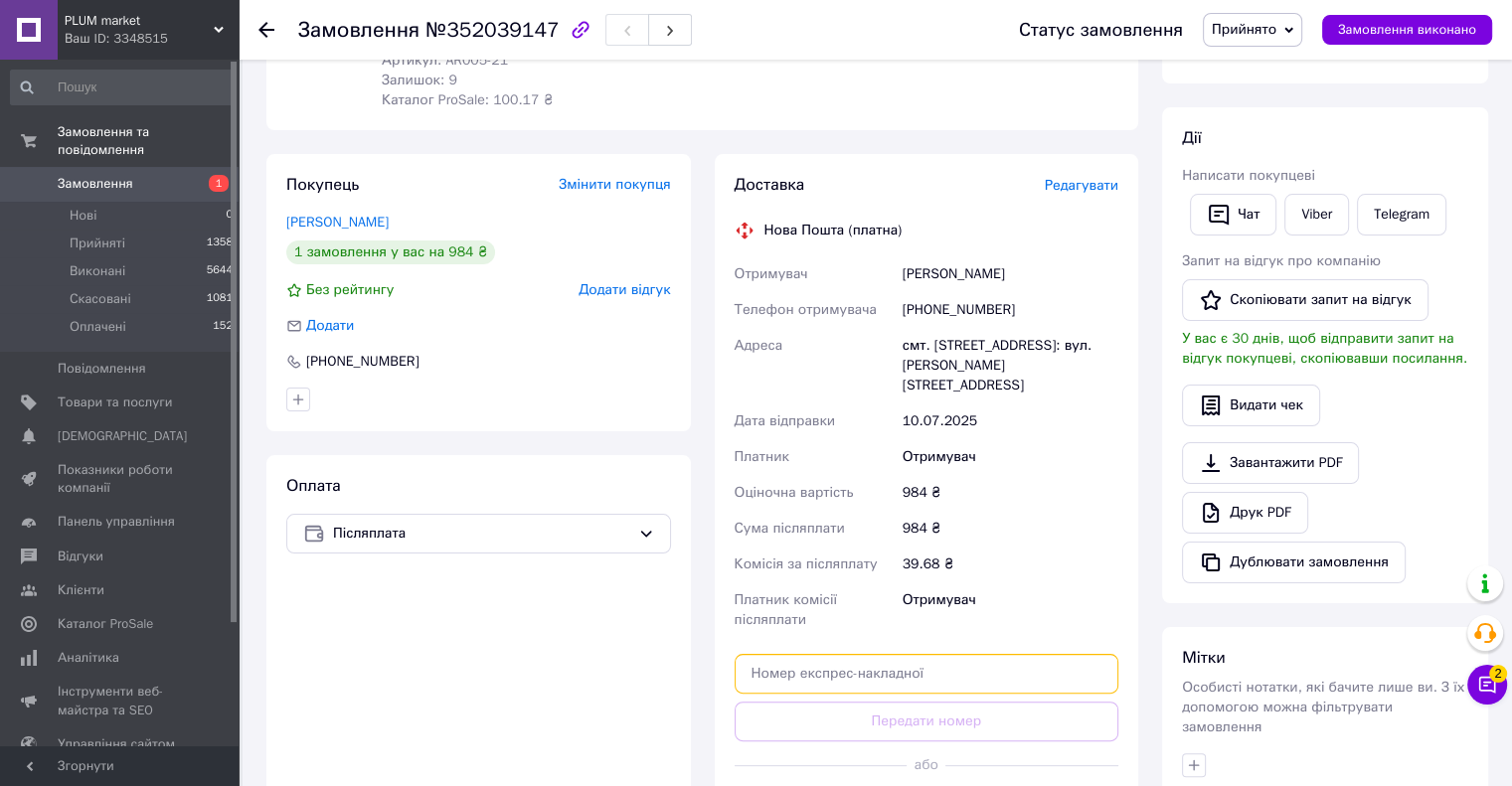 click at bounding box center (926, 674) 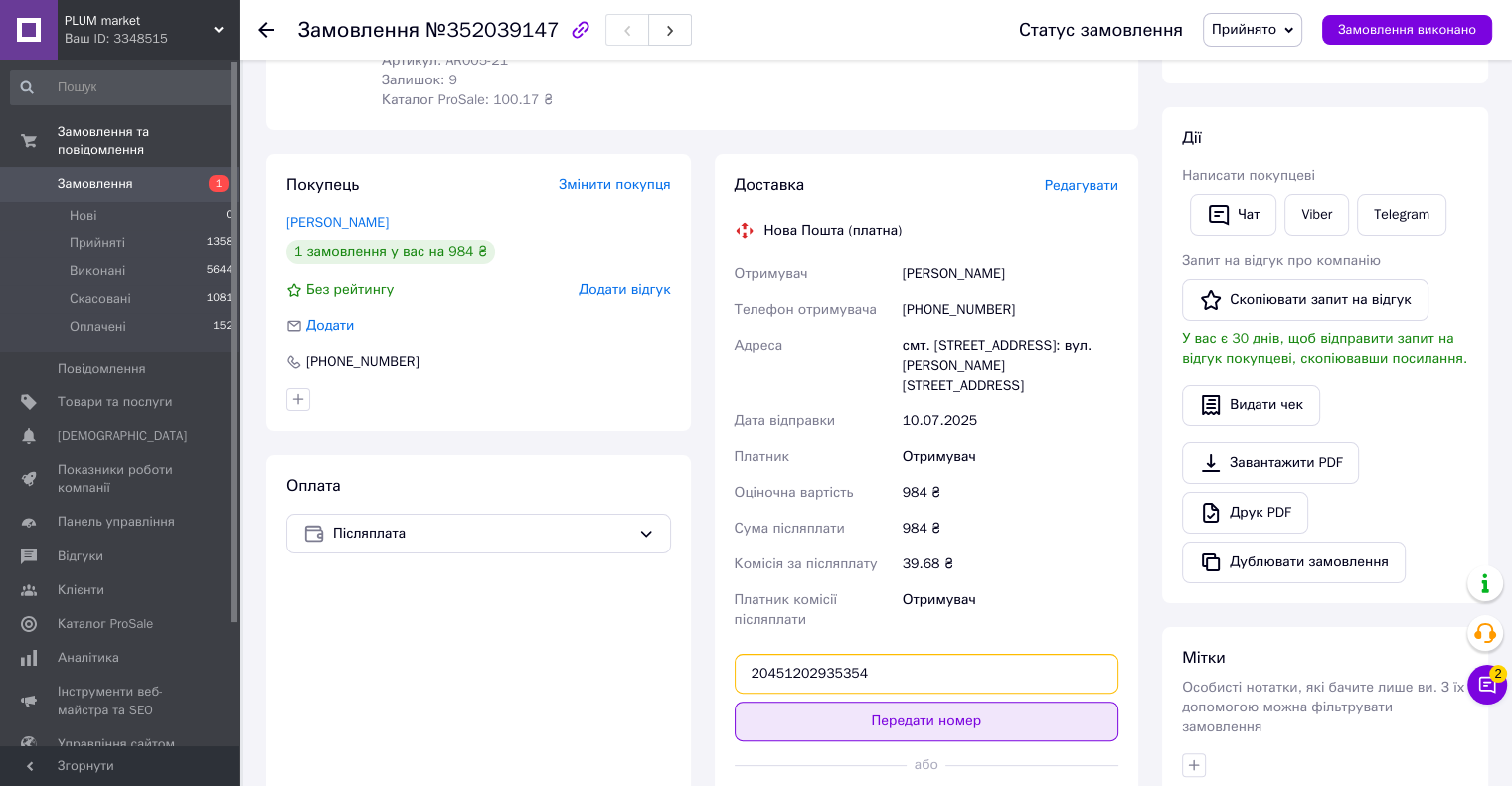 type on "20451202935354" 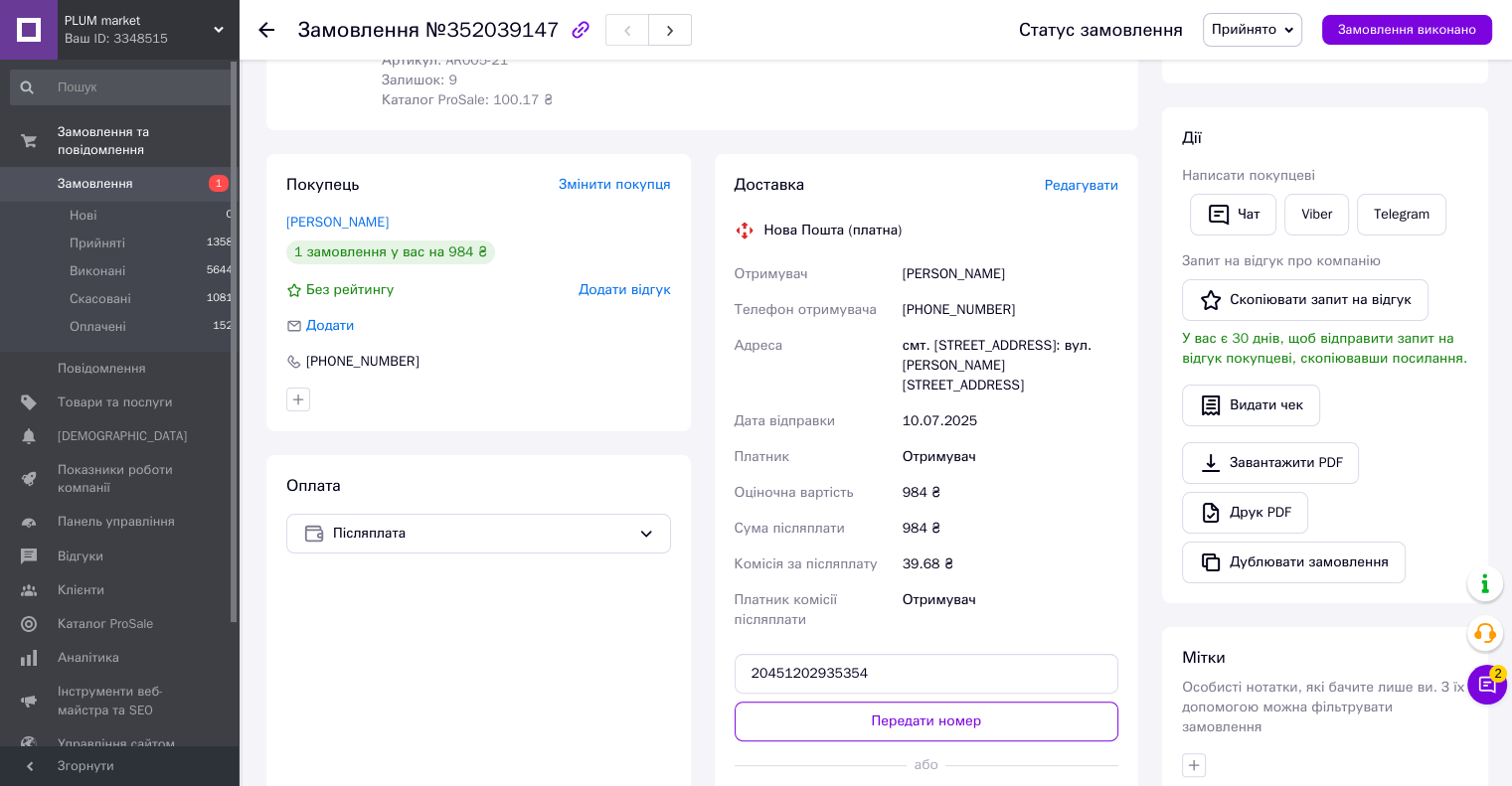 click on "Передати номер" at bounding box center (926, 721) 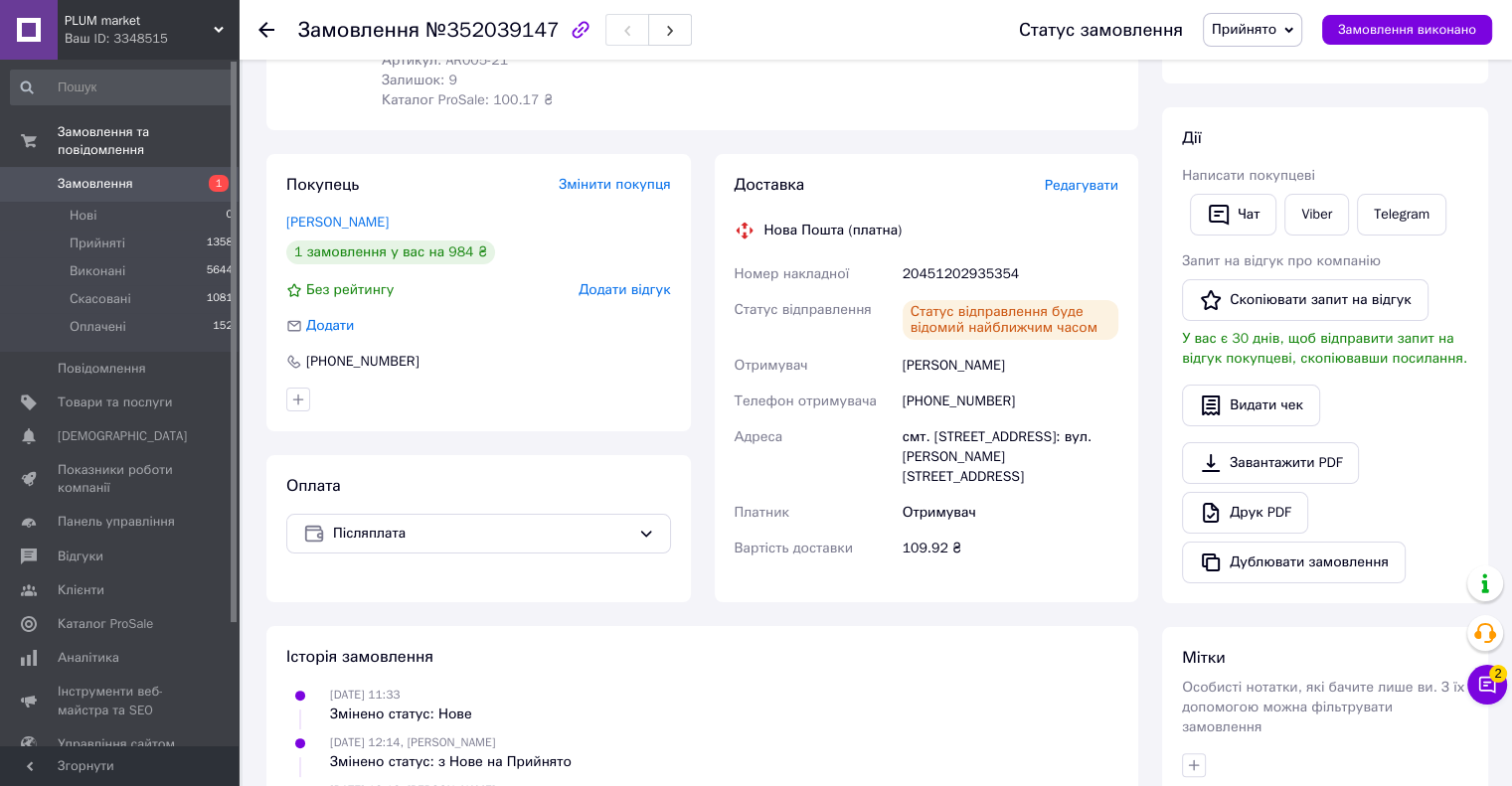 scroll, scrollTop: 0, scrollLeft: 0, axis: both 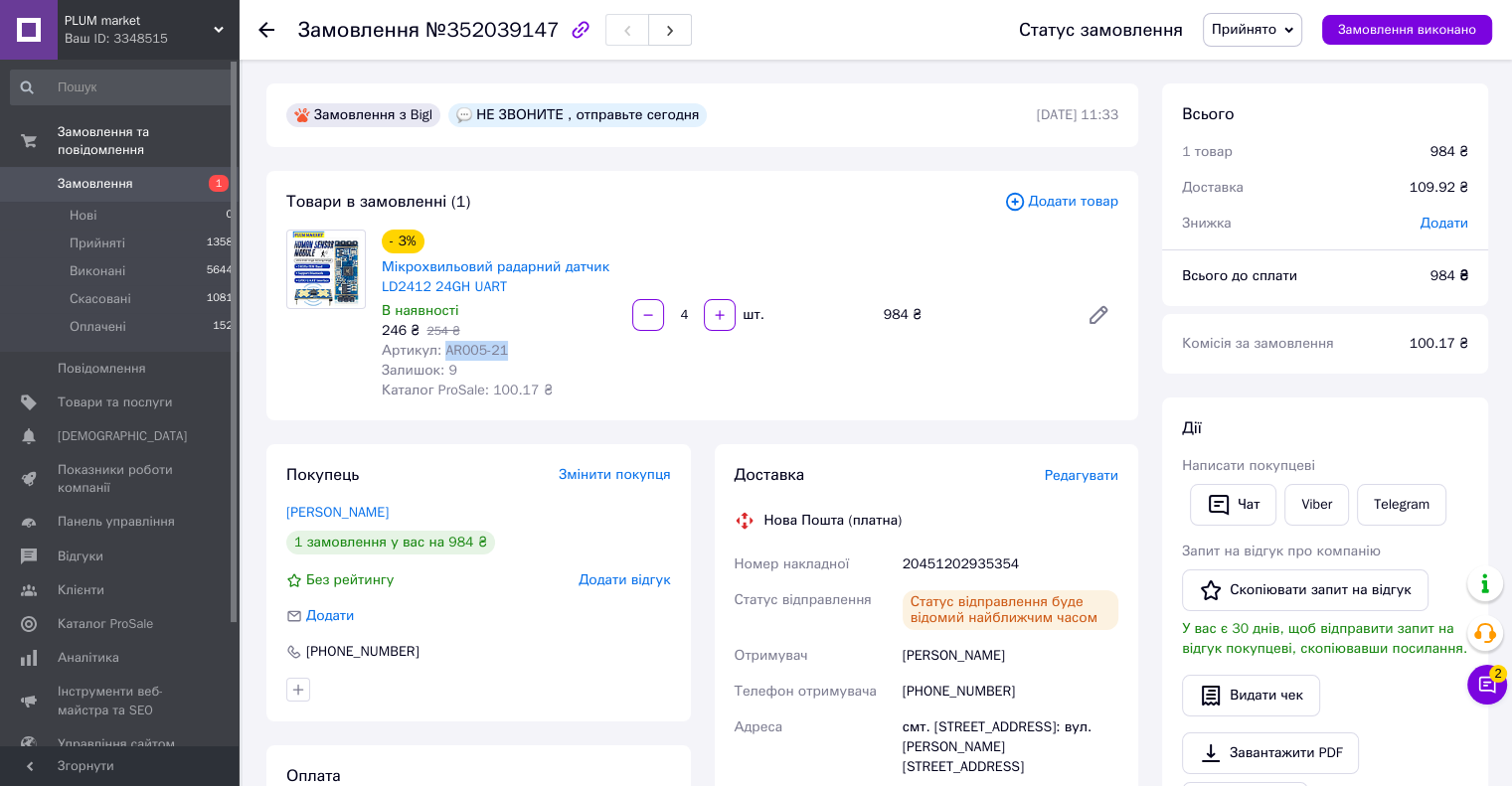 drag, startPoint x: 514, startPoint y: 350, endPoint x: 445, endPoint y: 347, distance: 69.065187 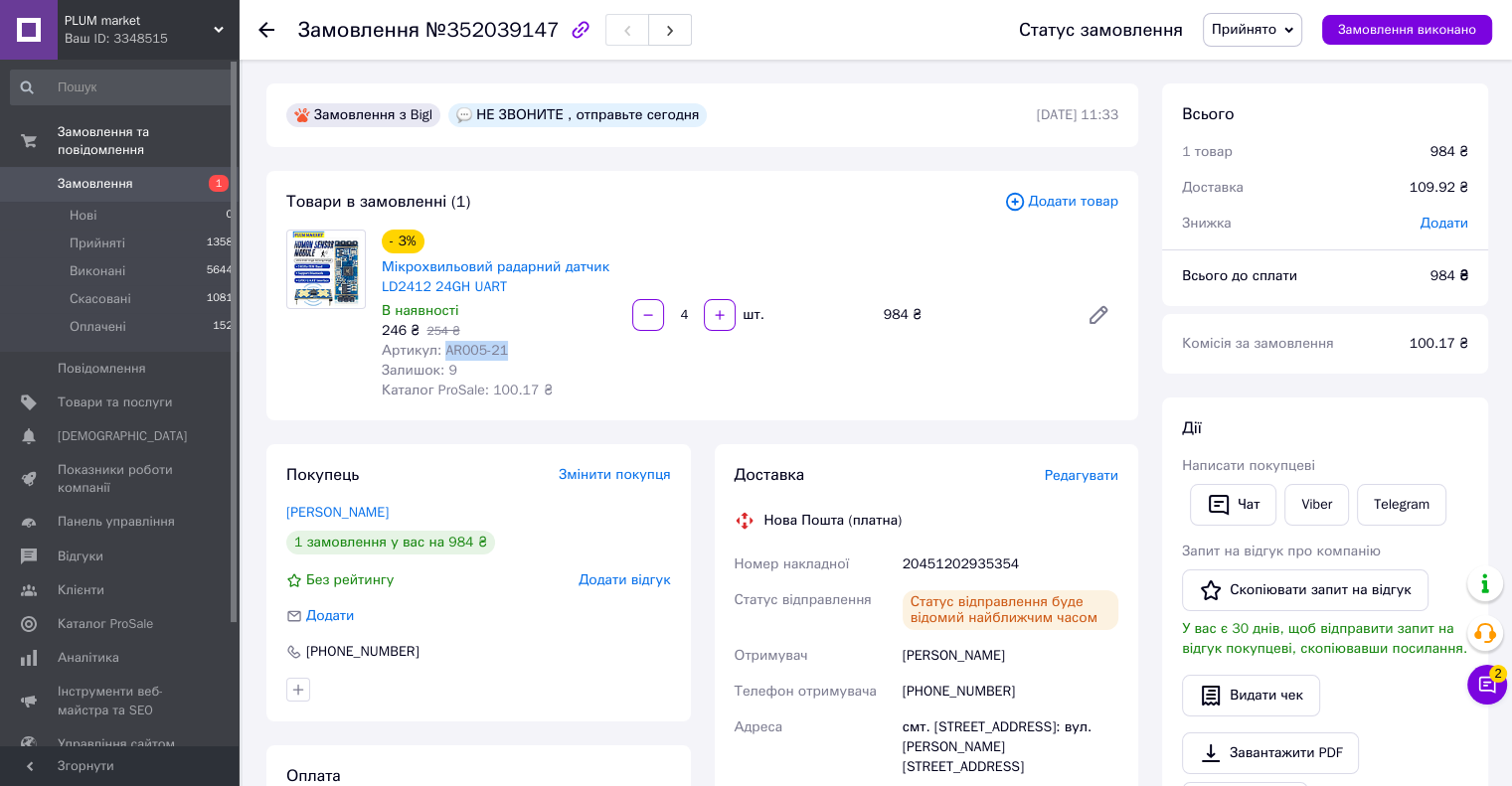 click on "Артикул: AR005-21" at bounding box center (499, 351) 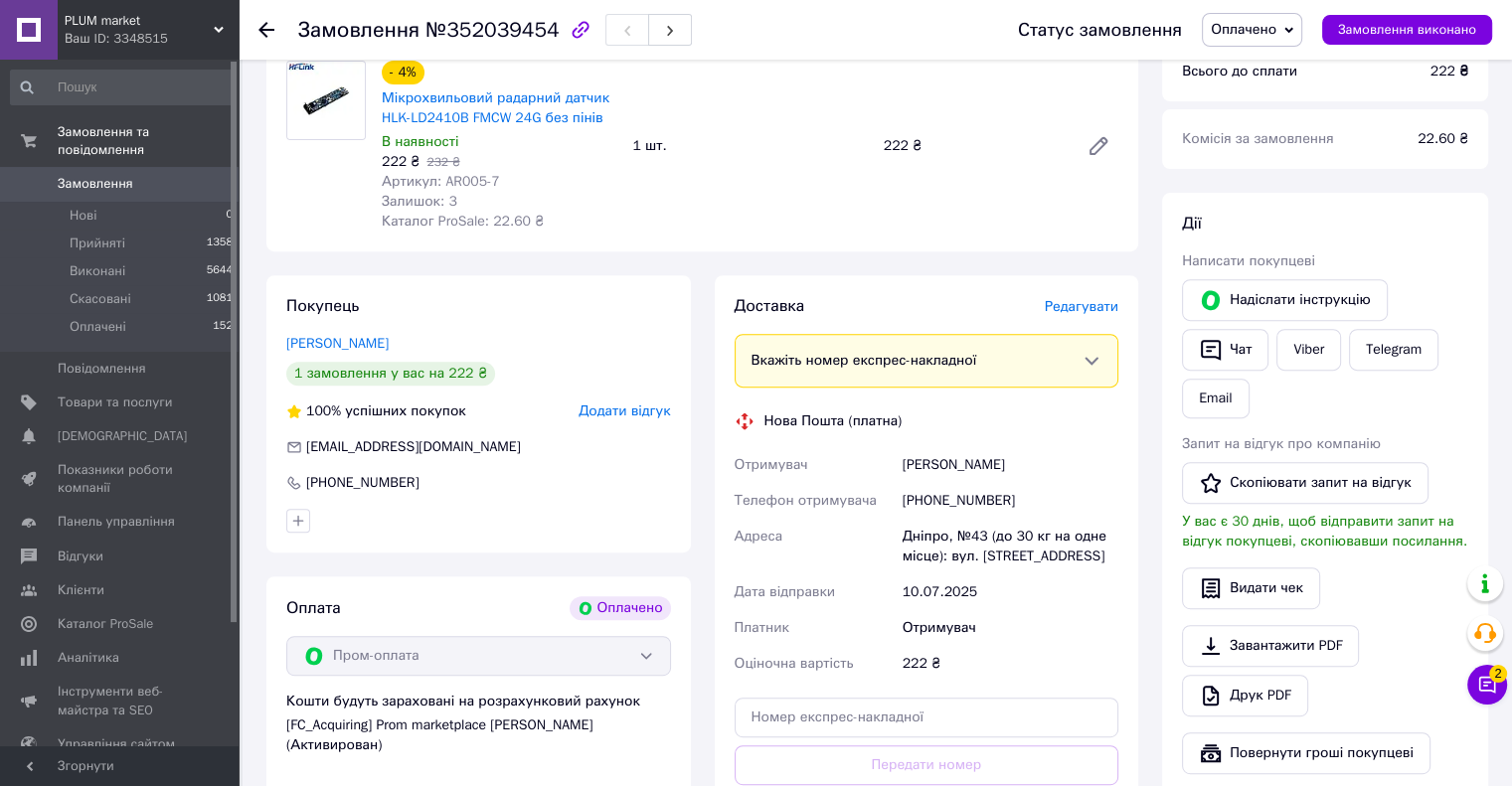 scroll, scrollTop: 723, scrollLeft: 0, axis: vertical 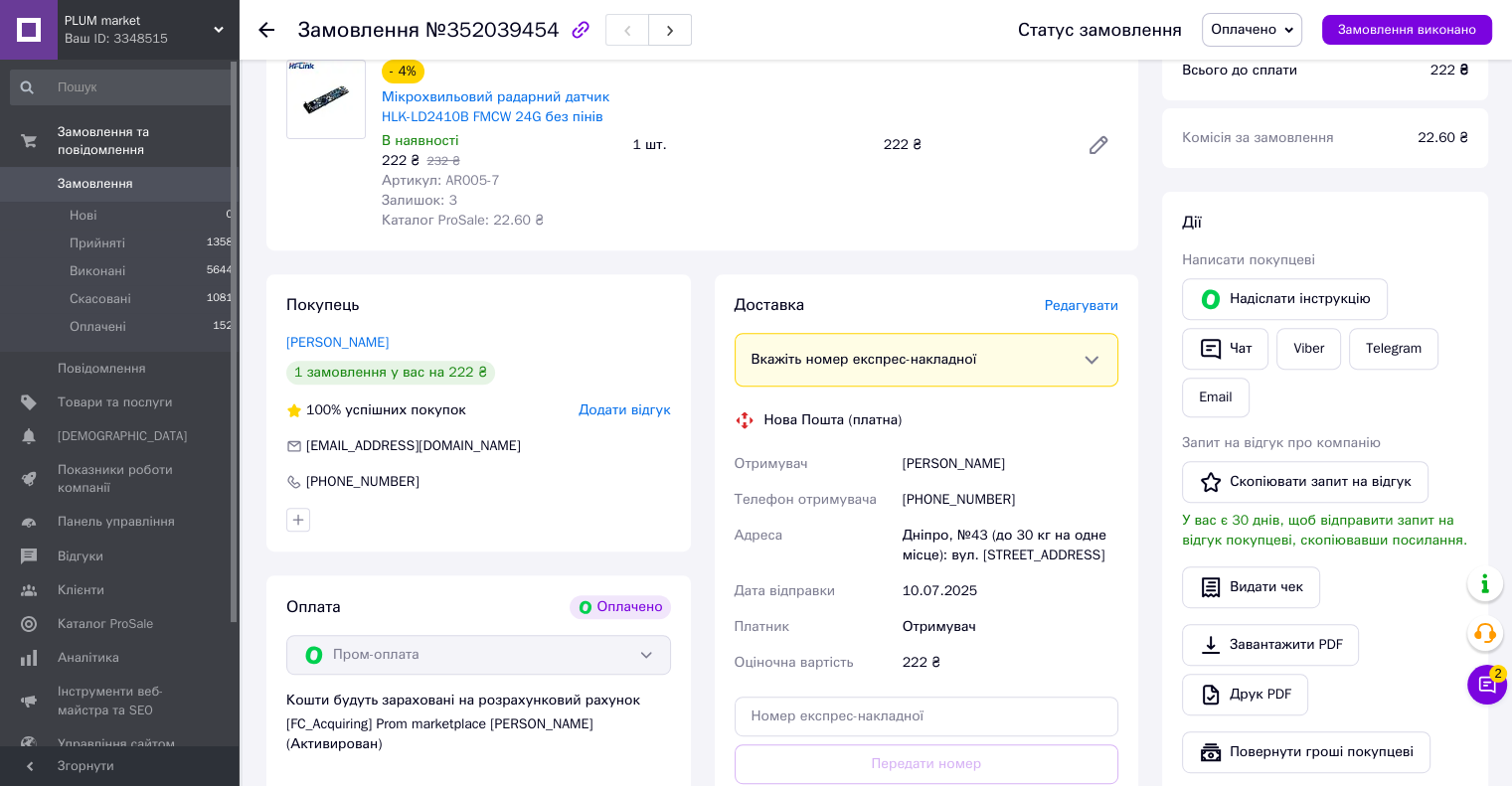click on "[PHONE_NUMBER]" at bounding box center [1010, 500] 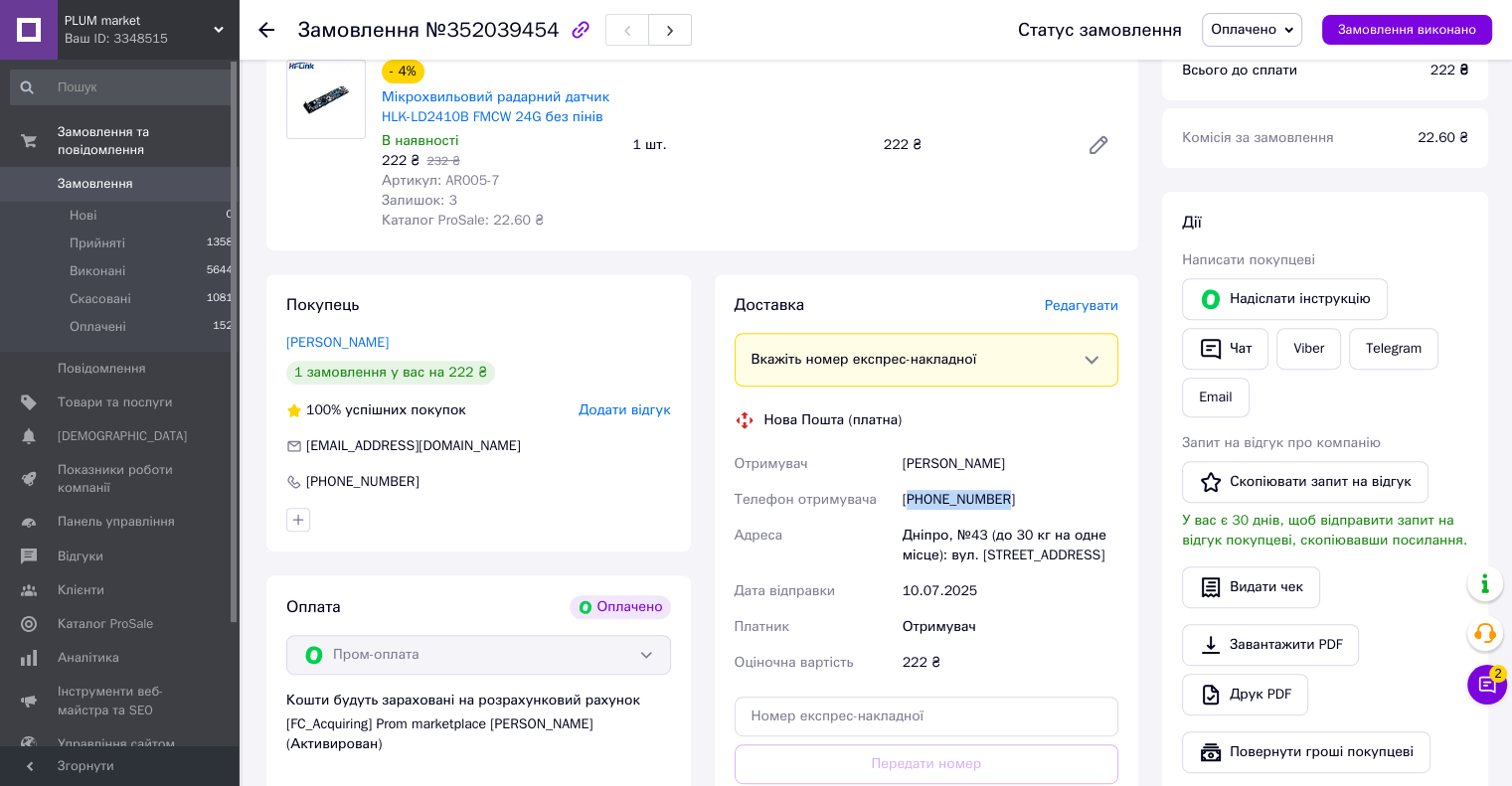 click on "[PHONE_NUMBER]" at bounding box center [1010, 500] 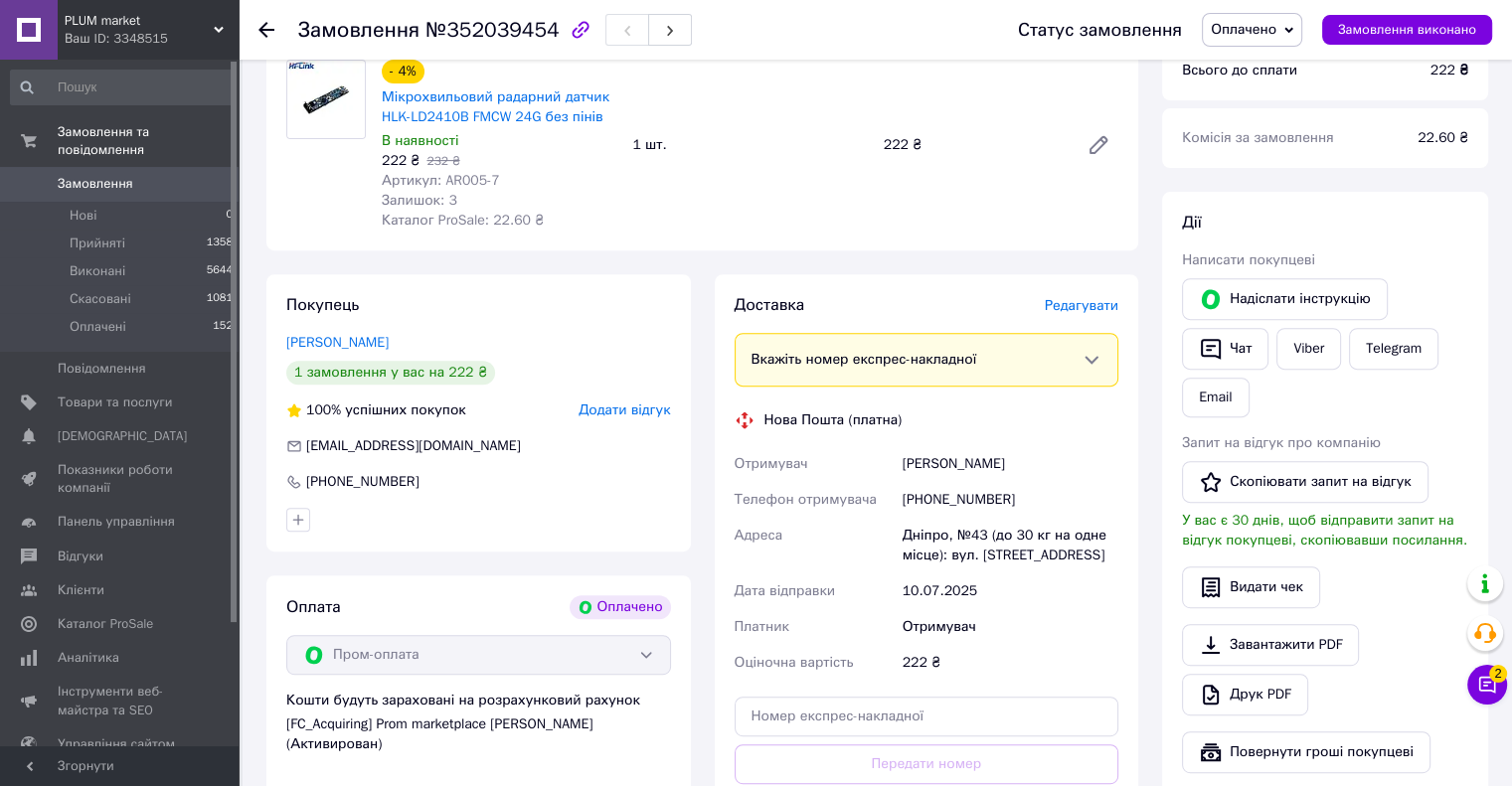click on "Маслак Дмитрий" at bounding box center [1010, 464] 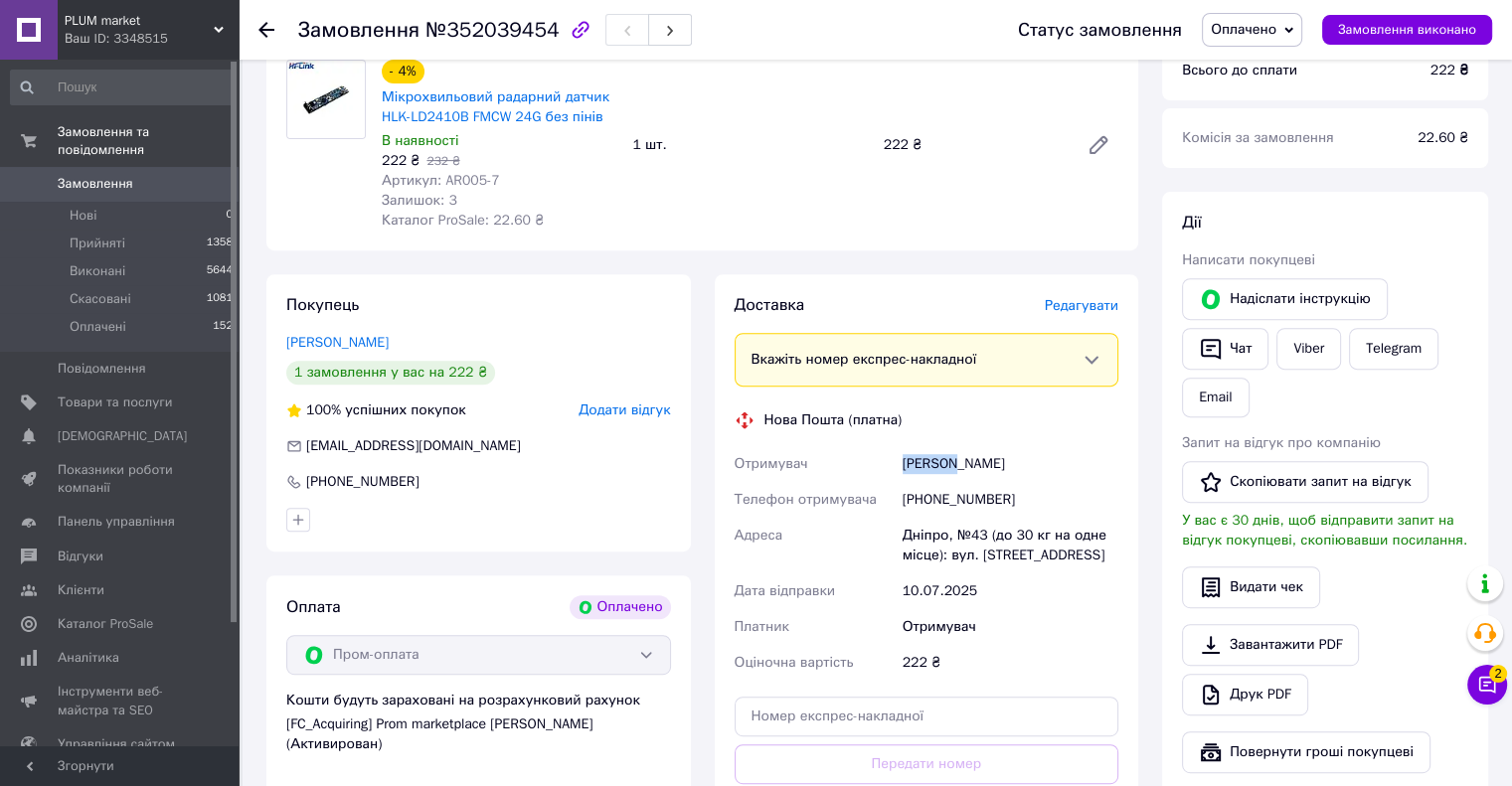 click on "Маслак Дмитрий" at bounding box center (1010, 464) 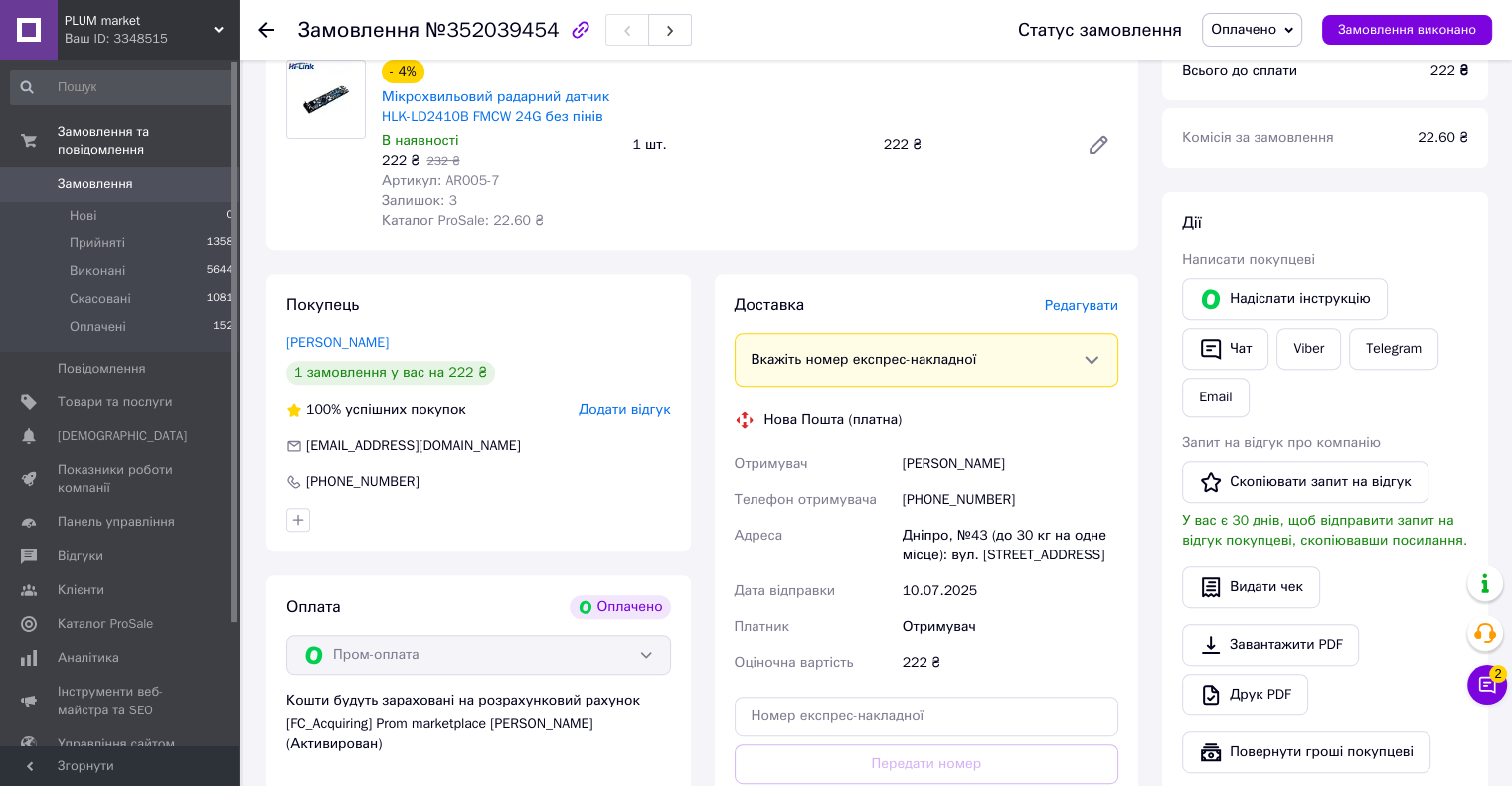 click on "Маслак Дмитрий" at bounding box center [1010, 464] 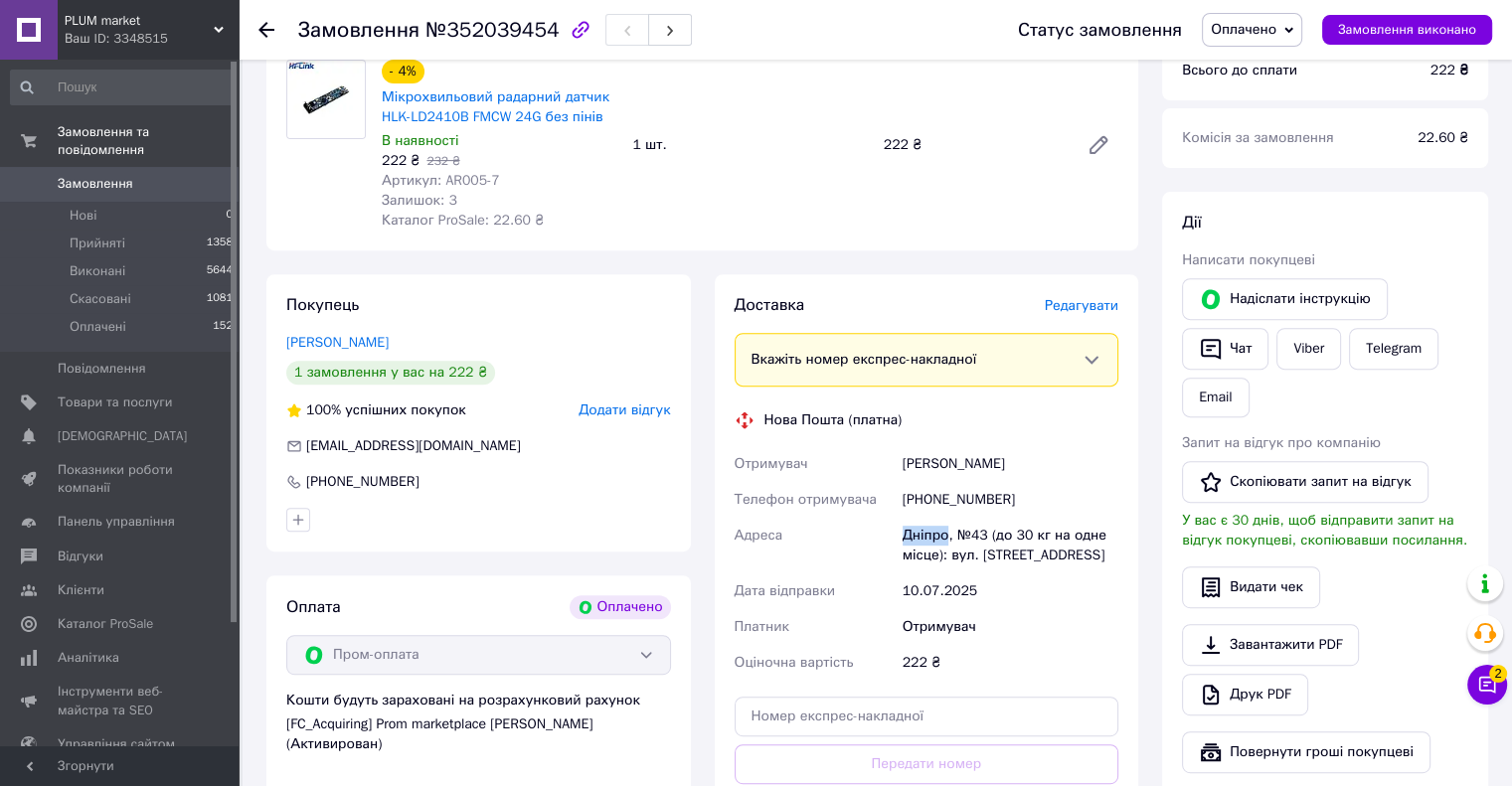 click on "Дніпро, №43 (до 30 кг на одне місце): вул. Квартальна, 5" at bounding box center (1010, 546) 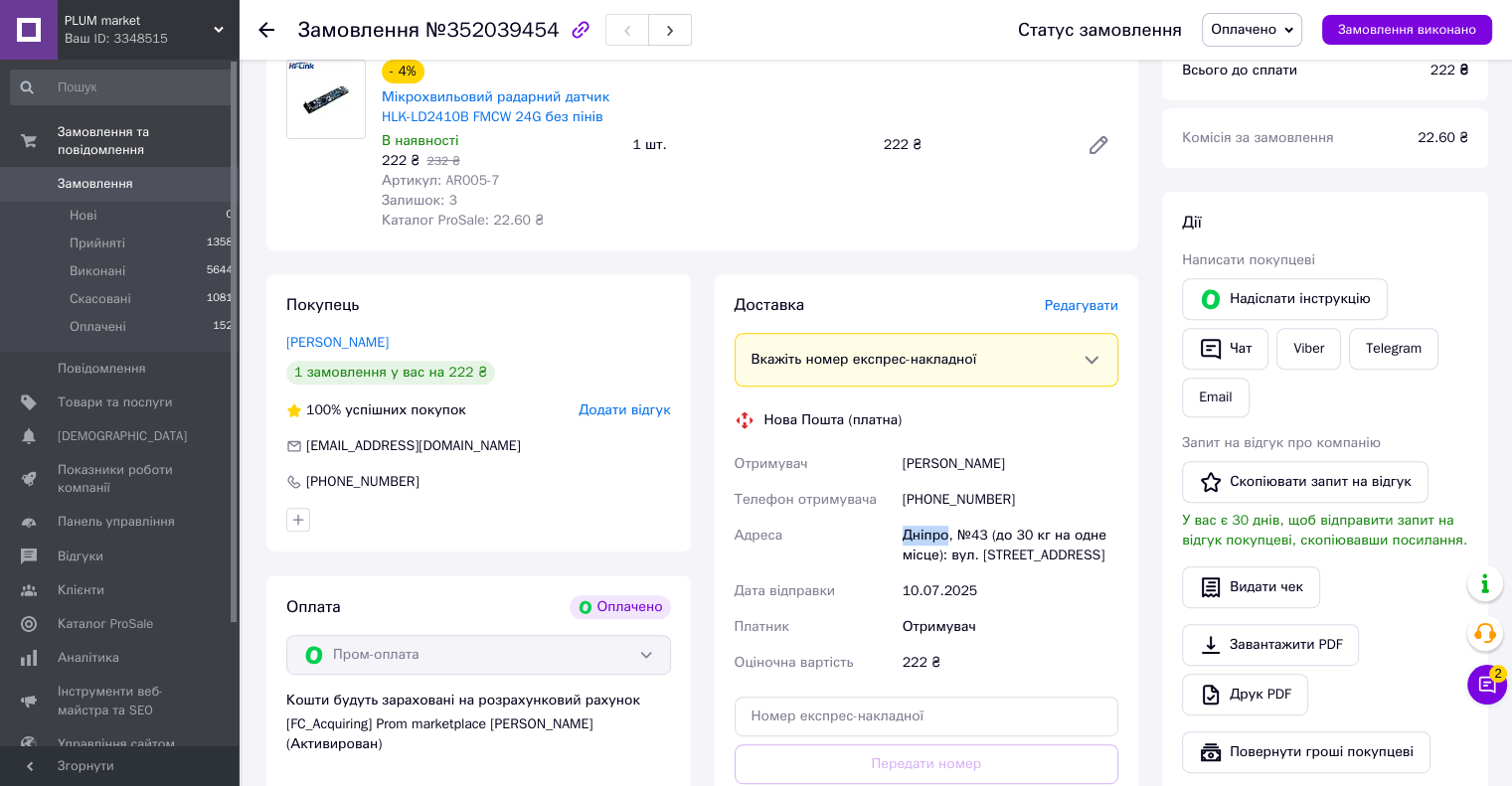 copy on "Дніпро" 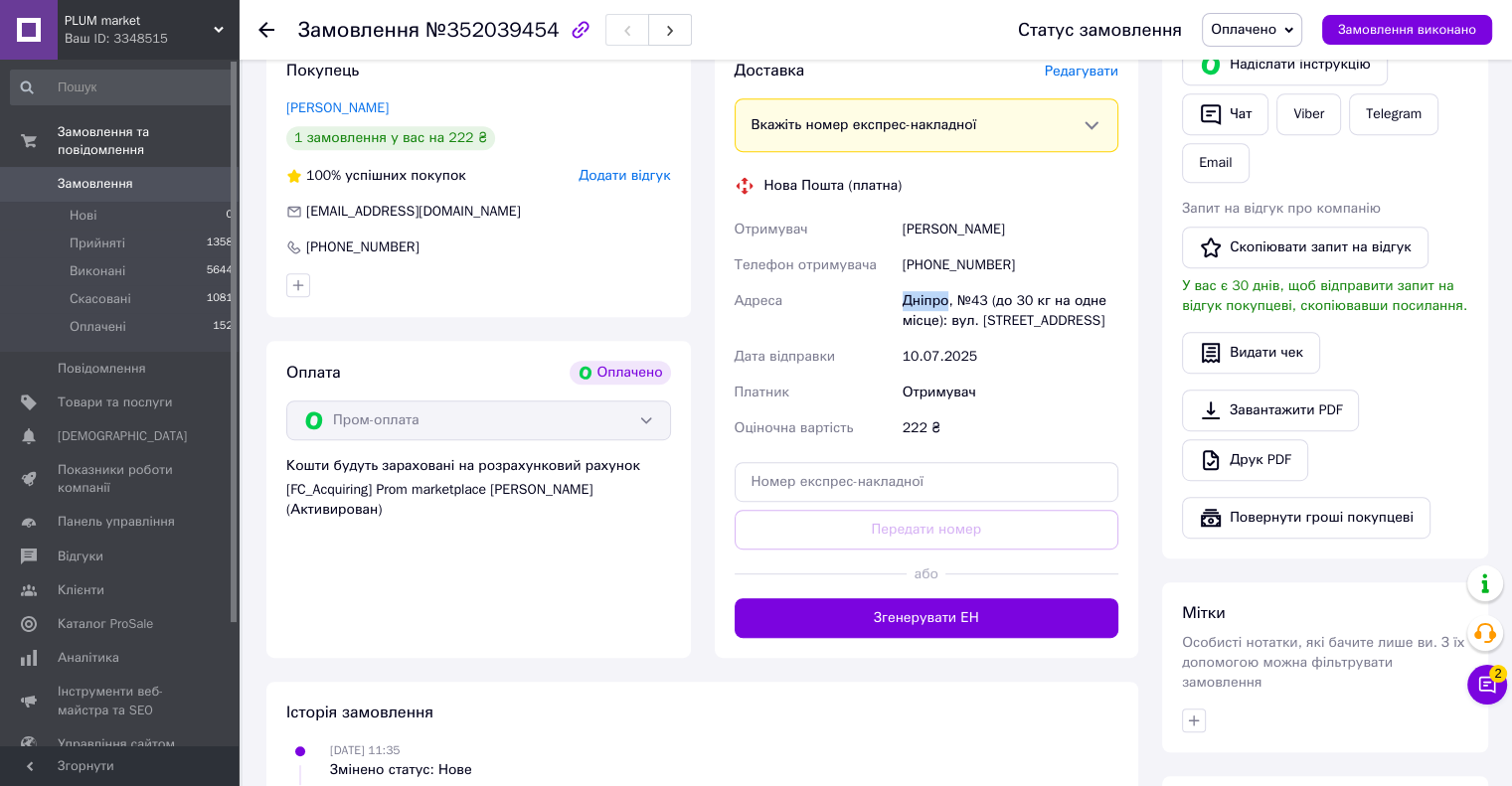 scroll, scrollTop: 961, scrollLeft: 0, axis: vertical 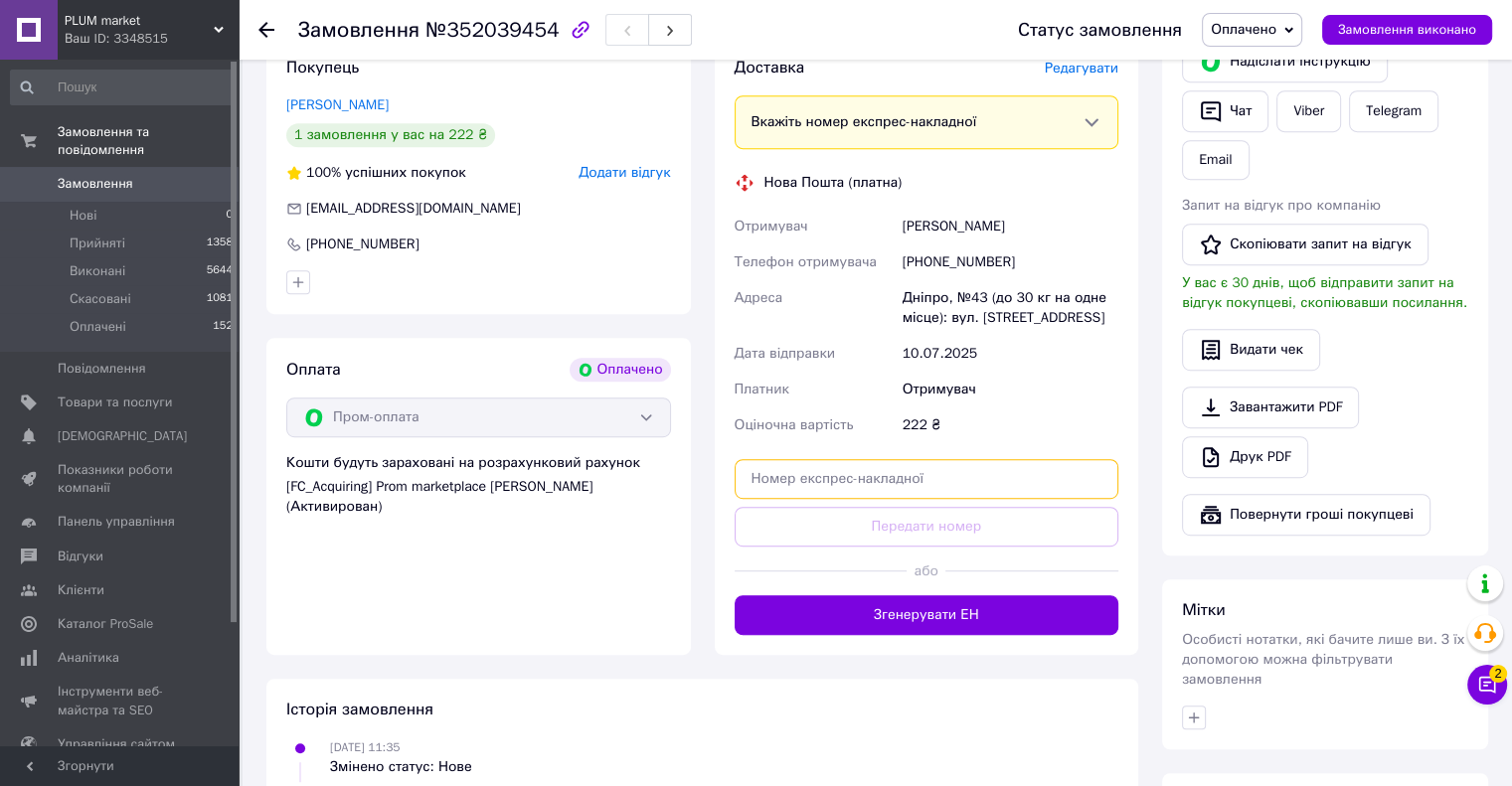 click at bounding box center (926, 479) 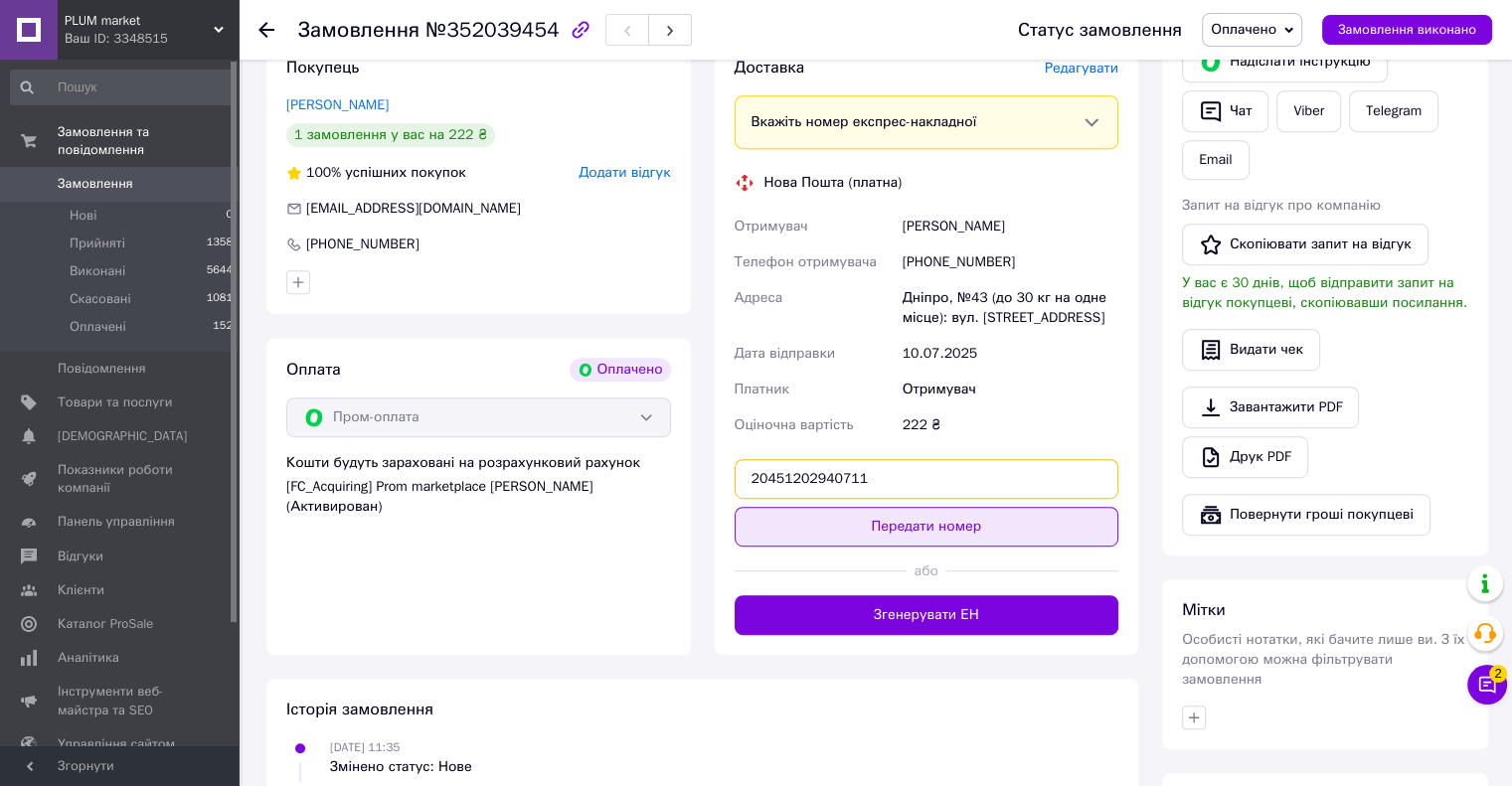 type on "20451202940711" 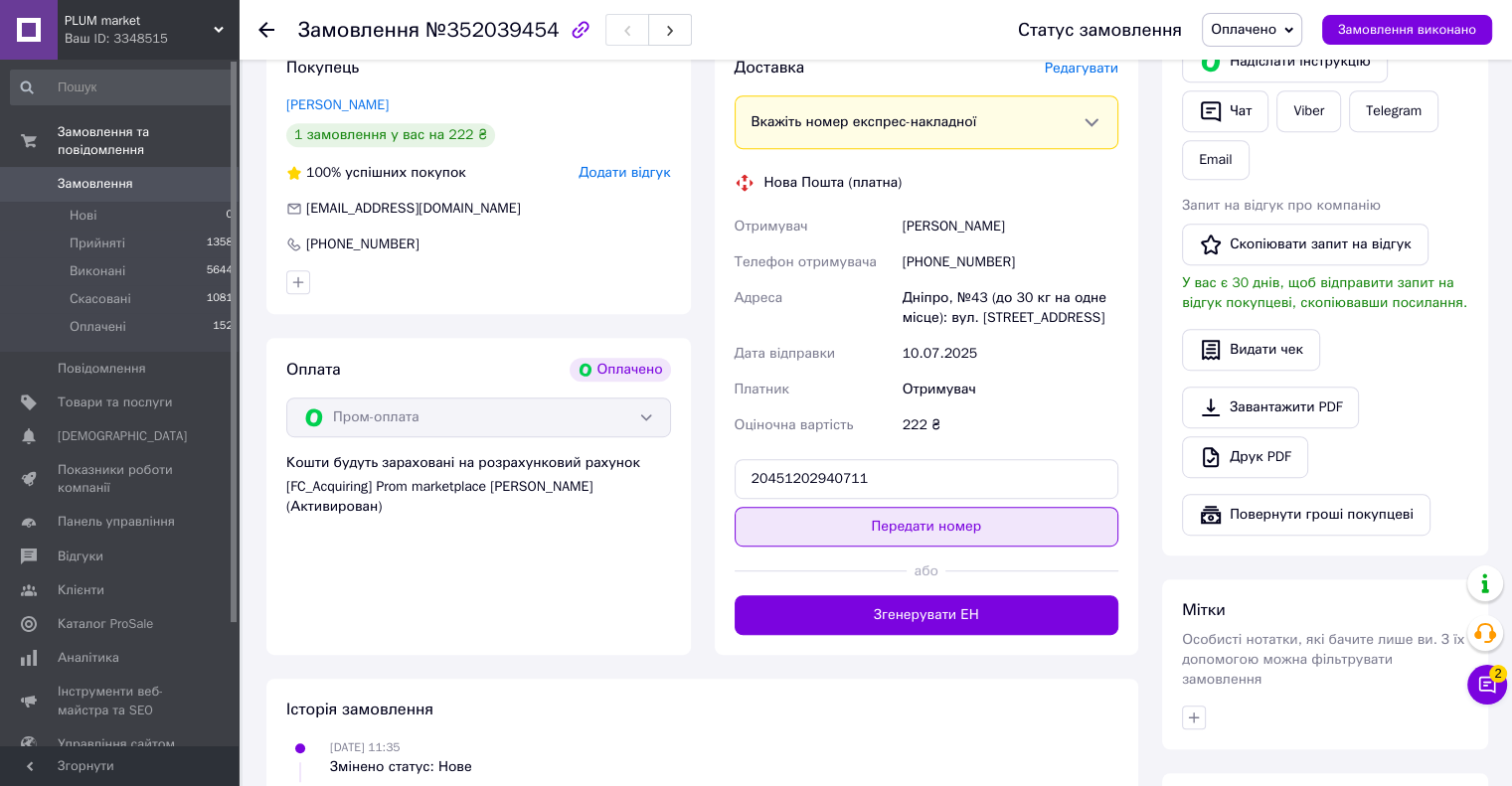 click on "Передати номер" at bounding box center (926, 527) 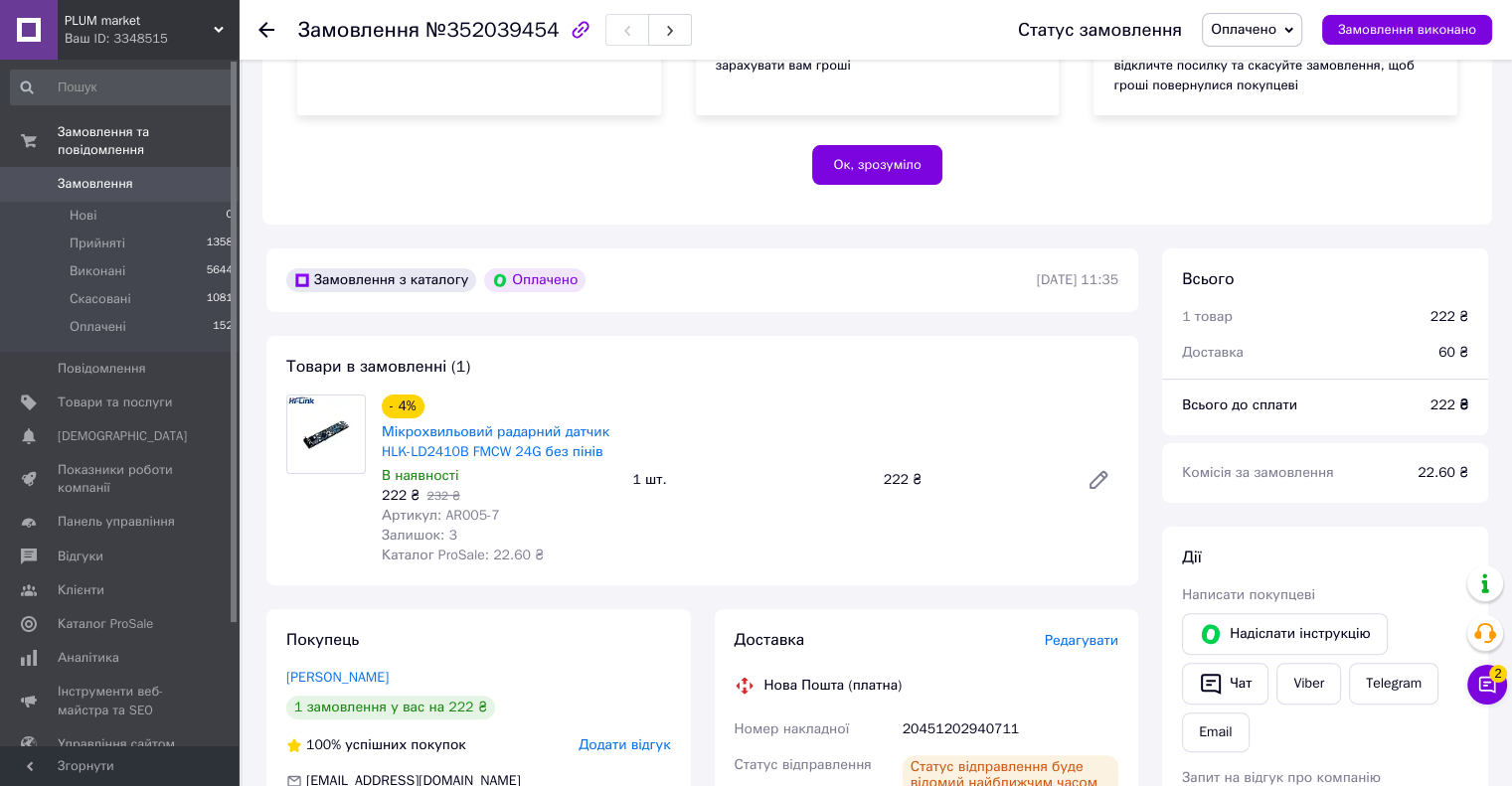 scroll, scrollTop: 388, scrollLeft: 0, axis: vertical 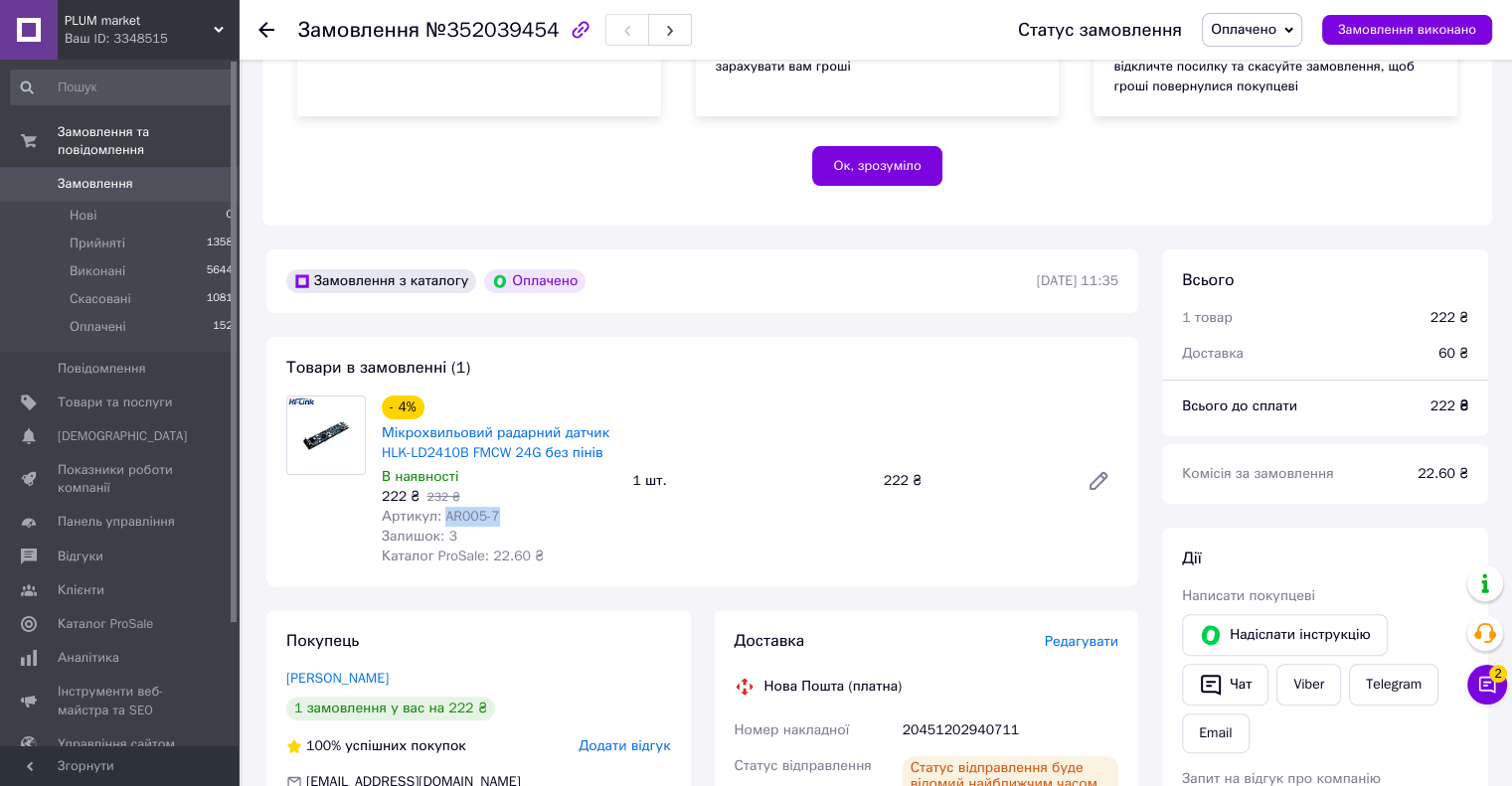 drag, startPoint x: 509, startPoint y: 523, endPoint x: 441, endPoint y: 525, distance: 68.0294 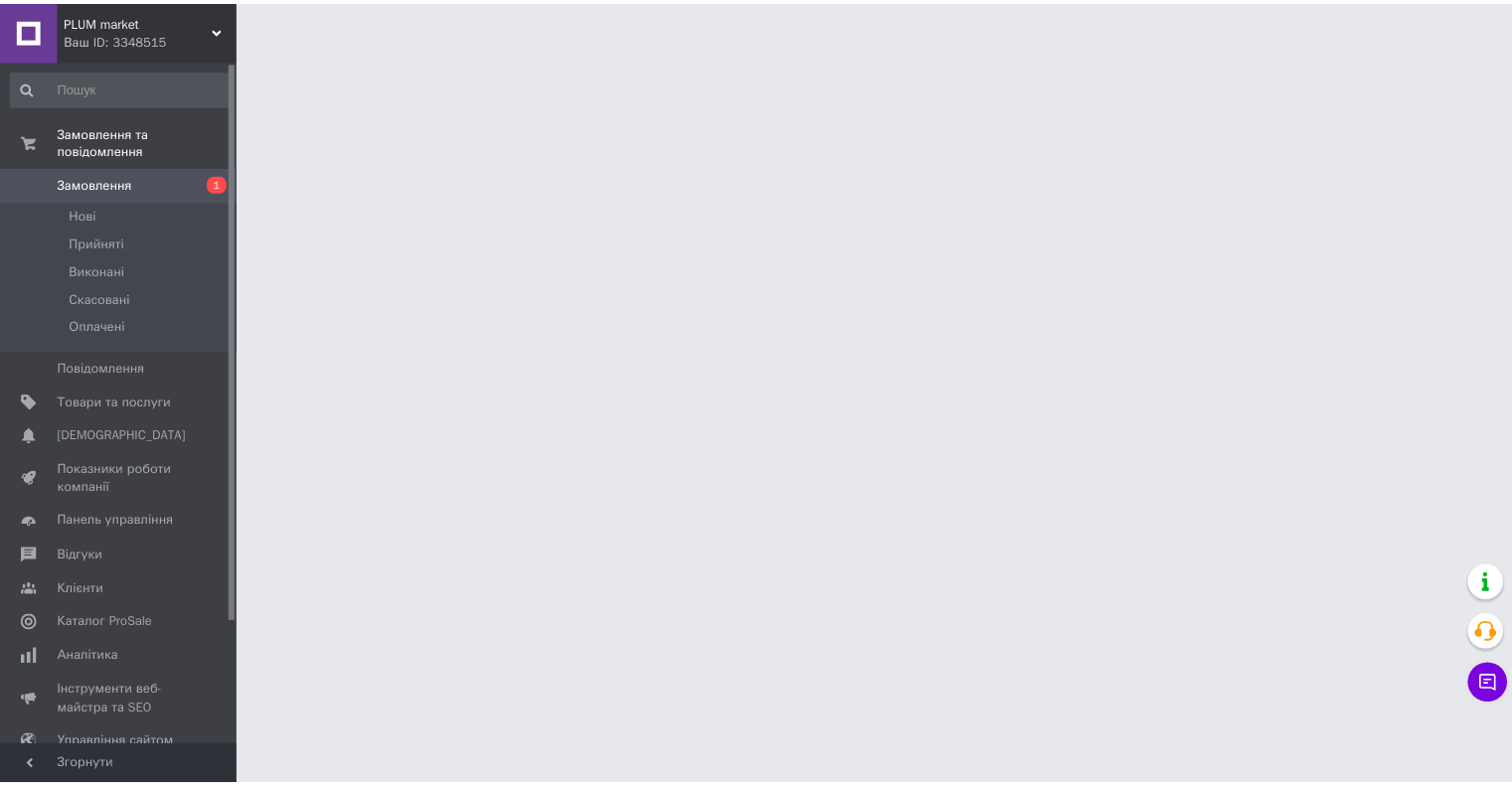 scroll, scrollTop: 0, scrollLeft: 0, axis: both 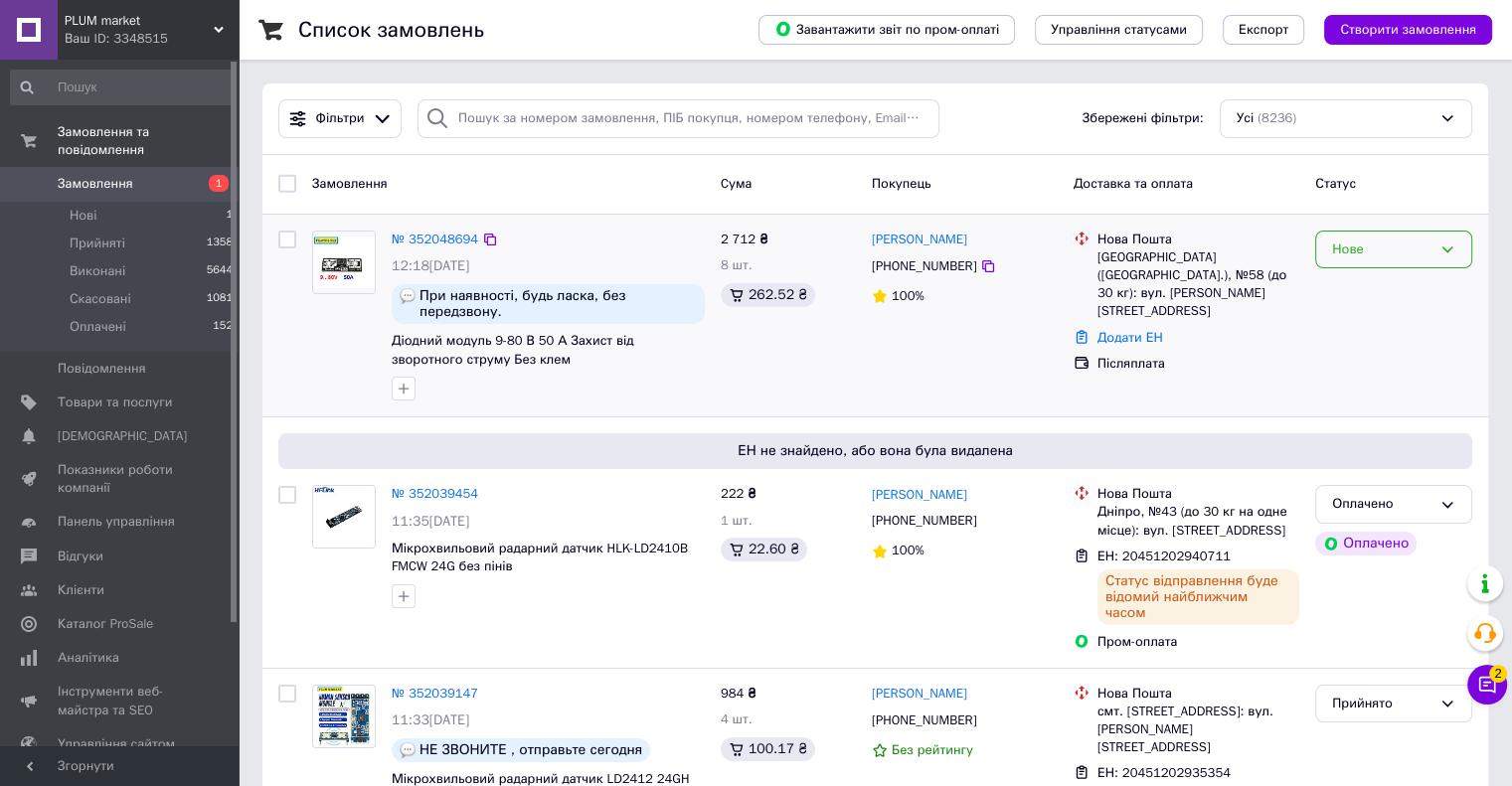 click on "Нове" at bounding box center (1382, 249) 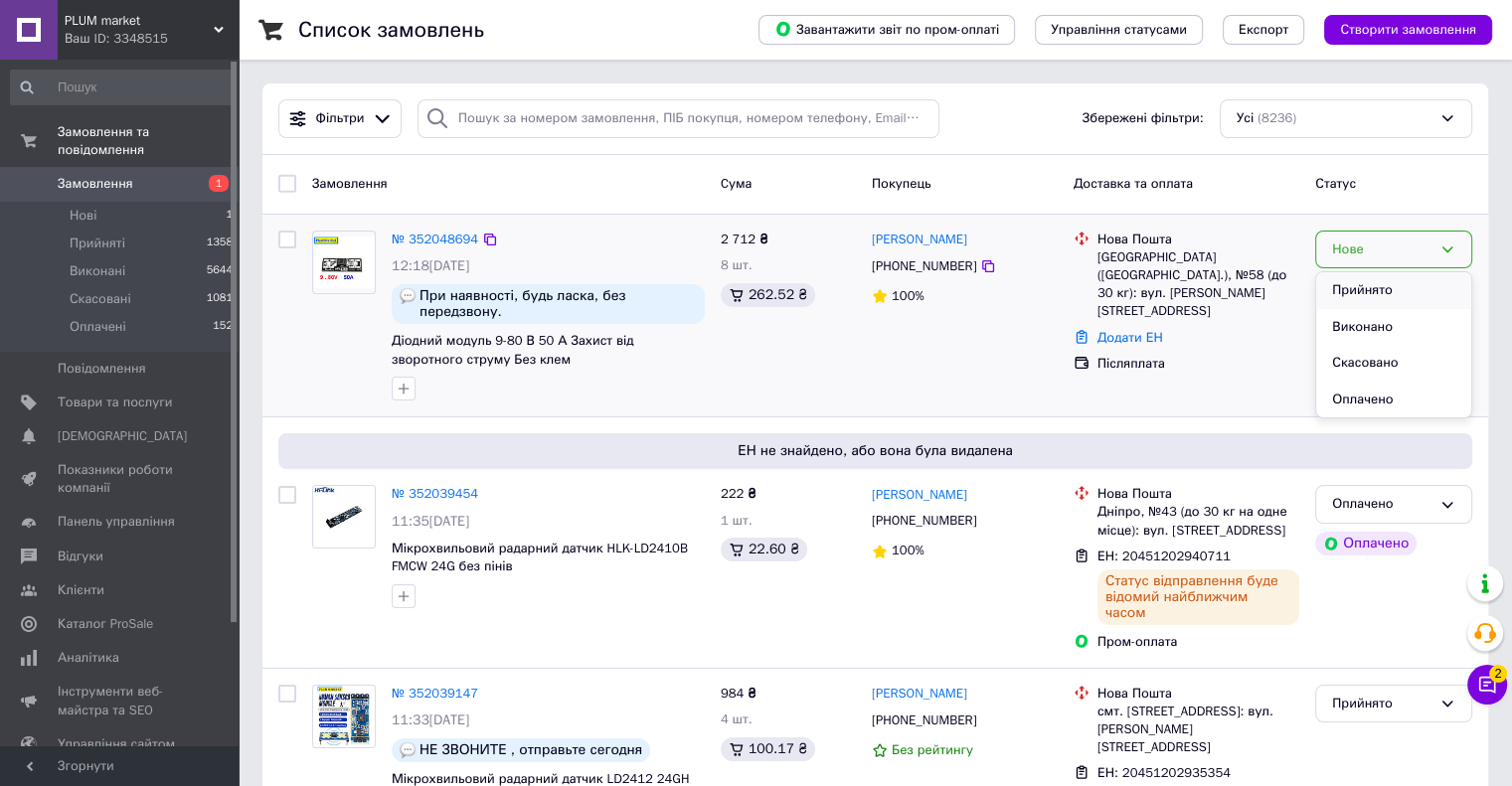 click on "Прийнято" at bounding box center (1394, 290) 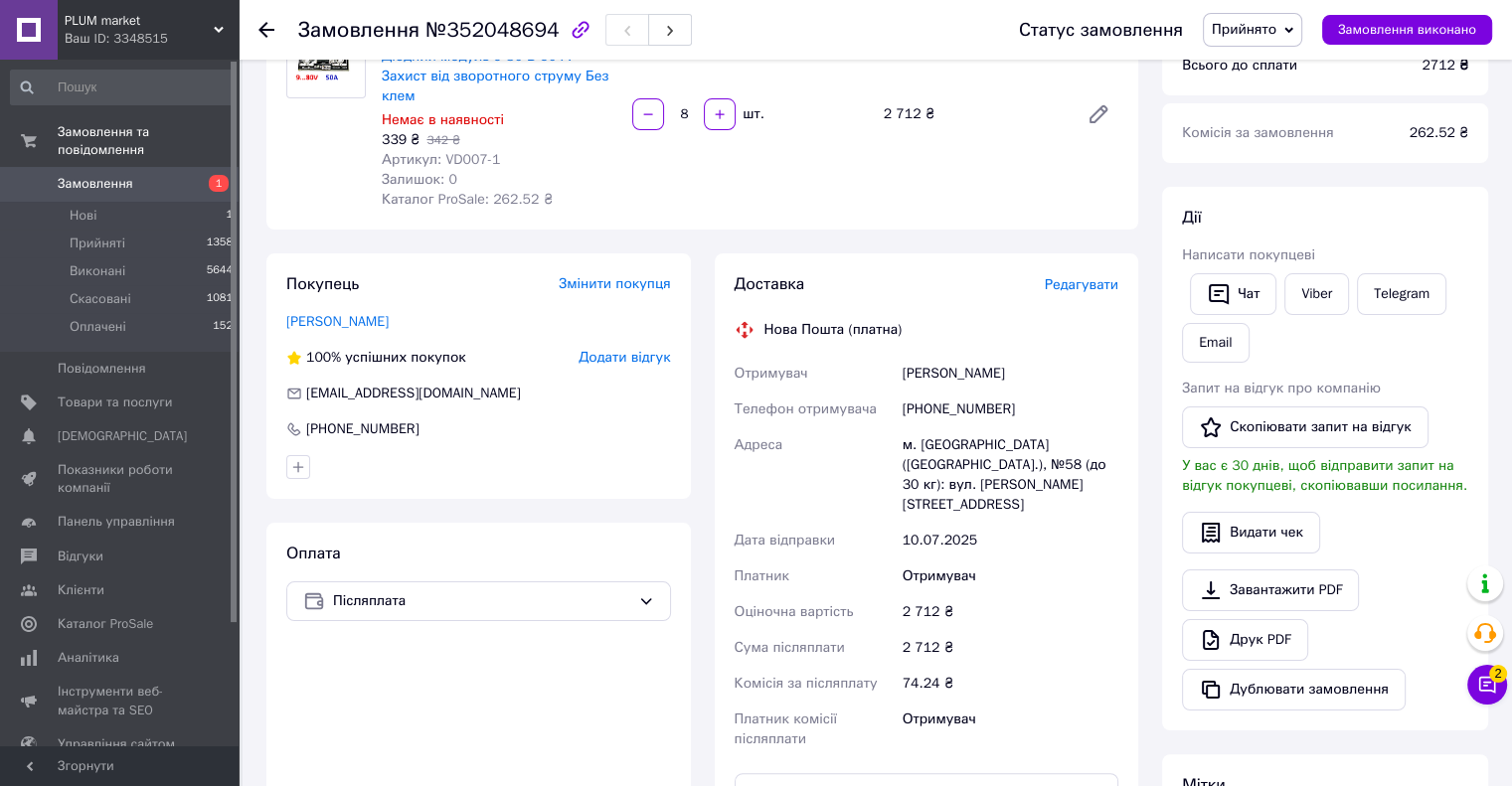 scroll, scrollTop: 211, scrollLeft: 0, axis: vertical 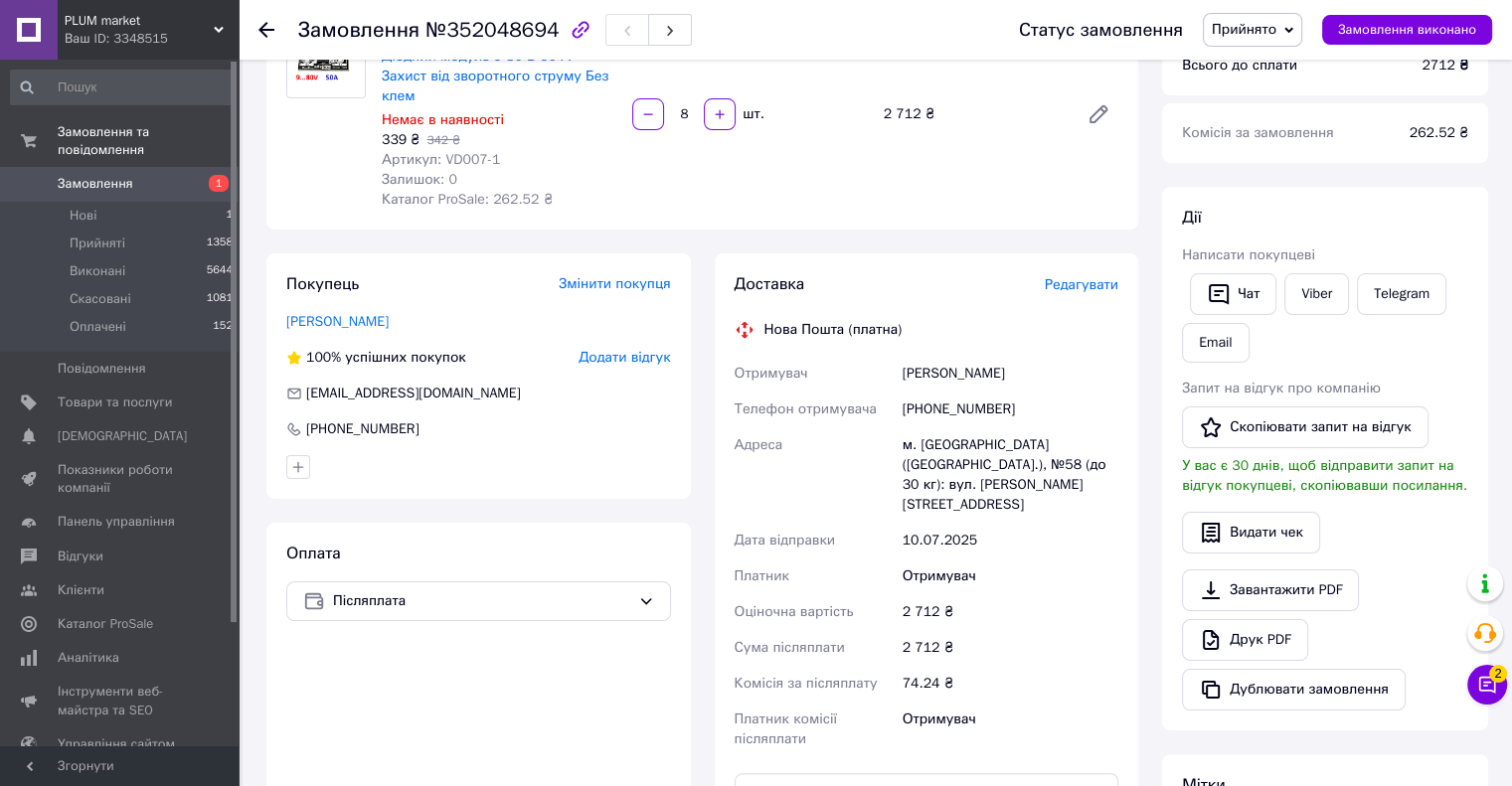click on "+380673599091" at bounding box center (1010, 409) 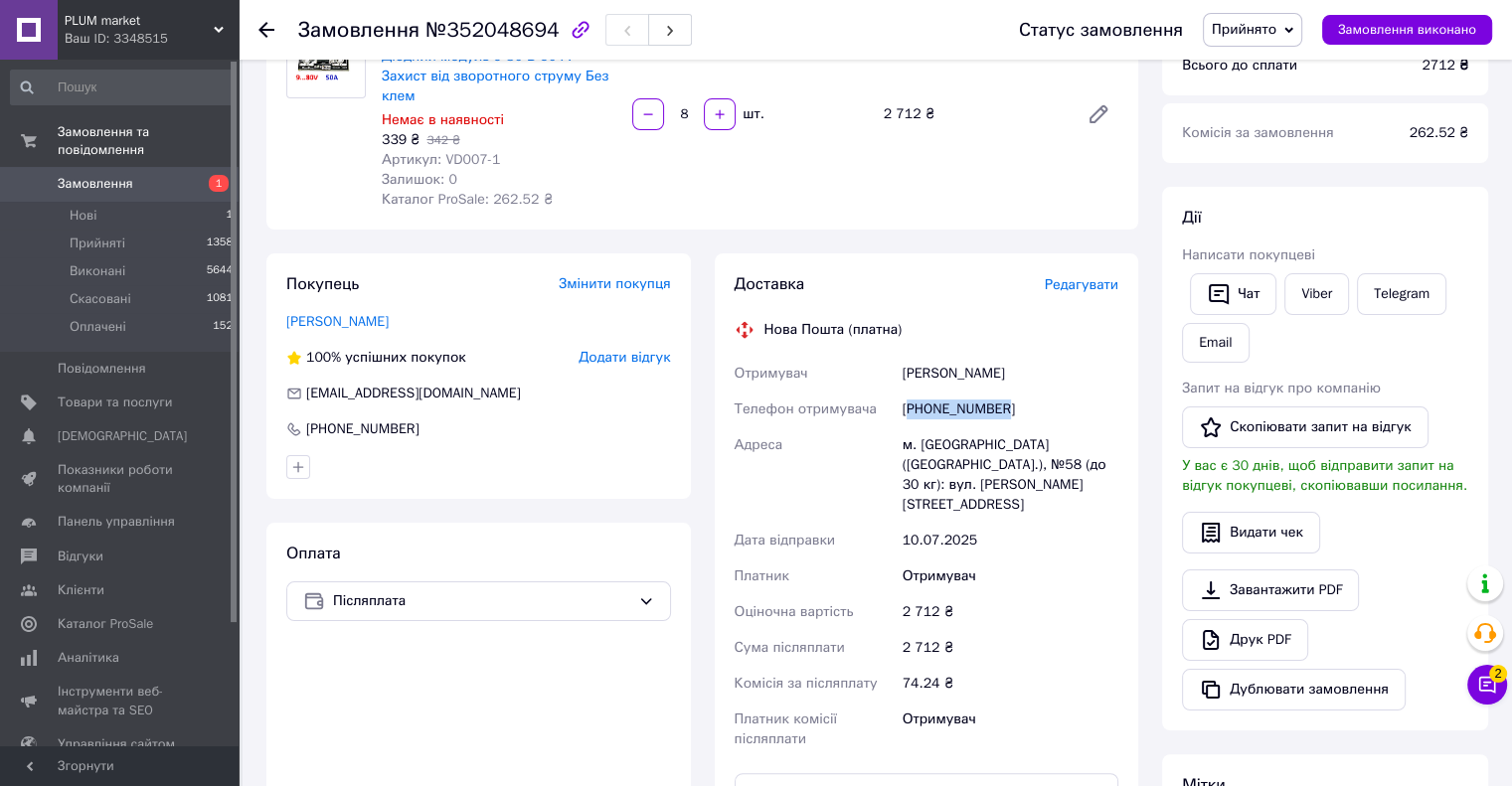 click on "+380673599091" at bounding box center [1010, 409] 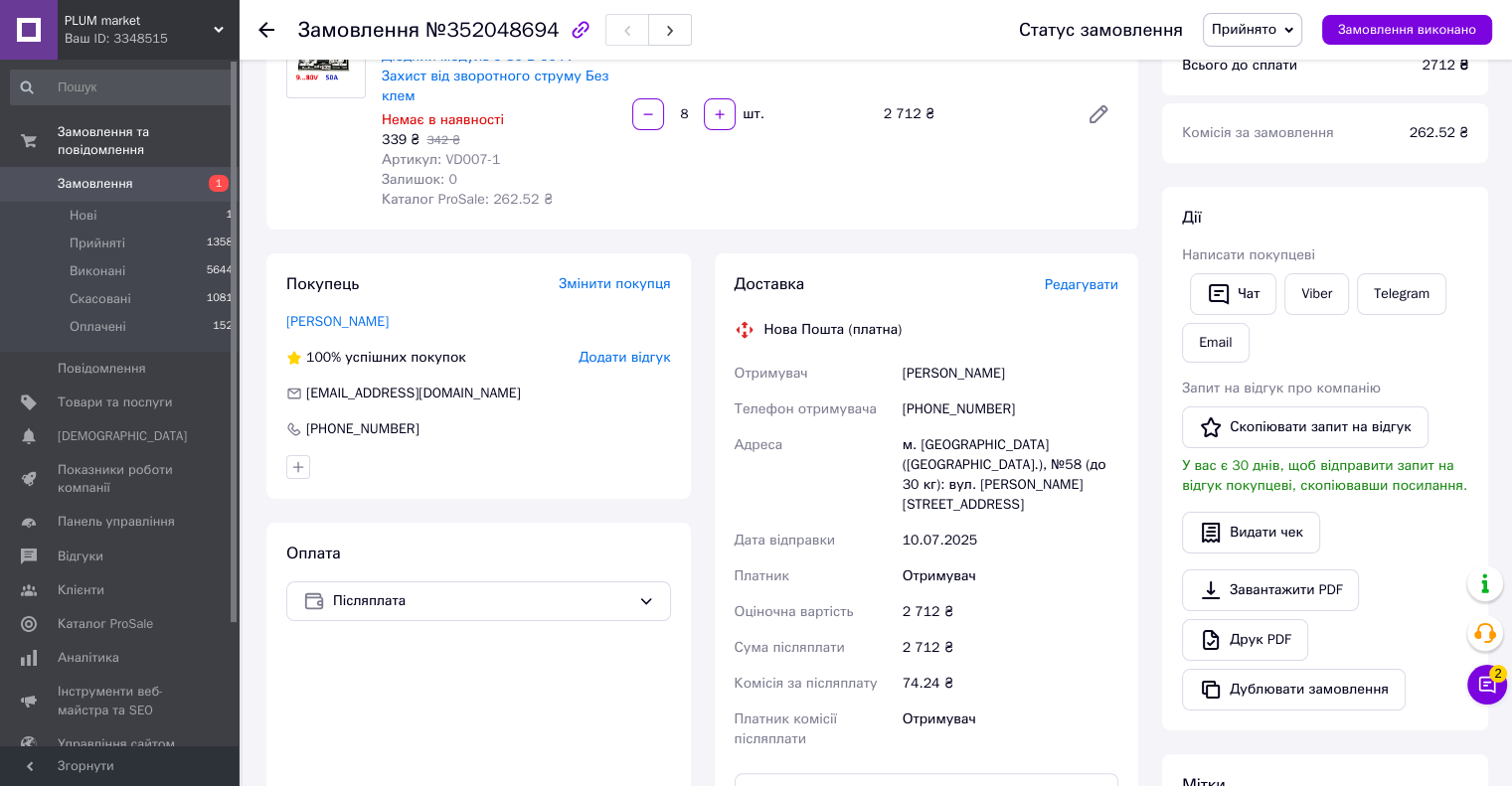 click on "Саковський Тарас" at bounding box center [1010, 374] 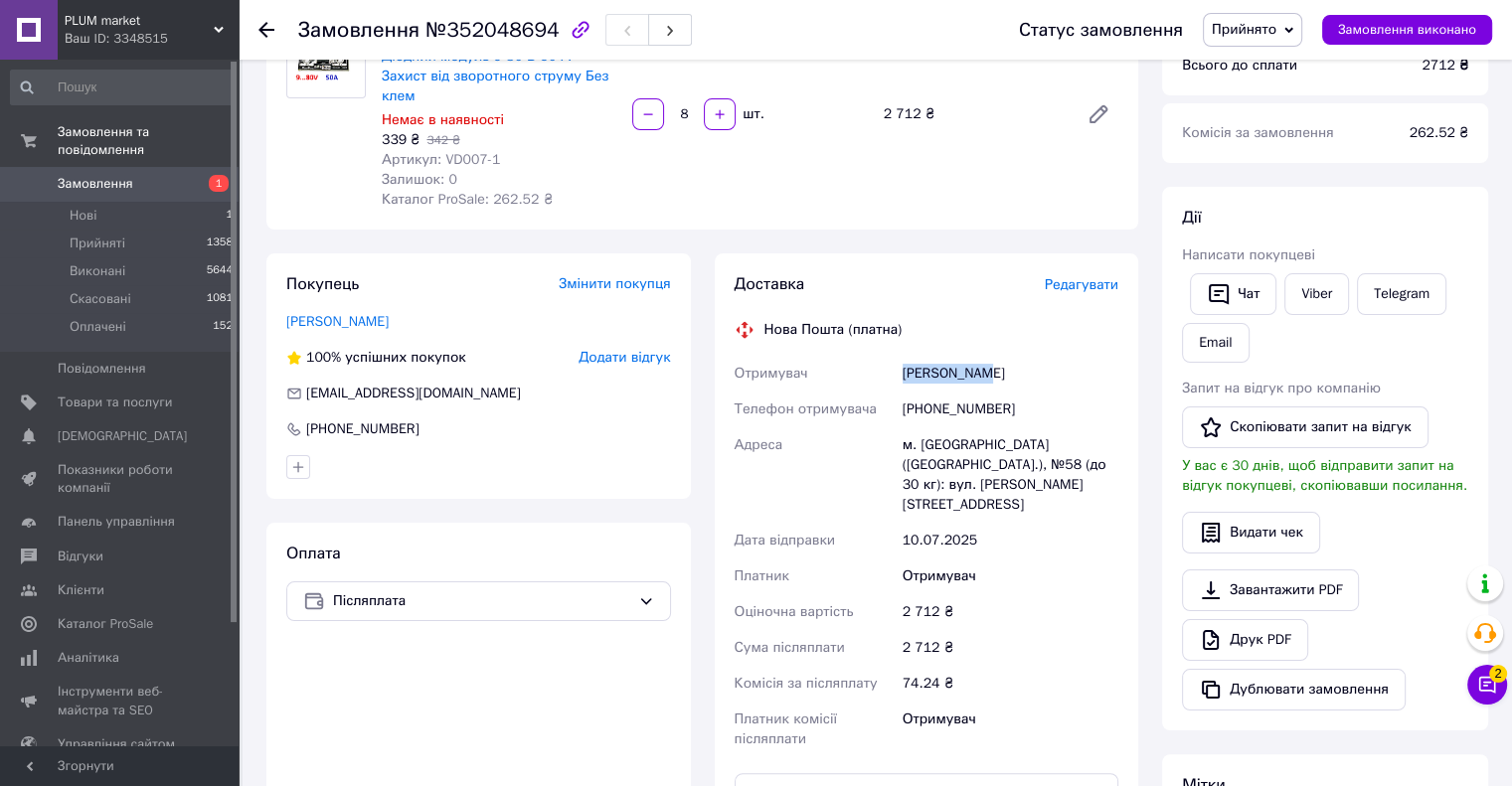 click on "Саковський Тарас" at bounding box center (1010, 374) 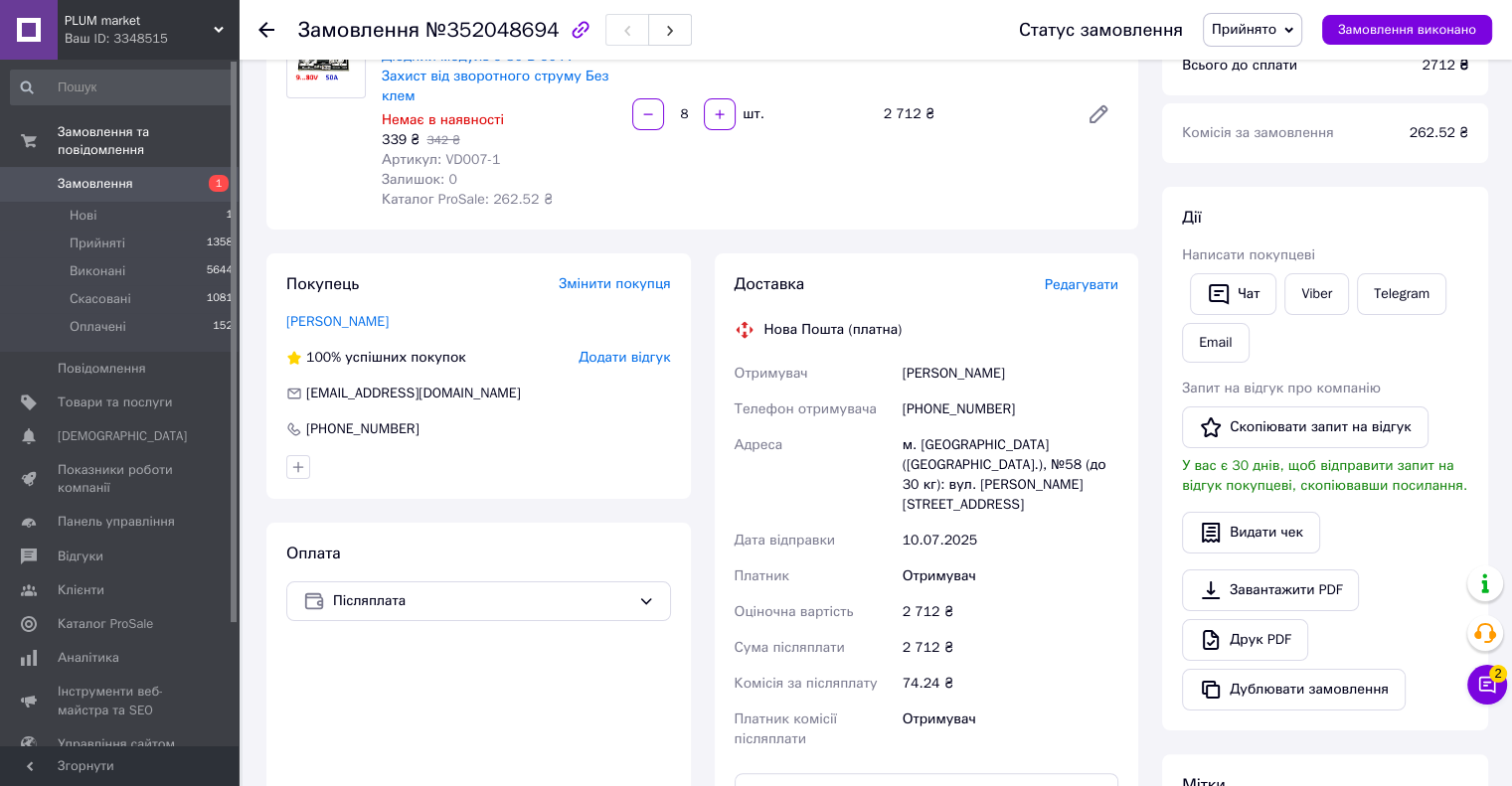 click on "Саковський Тарас" at bounding box center (1010, 374) 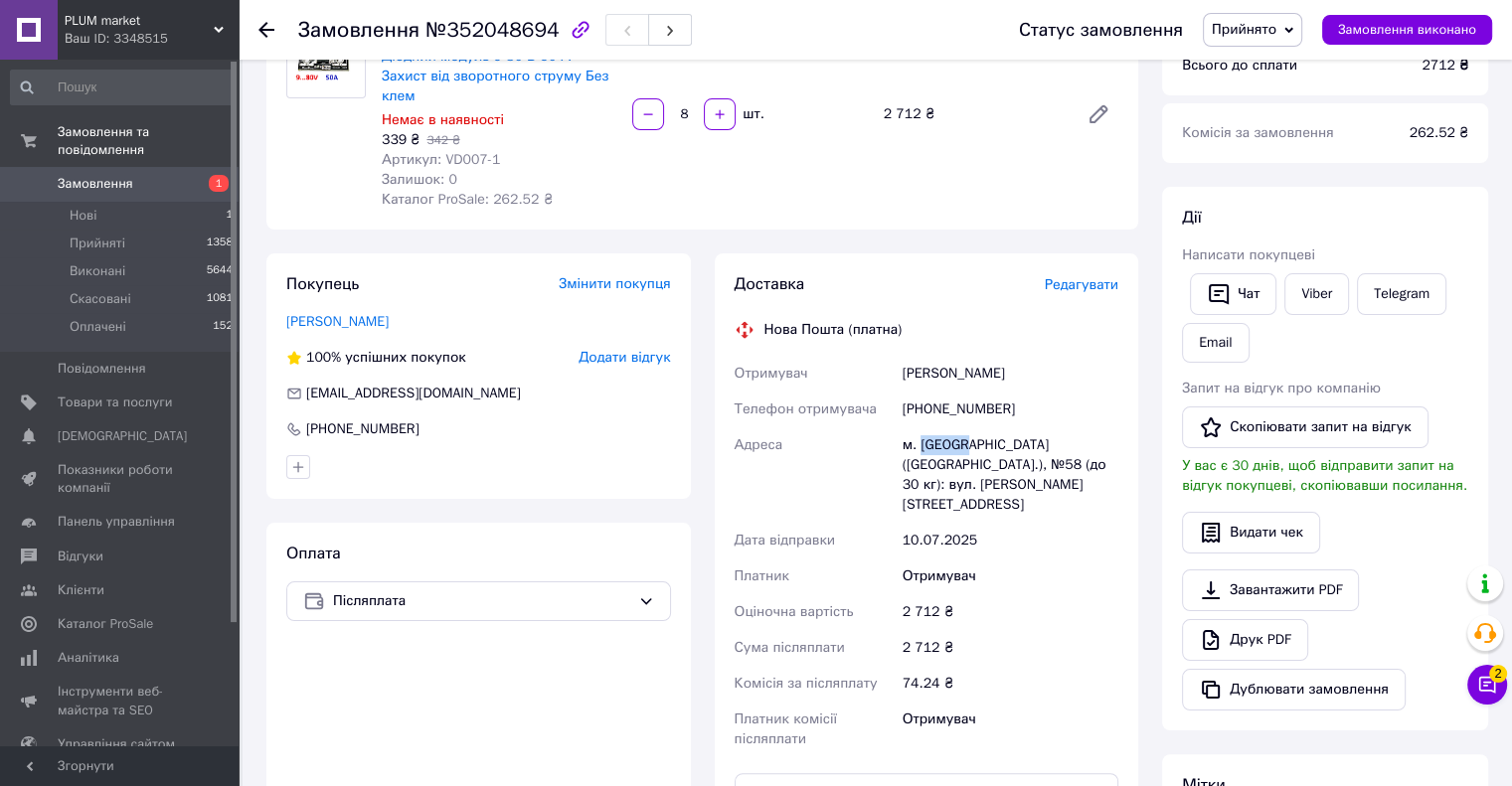 click on "м. Львів (Львівська обл.), №58 (до 30 кг): вул. Володимира Великого, 117" at bounding box center [1010, 475] 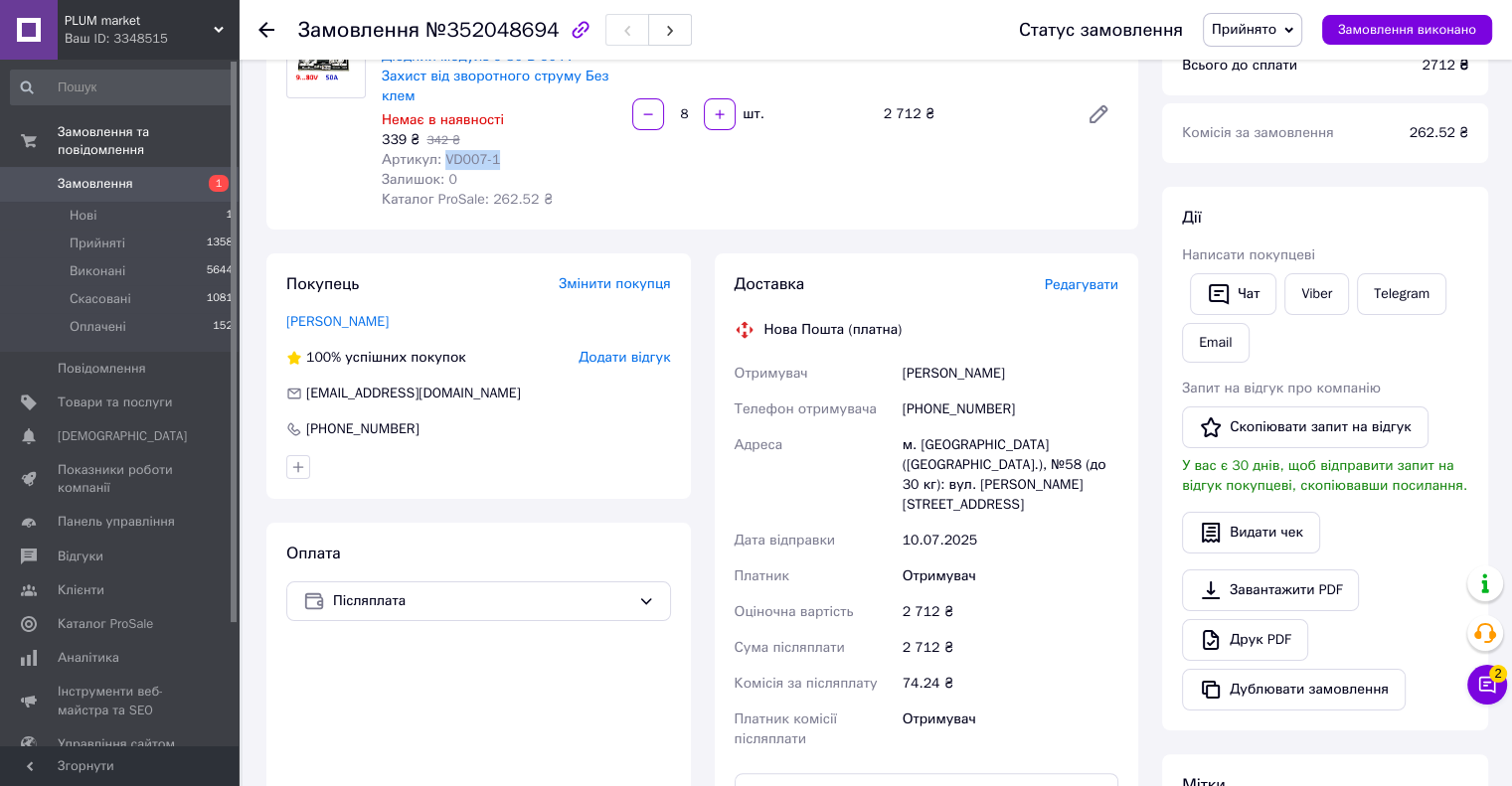 drag, startPoint x: 504, startPoint y: 143, endPoint x: 438, endPoint y: 142, distance: 66.007575 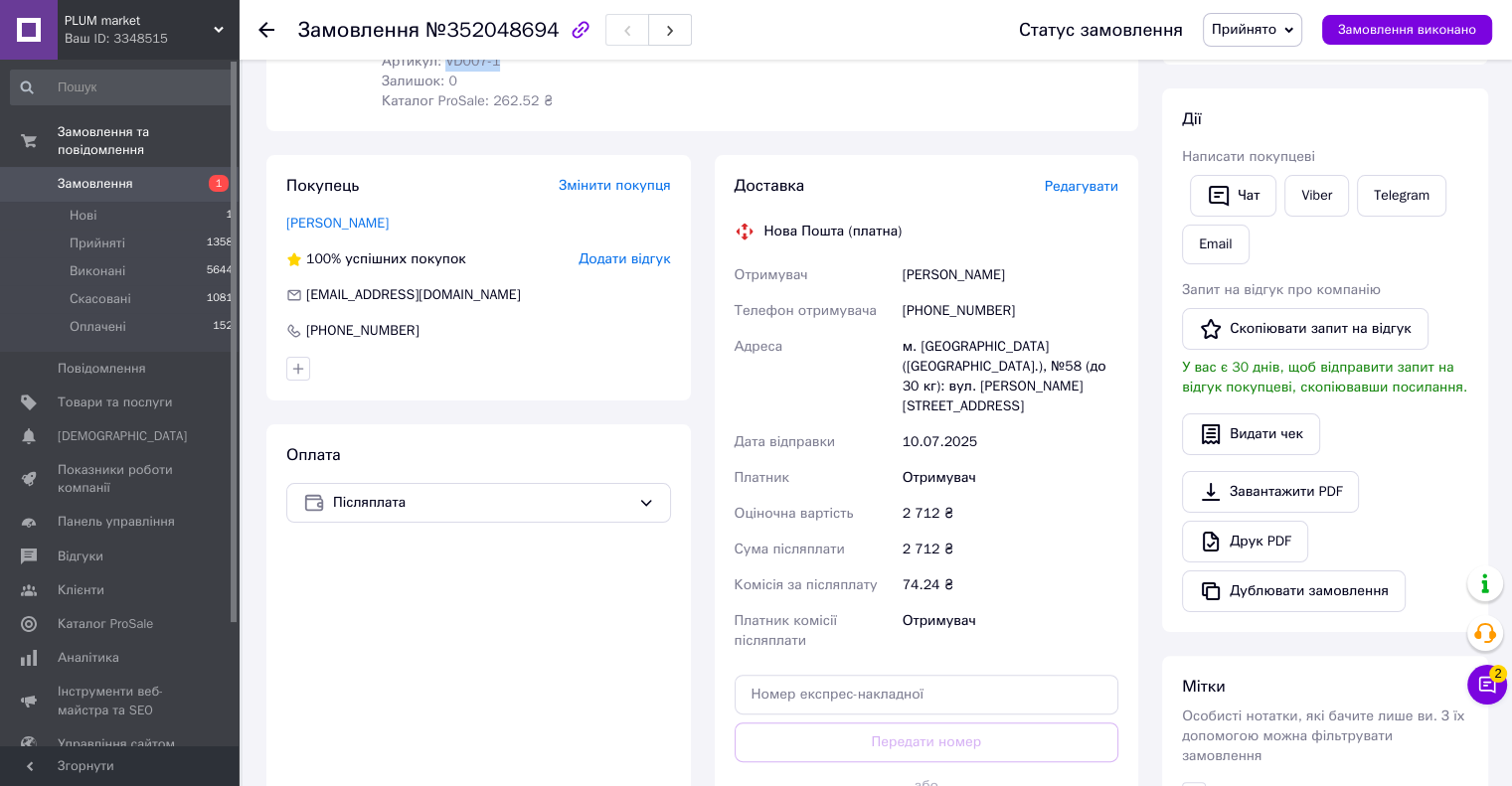 scroll, scrollTop: 314, scrollLeft: 0, axis: vertical 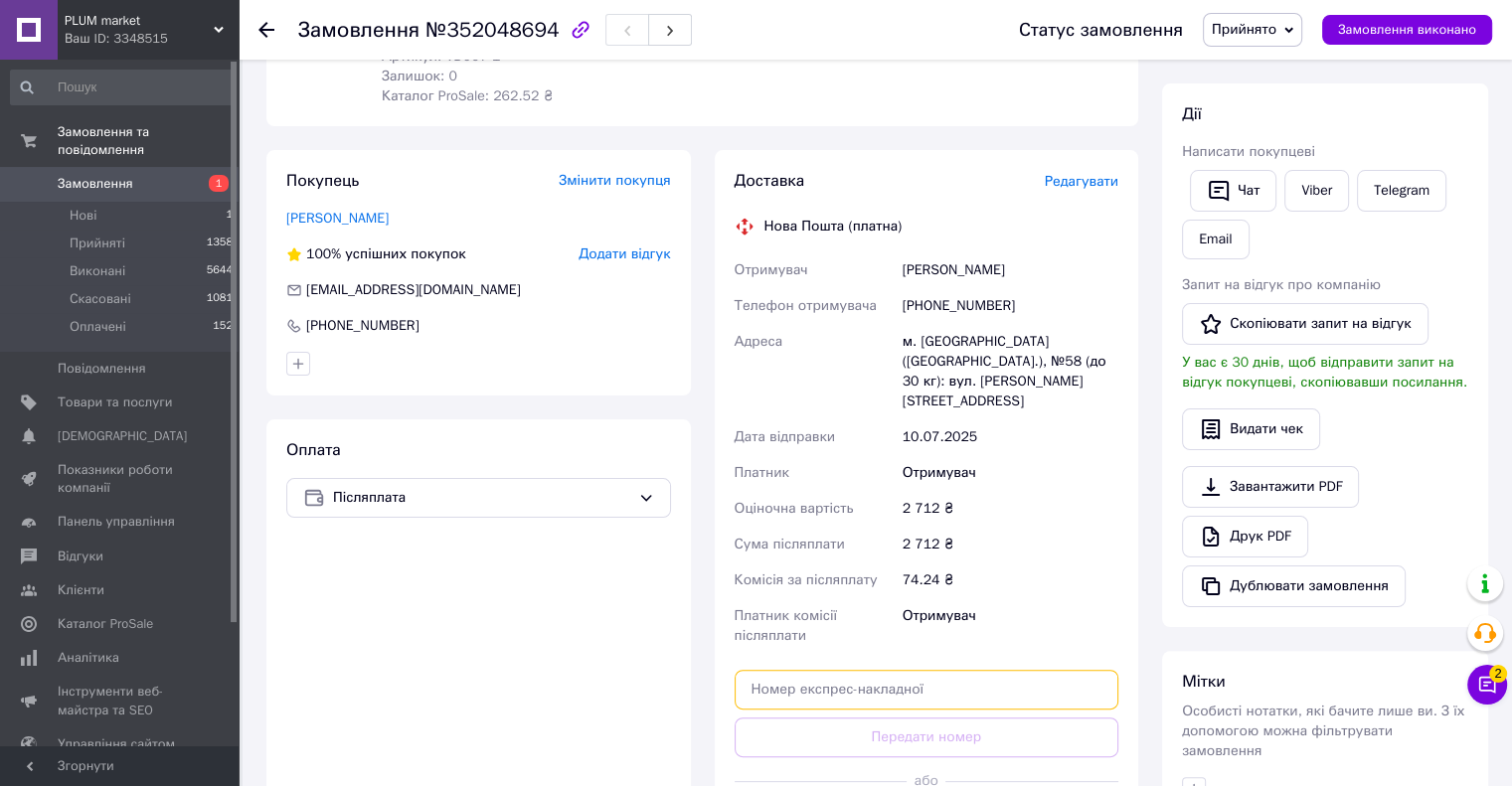 click at bounding box center (926, 690) 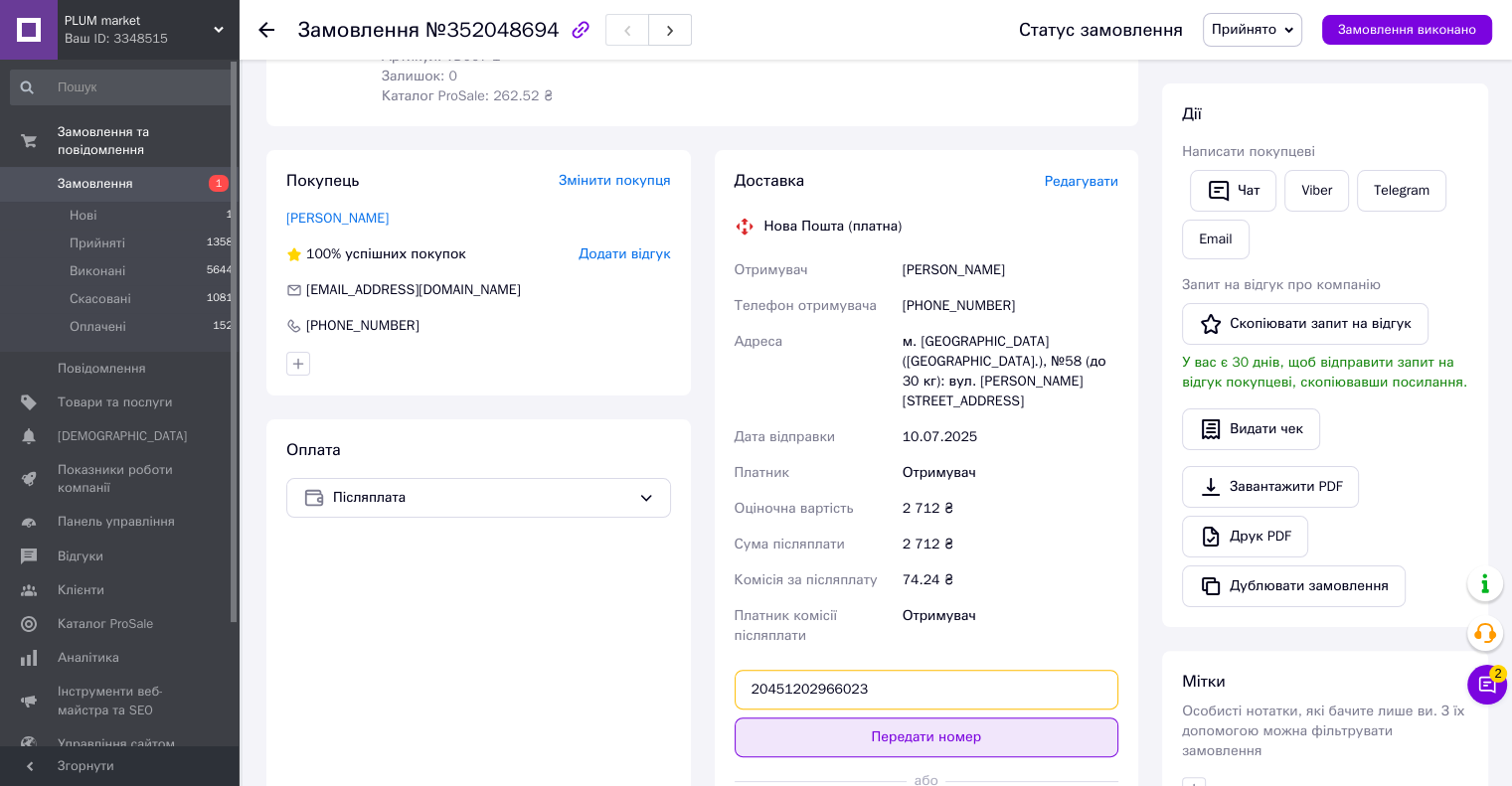 type on "20451202966023" 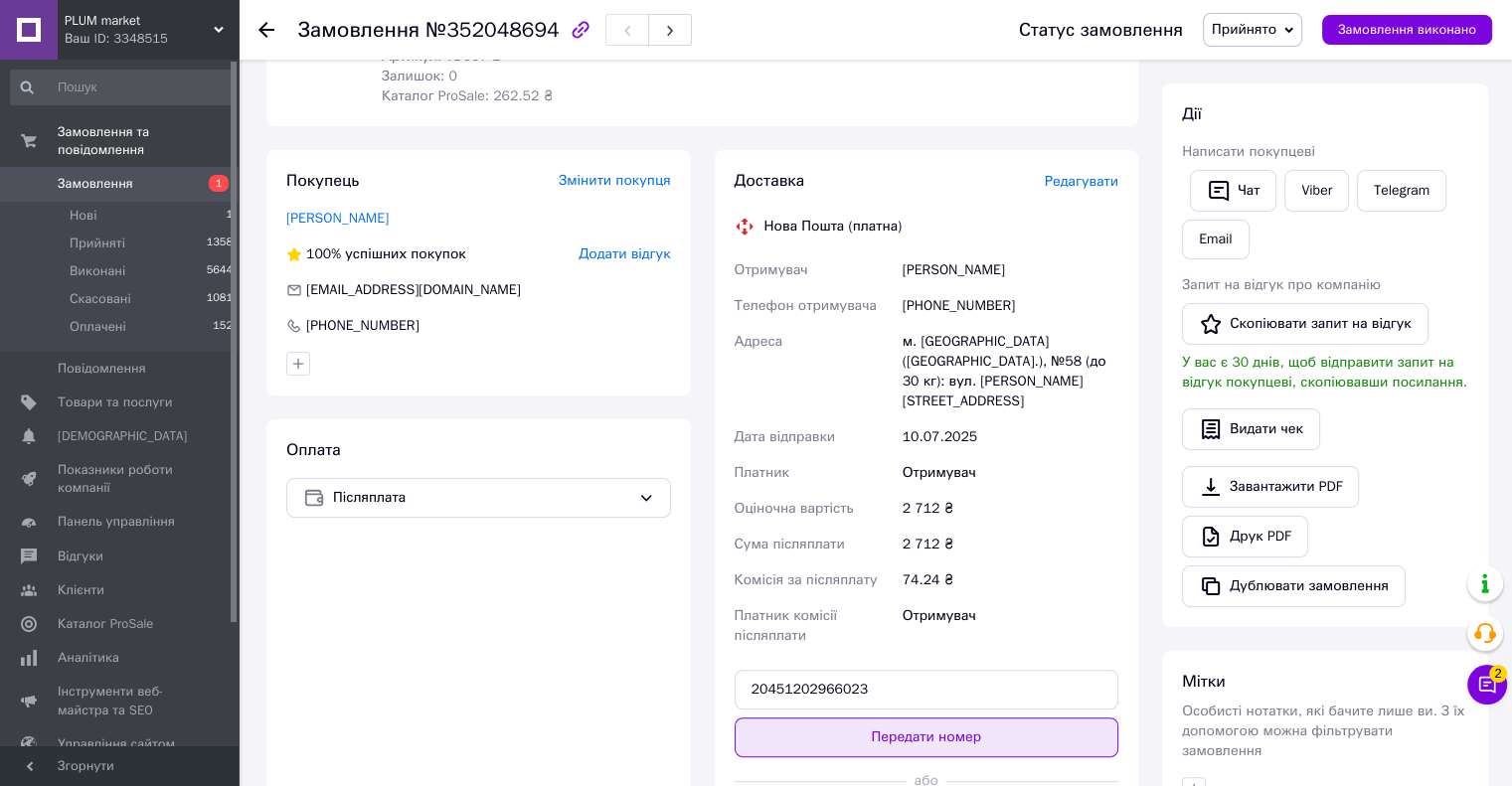 click on "Передати номер" at bounding box center (926, 737) 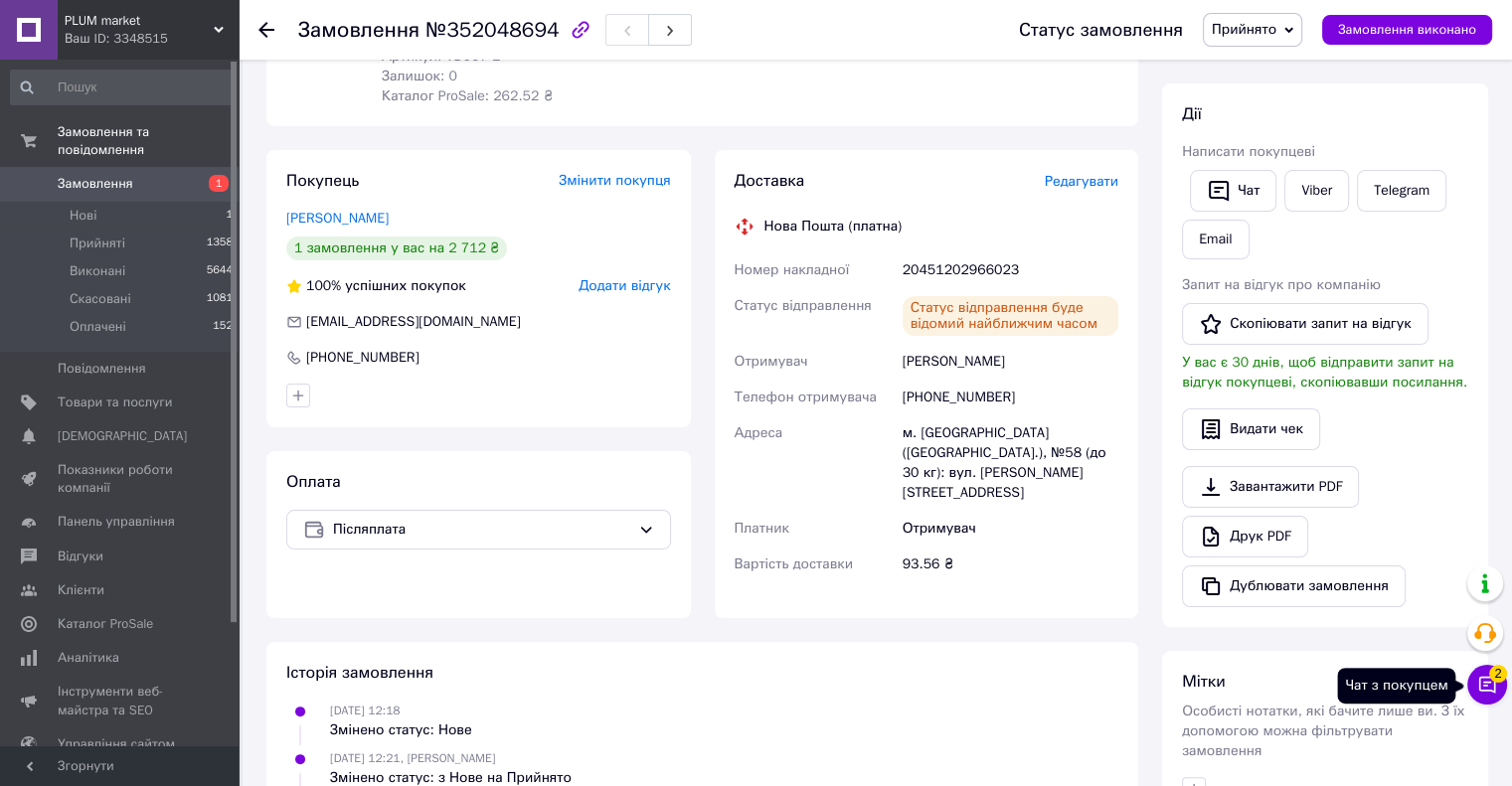 click 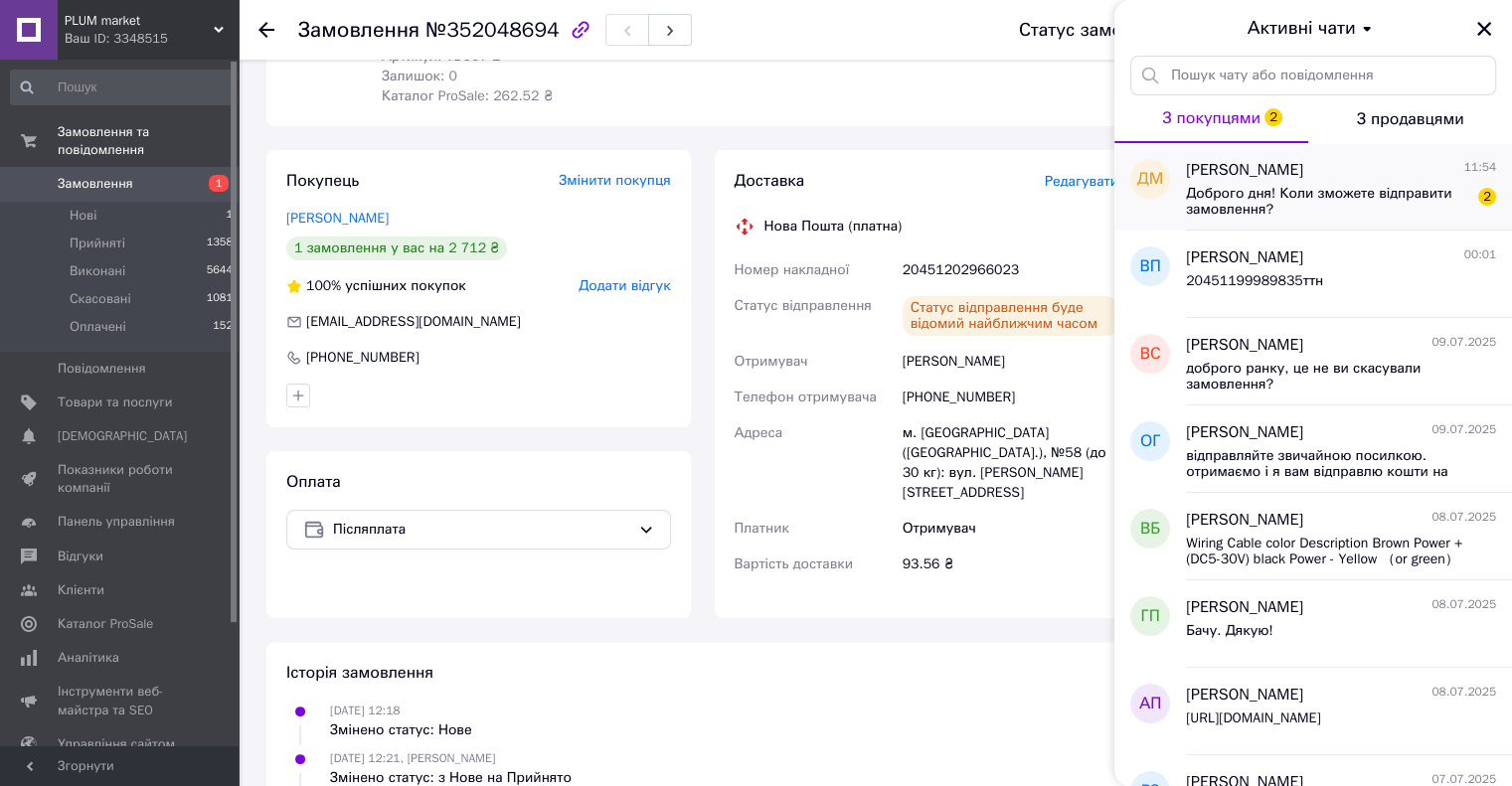 click on "Доброго дня! Коли зможете відправити замовлення?" at bounding box center [1327, 202] 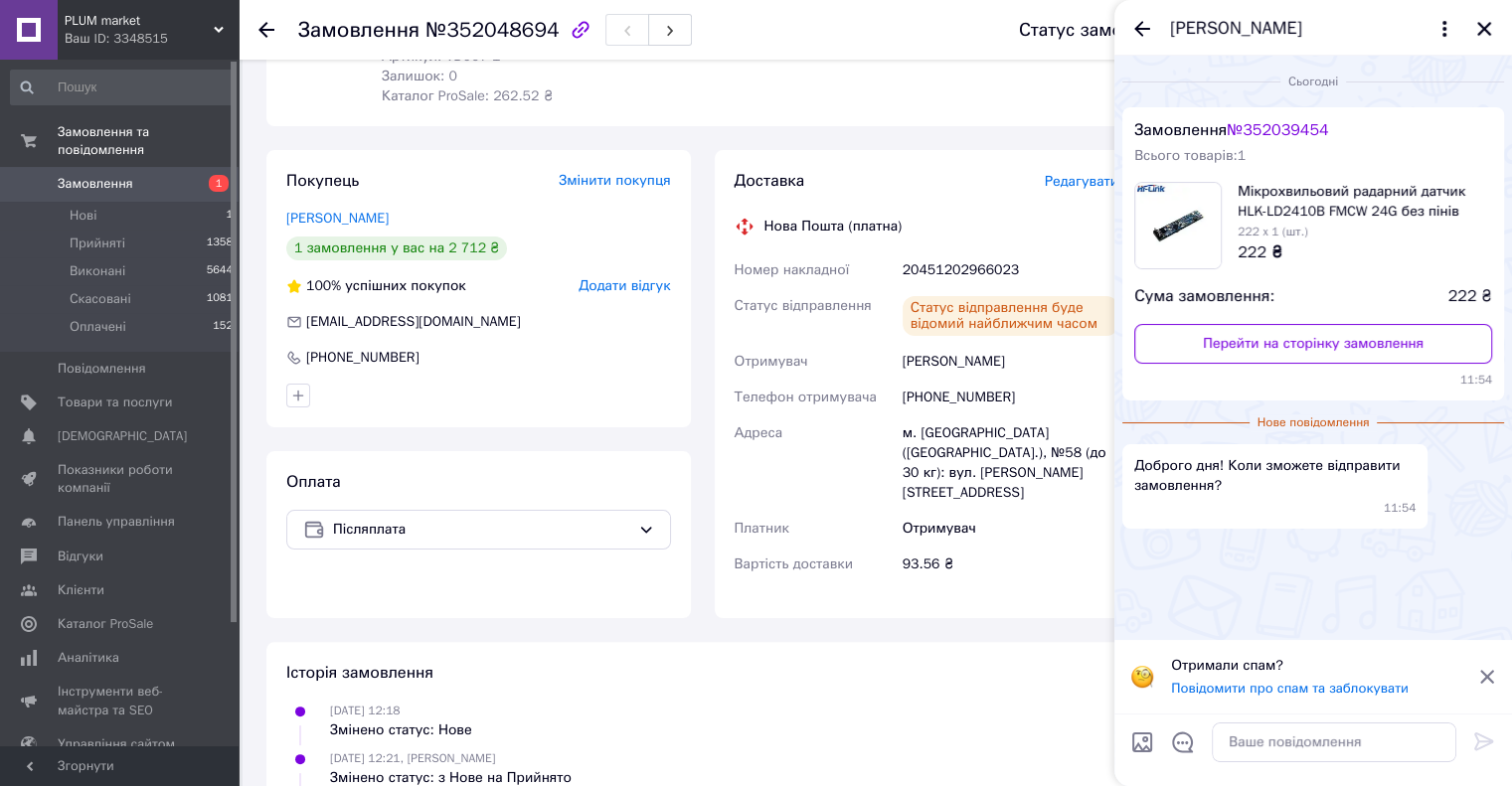 click on "Замовлення" at bounding box center [95, 184] 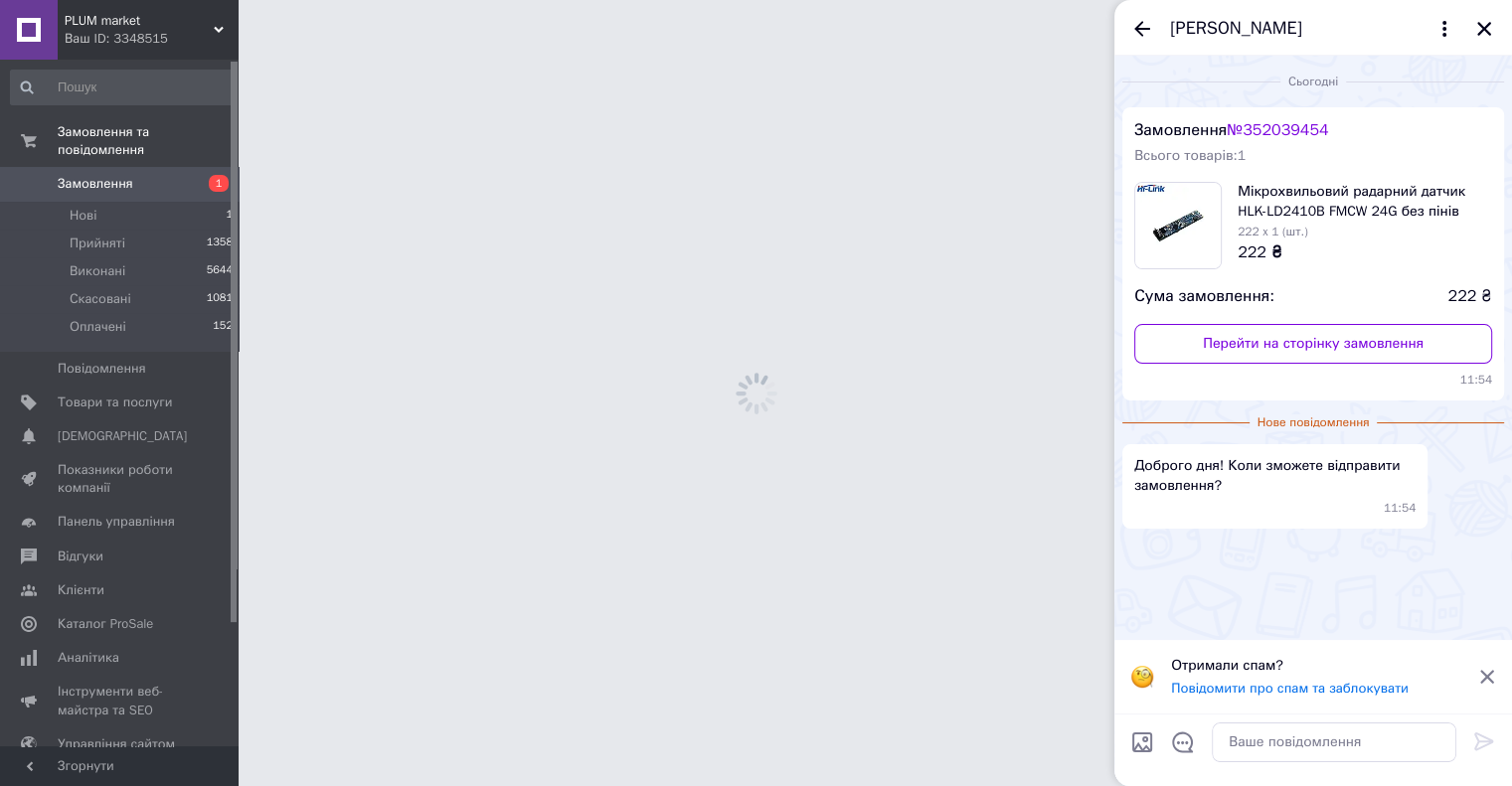 scroll, scrollTop: 0, scrollLeft: 0, axis: both 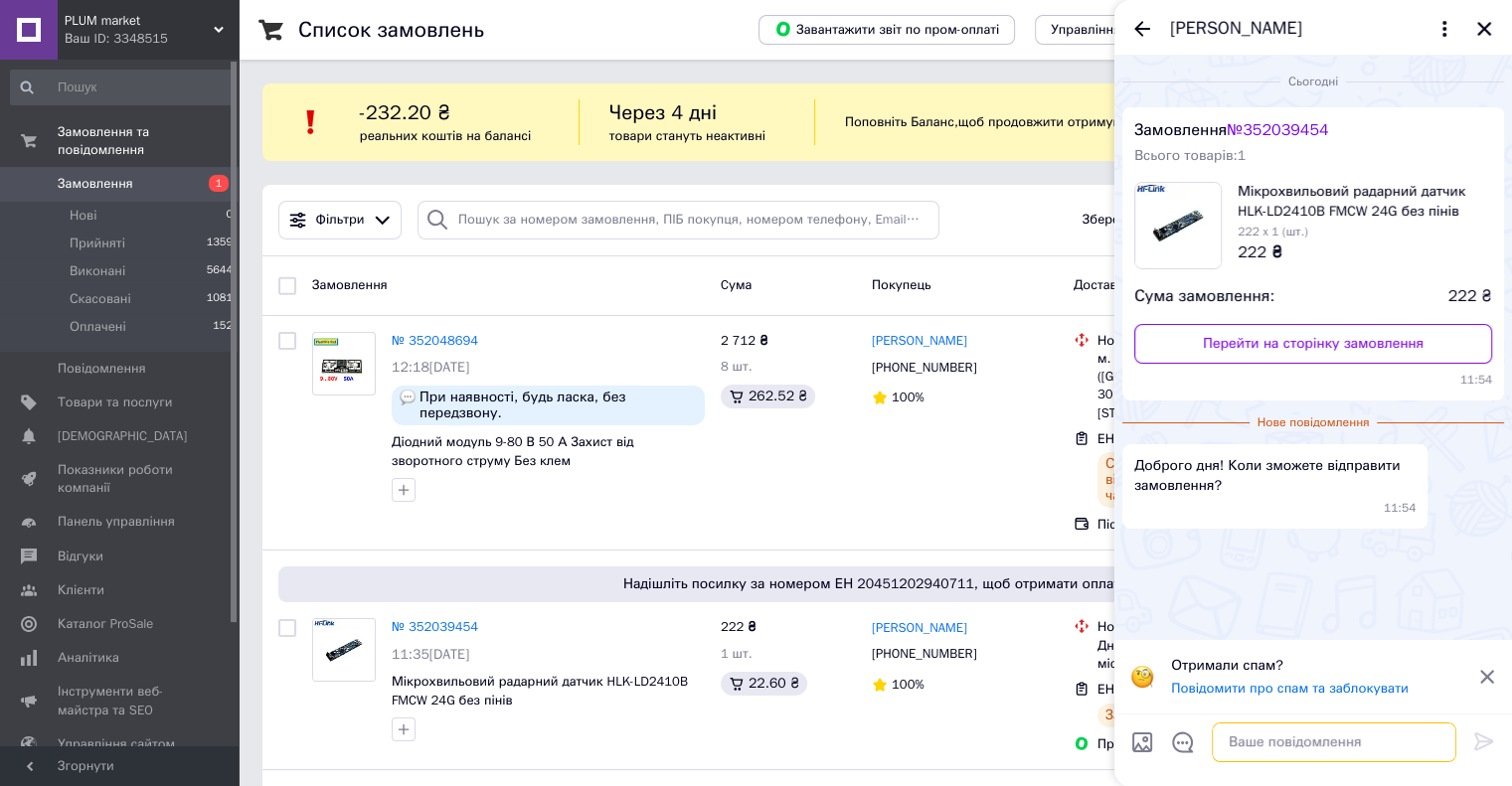 click at bounding box center [1334, 742] 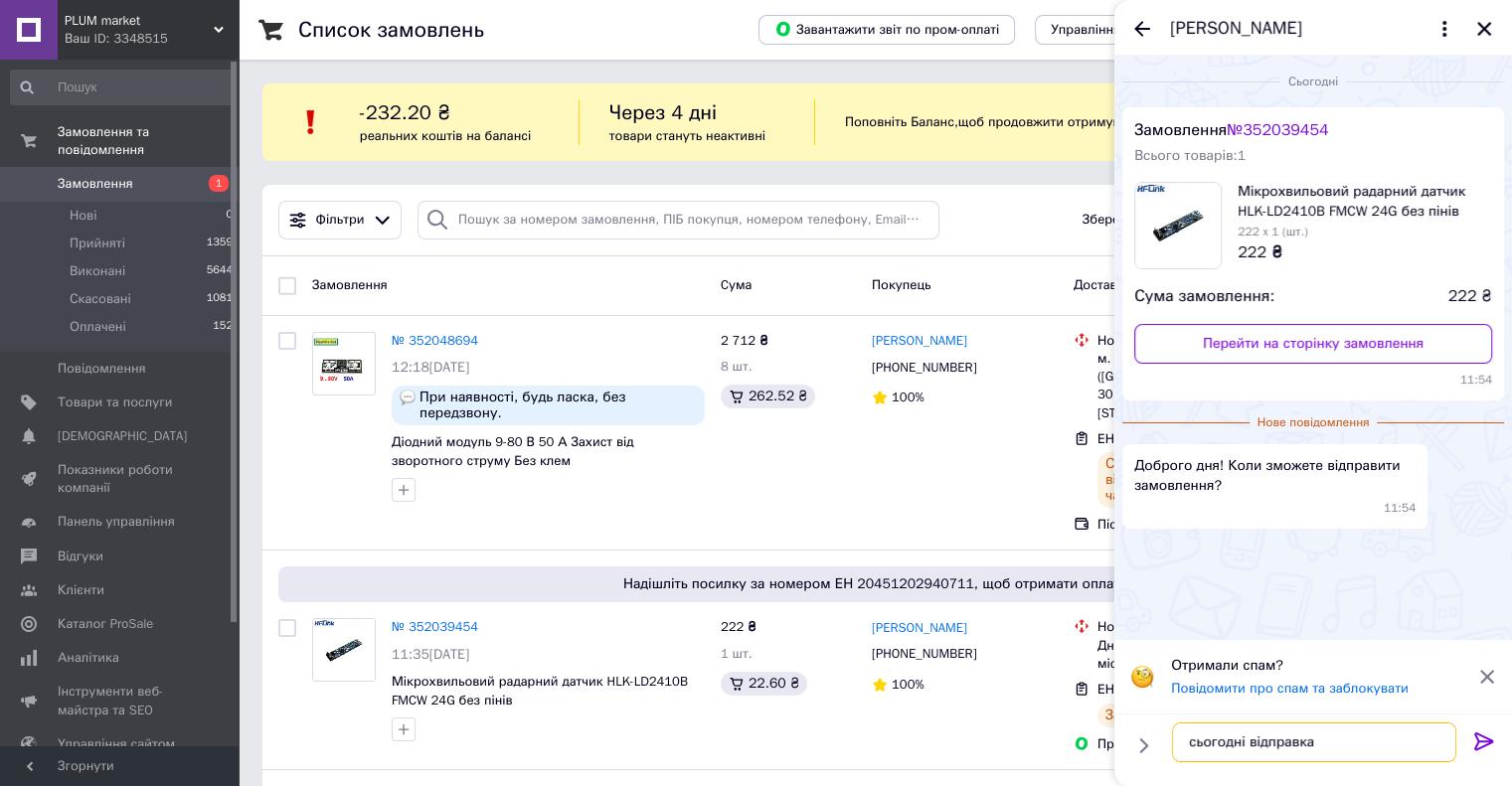 type on "сьогодні відправка" 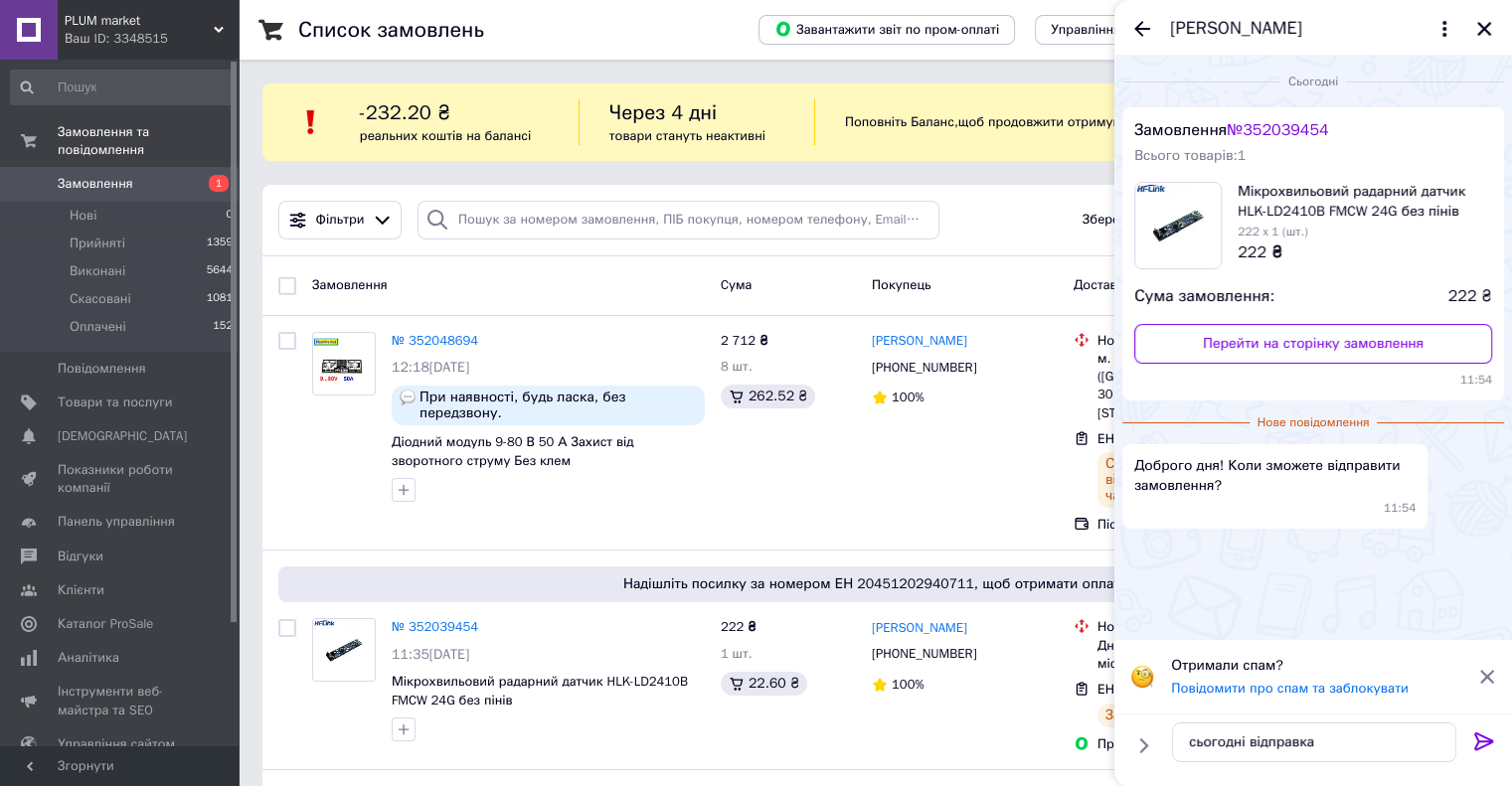click 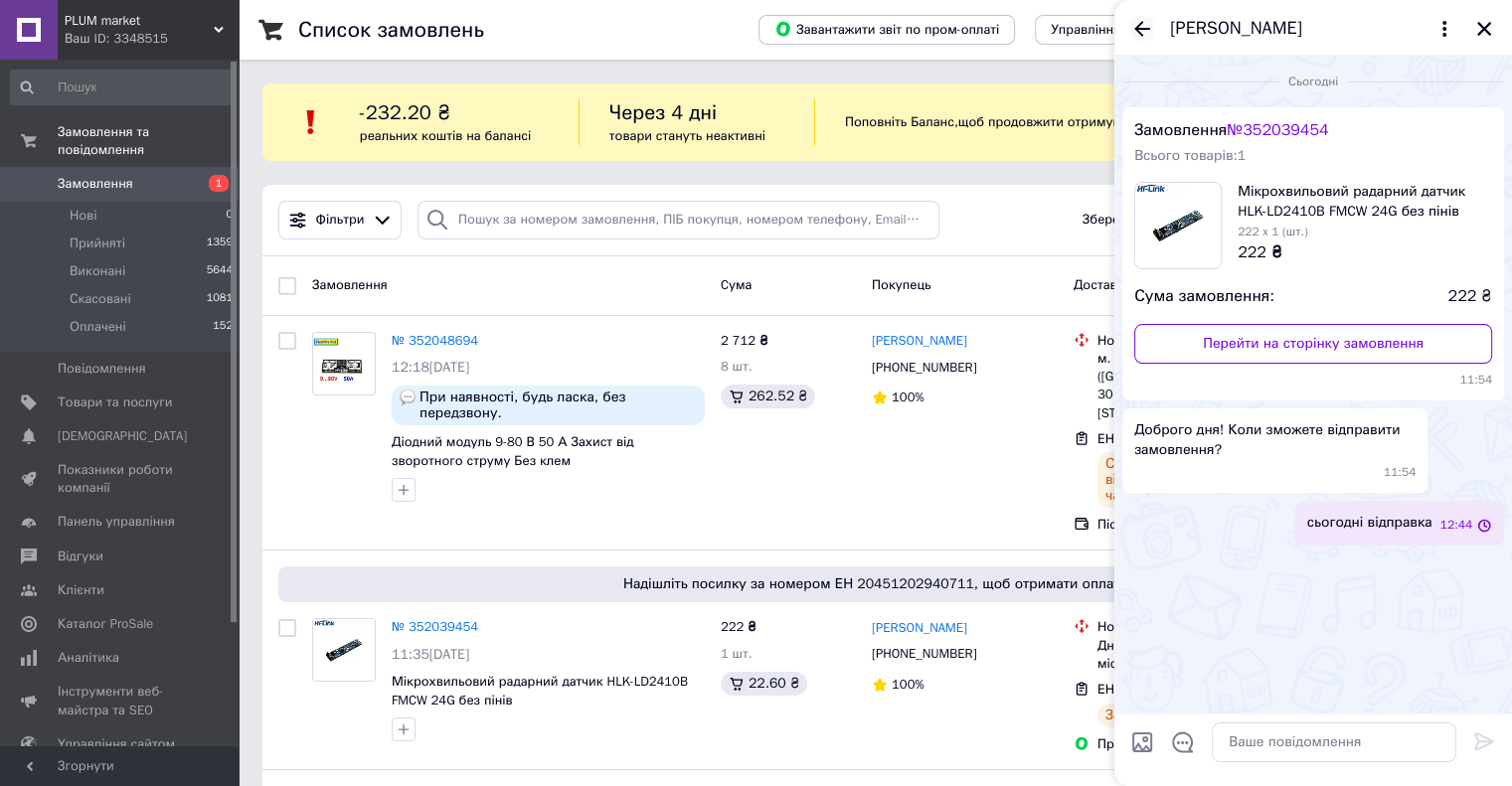 click 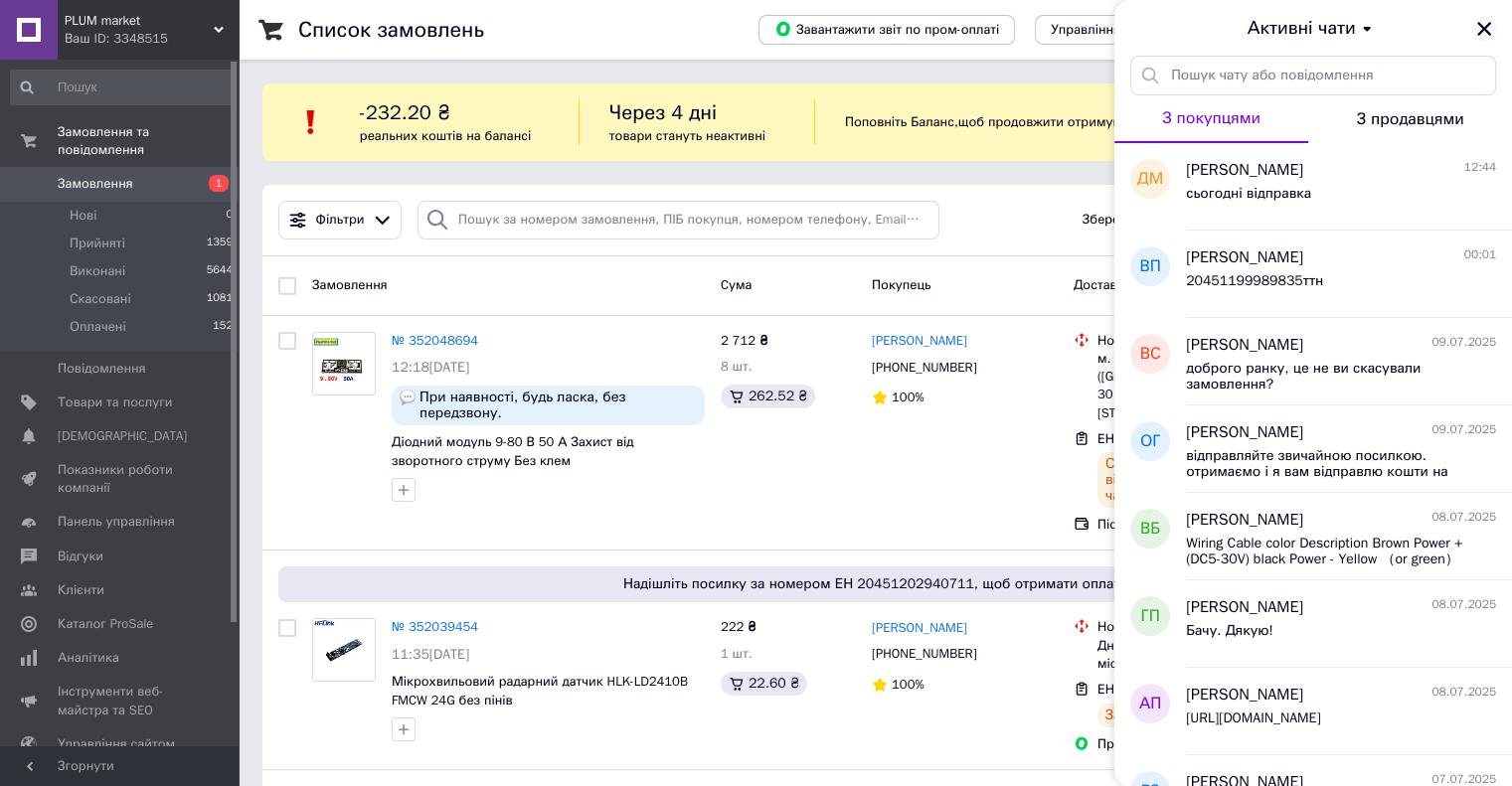 click 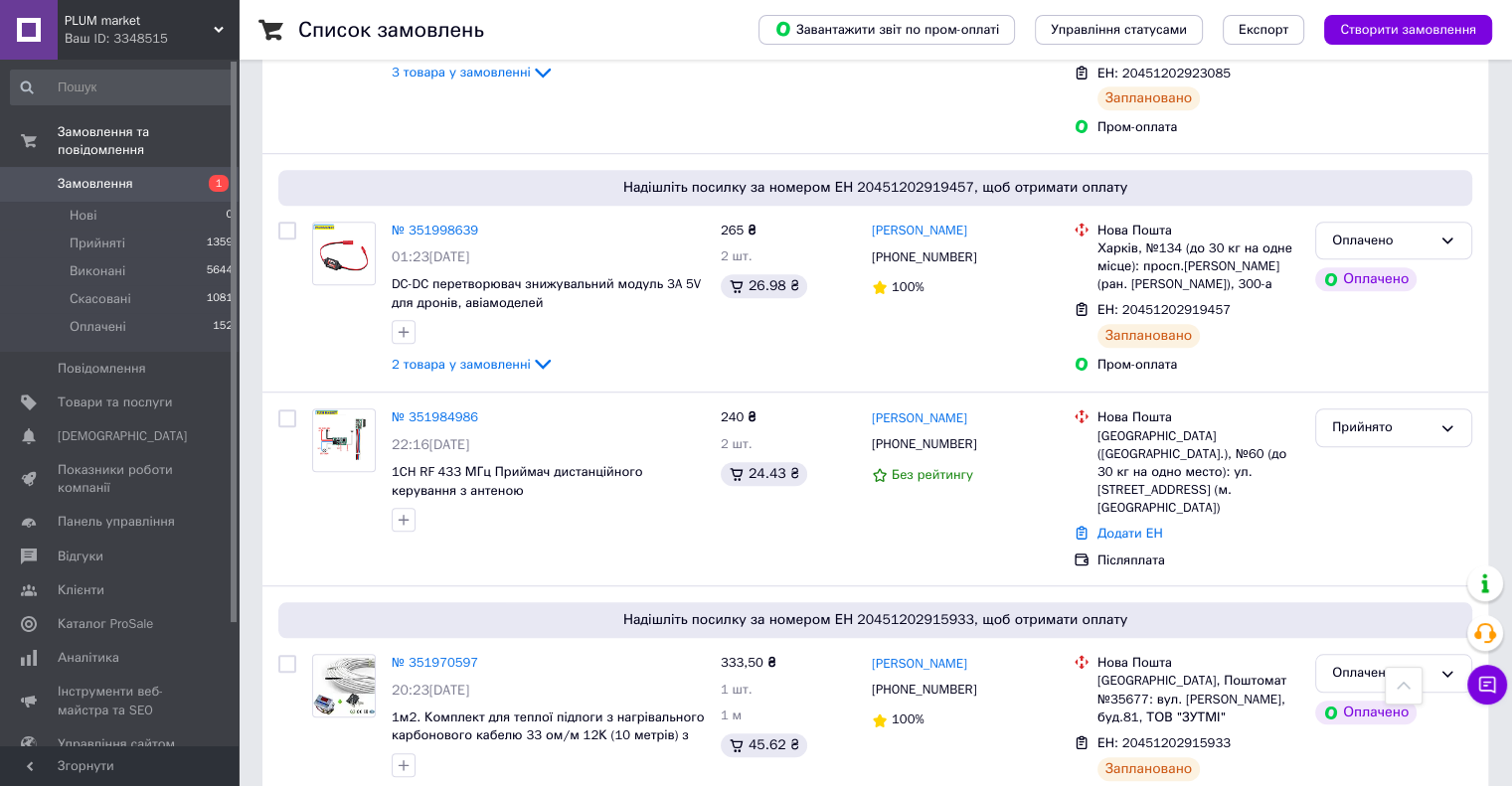 scroll, scrollTop: 1568, scrollLeft: 0, axis: vertical 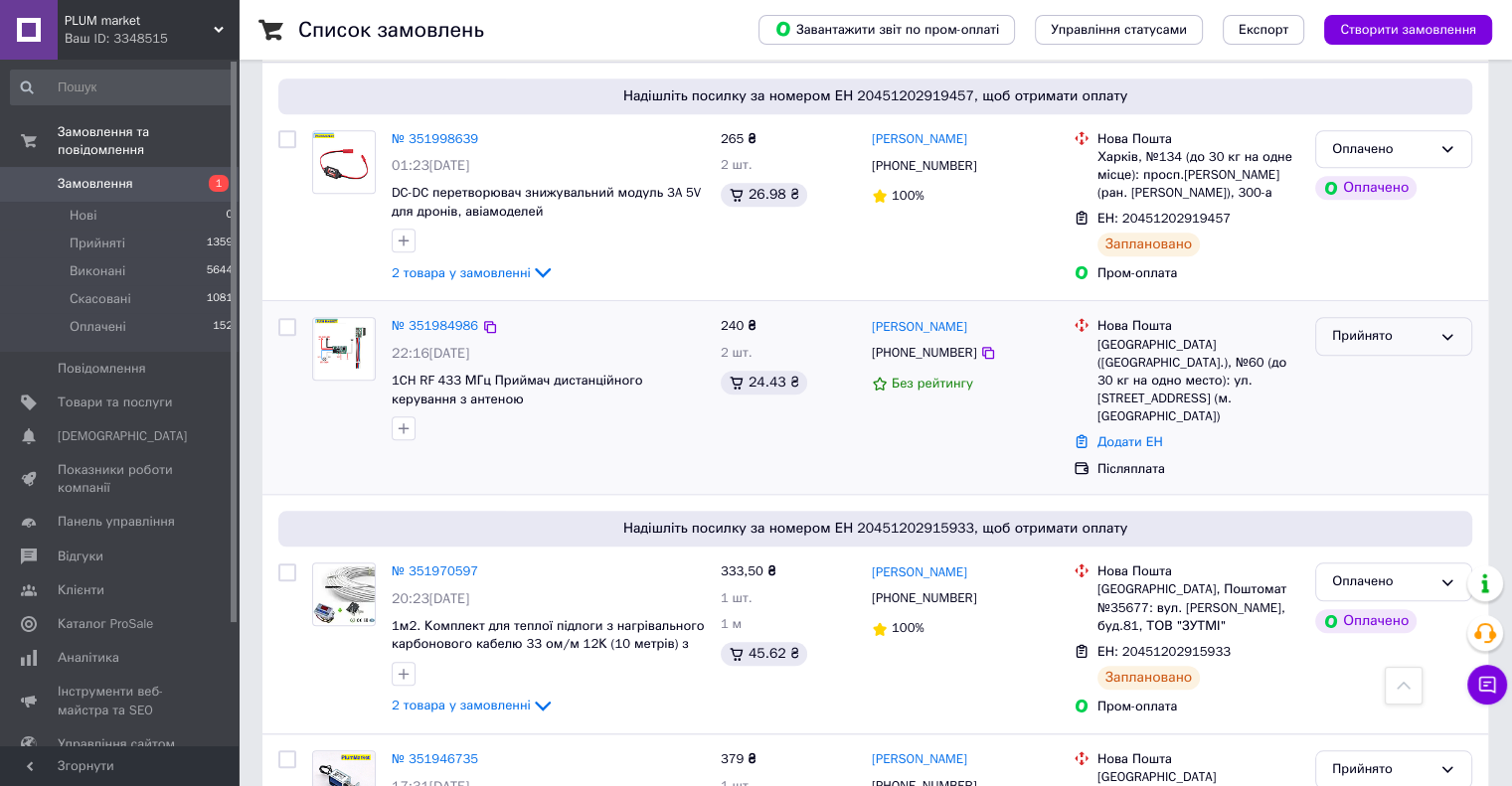 click on "Прийнято" at bounding box center [1382, 336] 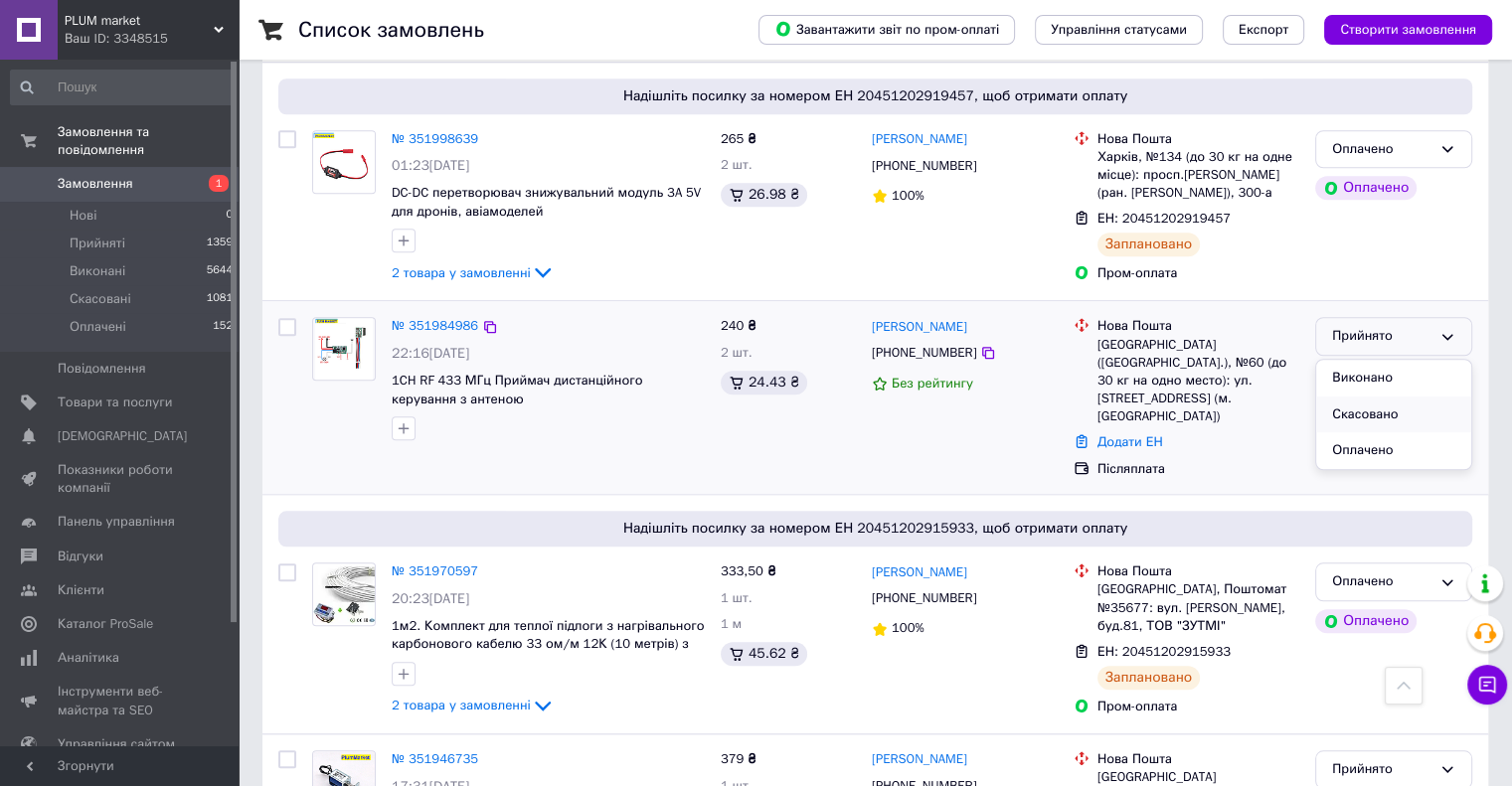 click on "Скасовано" at bounding box center (1394, 414) 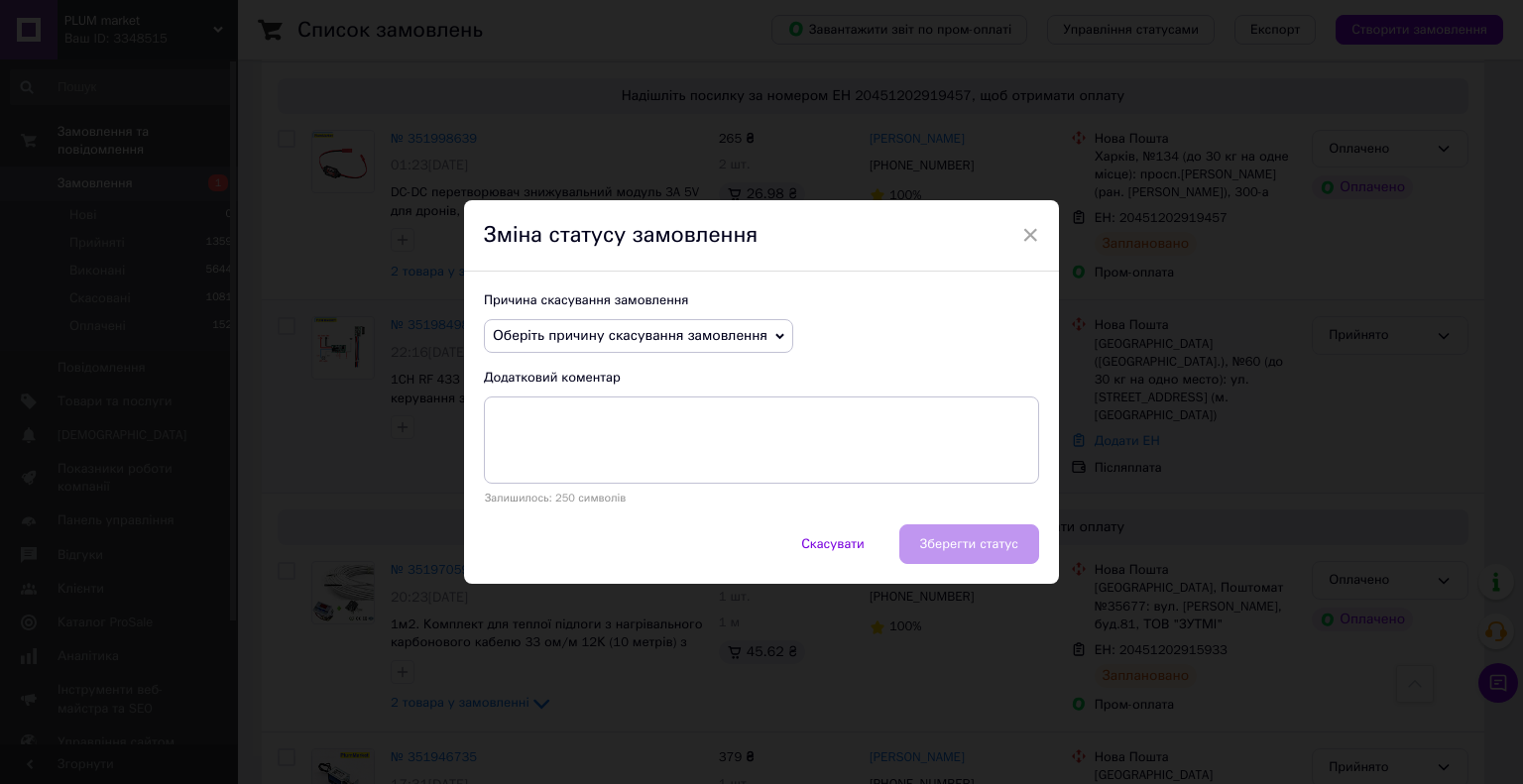 click on "Оберіть причину скасування замовлення" at bounding box center [630, 335] 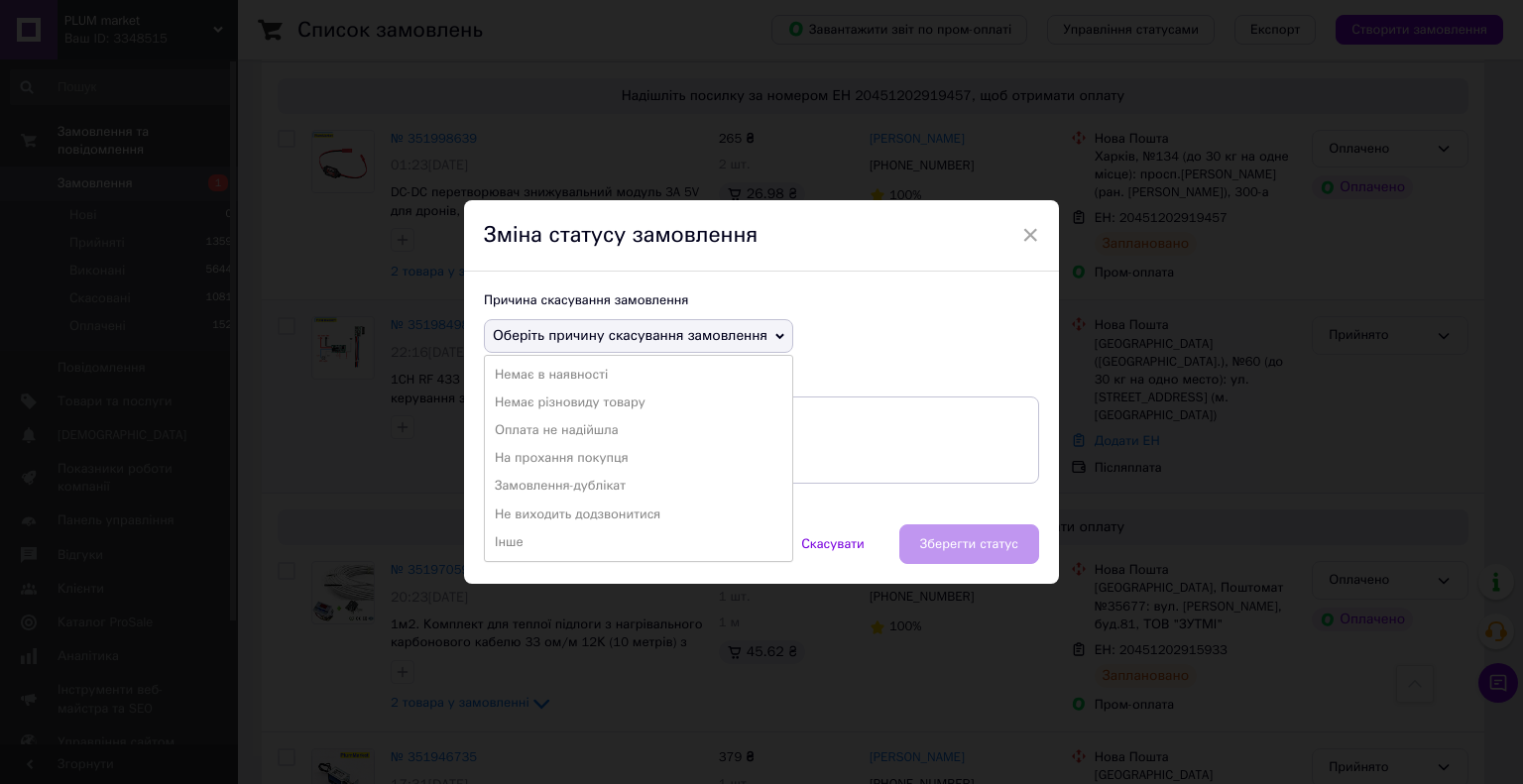 drag, startPoint x: 589, startPoint y: 459, endPoint x: 623, endPoint y: 497, distance: 50.990195 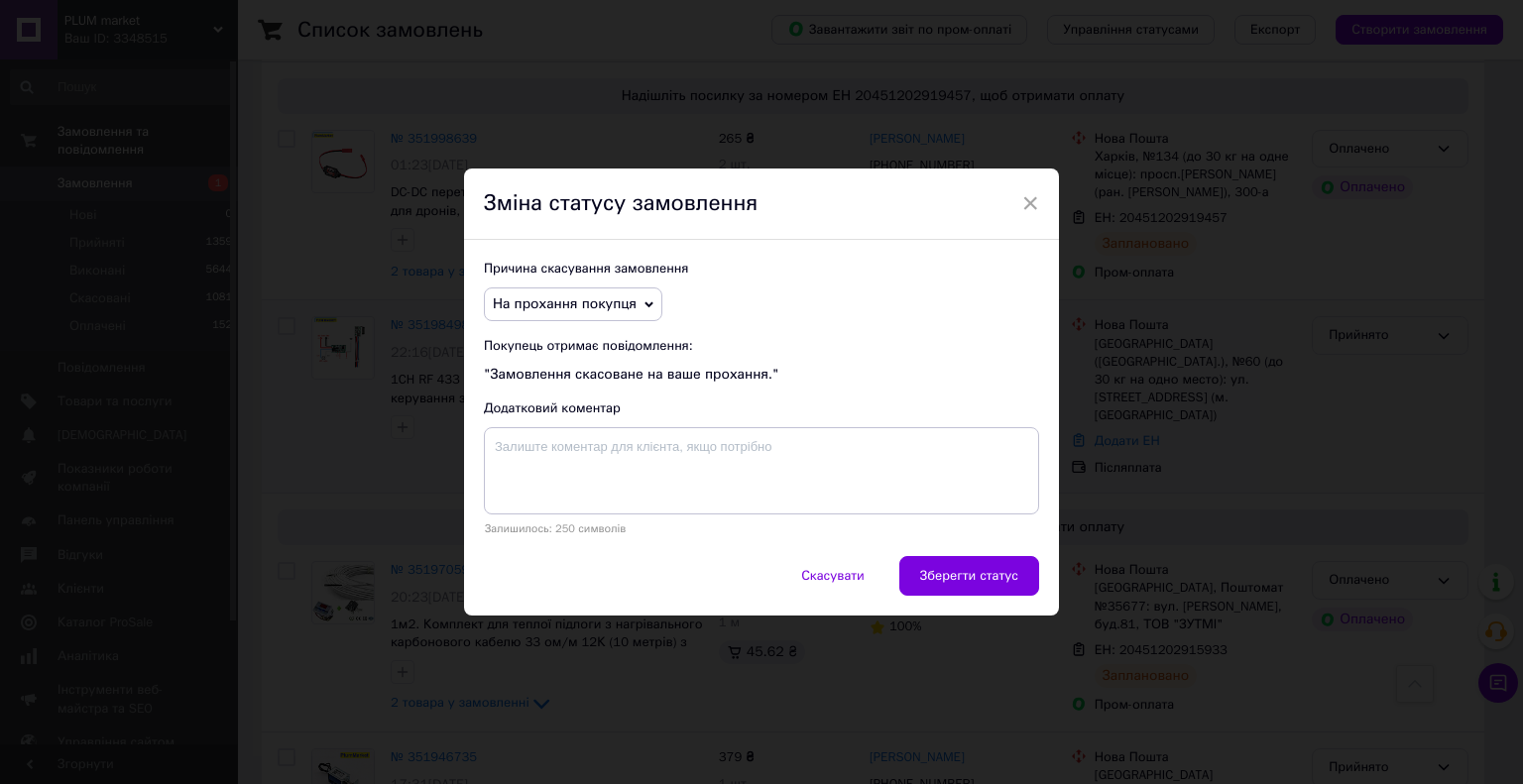 click on "Зберегти статус" at bounding box center [969, 576] 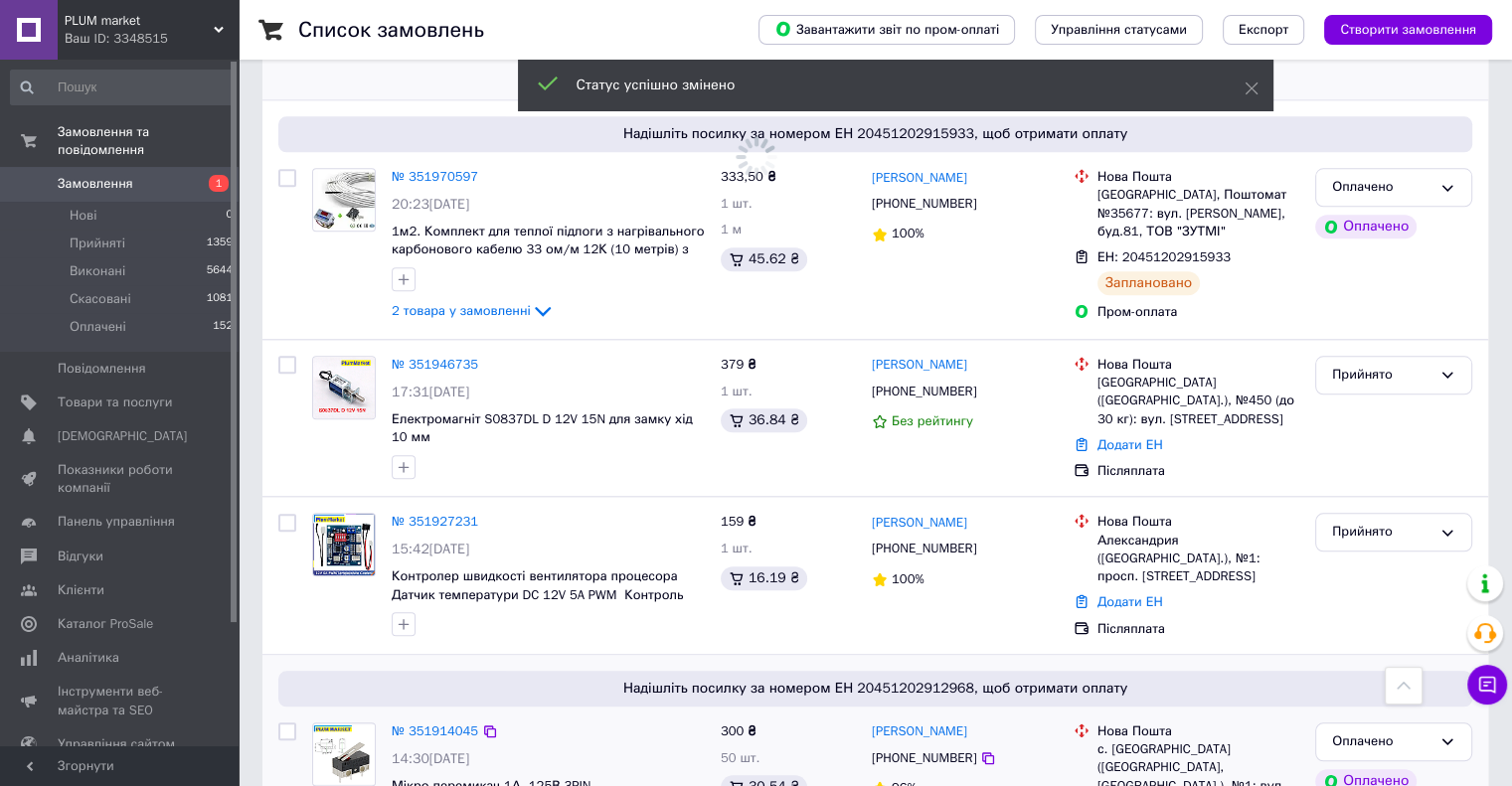 scroll, scrollTop: 2130, scrollLeft: 0, axis: vertical 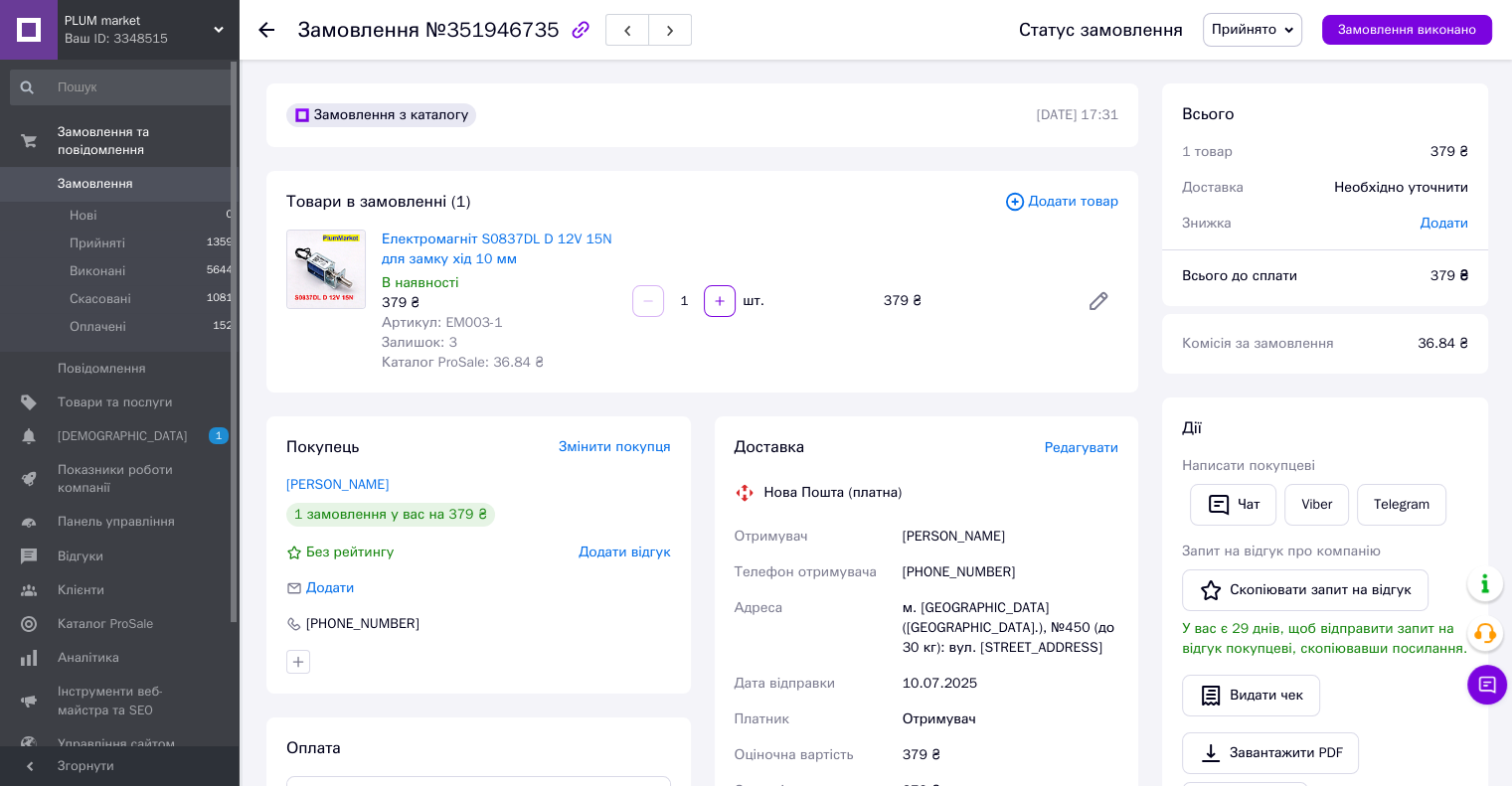click on "[PHONE_NUMBER]" at bounding box center (1010, 572) 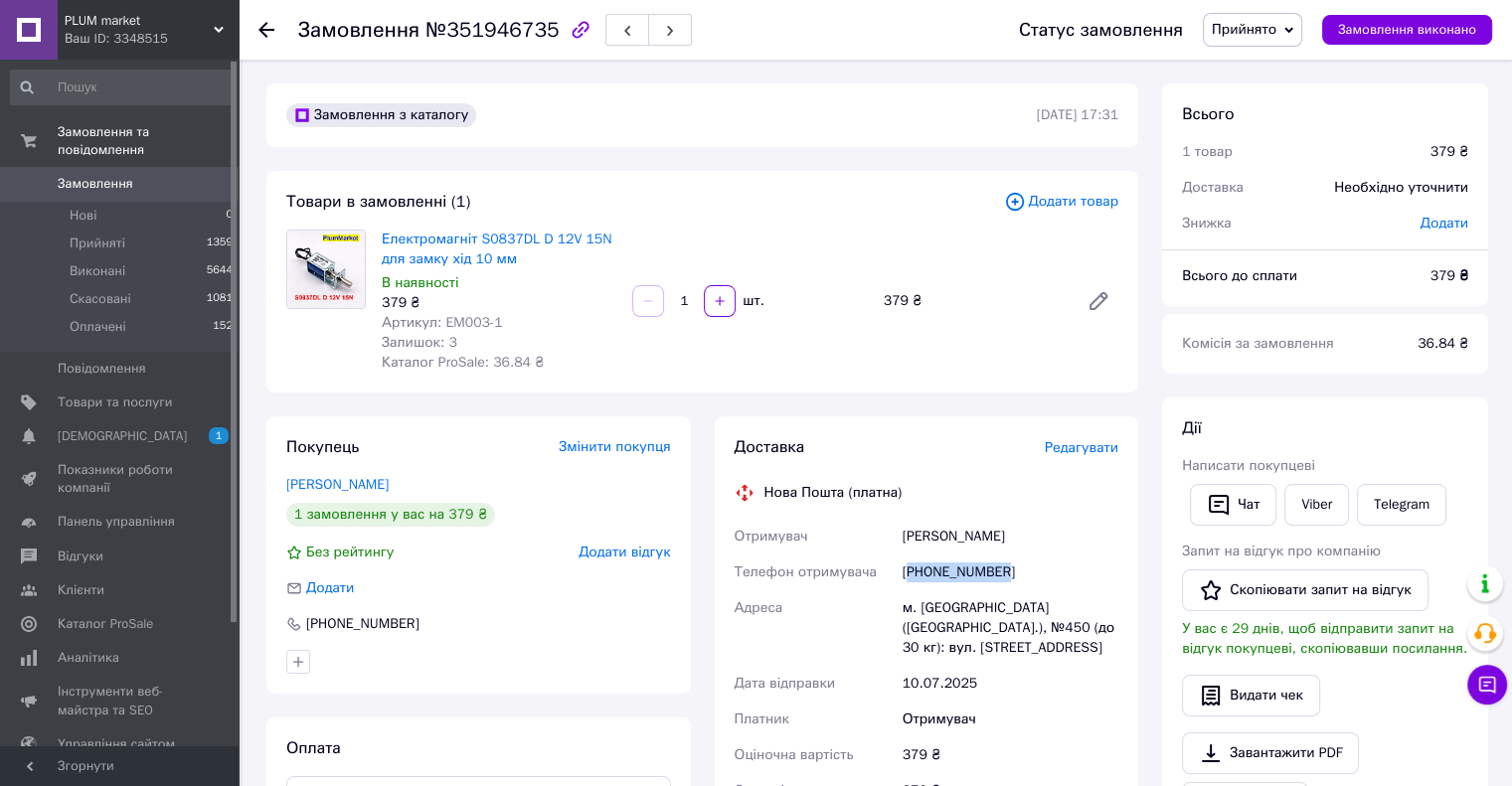 click on "[PHONE_NUMBER]" at bounding box center [1010, 572] 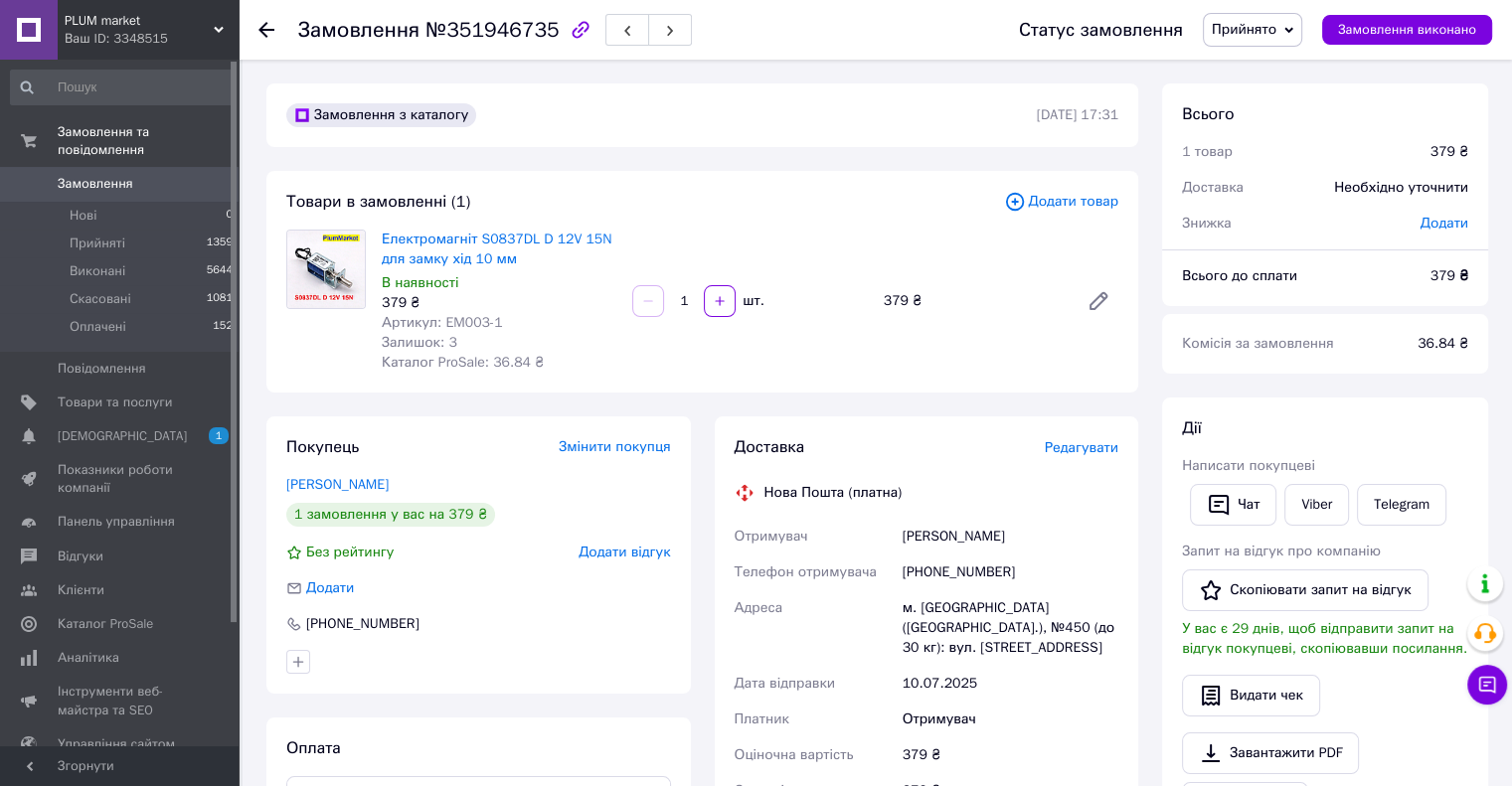 click on "[PERSON_NAME]" at bounding box center [1010, 537] 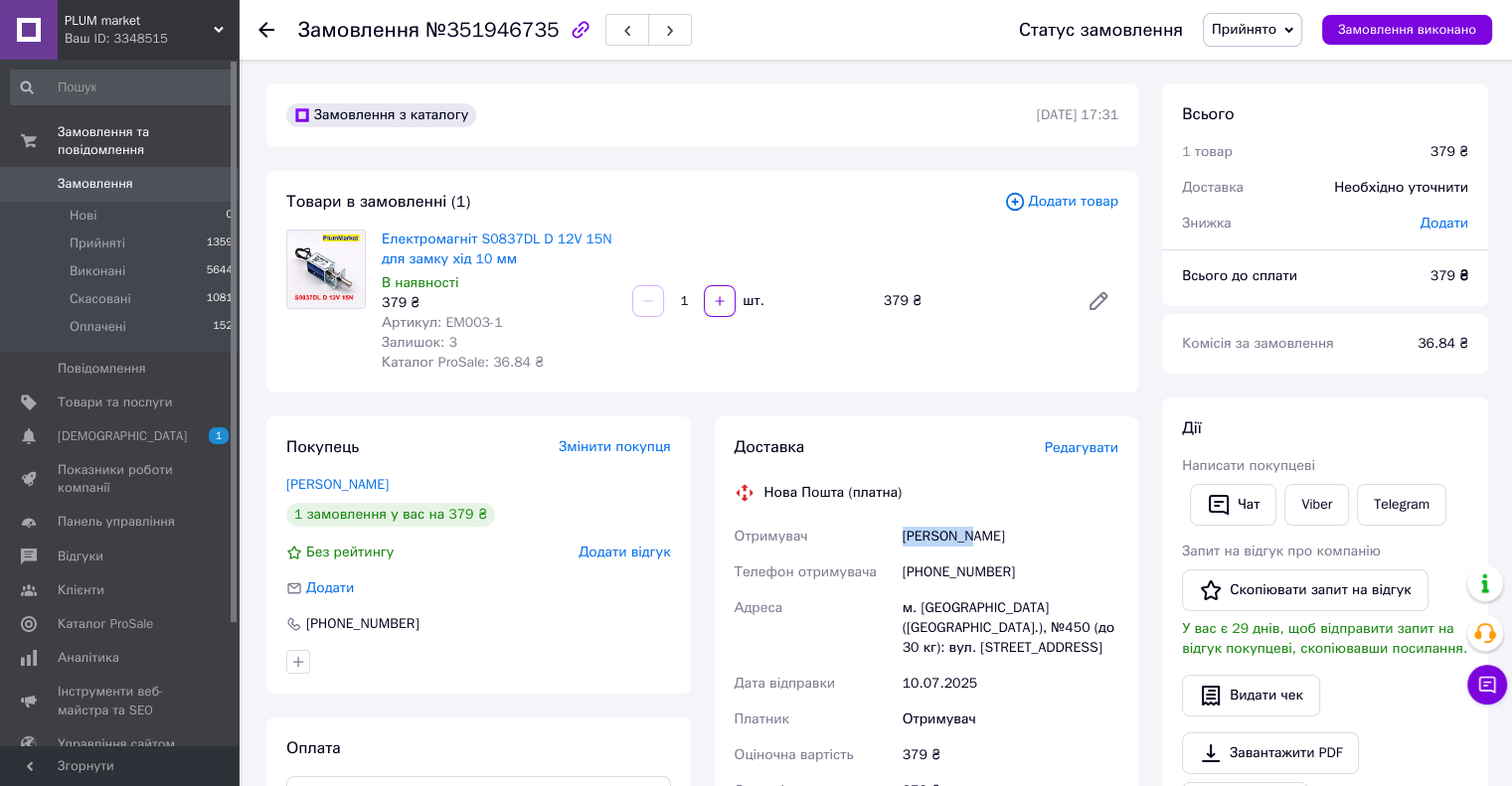 click on "войтенко володимир" at bounding box center [1010, 537] 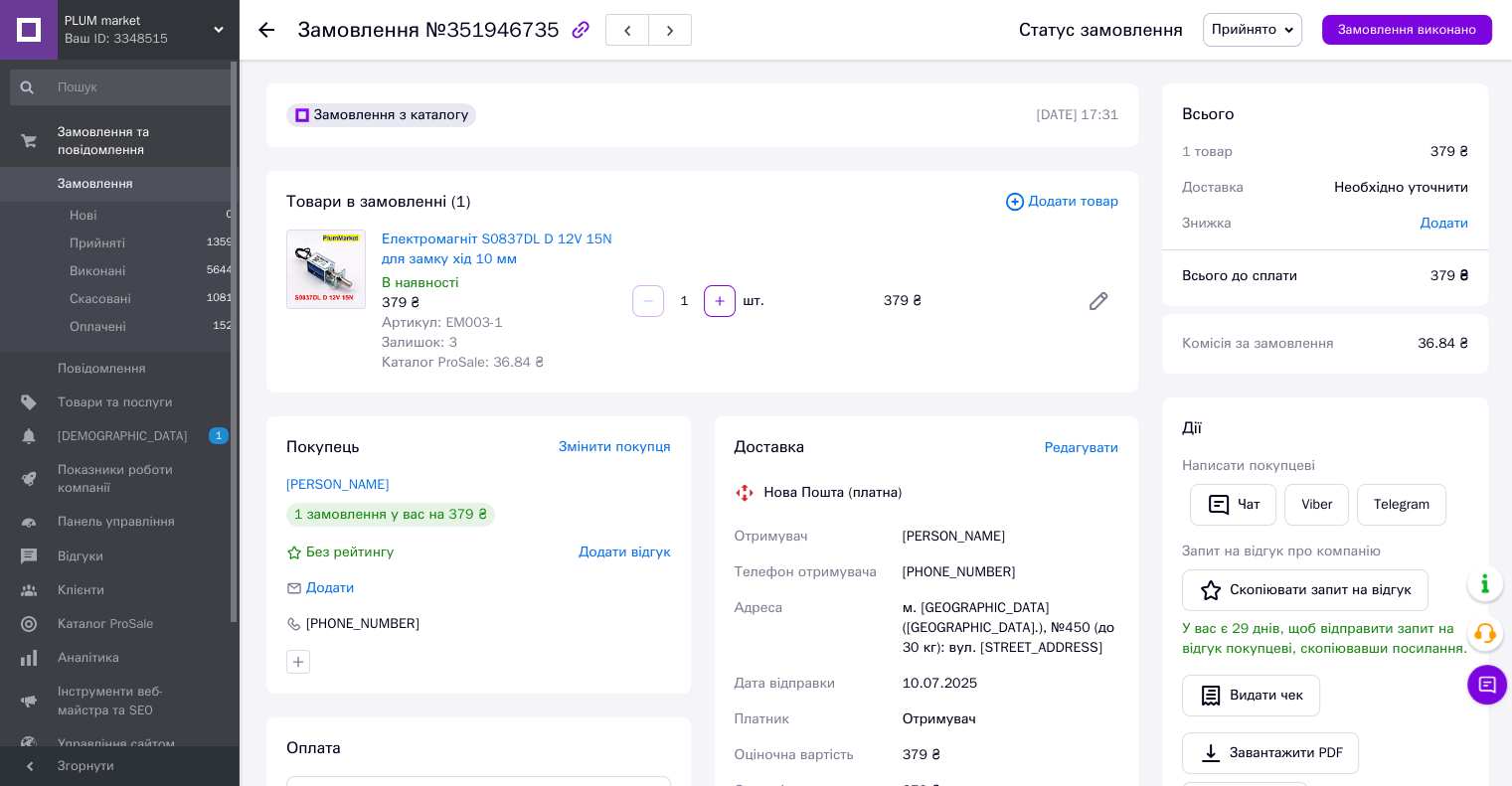 click on "войтенко володимир" at bounding box center (1010, 537) 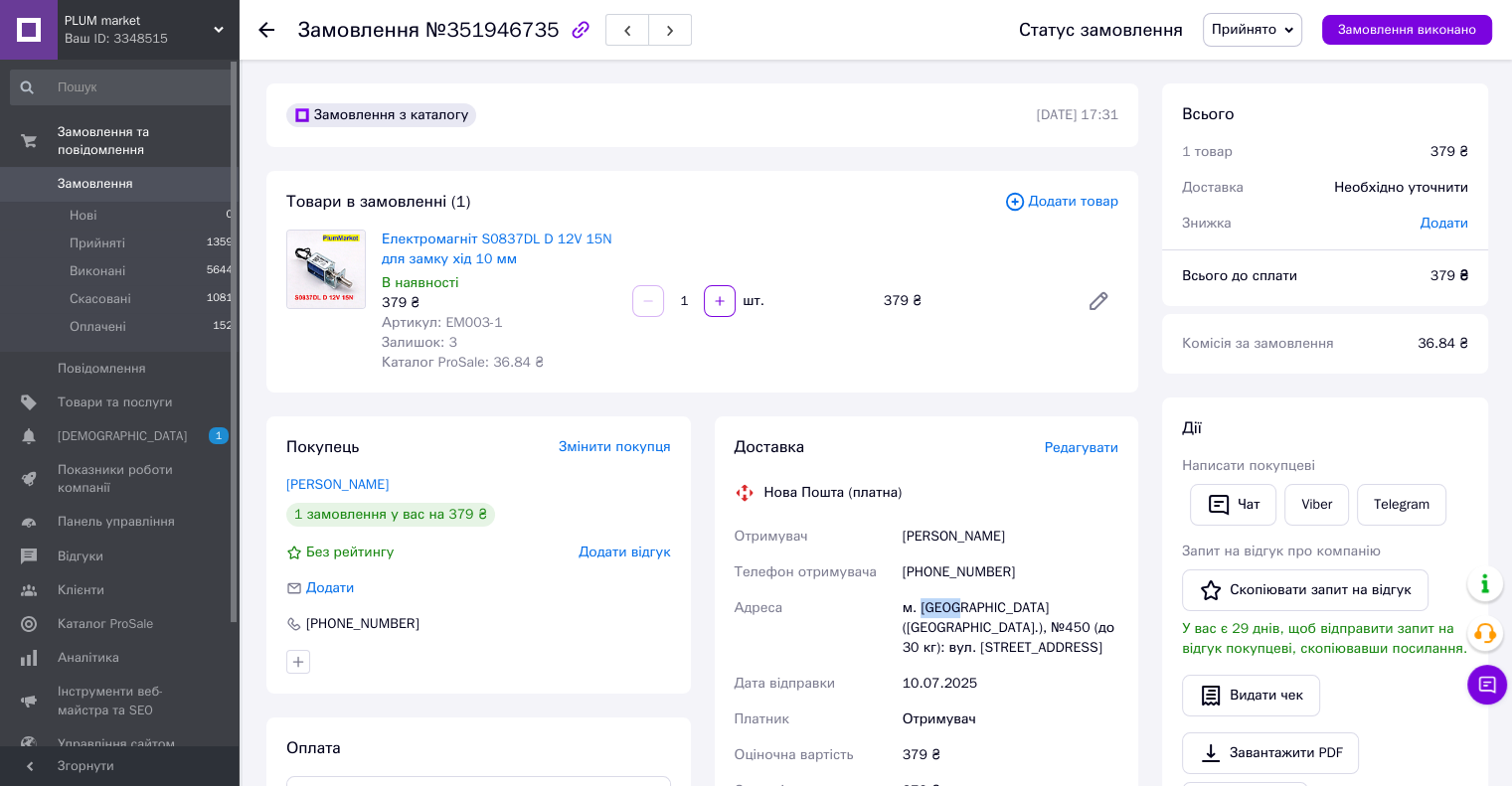 click on "м. Київ (Київська обл.), №450 (до 30 кг): вул. Софіївська, 5" at bounding box center (1010, 628) 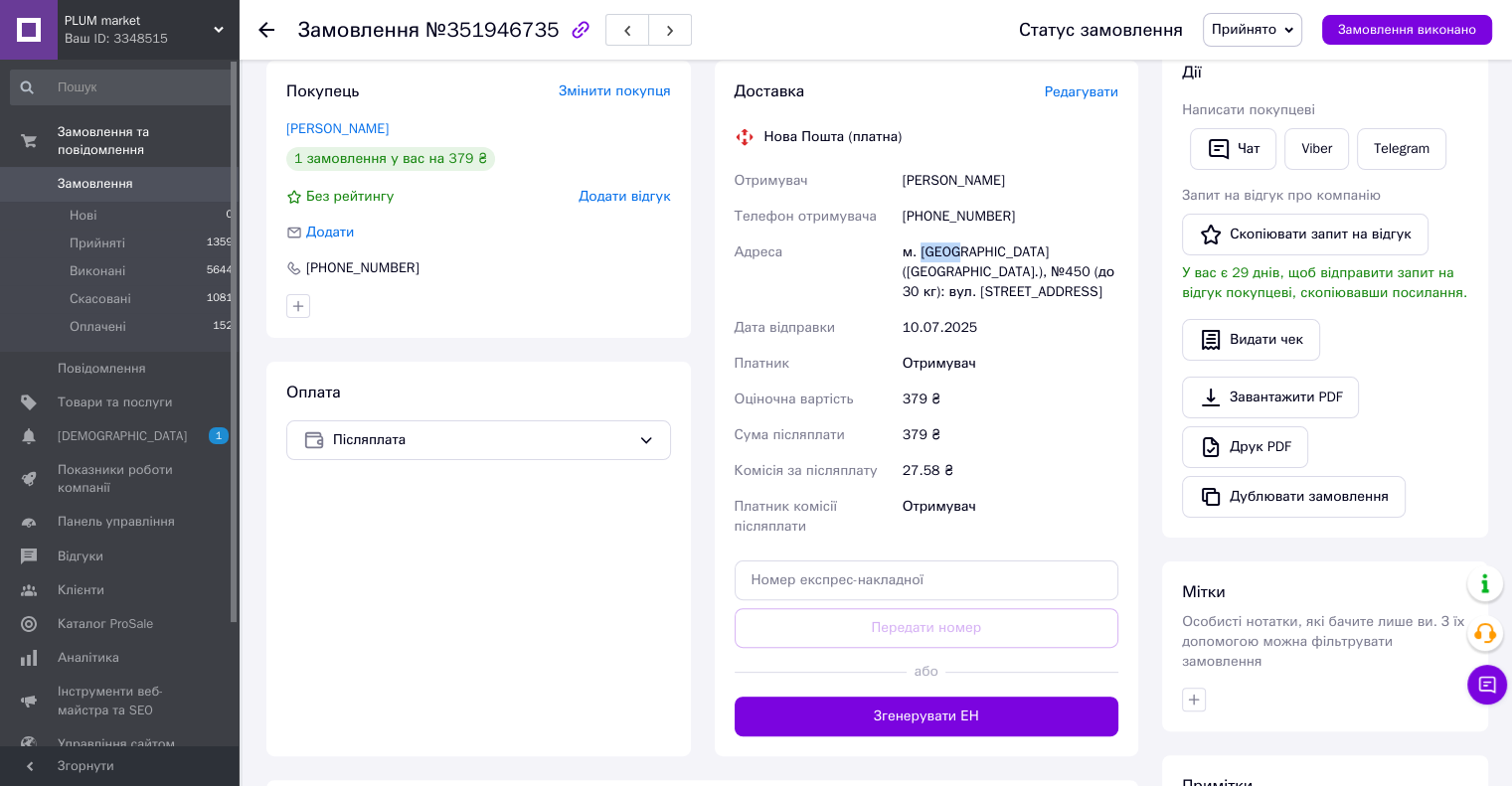 scroll, scrollTop: 358, scrollLeft: 0, axis: vertical 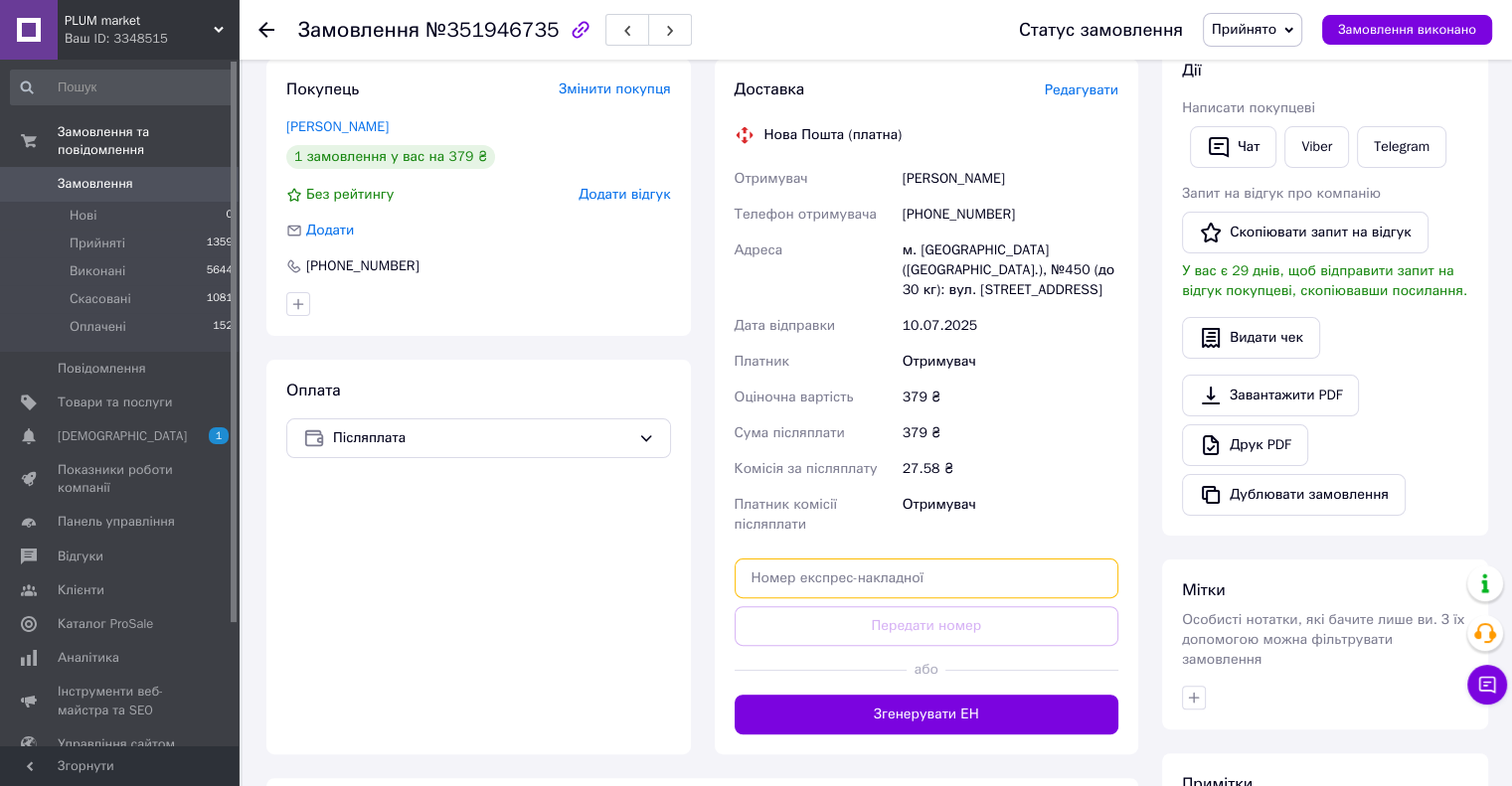 click at bounding box center (926, 578) 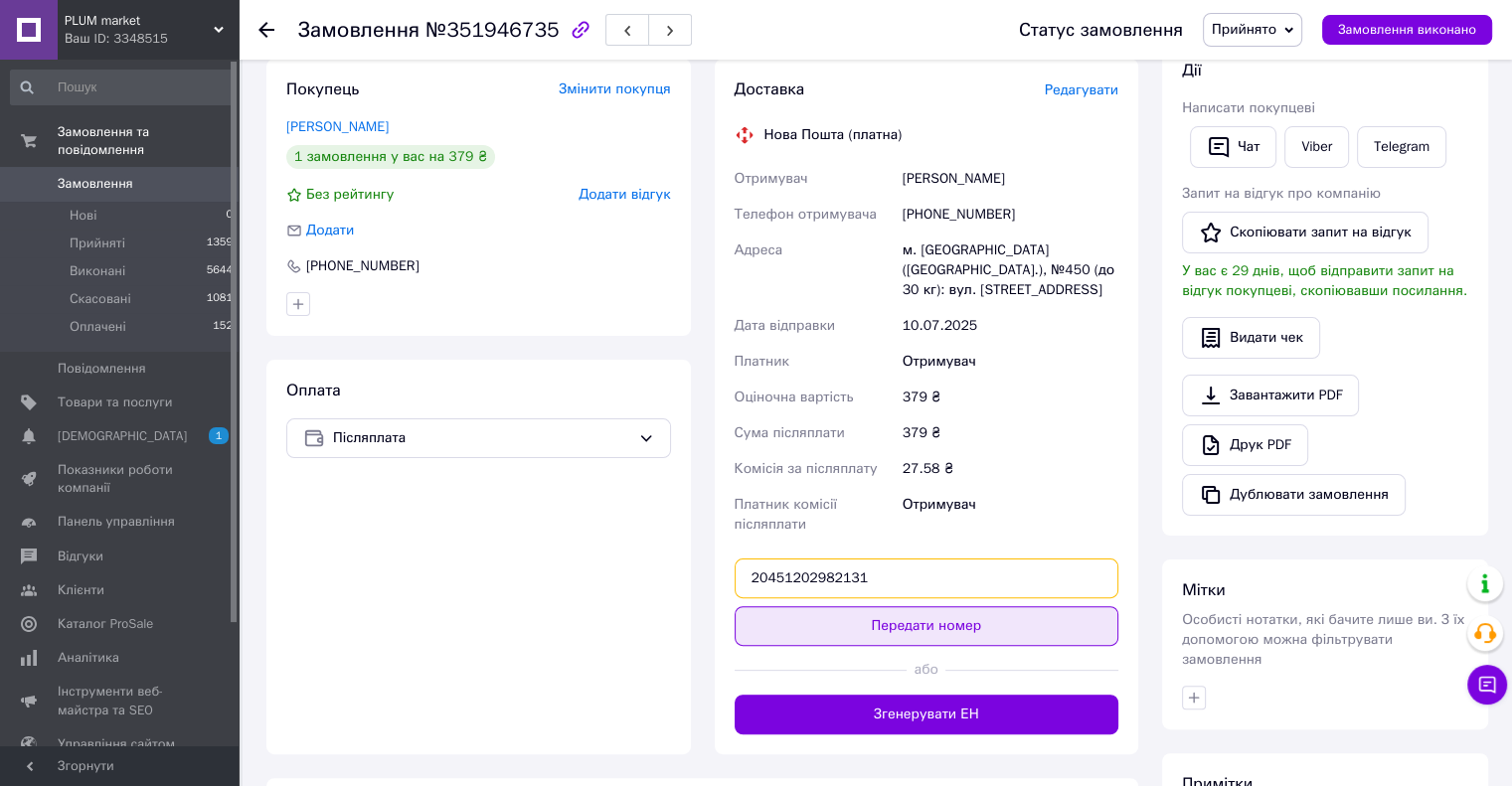 type on "20451202982131" 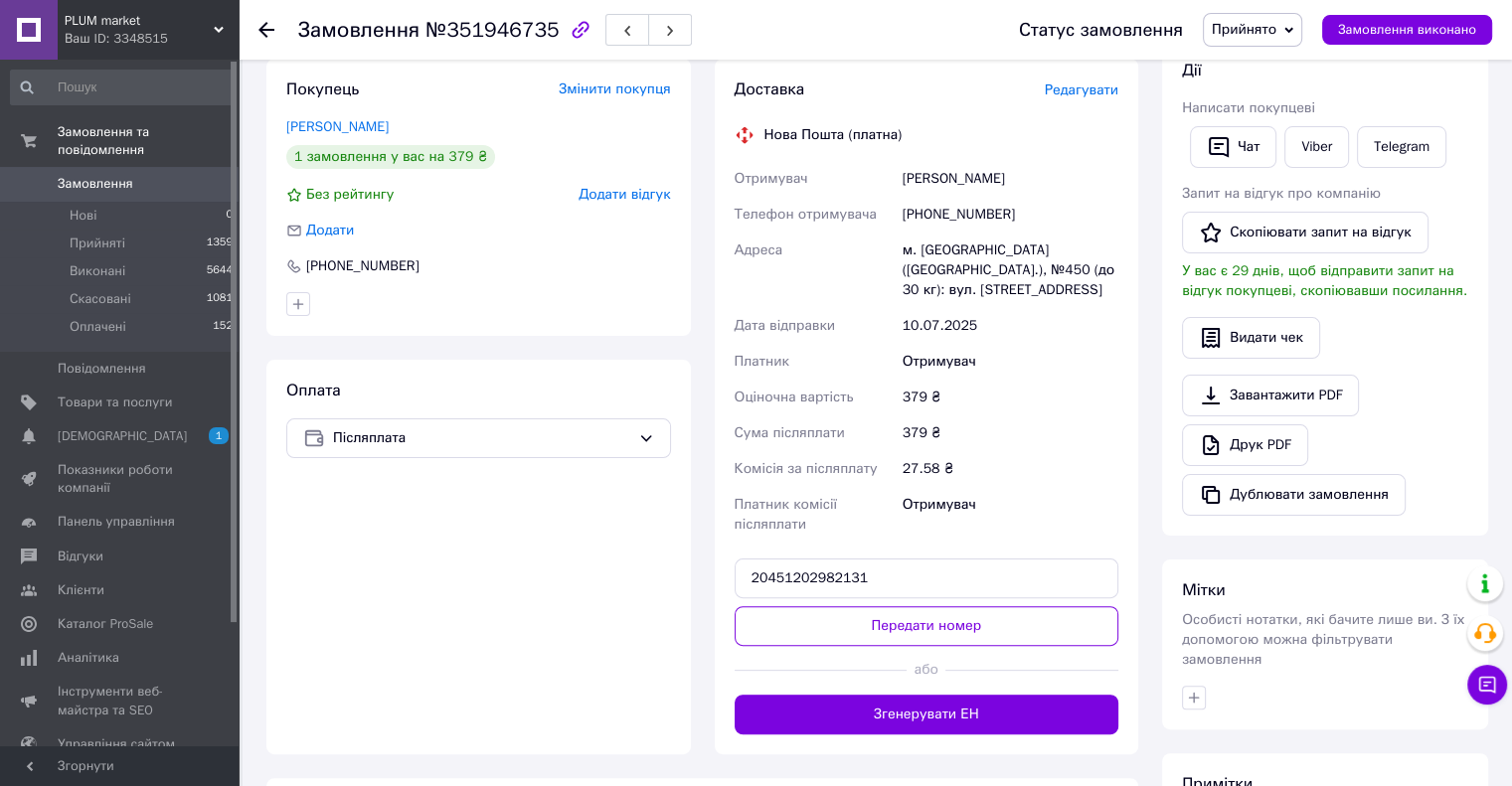 click on "Передати номер" at bounding box center [926, 626] 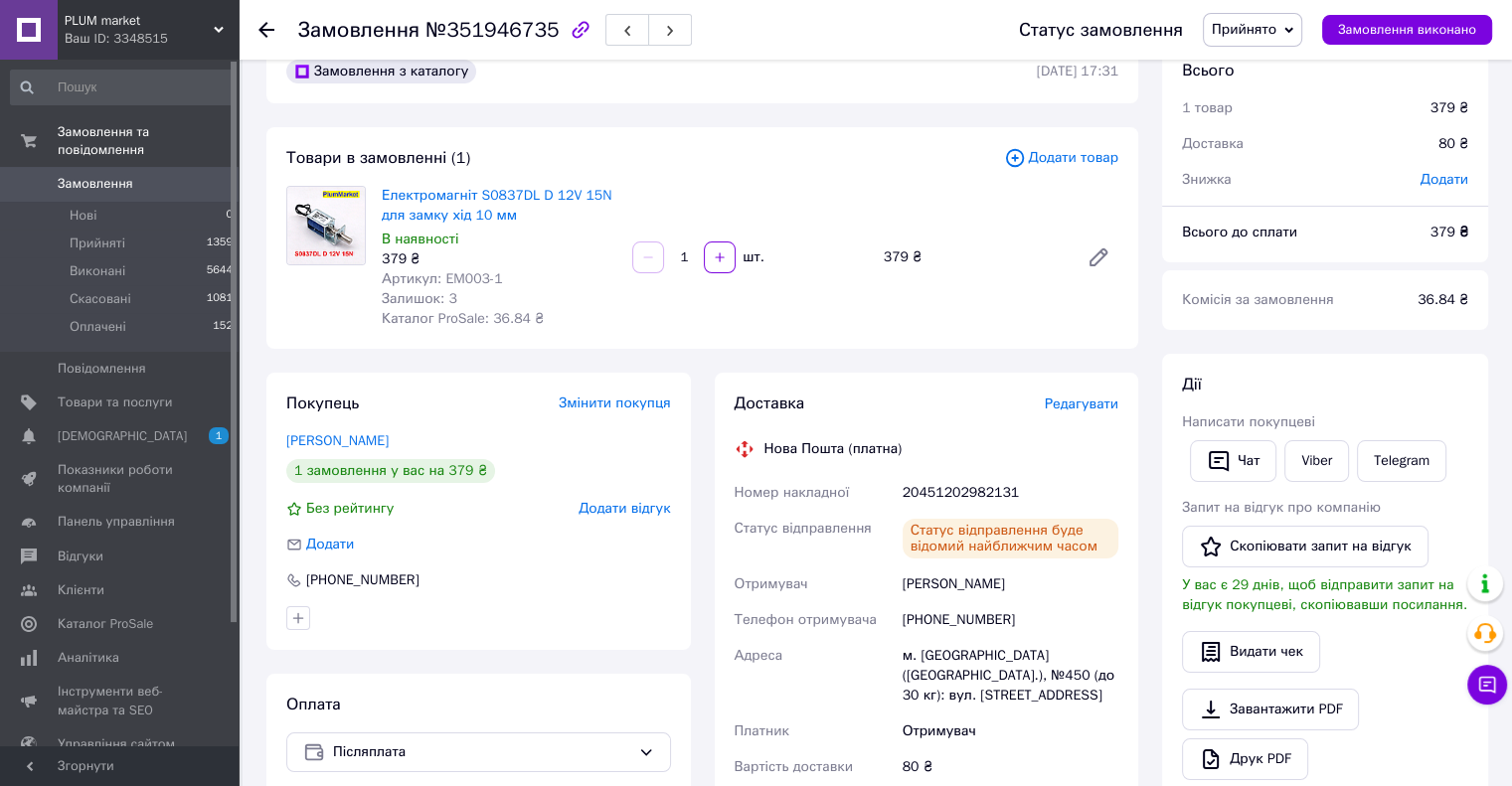 scroll, scrollTop: 0, scrollLeft: 0, axis: both 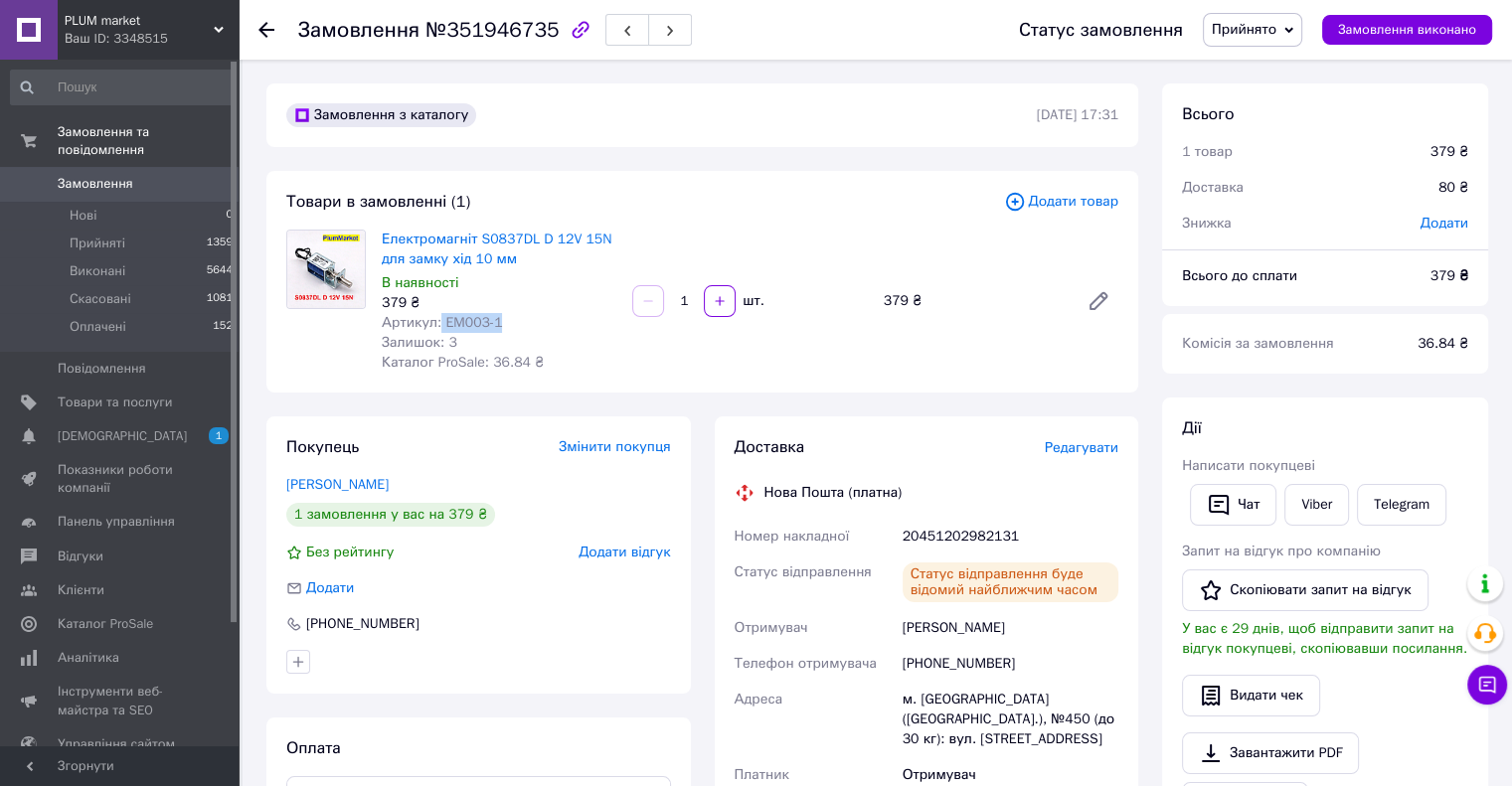 drag, startPoint x: 511, startPoint y: 317, endPoint x: 437, endPoint y: 323, distance: 74.24284 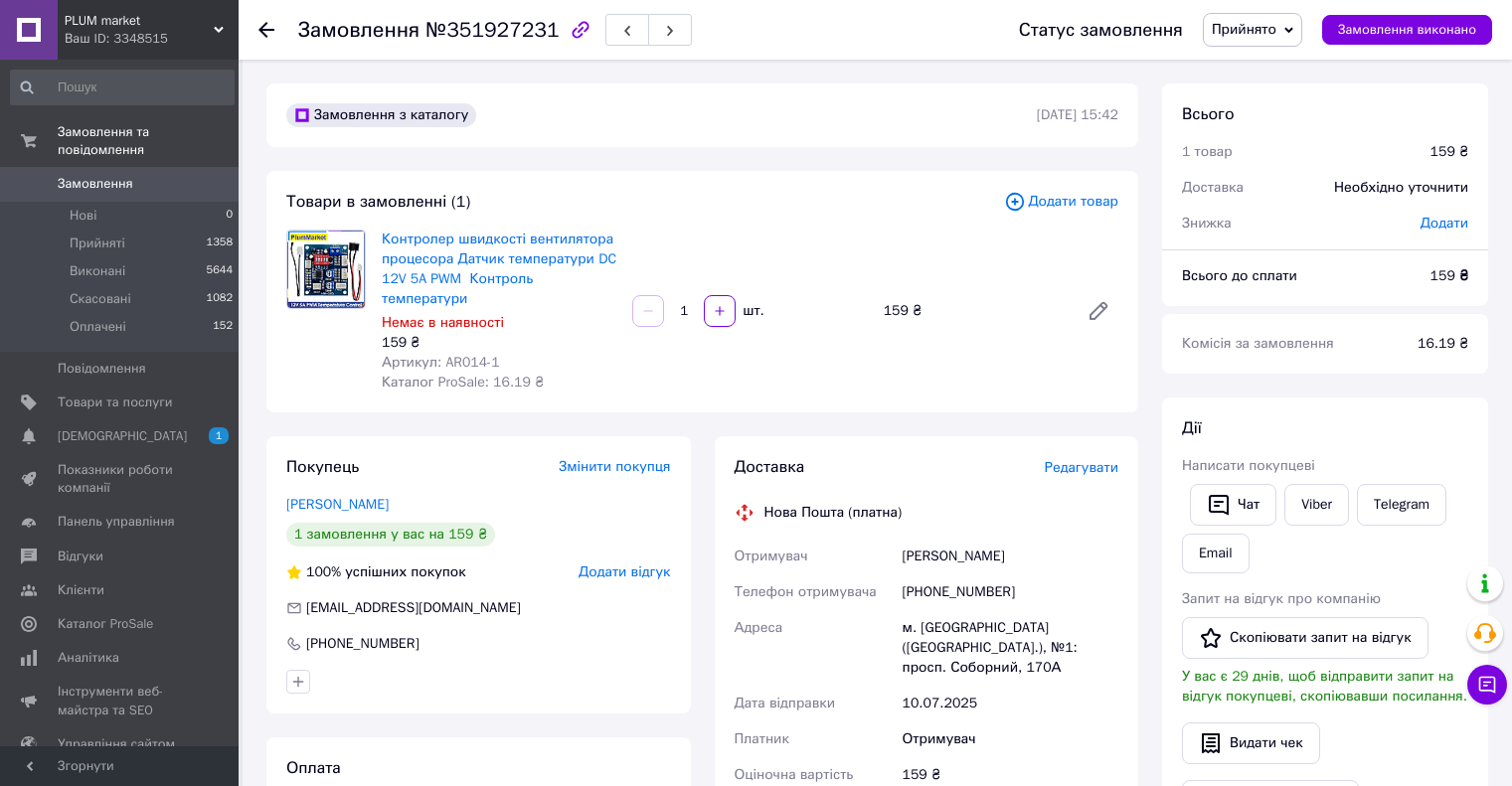 scroll, scrollTop: 0, scrollLeft: 0, axis: both 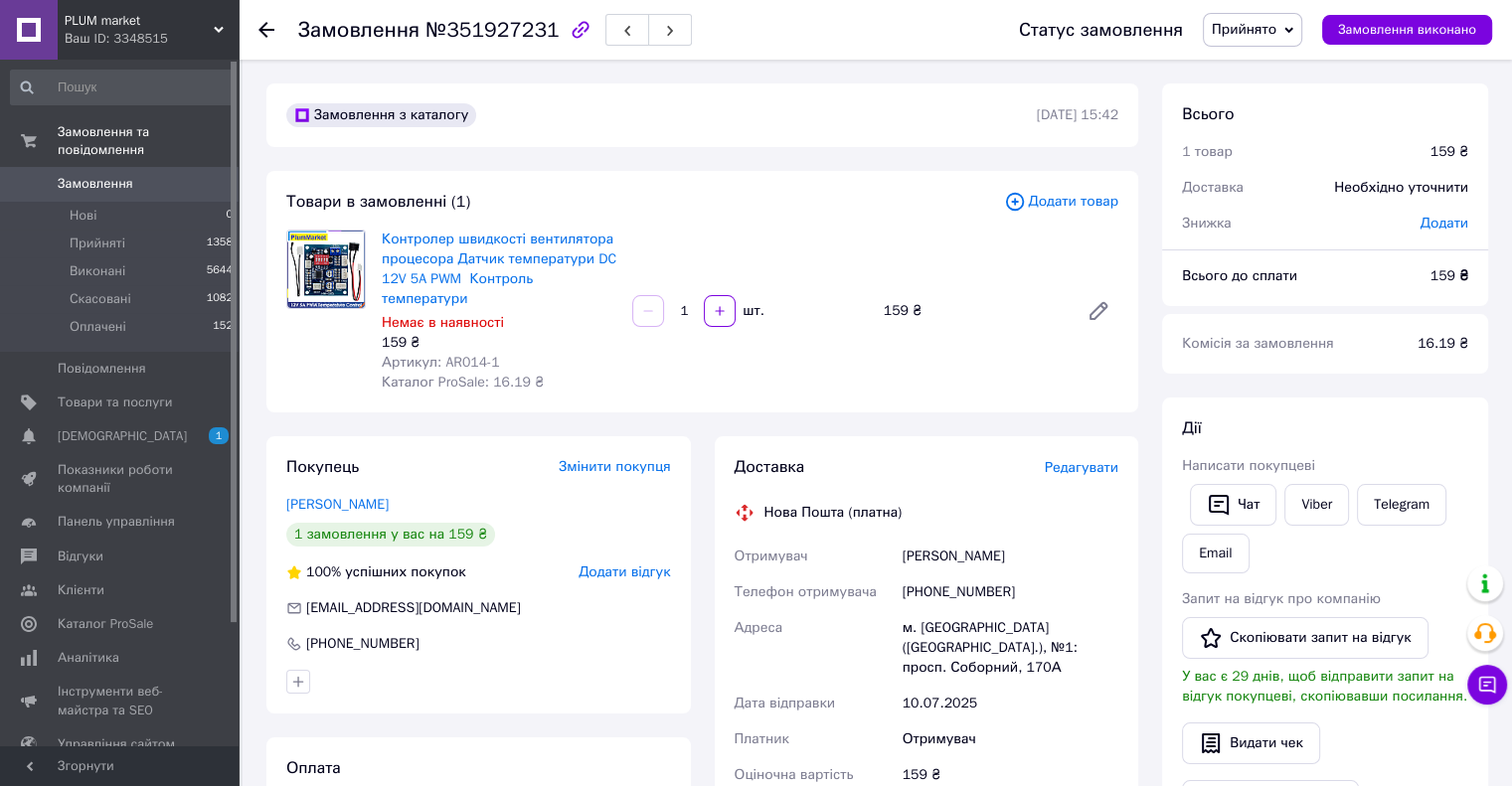 click on "[PHONE_NUMBER]" at bounding box center (1010, 592) 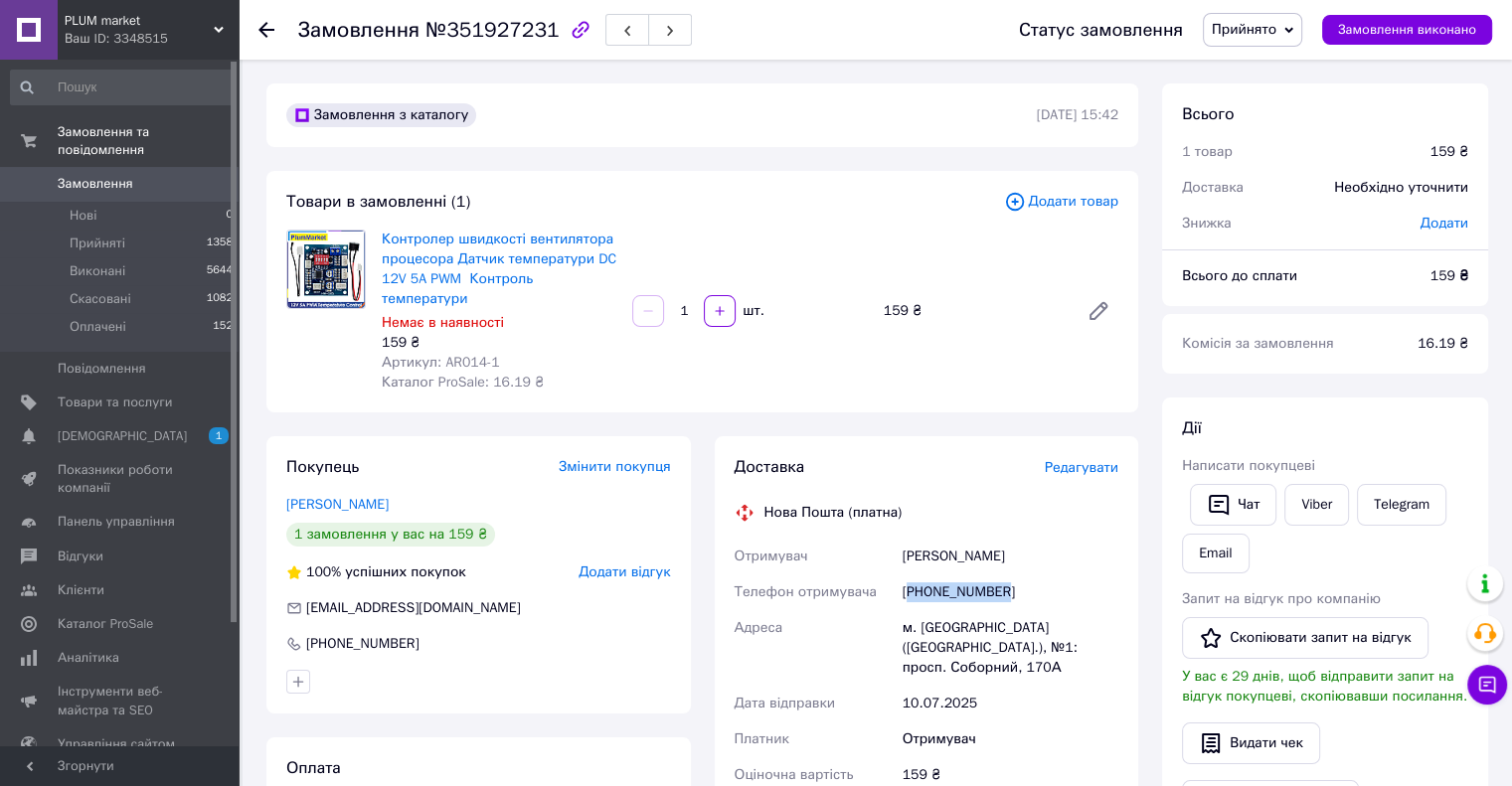 click on "[PHONE_NUMBER]" at bounding box center (1010, 592) 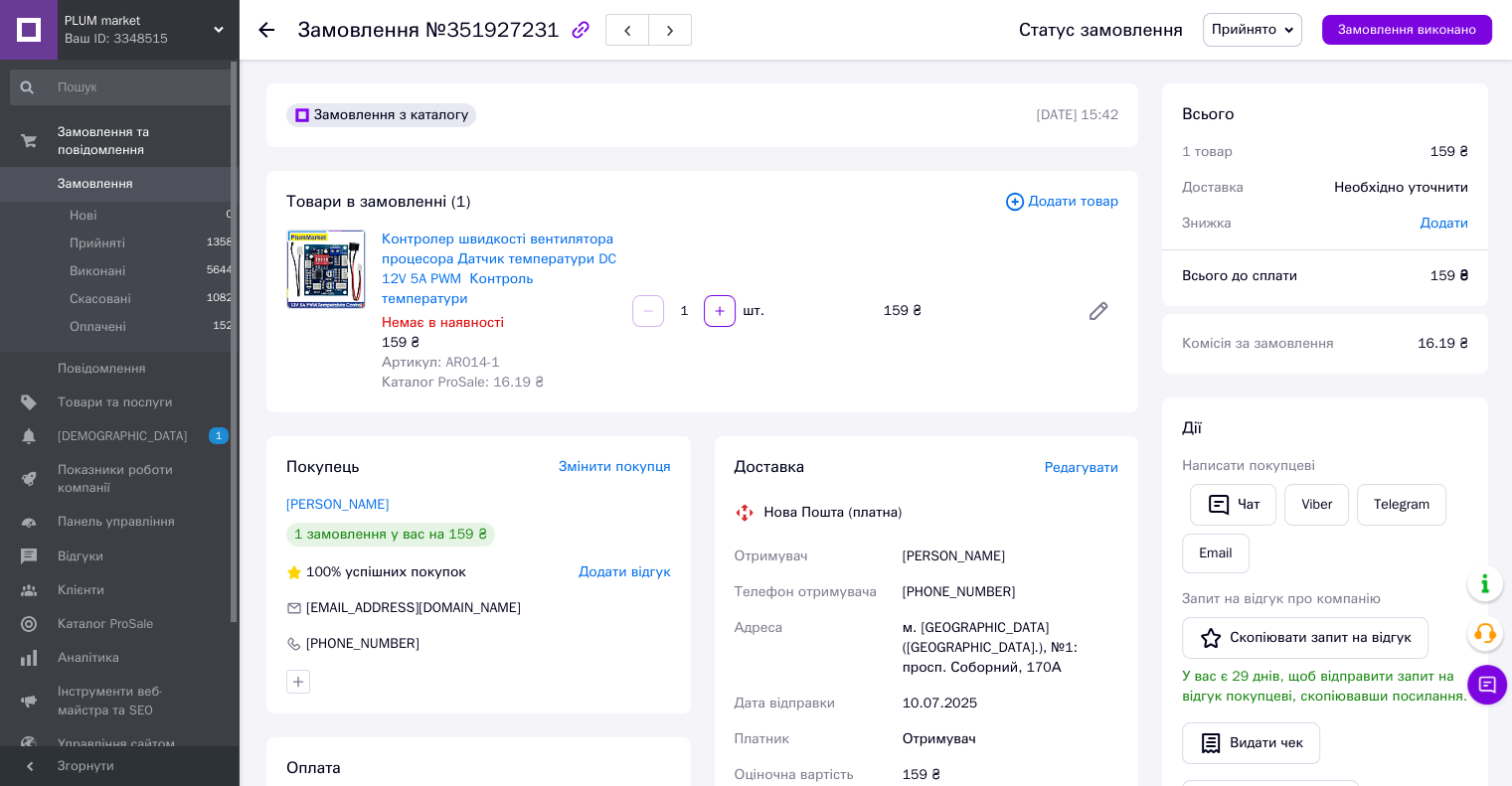 click on "[PERSON_NAME]" at bounding box center [1010, 556] 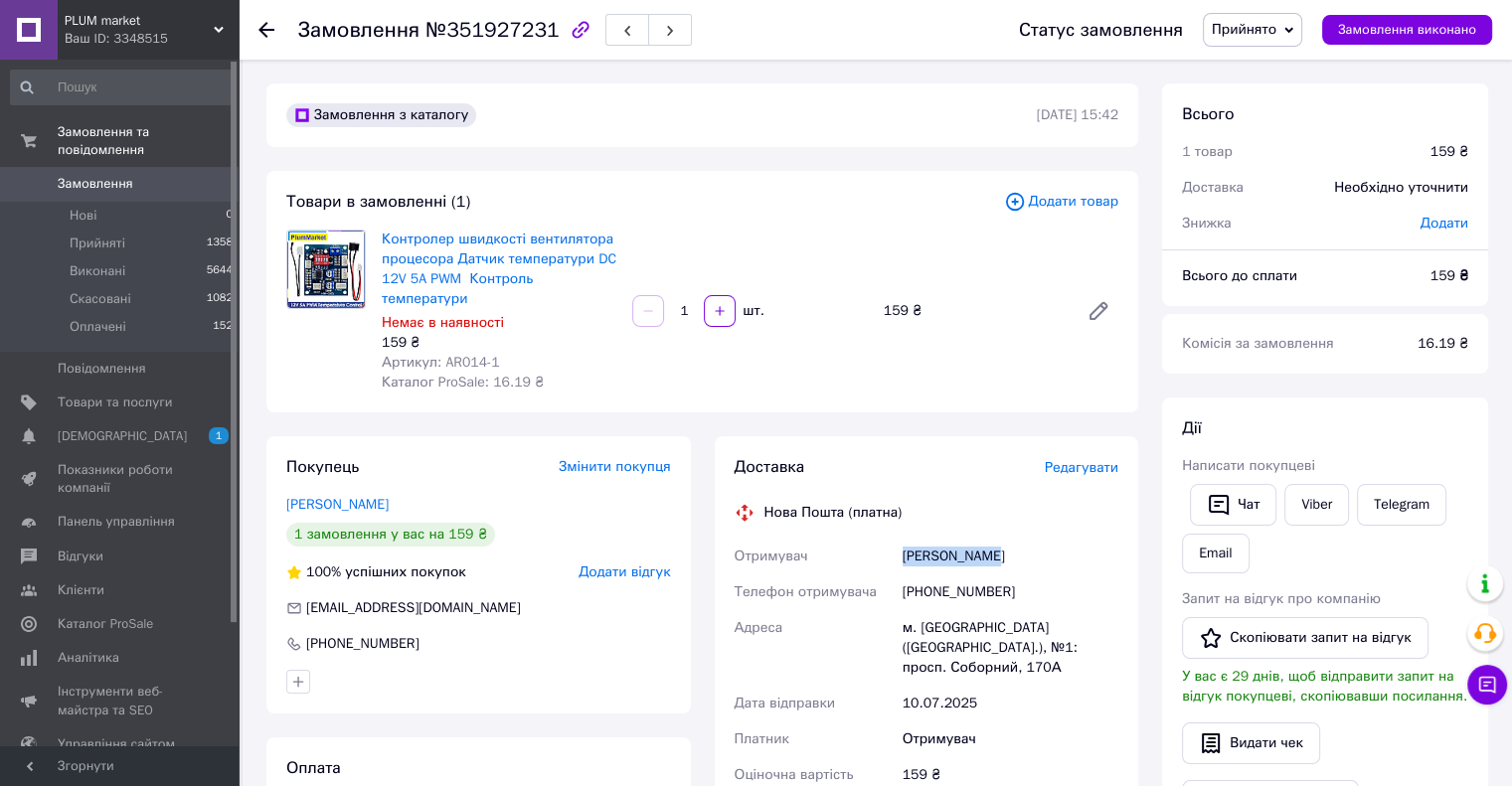 click on "[PERSON_NAME]" at bounding box center [1010, 556] 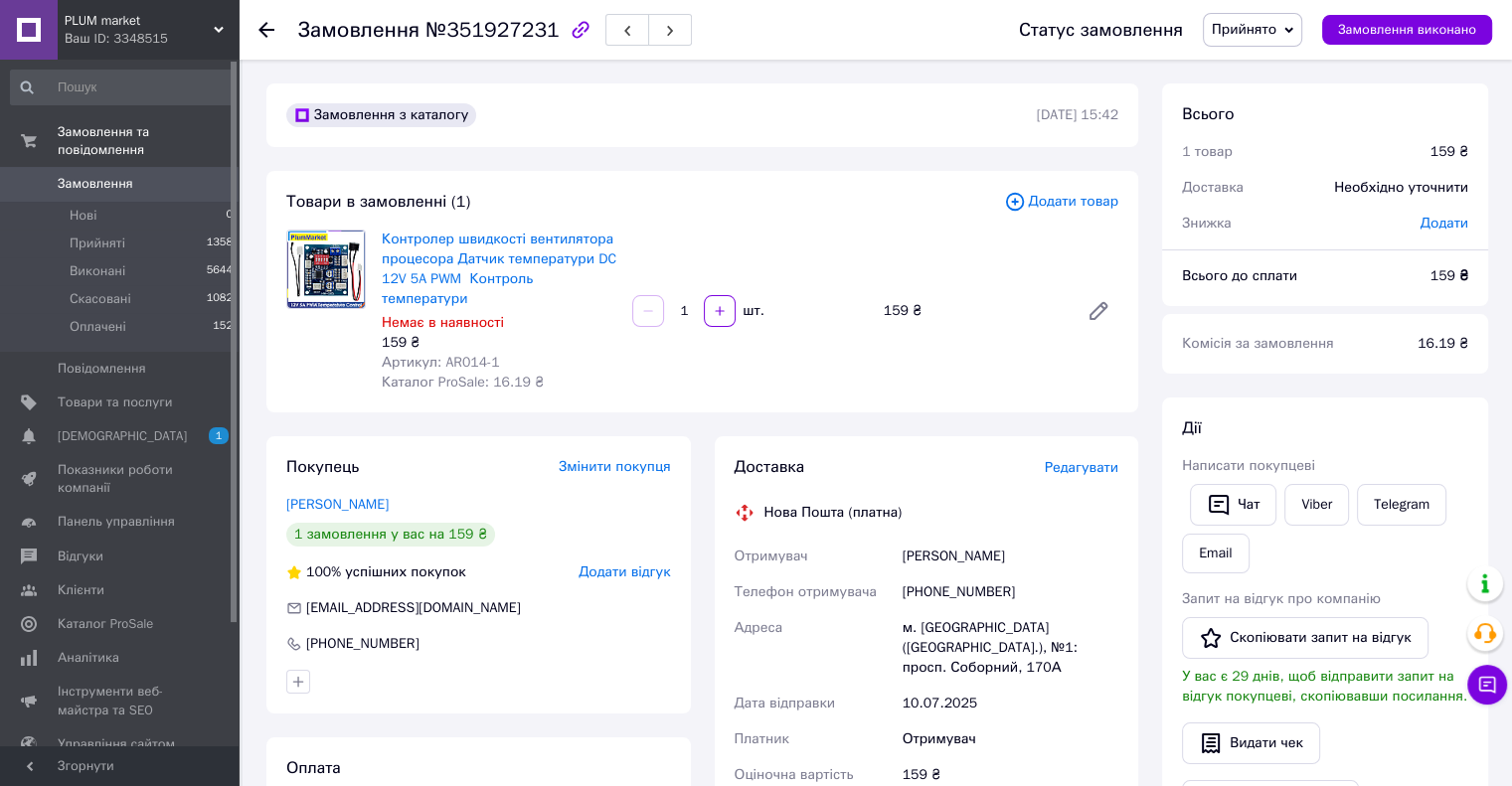 click on "[PERSON_NAME]" at bounding box center (1010, 556) 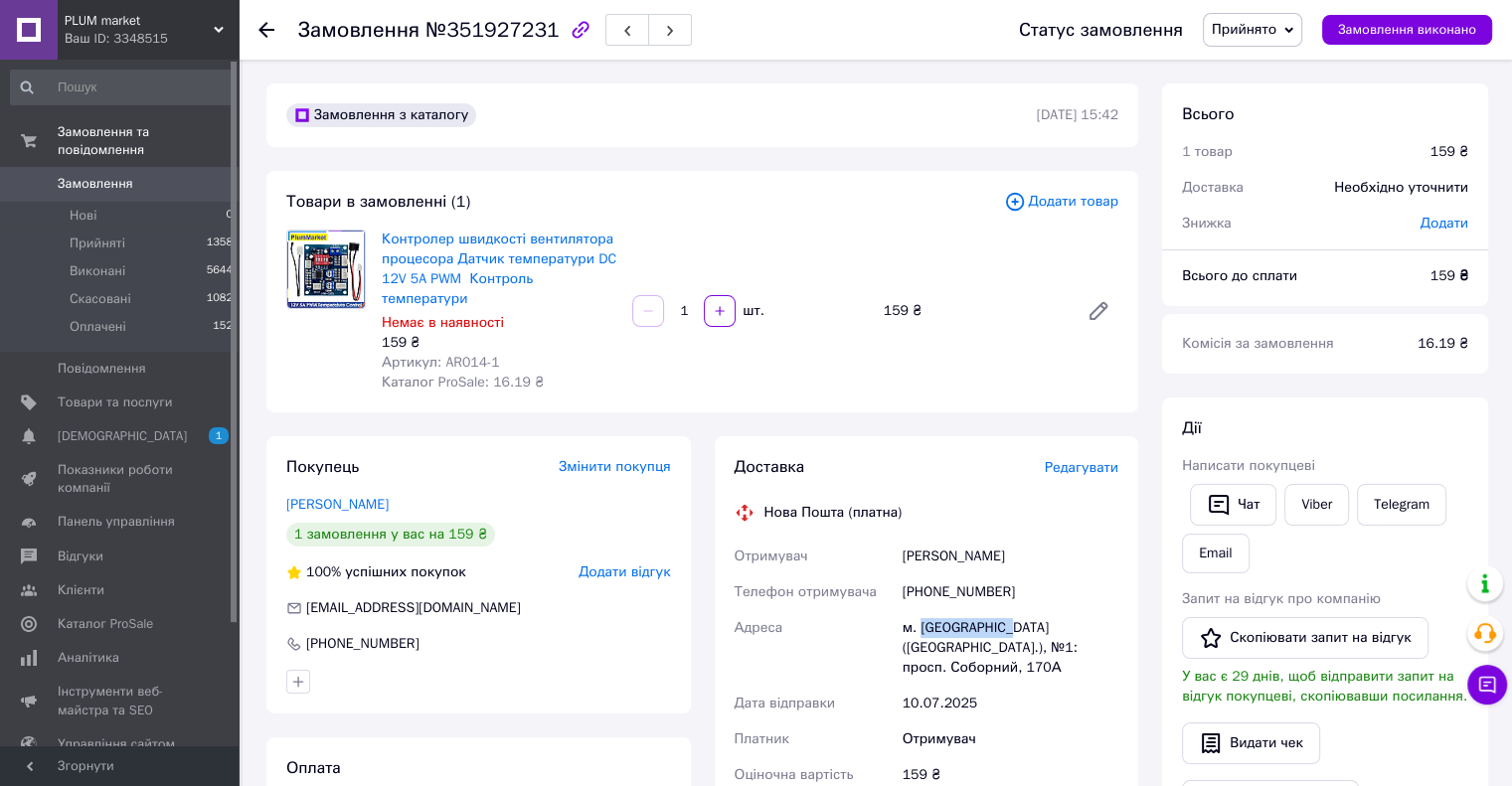 click on "м. [GEOGRAPHIC_DATA] ([GEOGRAPHIC_DATA].), №1: просп. Соборний, 170А" at bounding box center [1010, 648] 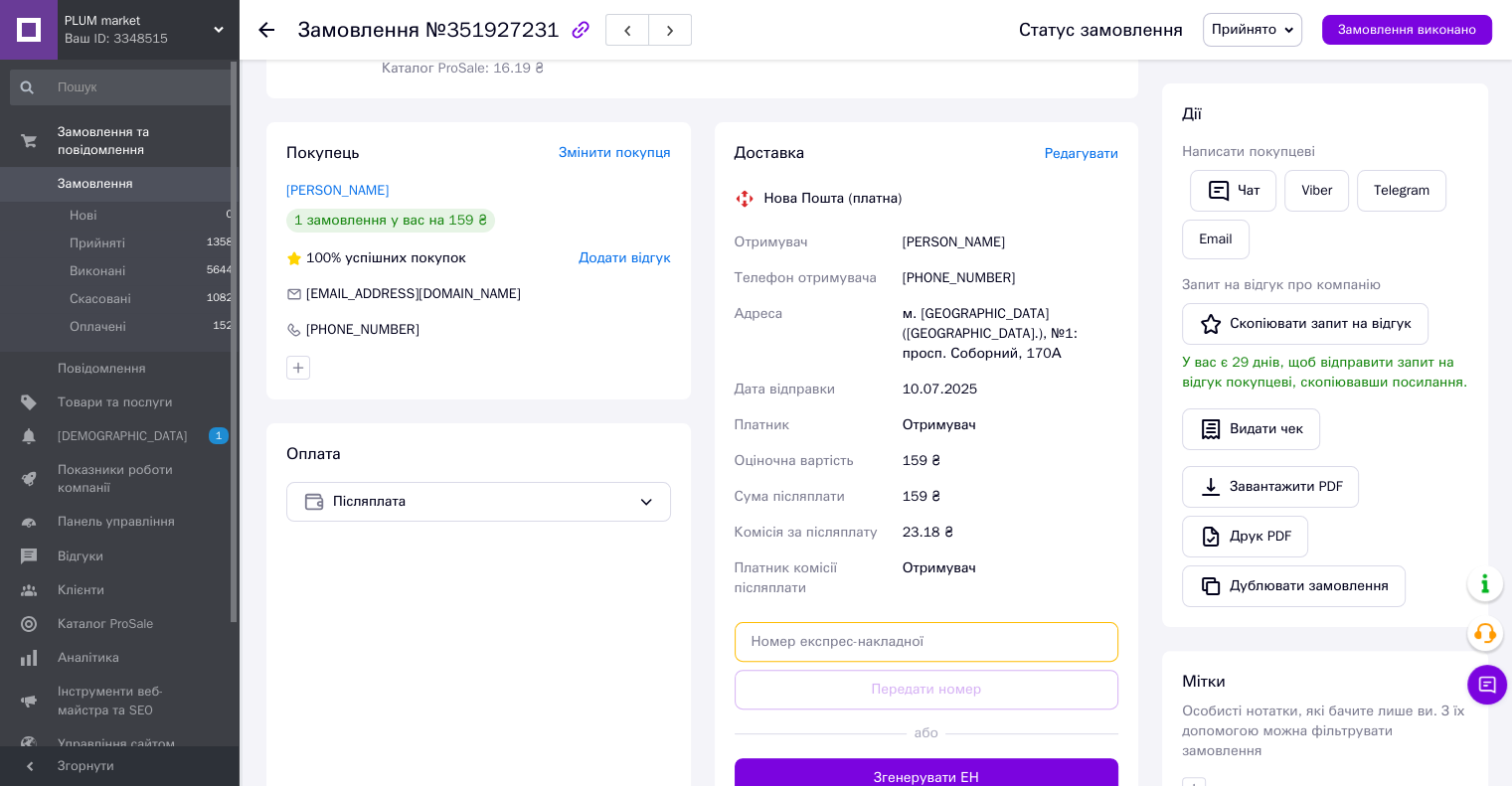 click at bounding box center [926, 642] 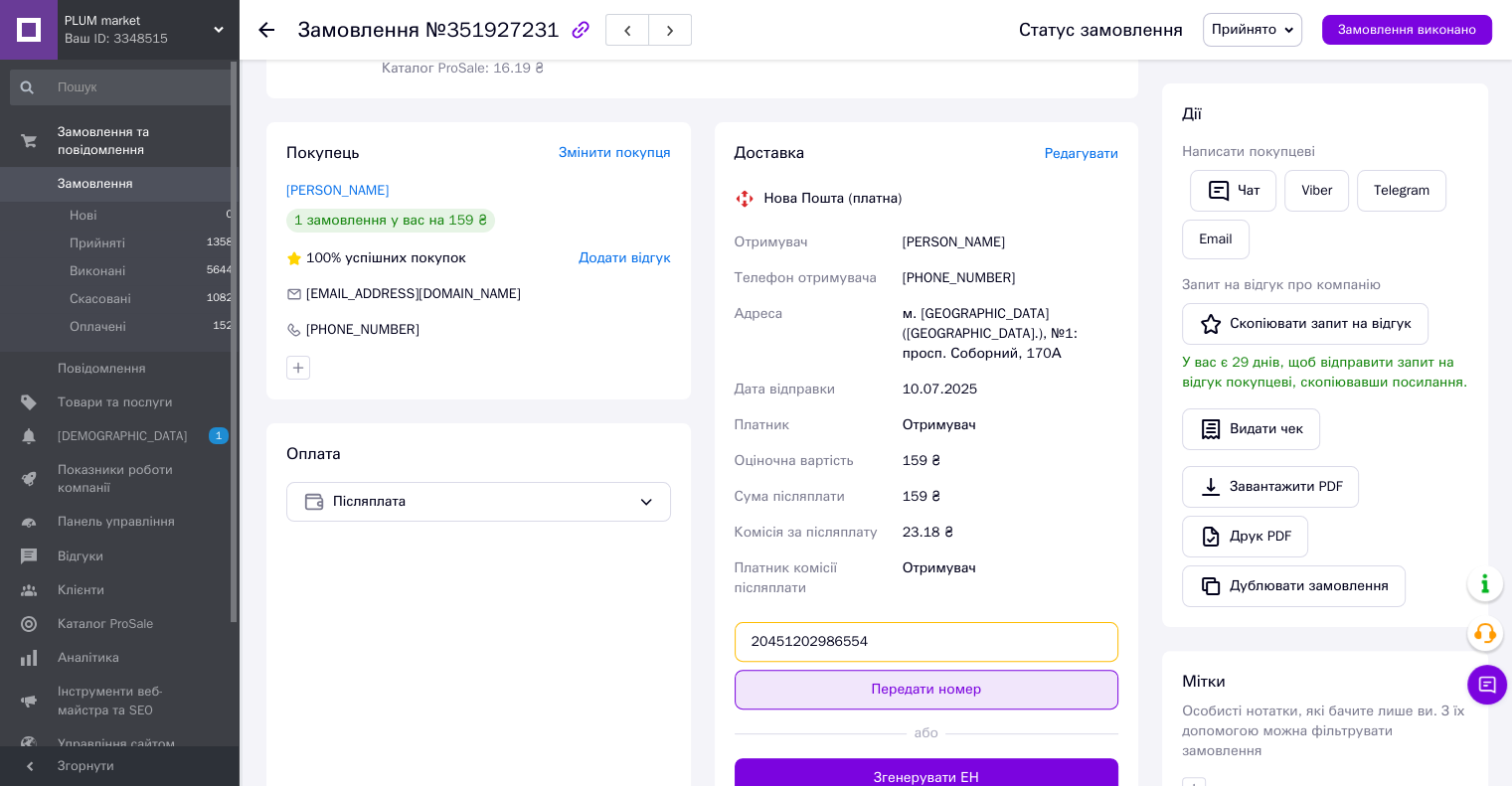 type on "20451202986554" 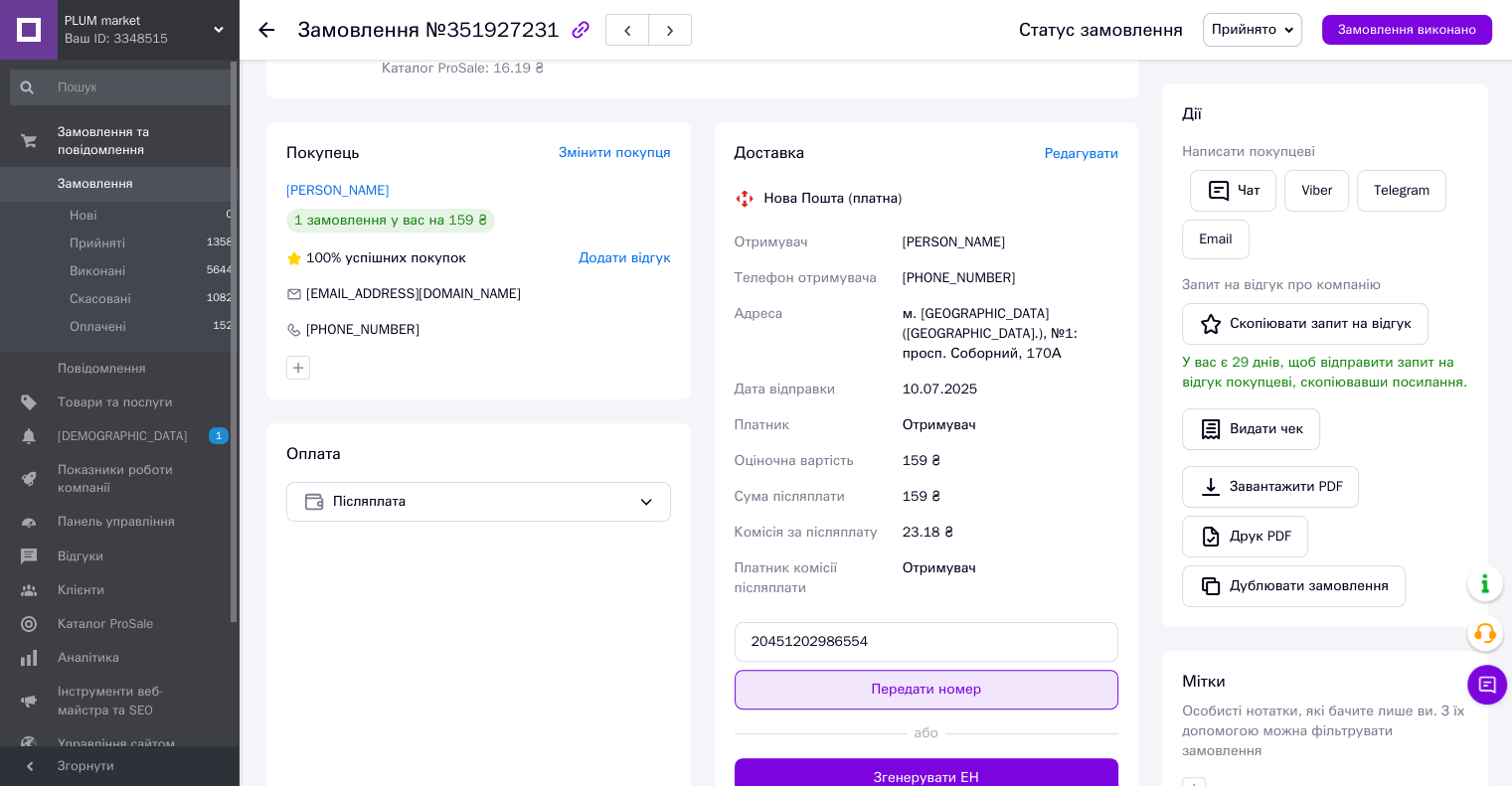 click on "Передати номер" at bounding box center [926, 690] 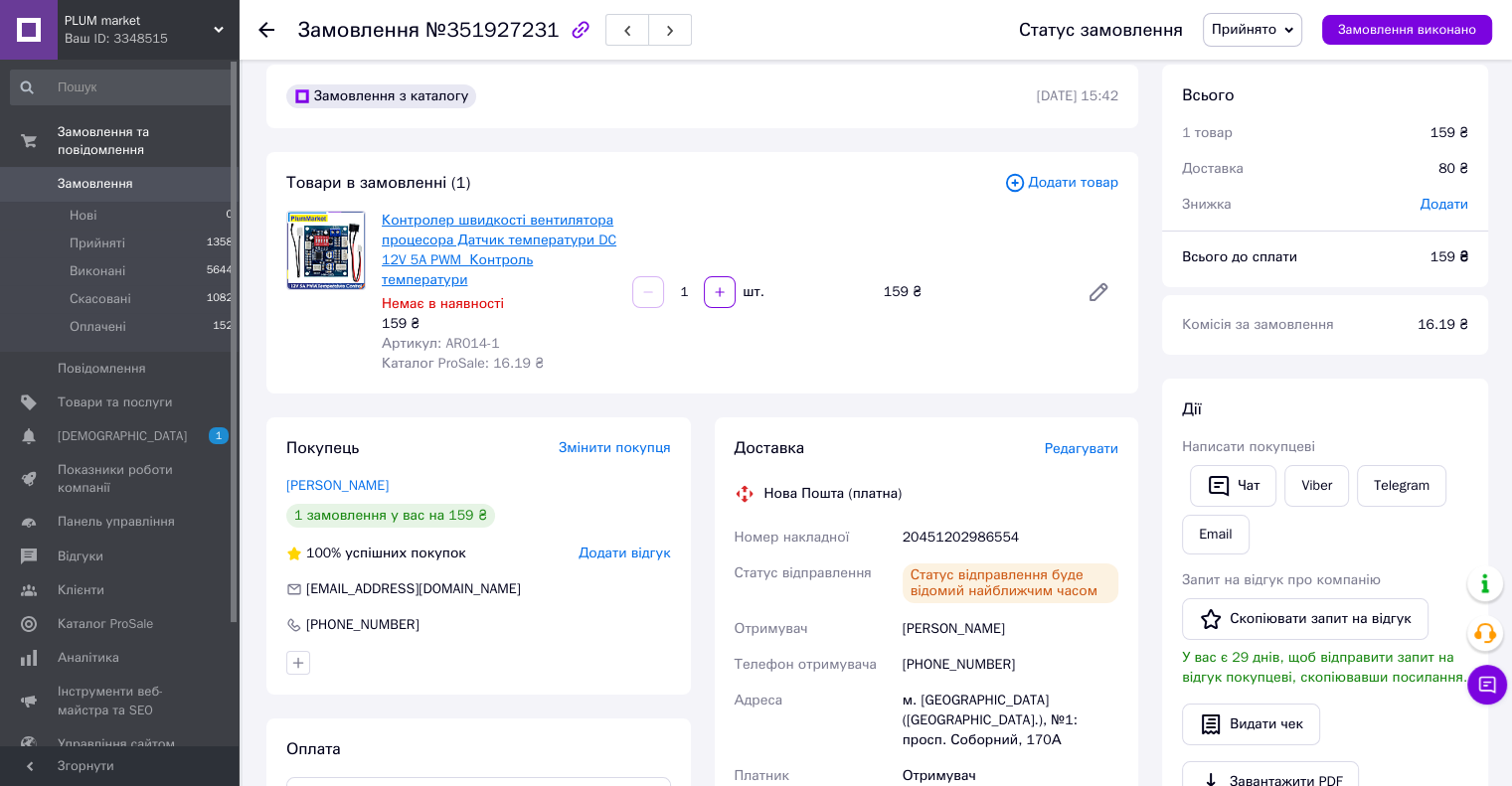 scroll, scrollTop: 0, scrollLeft: 0, axis: both 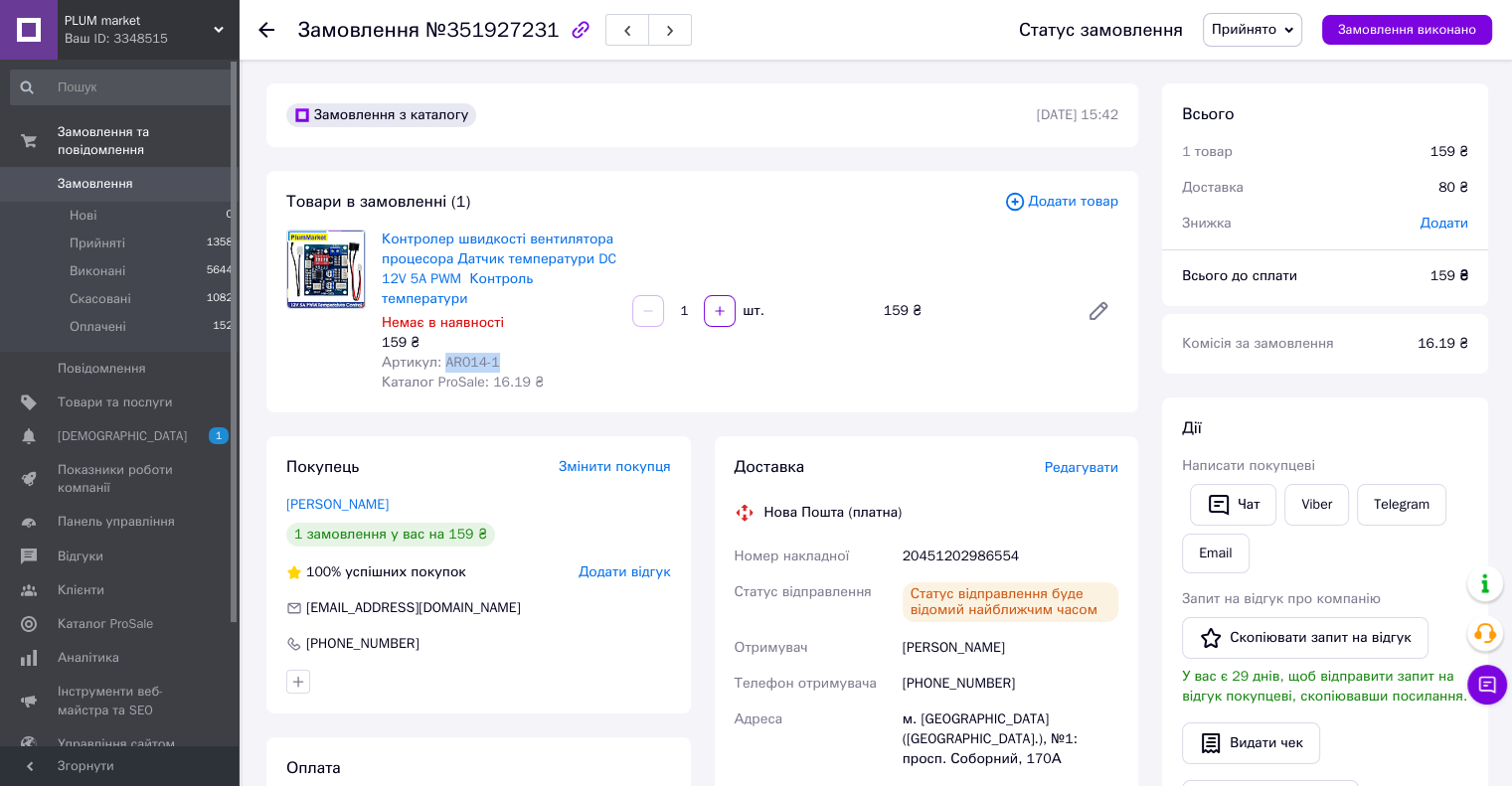 drag, startPoint x: 512, startPoint y: 364, endPoint x: 441, endPoint y: 364, distance: 71 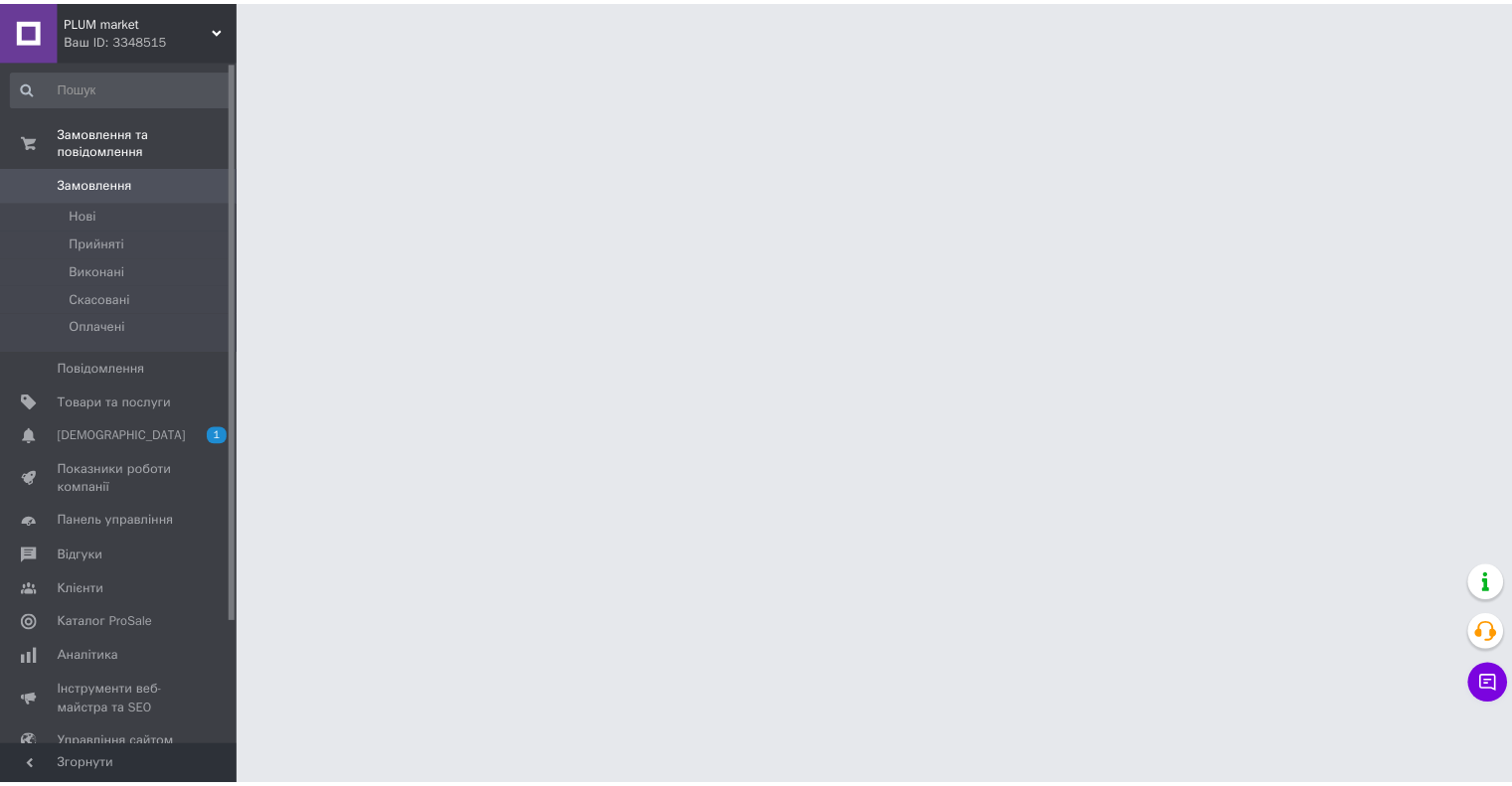 scroll, scrollTop: 0, scrollLeft: 0, axis: both 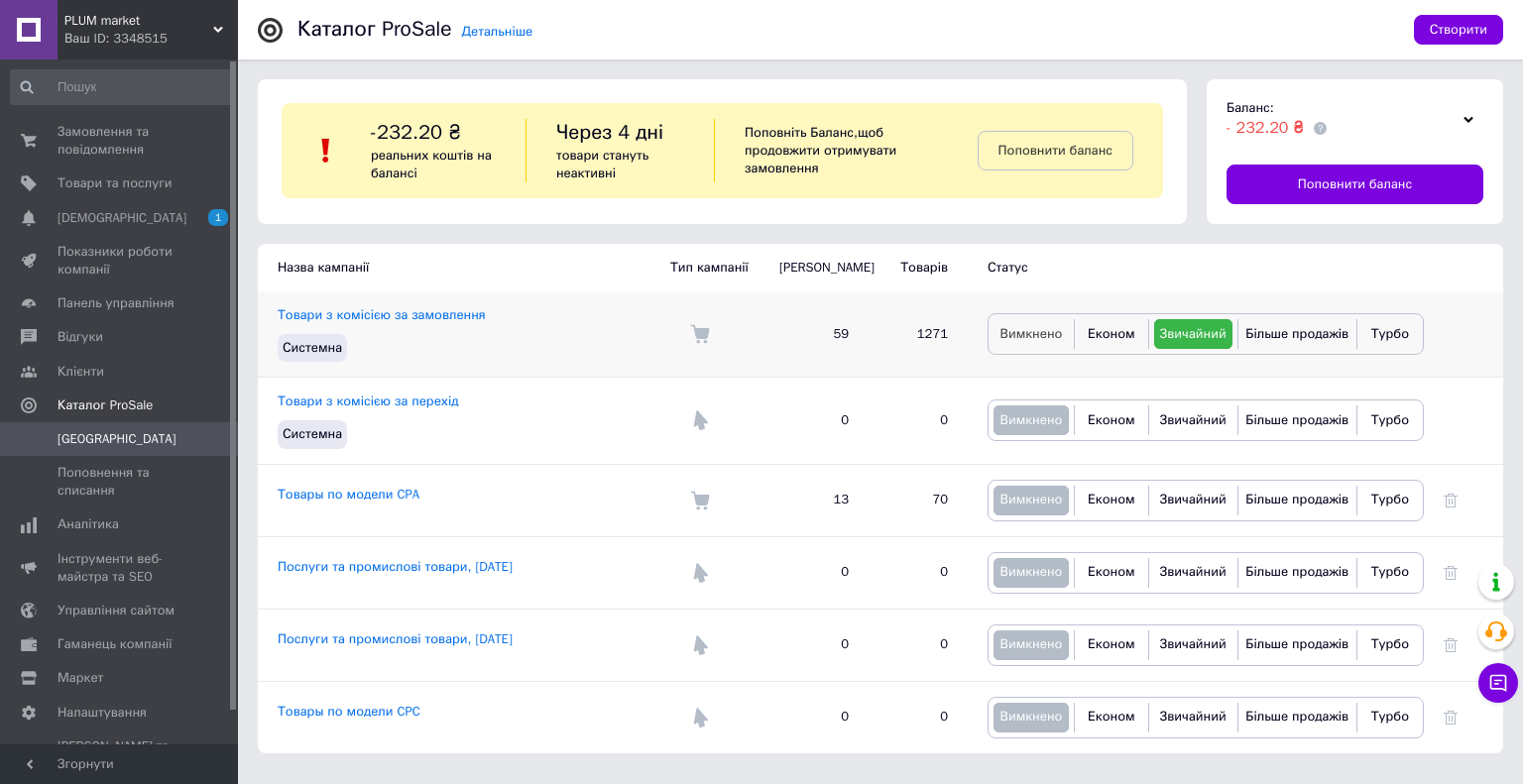 click on "Вимкнено" at bounding box center [1031, 333] 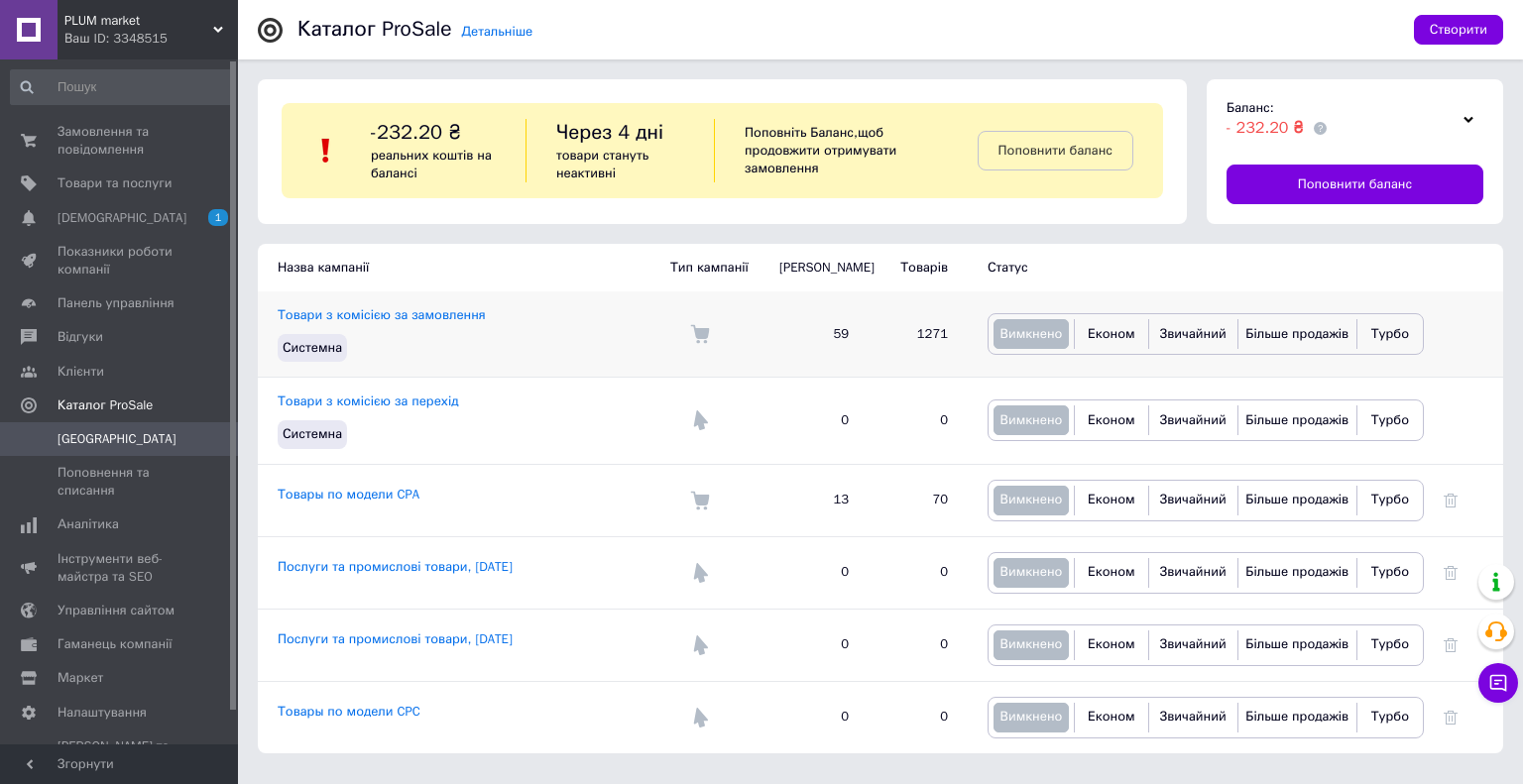 drag, startPoint x: 1206, startPoint y: 332, endPoint x: 1162, endPoint y: 357, distance: 50.606324 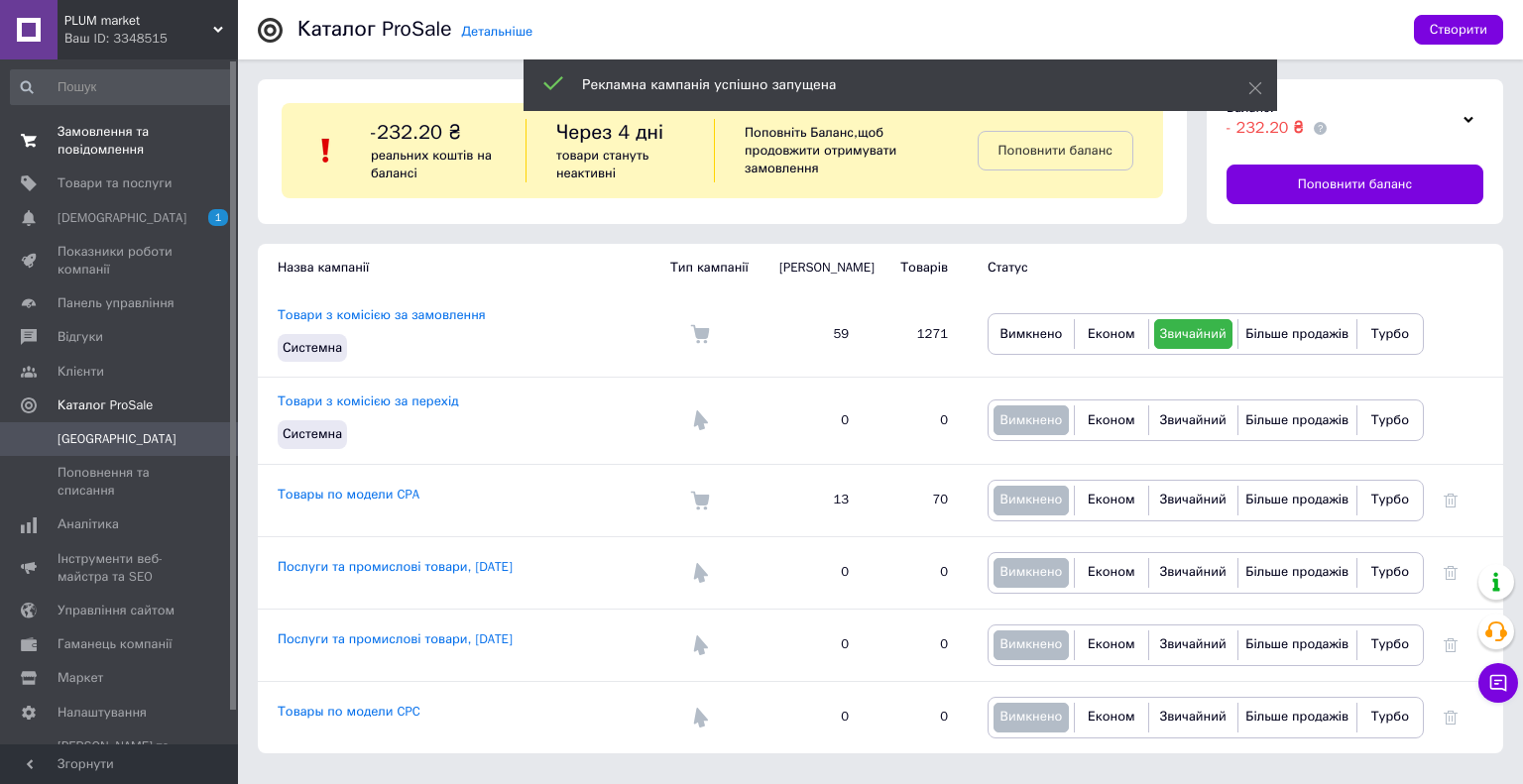 click on "Замовлення та повідомлення" at bounding box center (120, 141) 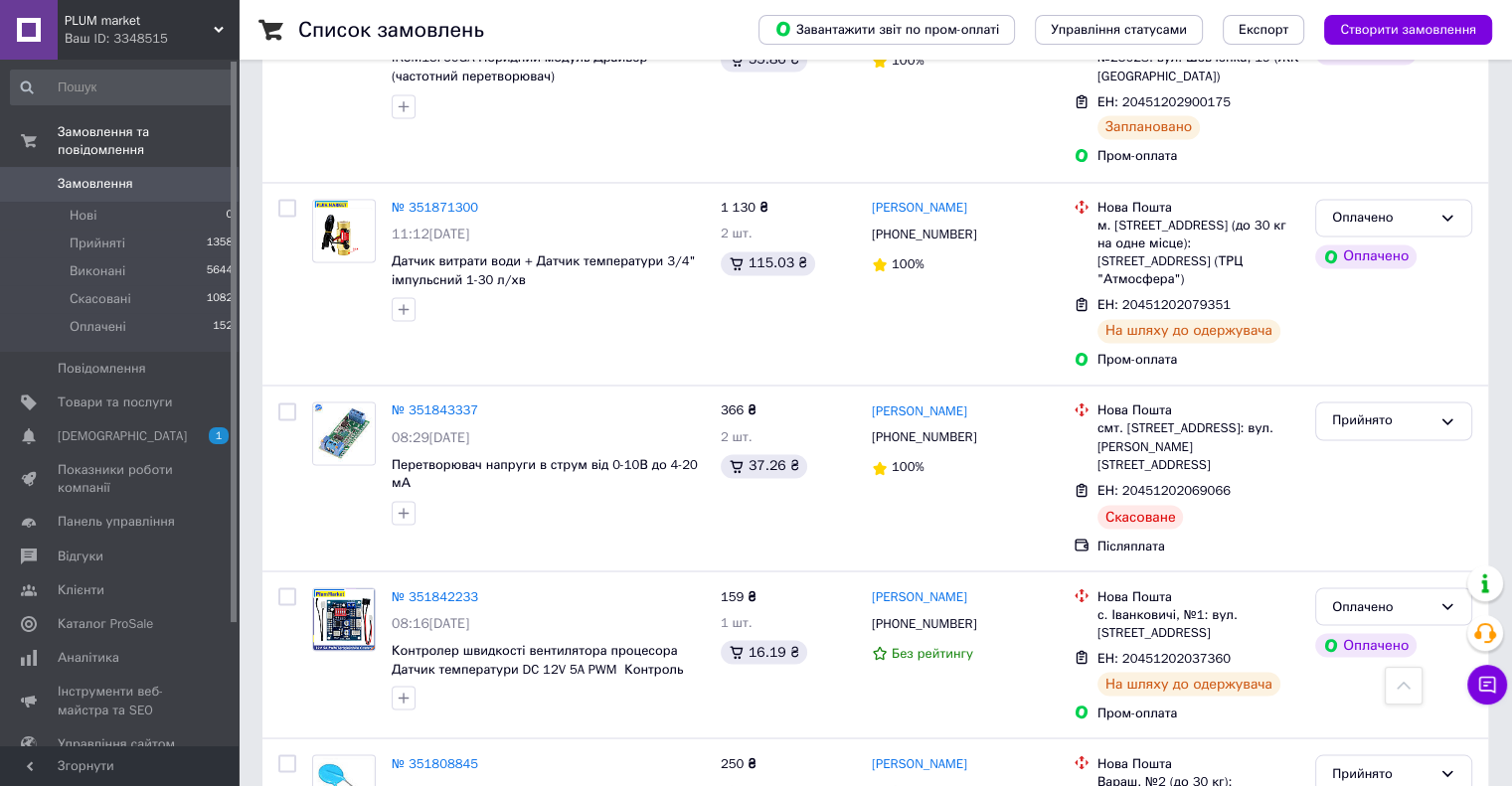 scroll, scrollTop: 3279, scrollLeft: 0, axis: vertical 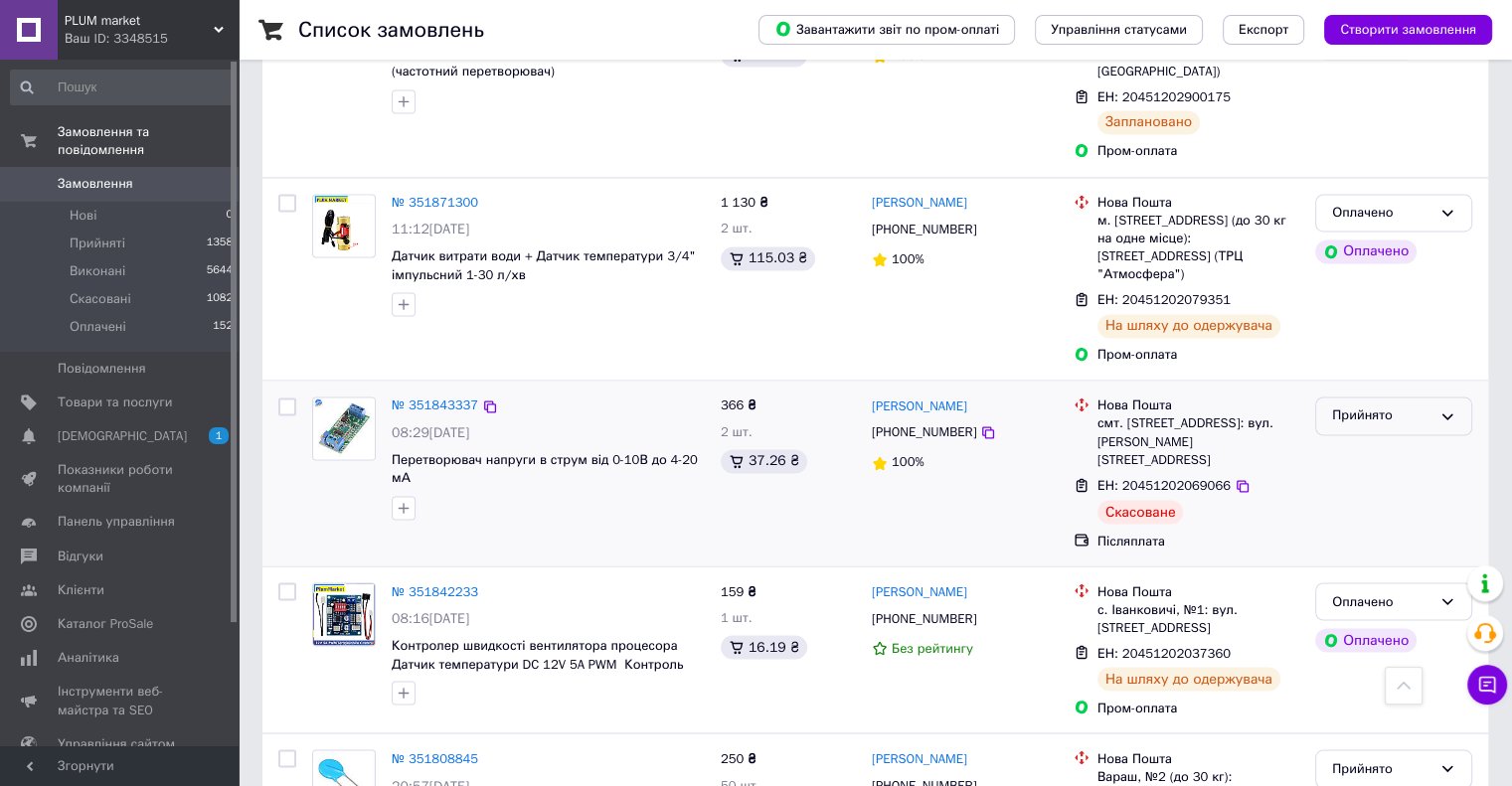 click on "Прийнято" at bounding box center [1394, 415] 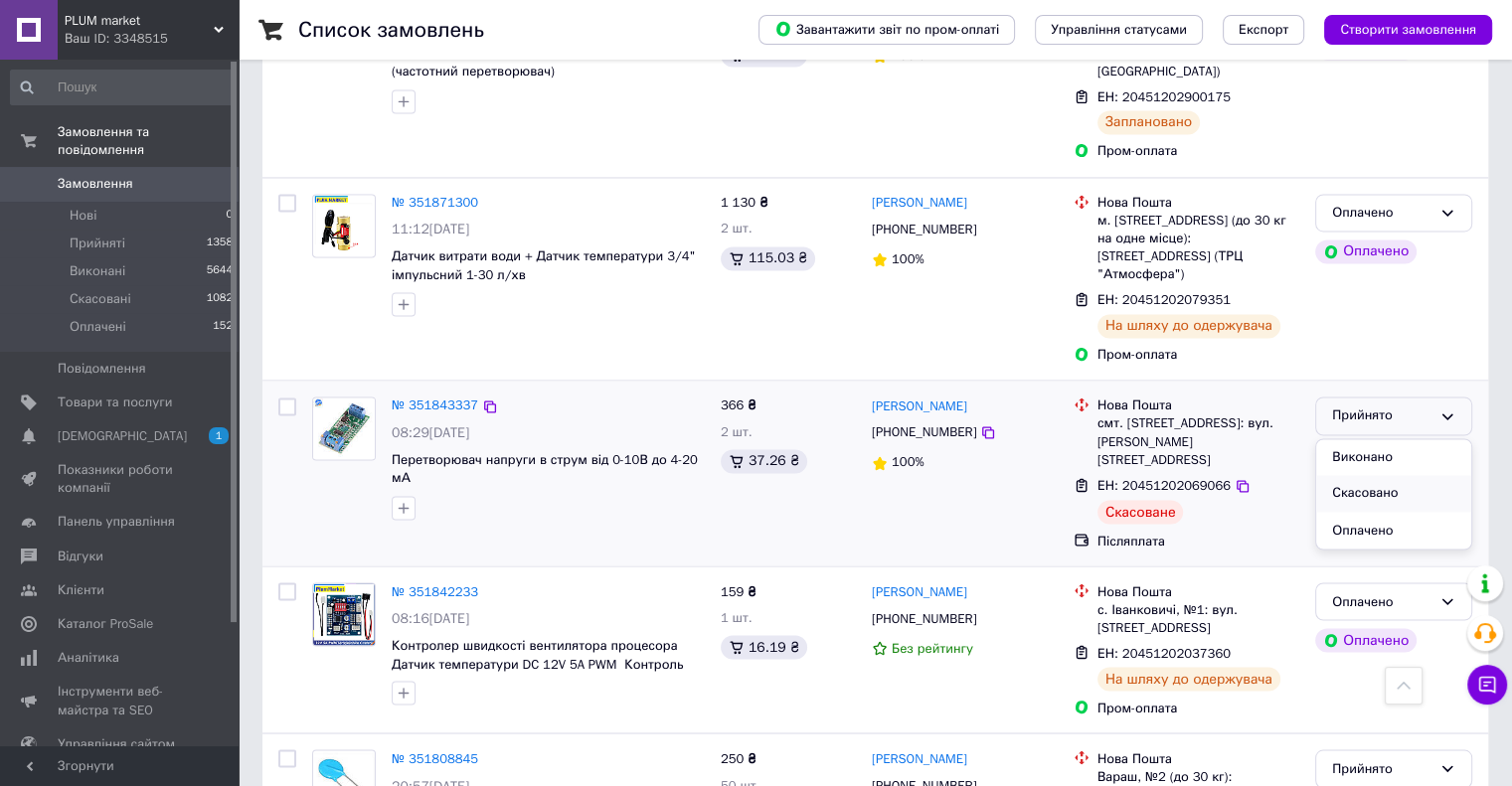 click on "Скасовано" at bounding box center [1394, 493] 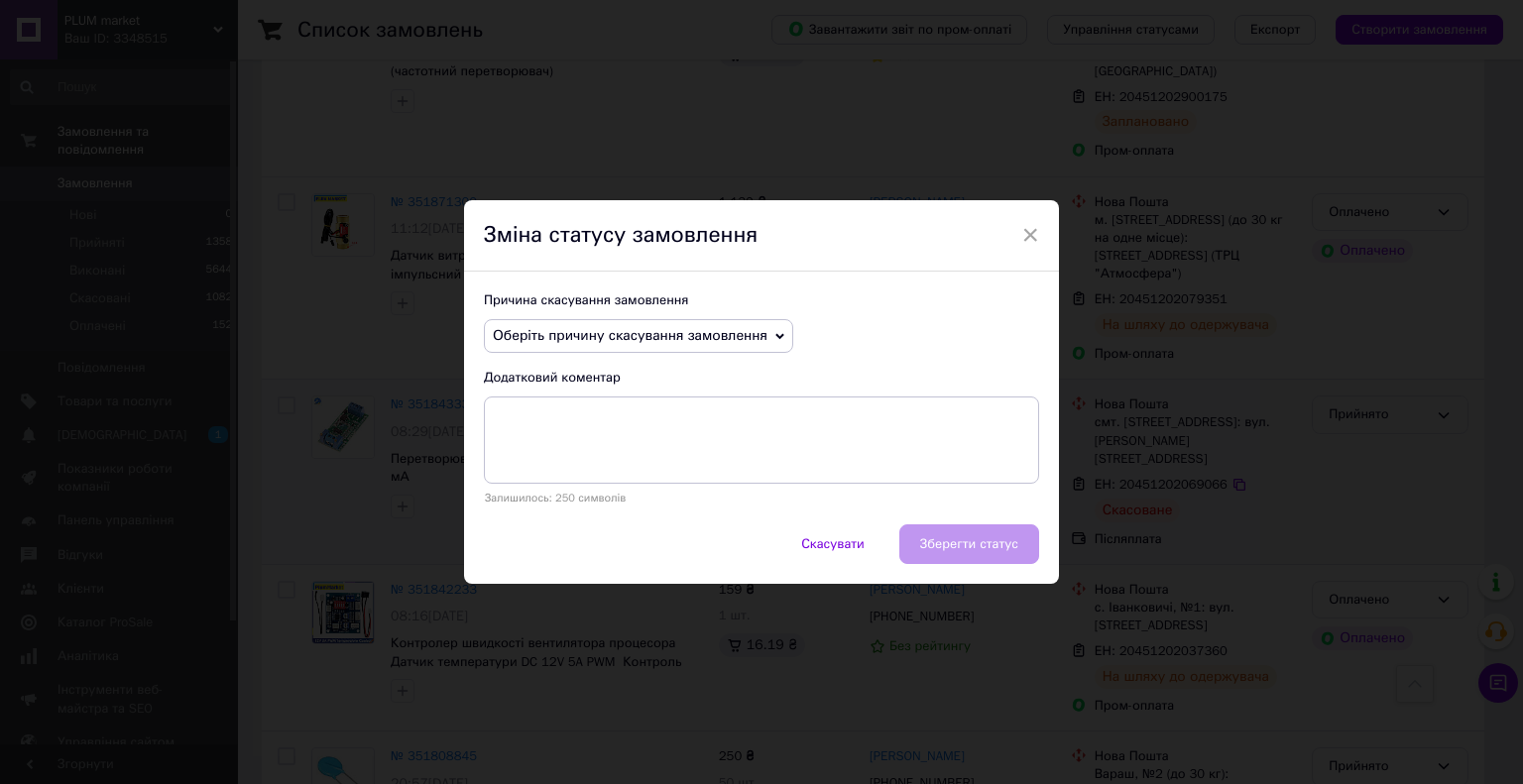 click on "Оберіть причину скасування замовлення" at bounding box center [630, 335] 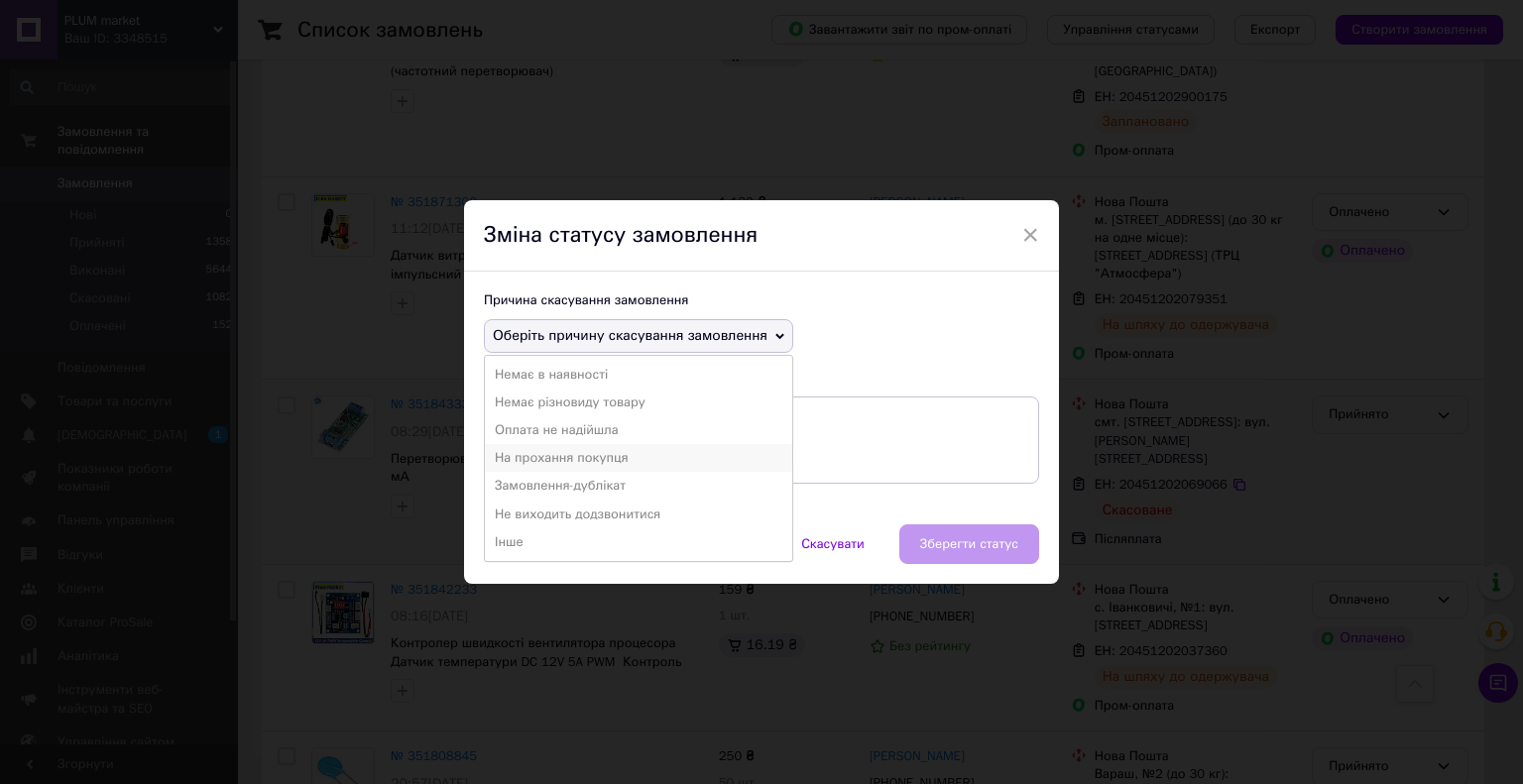 click on "На прохання покупця" at bounding box center [639, 458] 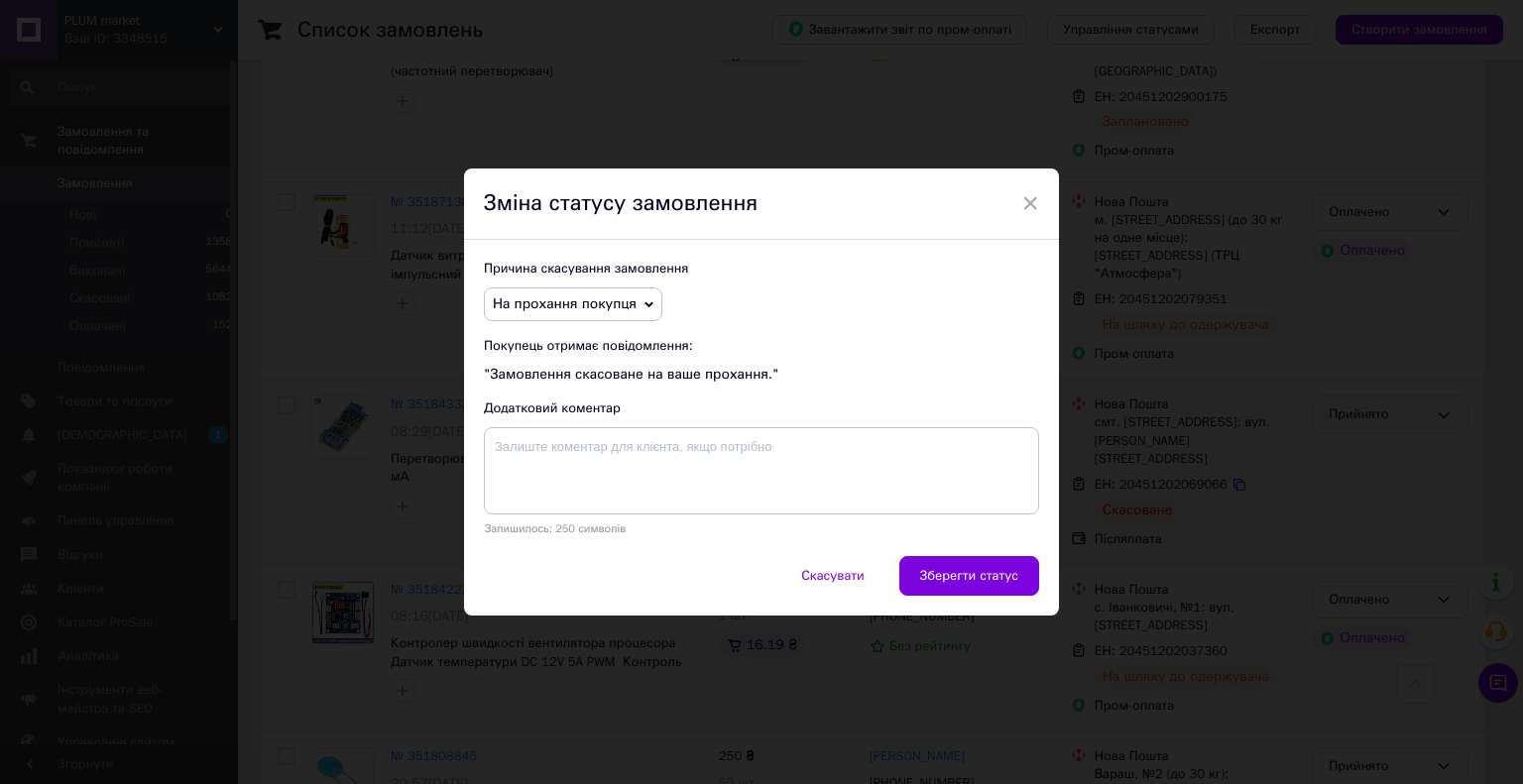 click on "Зберегти статус" at bounding box center (969, 576) 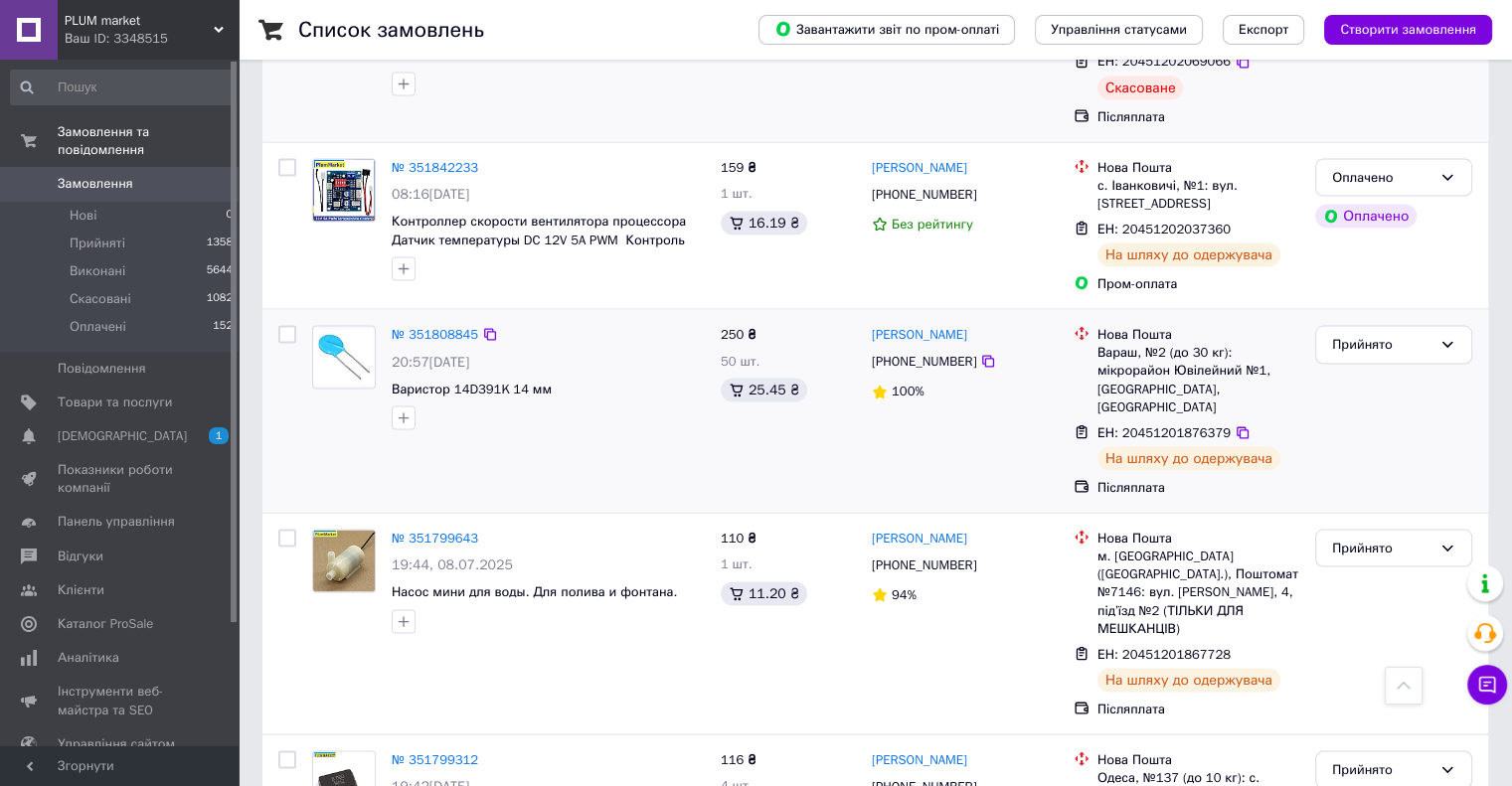 scroll, scrollTop: 3709, scrollLeft: 0, axis: vertical 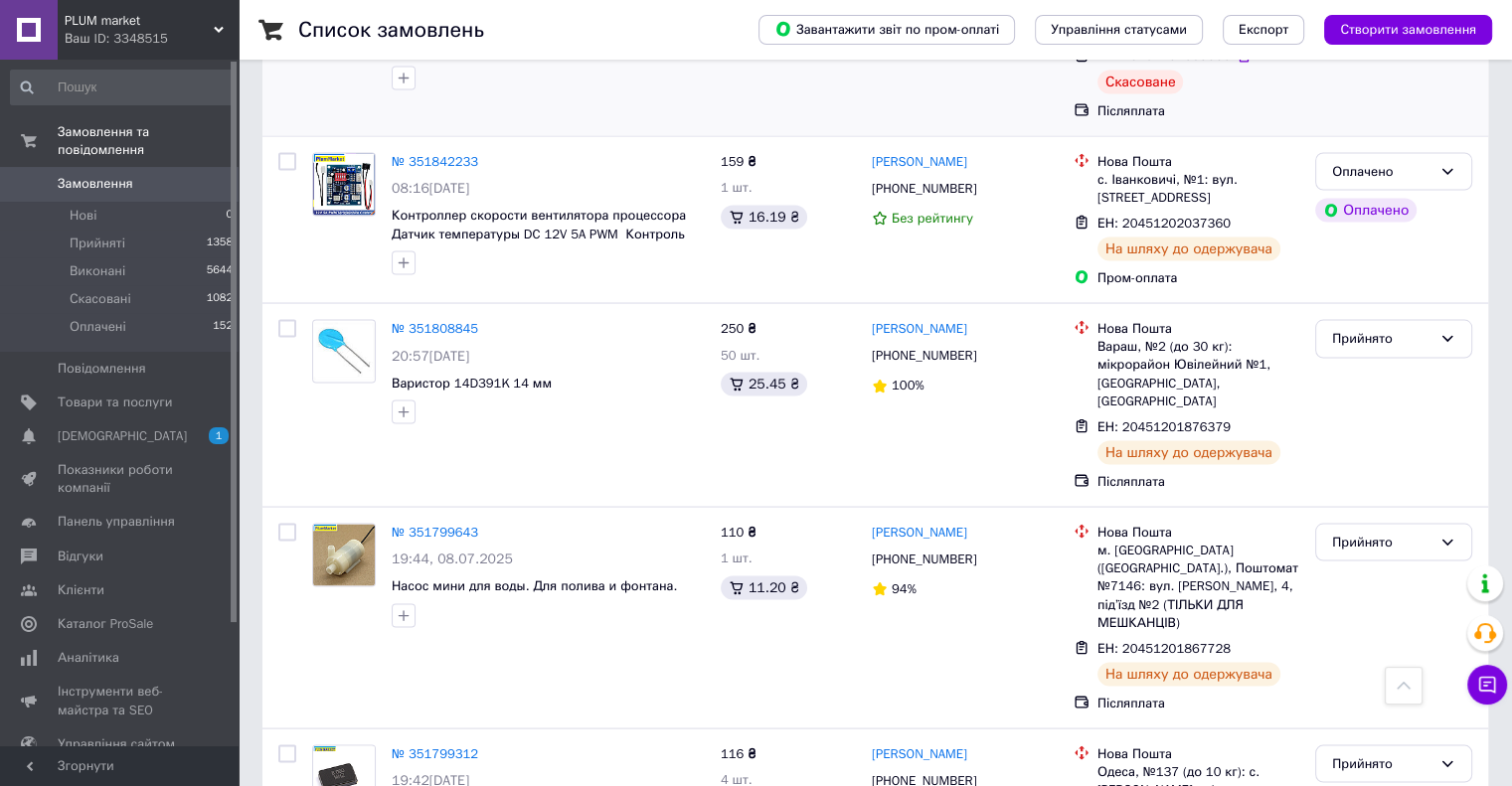 click on "2" at bounding box center [325, 957] 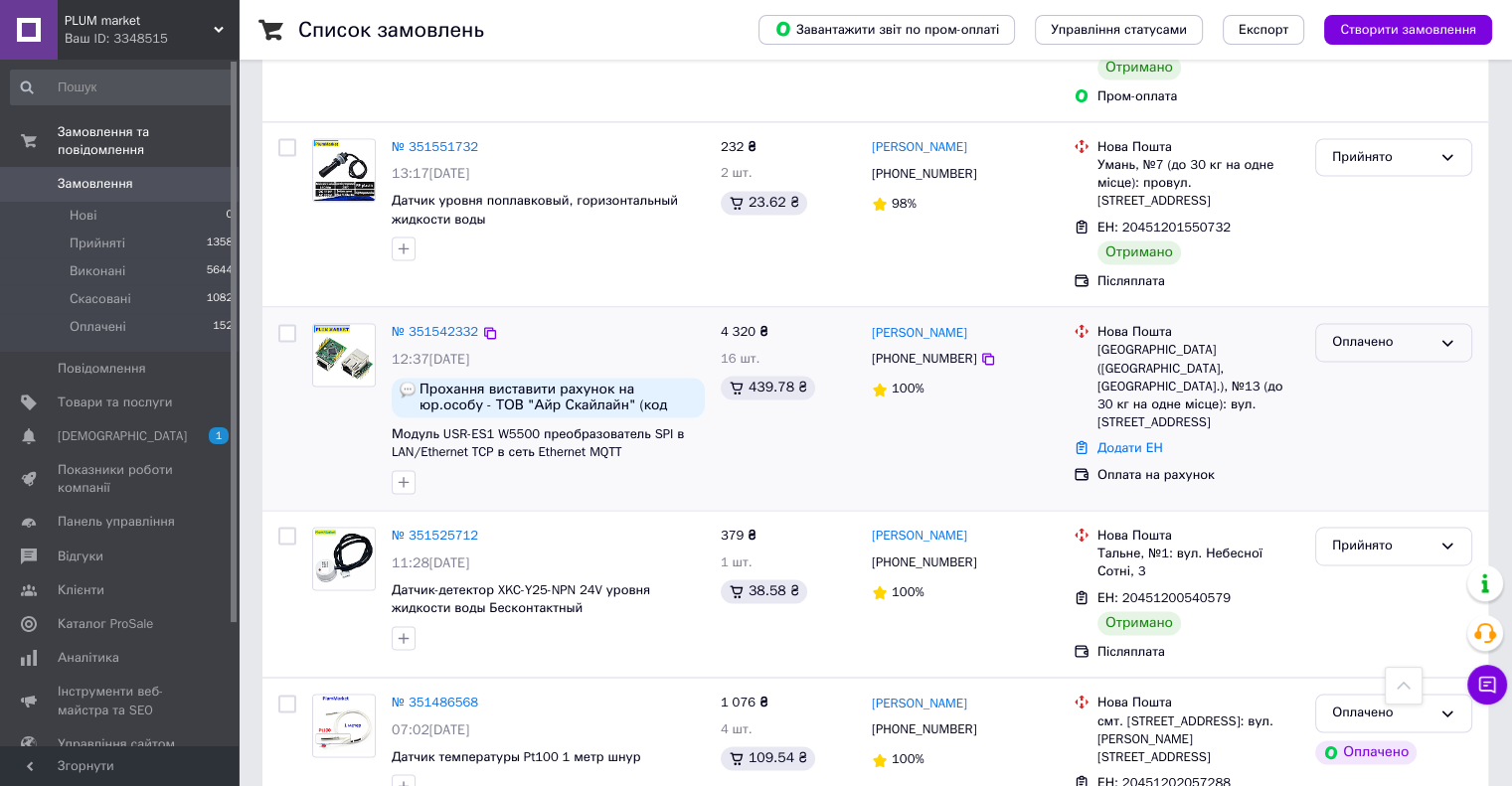 click 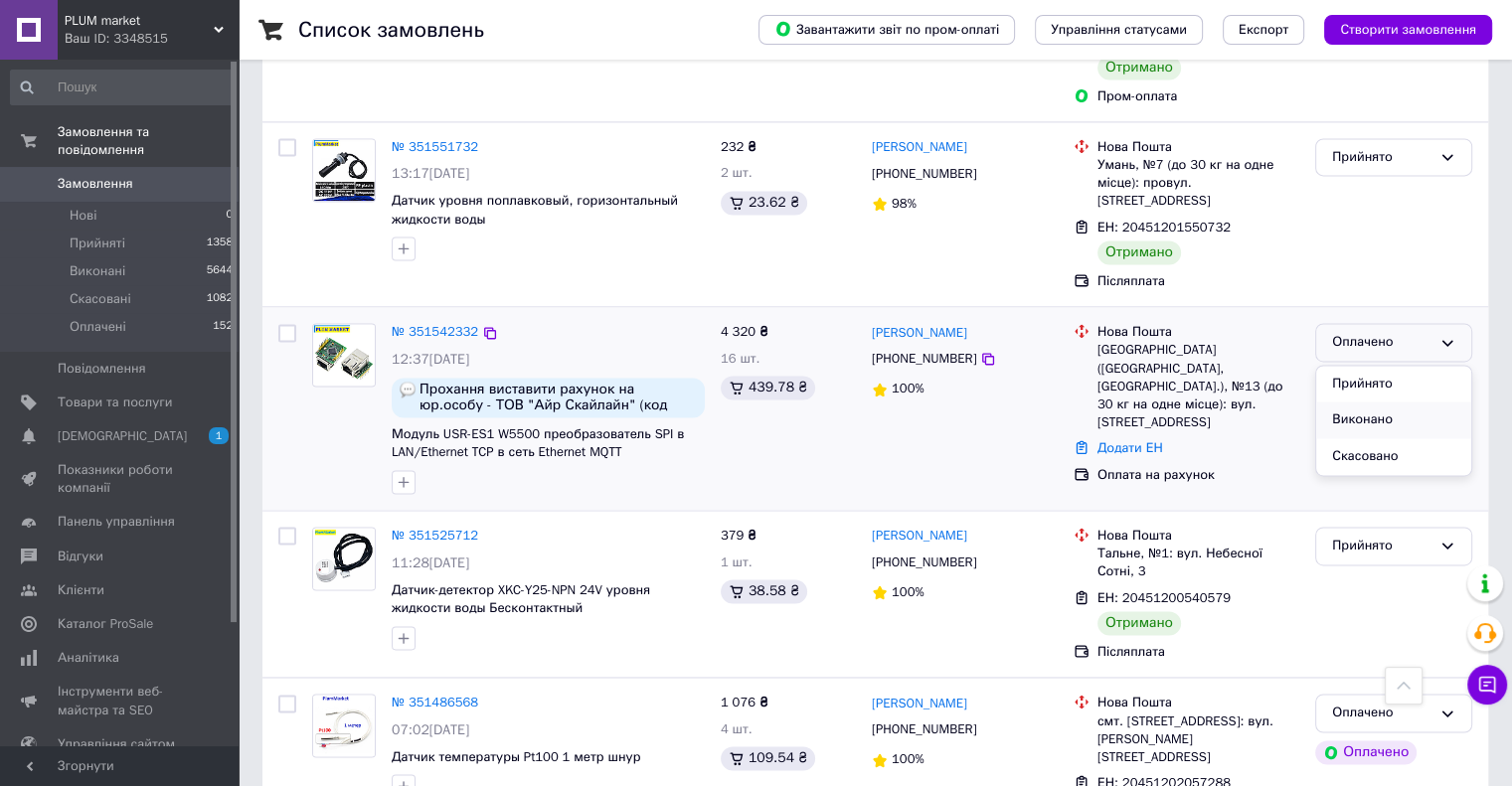 click on "Виконано" at bounding box center [1394, 419] 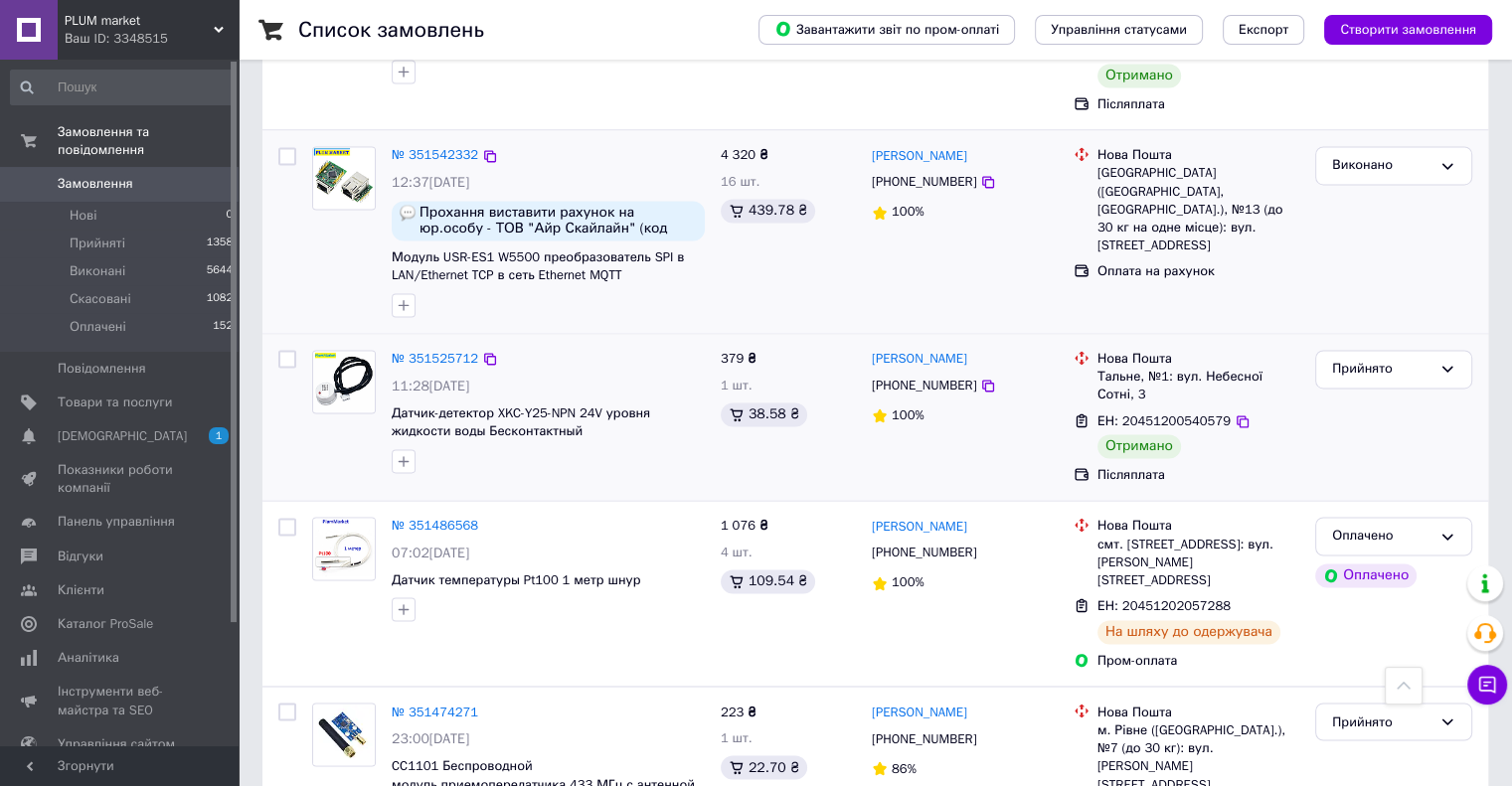 scroll, scrollTop: 3091, scrollLeft: 0, axis: vertical 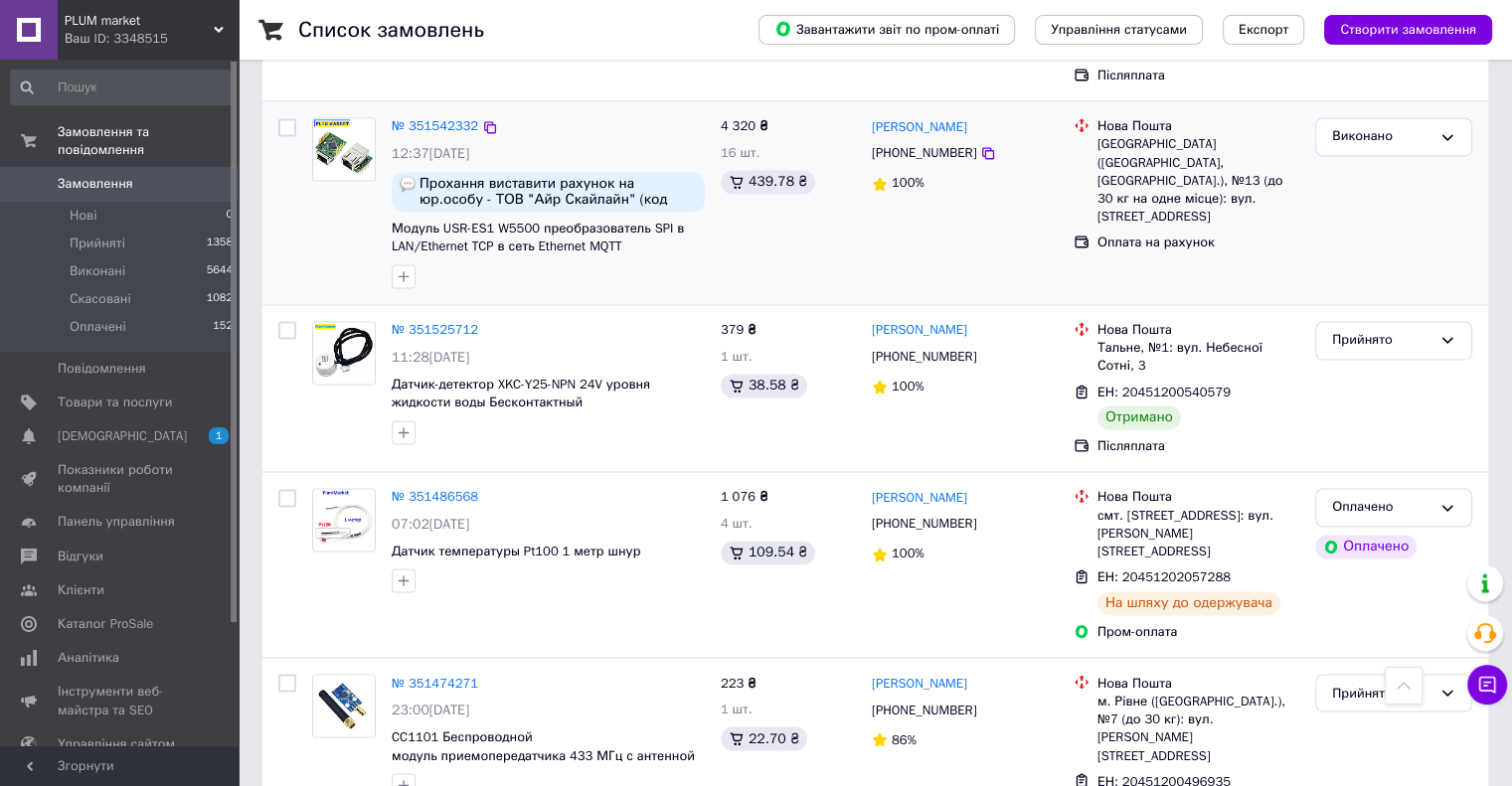 click on "3" at bounding box center (491, 905) 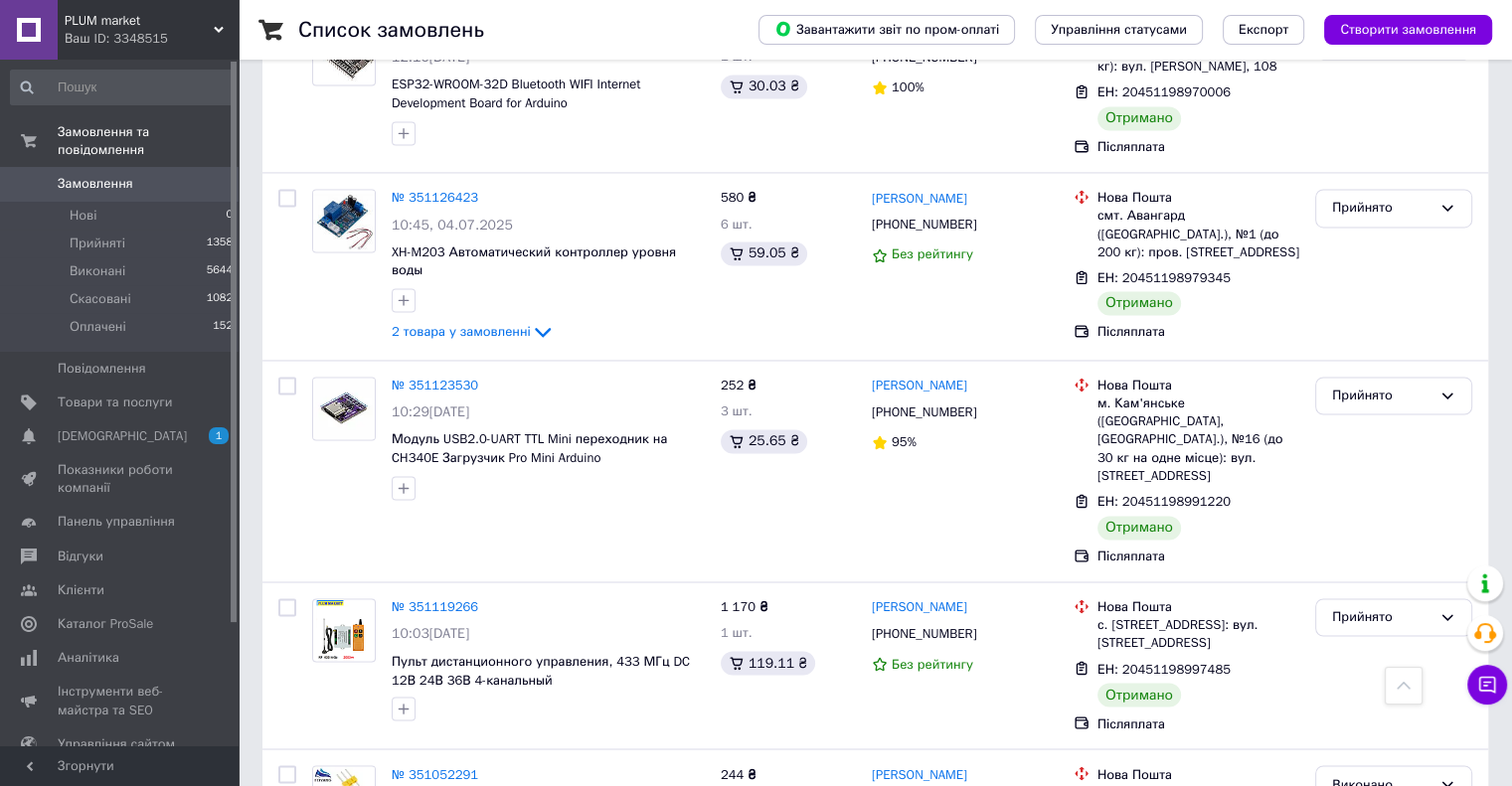 scroll, scrollTop: 3258, scrollLeft: 0, axis: vertical 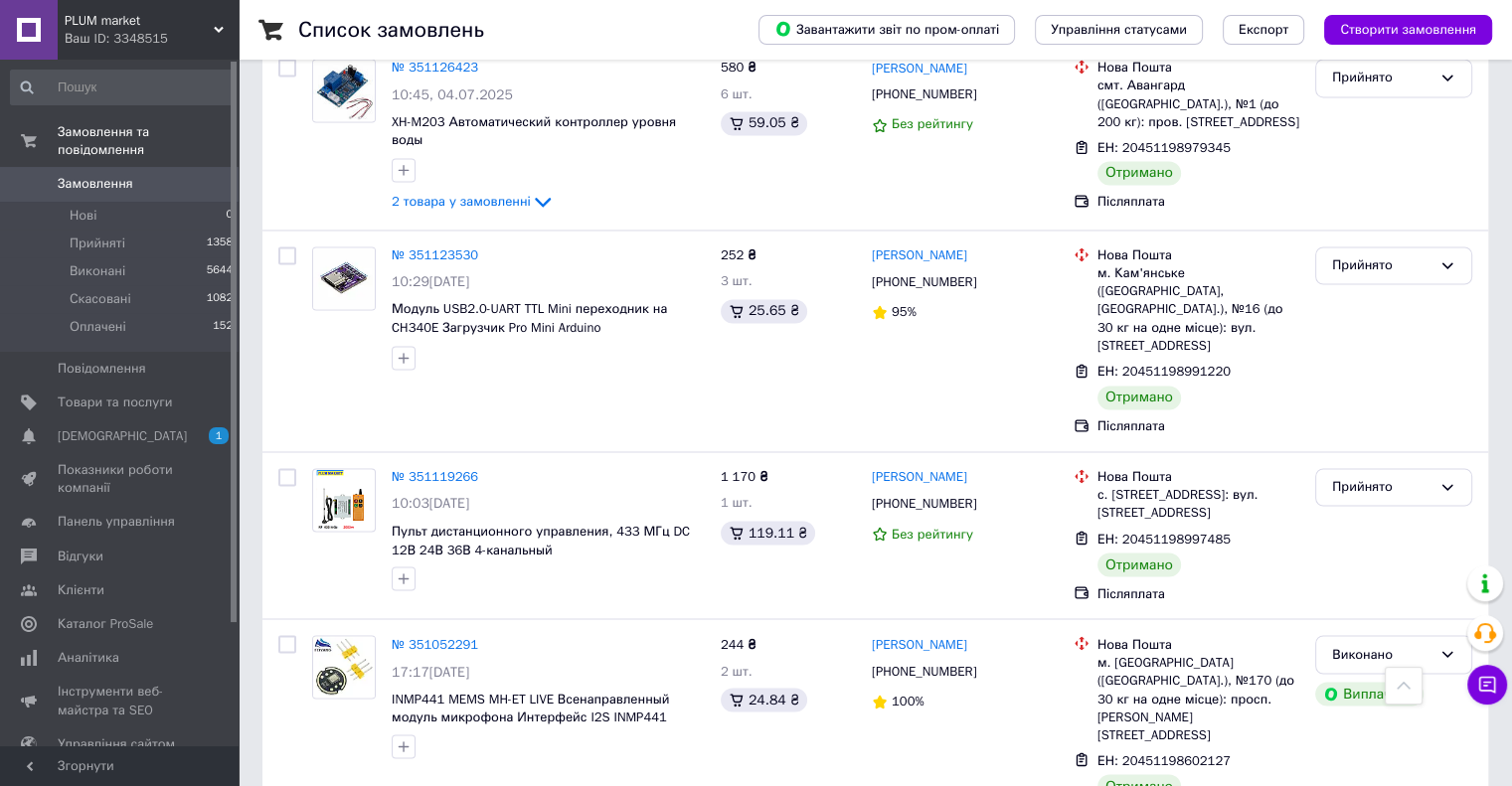 click on "4" at bounding box center (536, 1088) 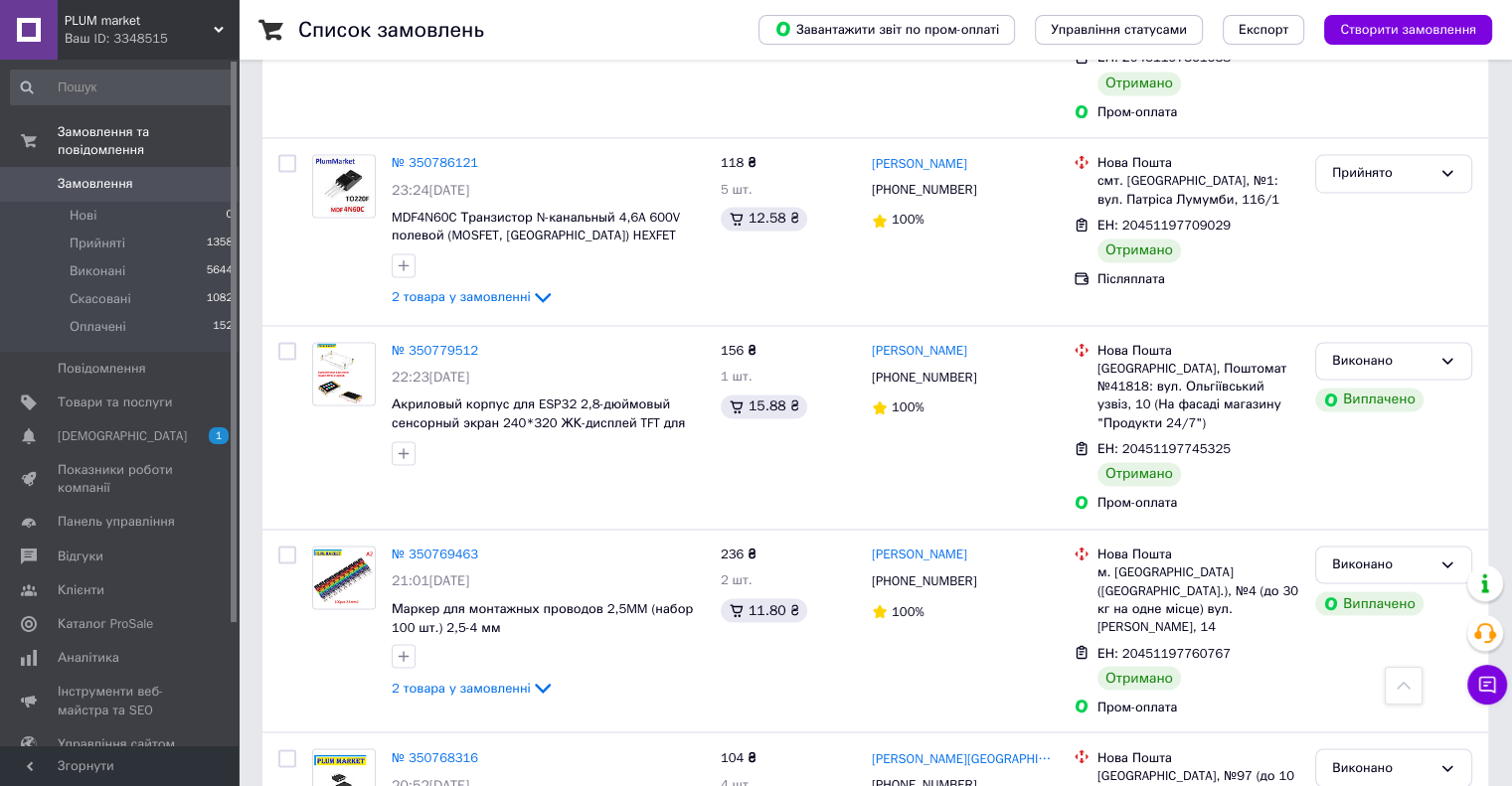 scroll, scrollTop: 3197, scrollLeft: 0, axis: vertical 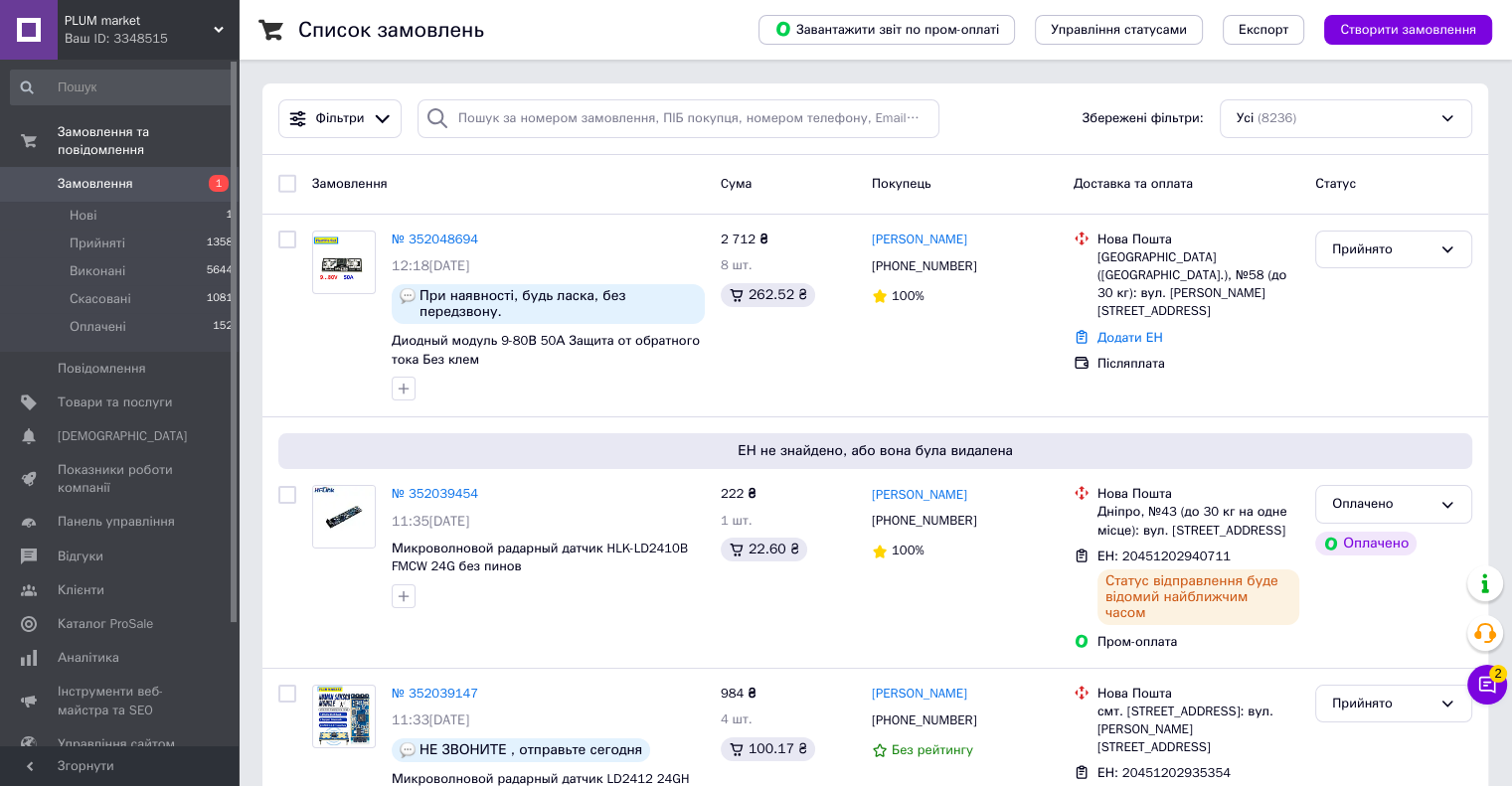 click on "Товари та послуги" at bounding box center [114, 402] 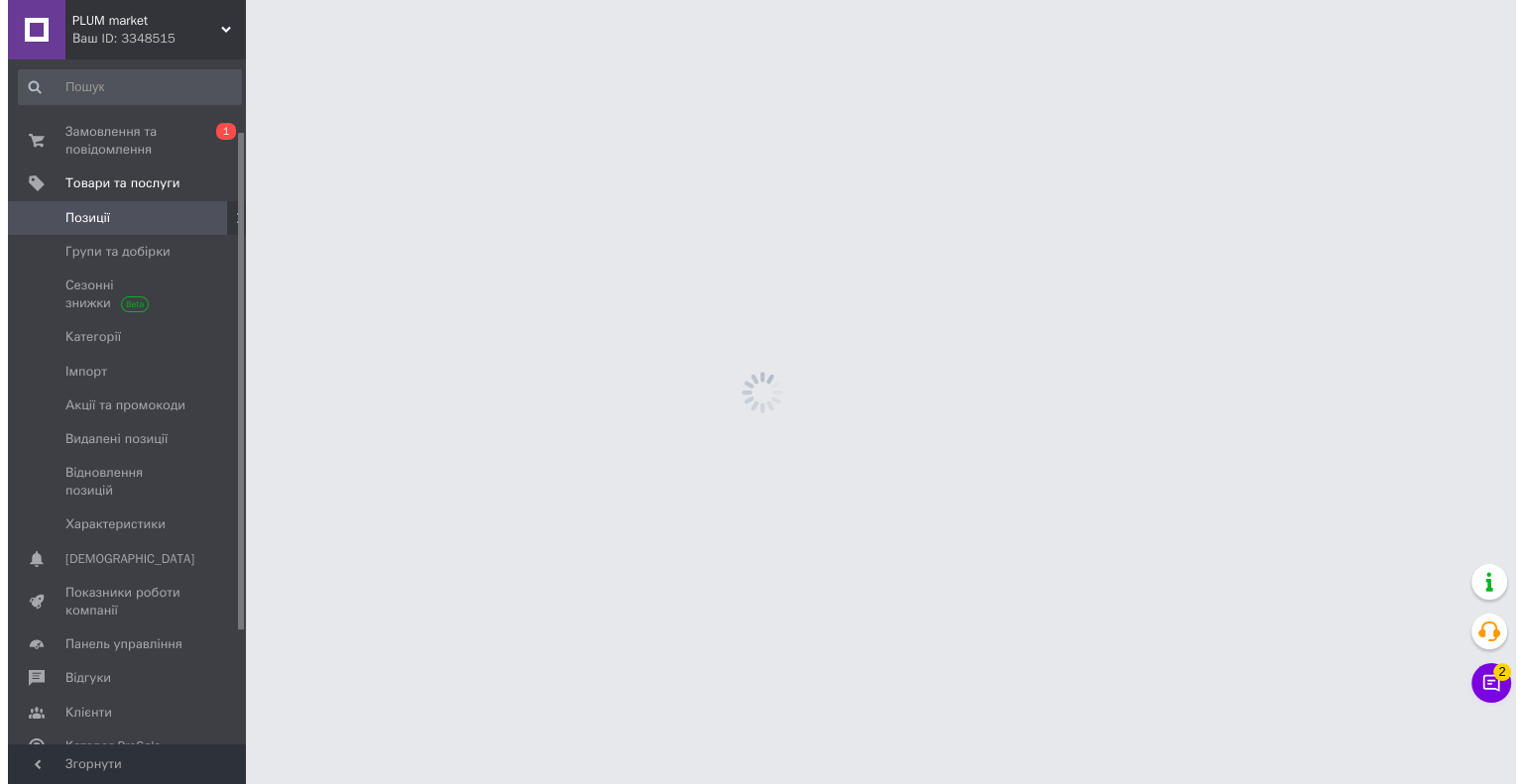 scroll, scrollTop: 99, scrollLeft: 0, axis: vertical 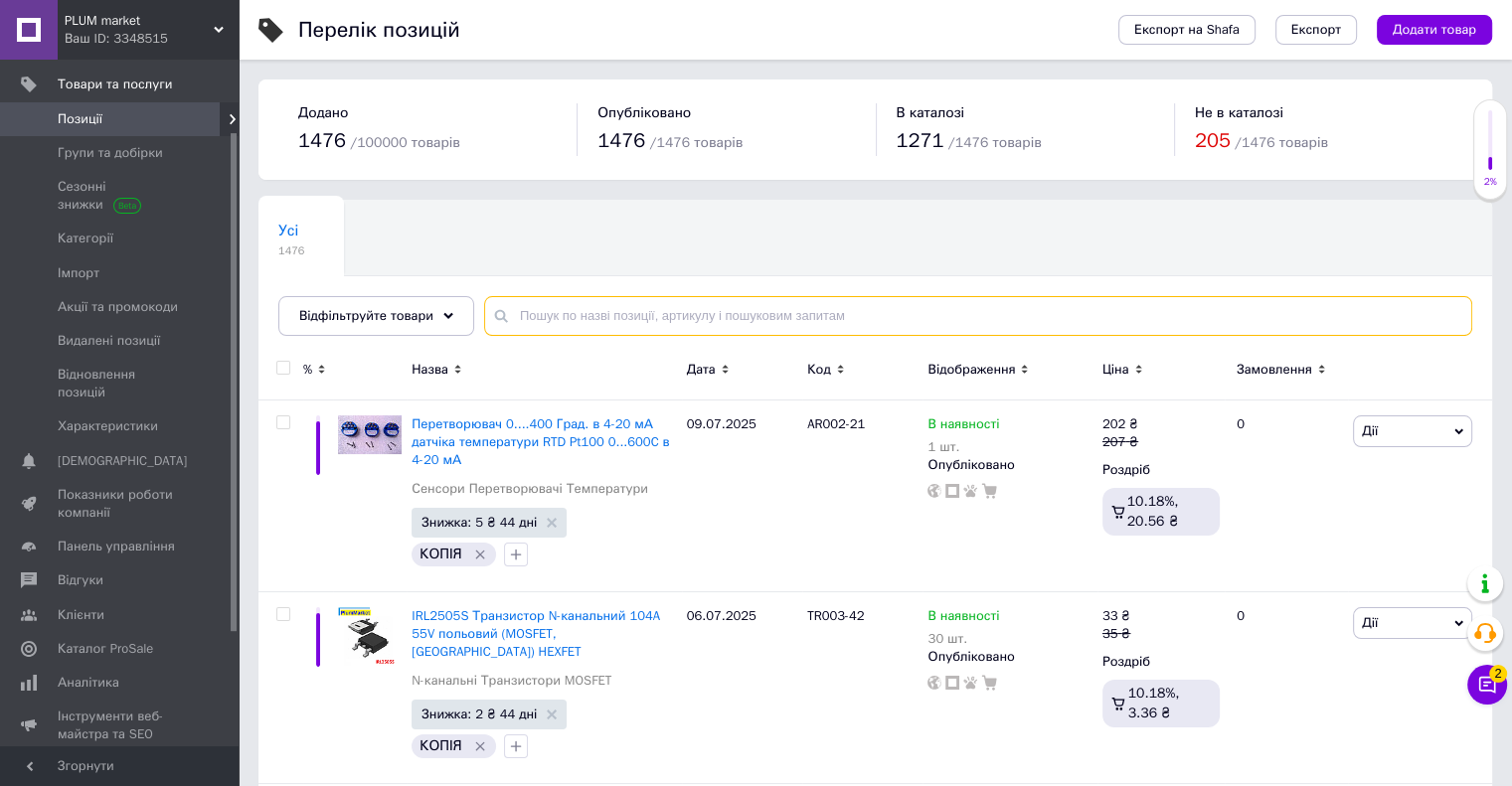 click at bounding box center (978, 316) 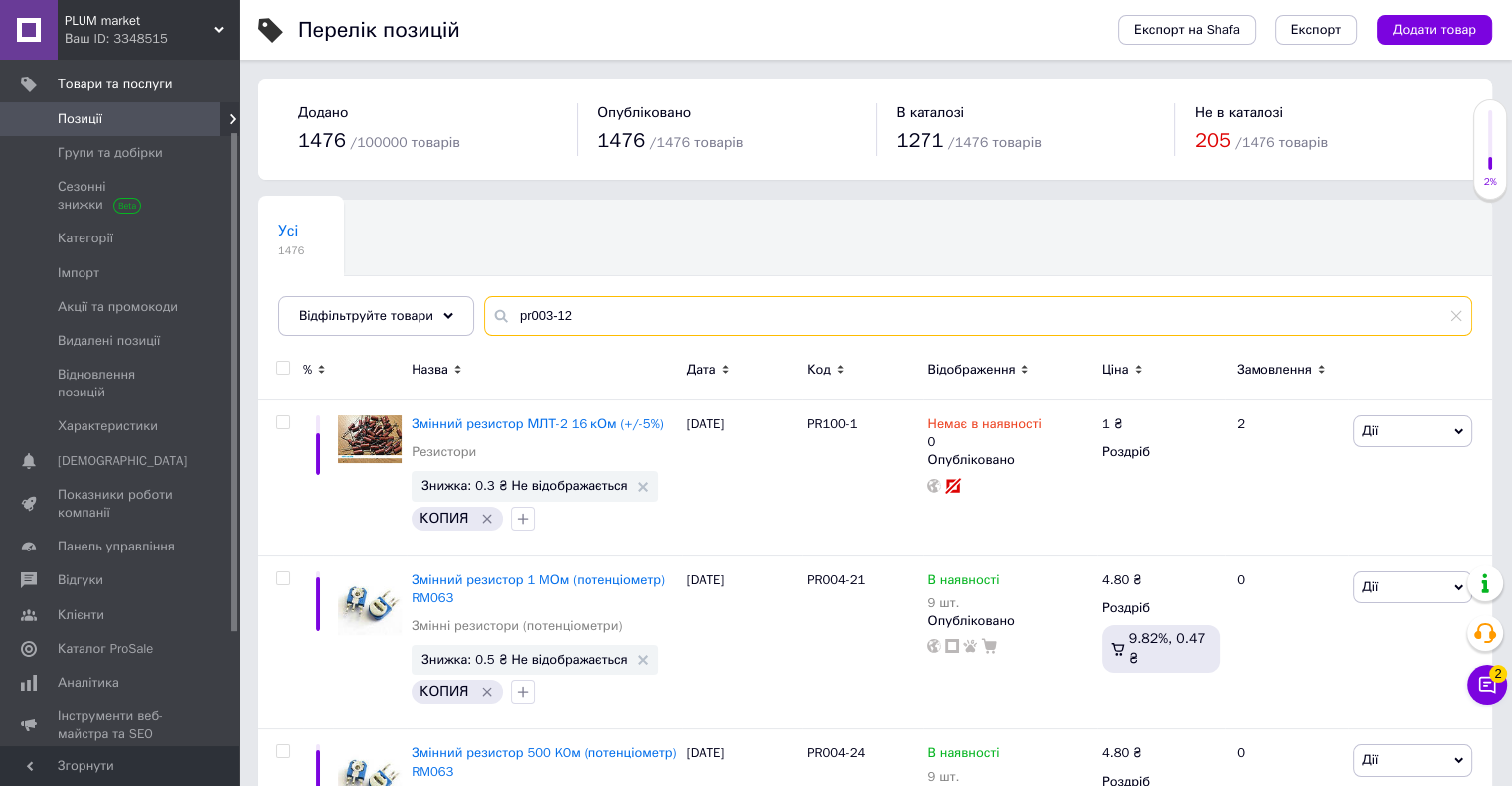 click on "pr003-12" at bounding box center [978, 316] 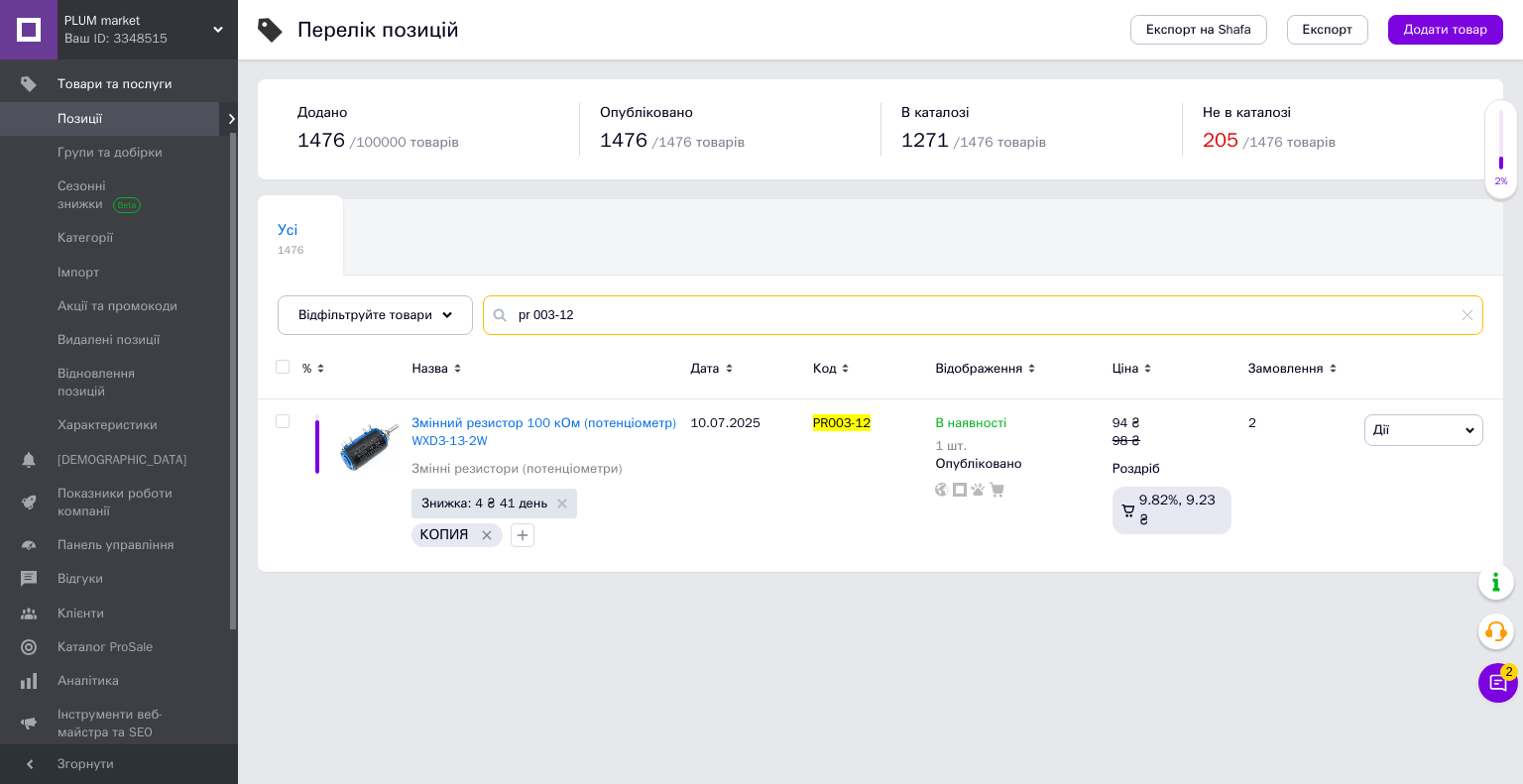 type on "pr 003-12" 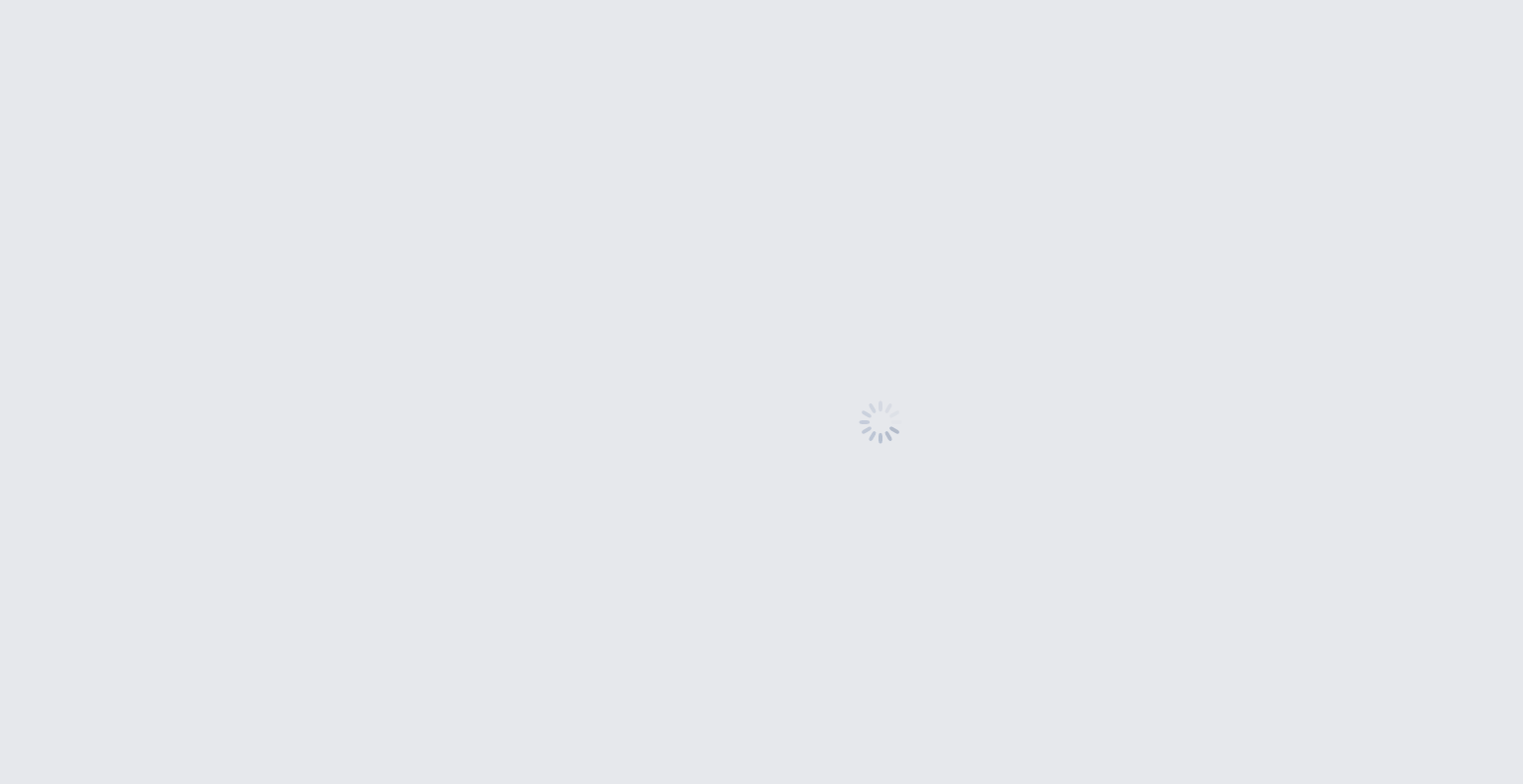 scroll, scrollTop: 0, scrollLeft: 0, axis: both 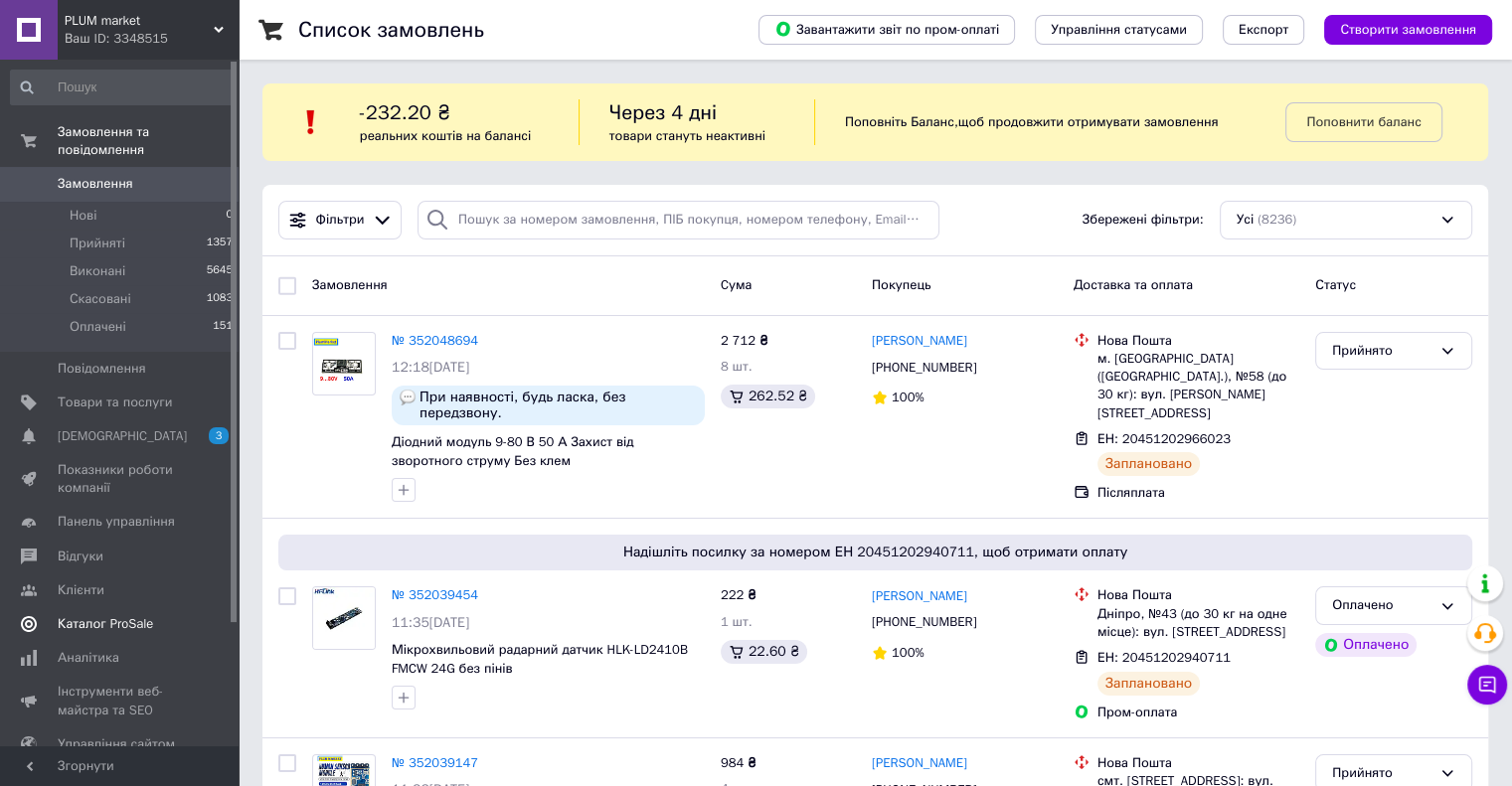 click on "Каталог ProSale" at bounding box center (105, 624) 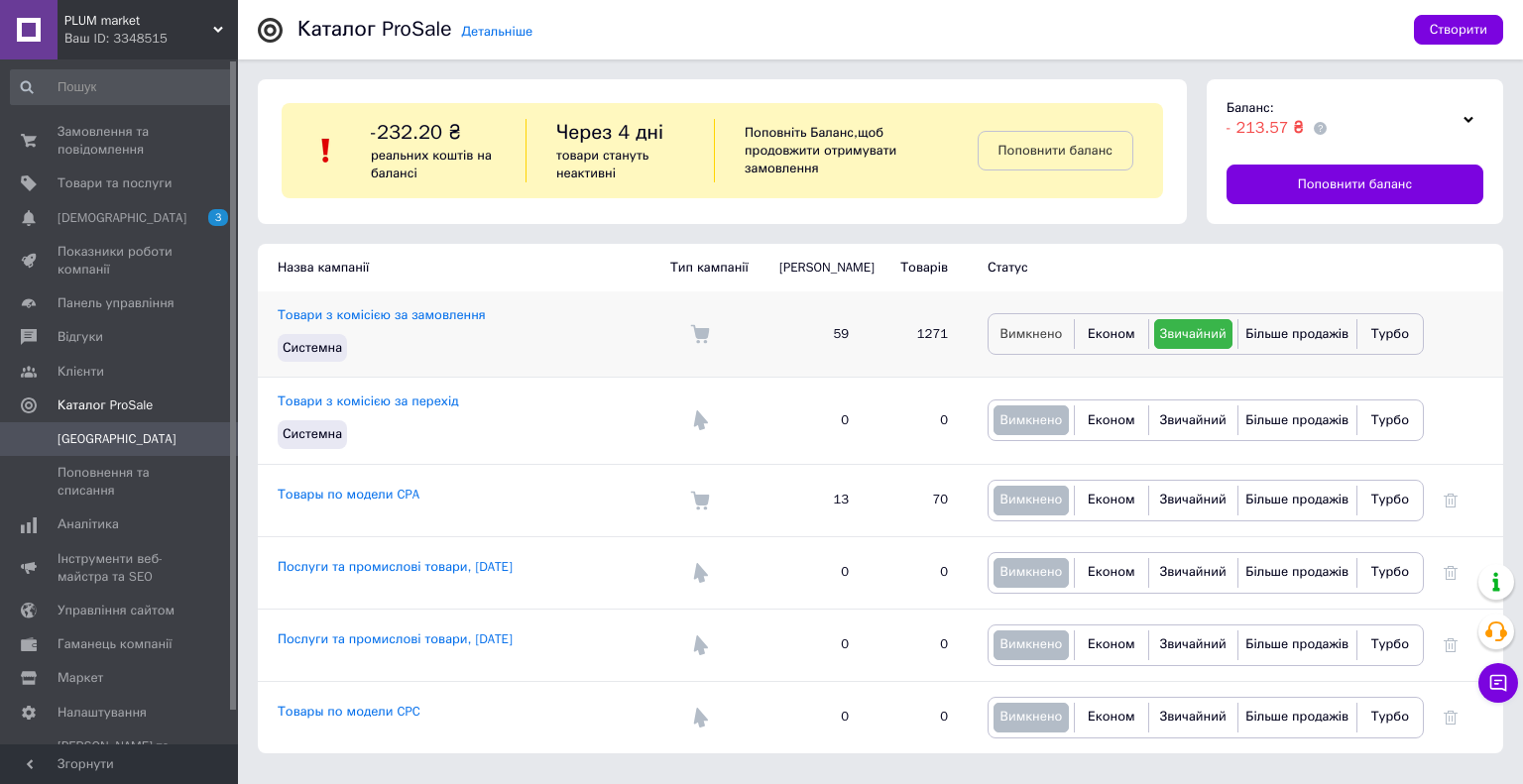 click on "Вимкнено" at bounding box center [1031, 333] 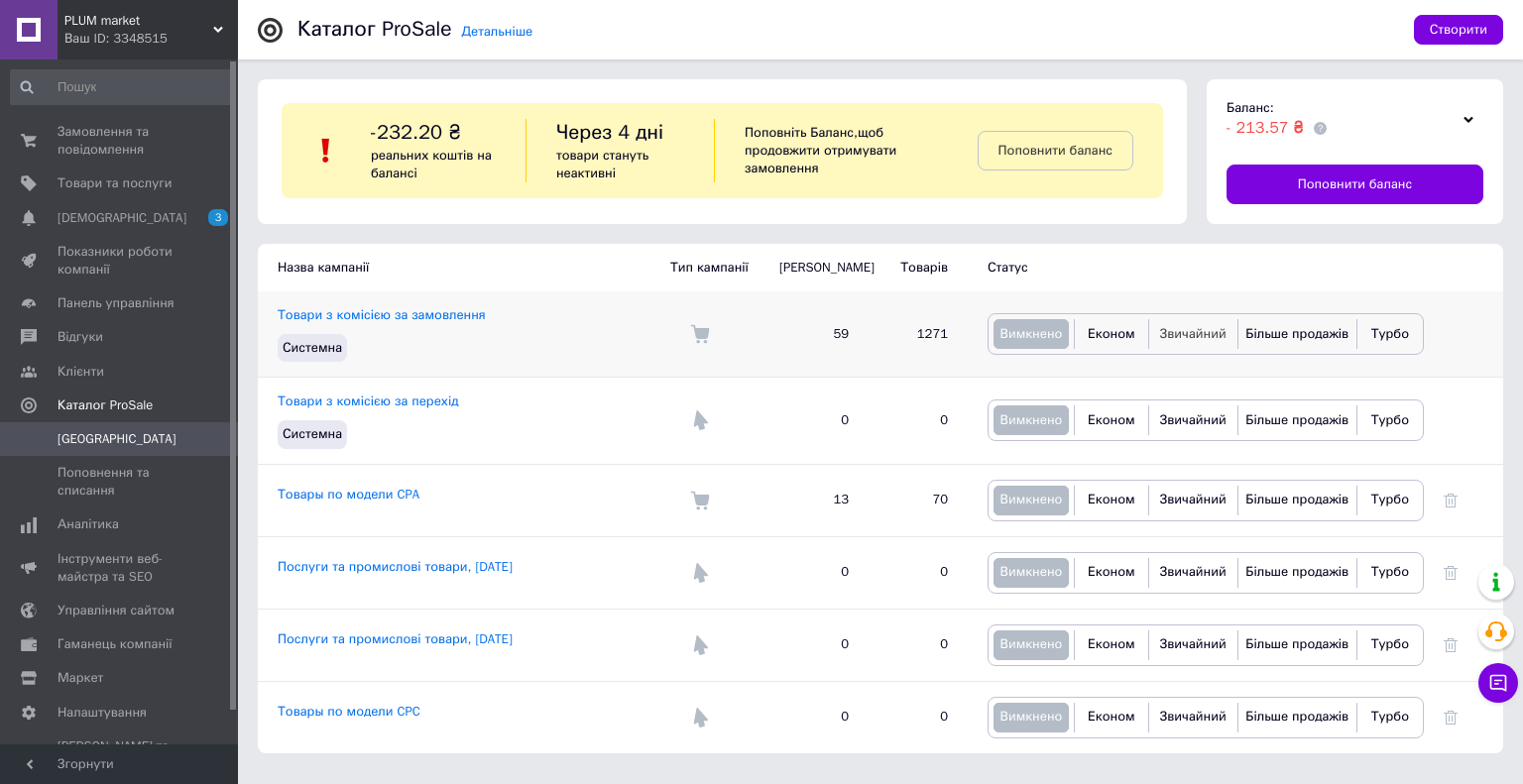 click on "Звичайний" at bounding box center [1193, 333] 